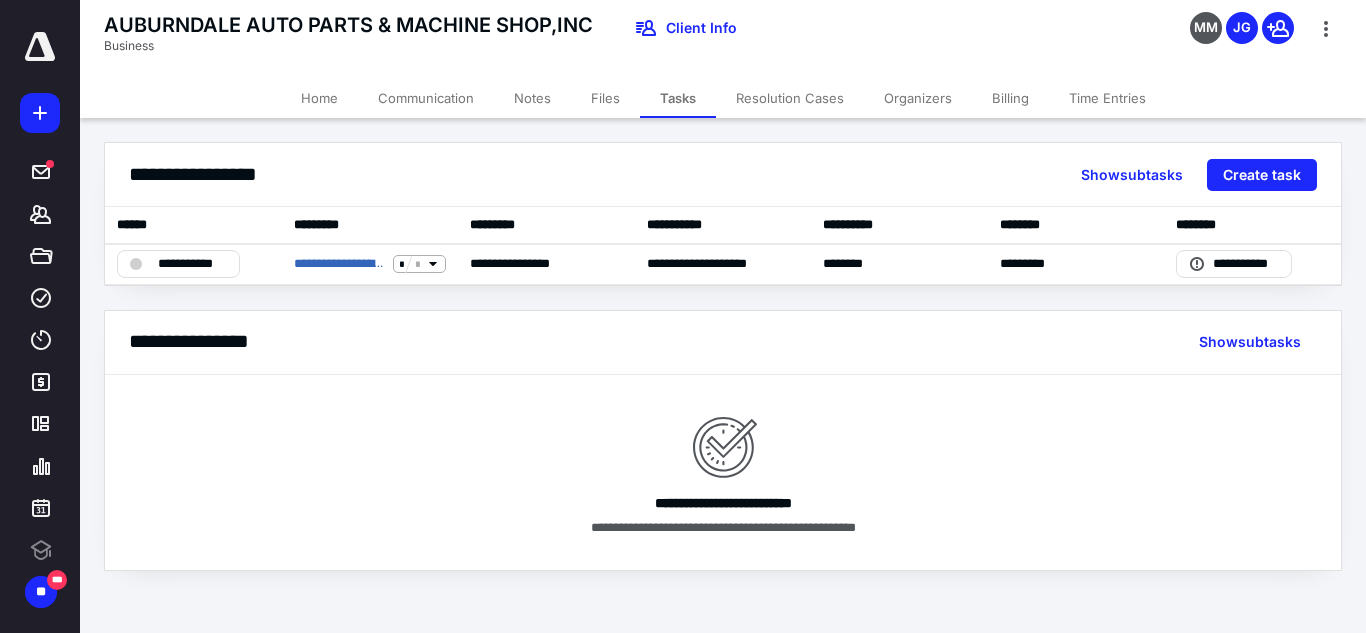 scroll, scrollTop: 0, scrollLeft: 0, axis: both 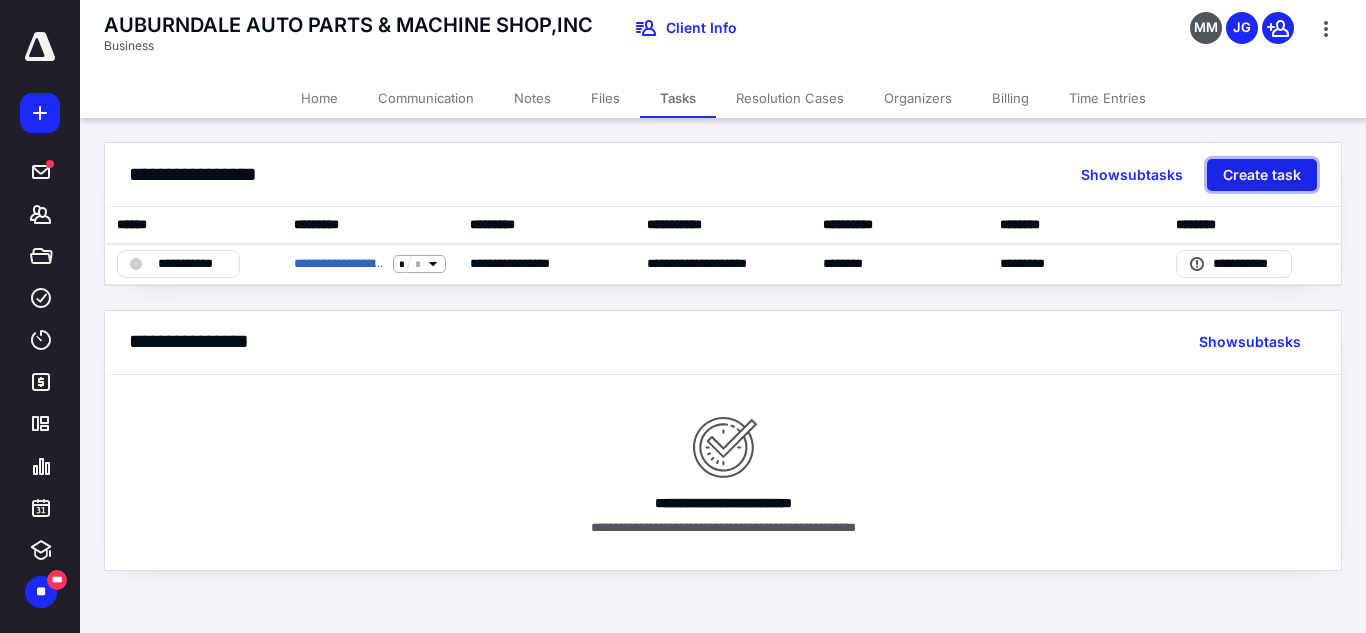 click on "Create task" at bounding box center [1262, 175] 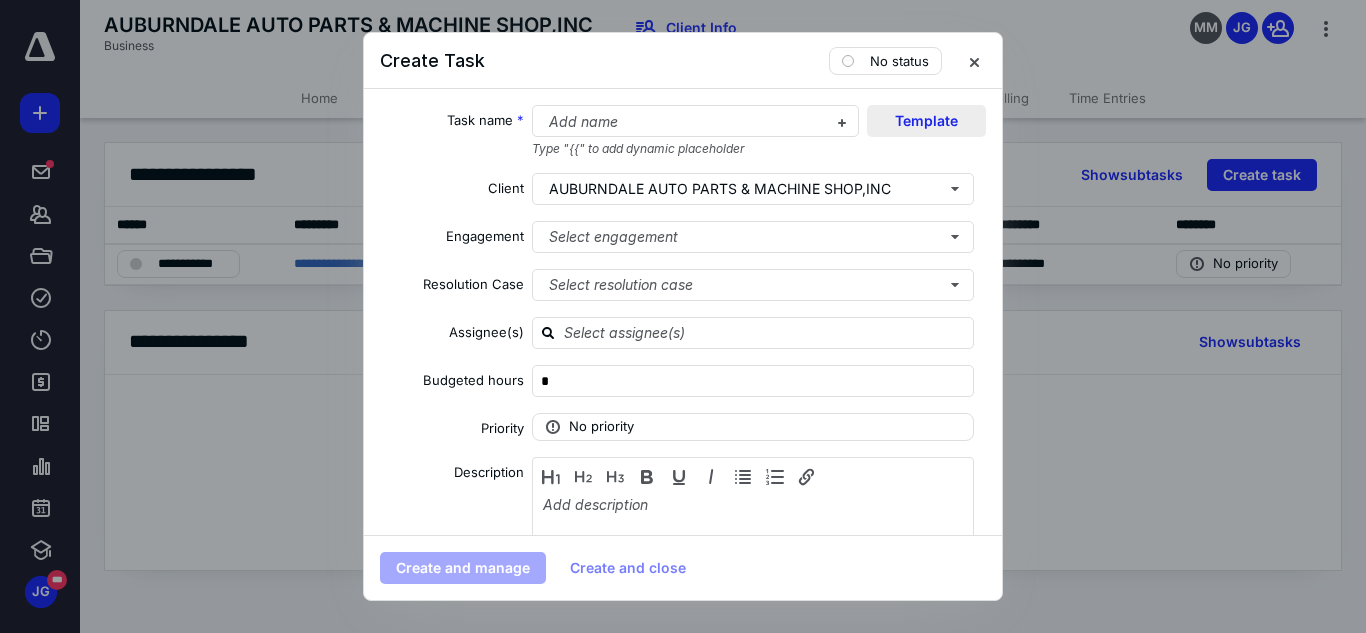 click on "Template" at bounding box center [926, 121] 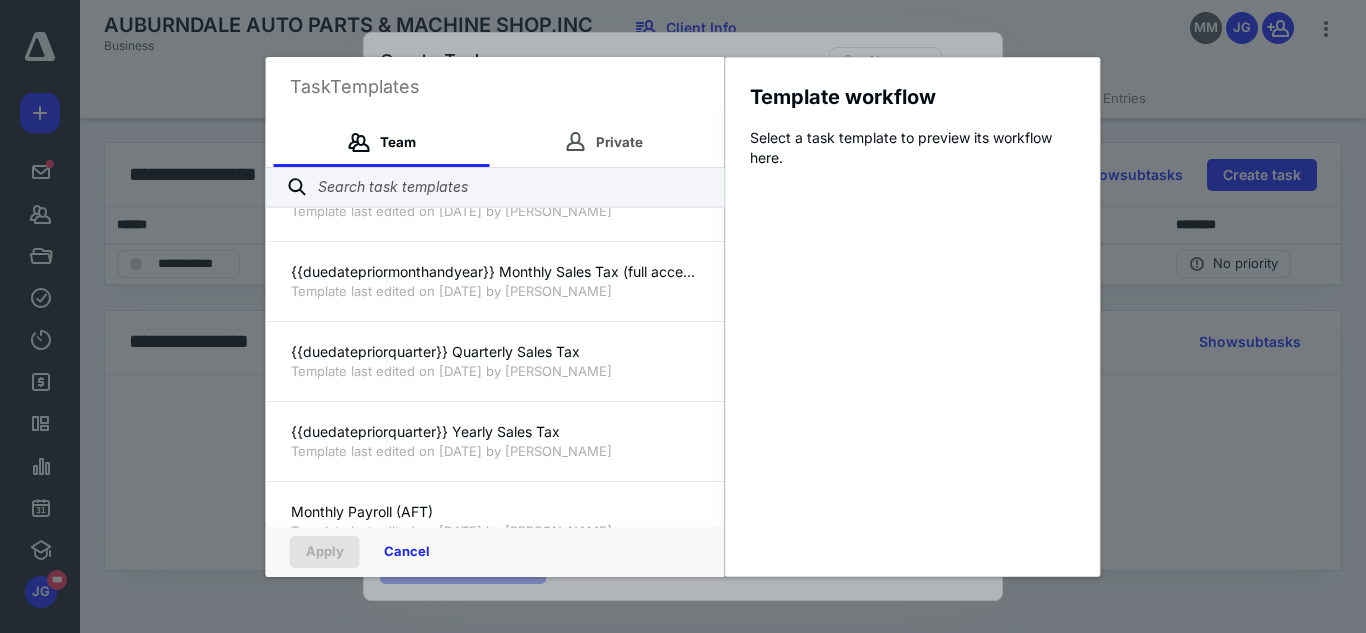 scroll, scrollTop: 589, scrollLeft: 0, axis: vertical 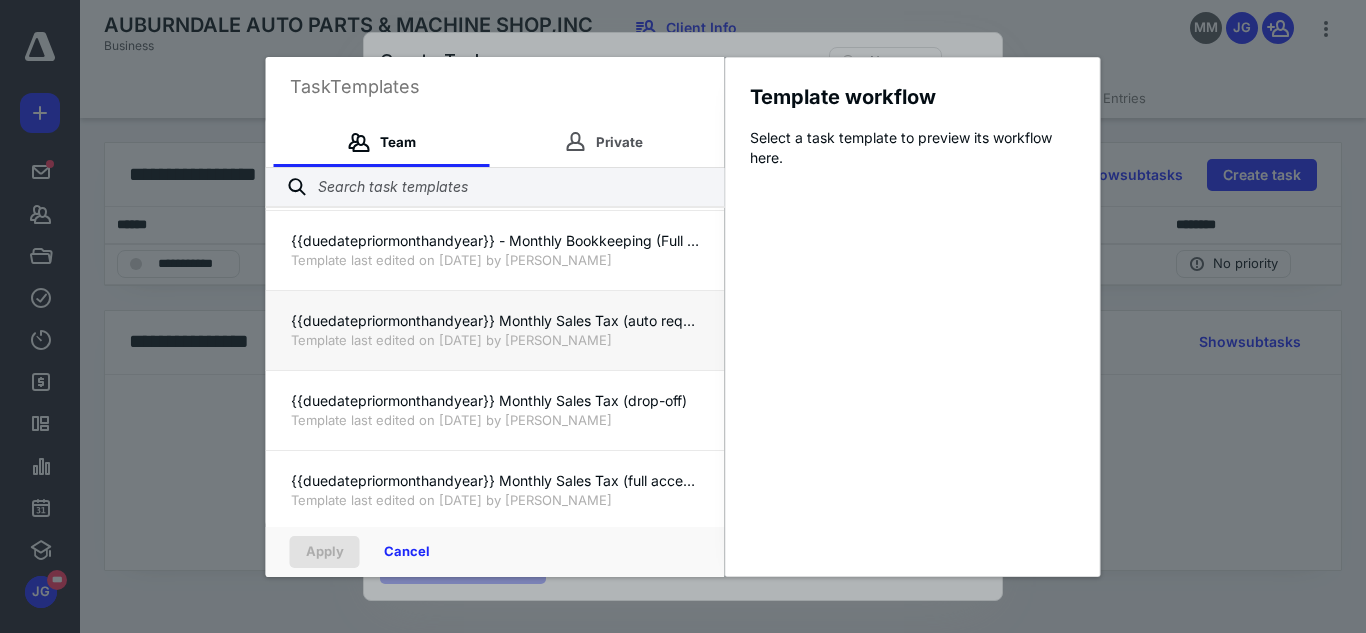 click on "{{duedatepriormonthandyear}}  Monthly Sales Tax (auto request)" at bounding box center [495, 321] 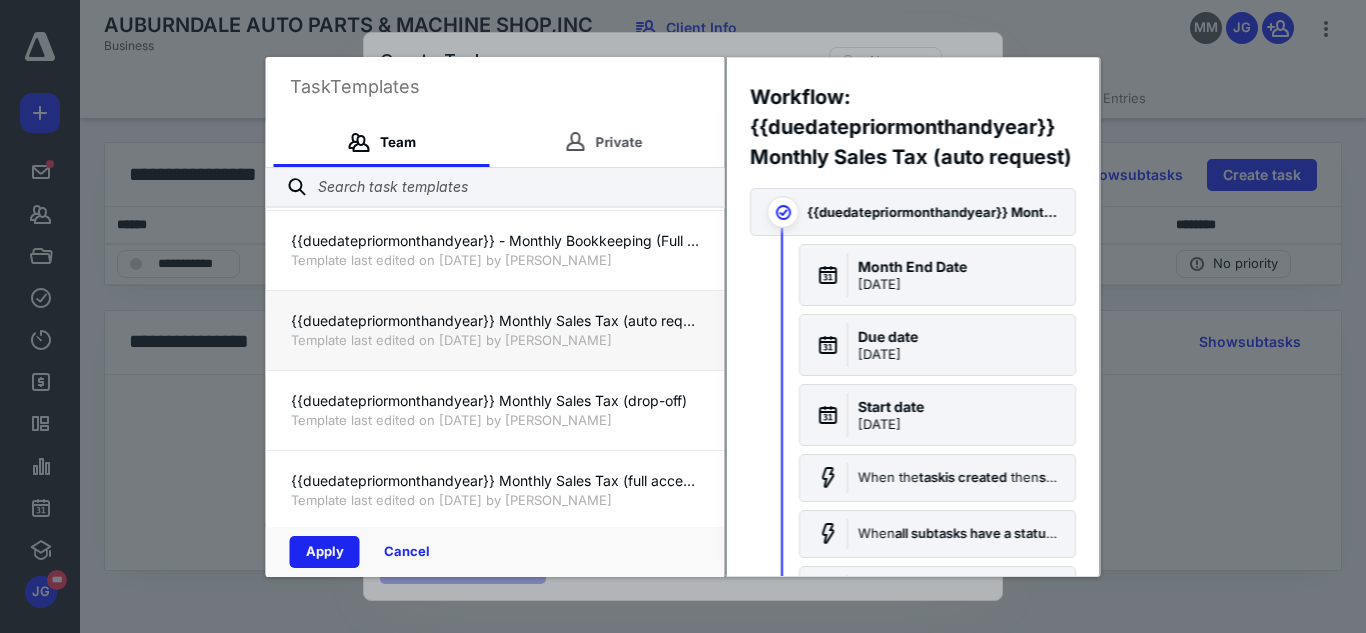 click on "Apply" at bounding box center (325, 552) 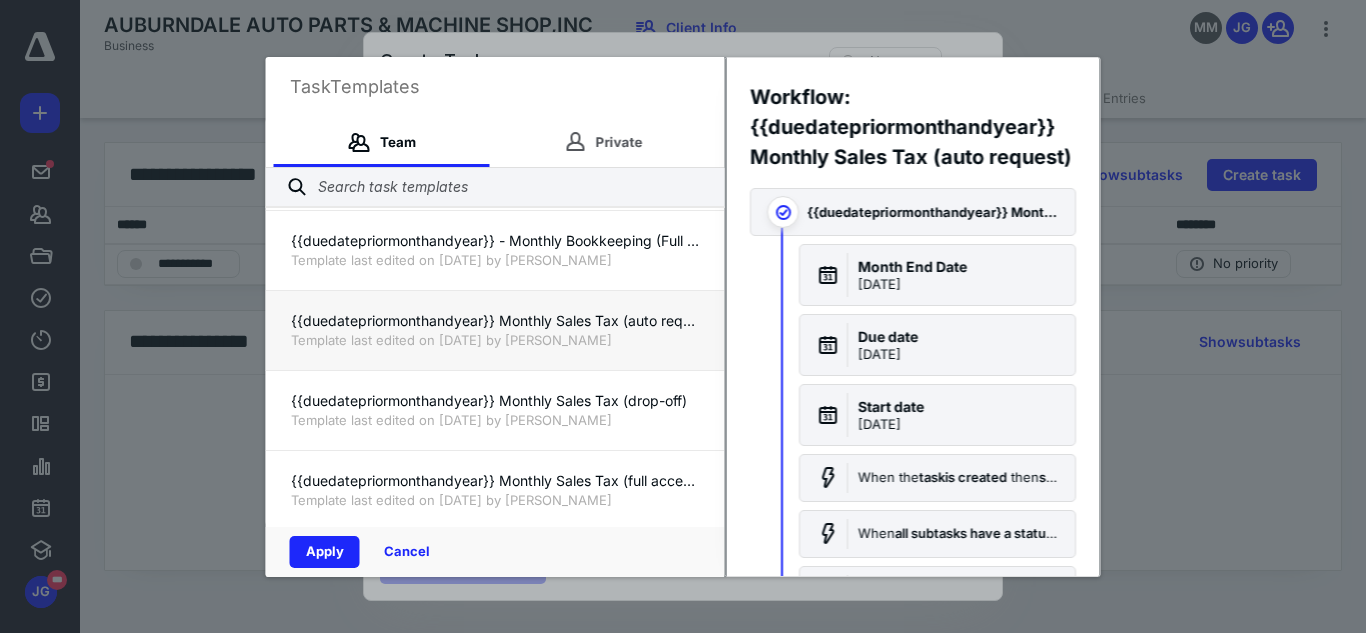 checkbox on "true" 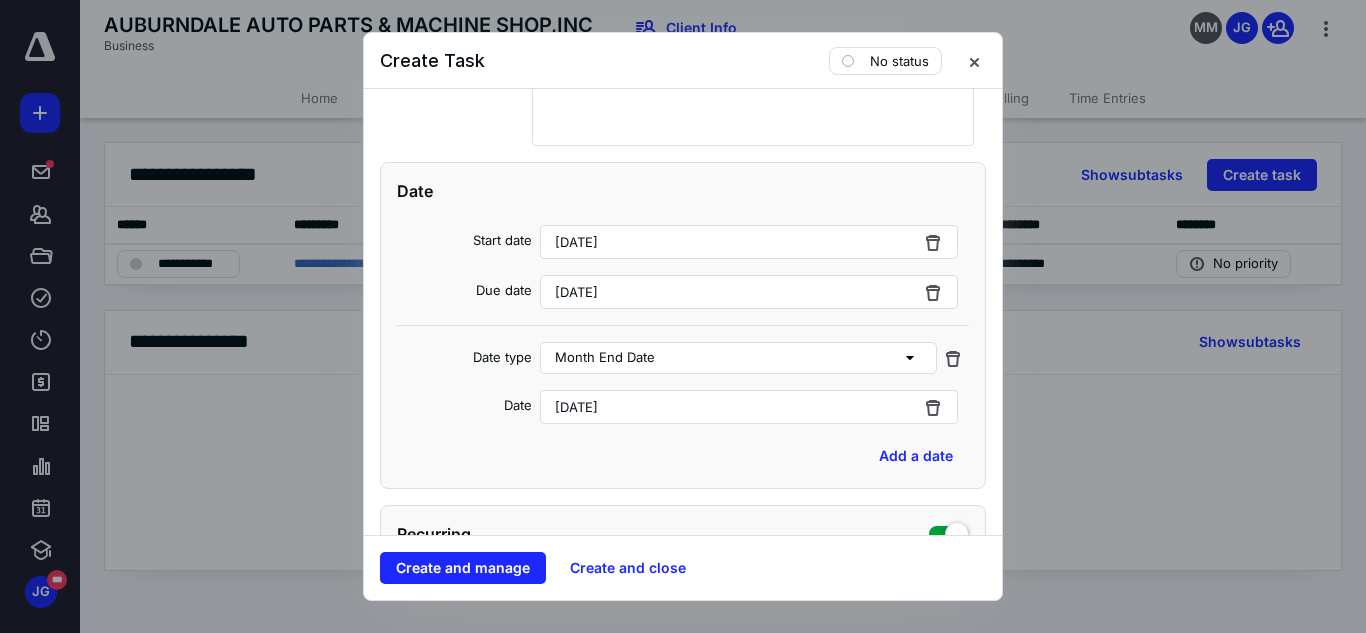 scroll, scrollTop: 520, scrollLeft: 0, axis: vertical 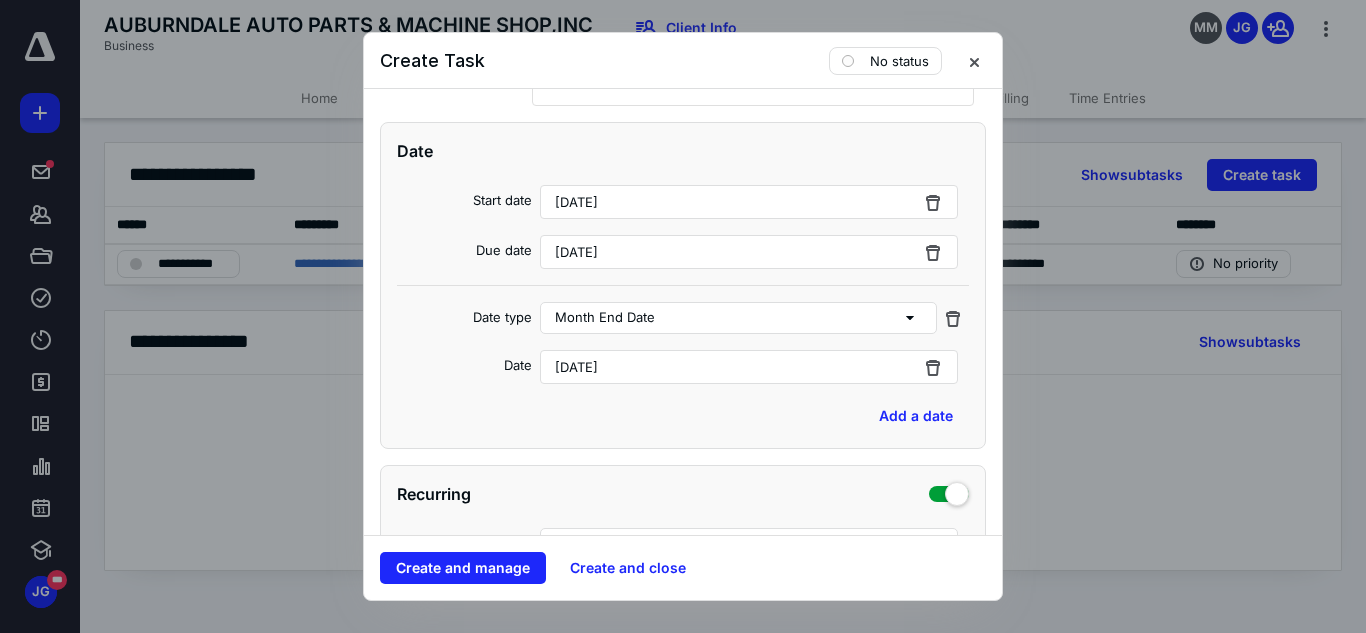 click on "[DATE]" at bounding box center [576, 367] 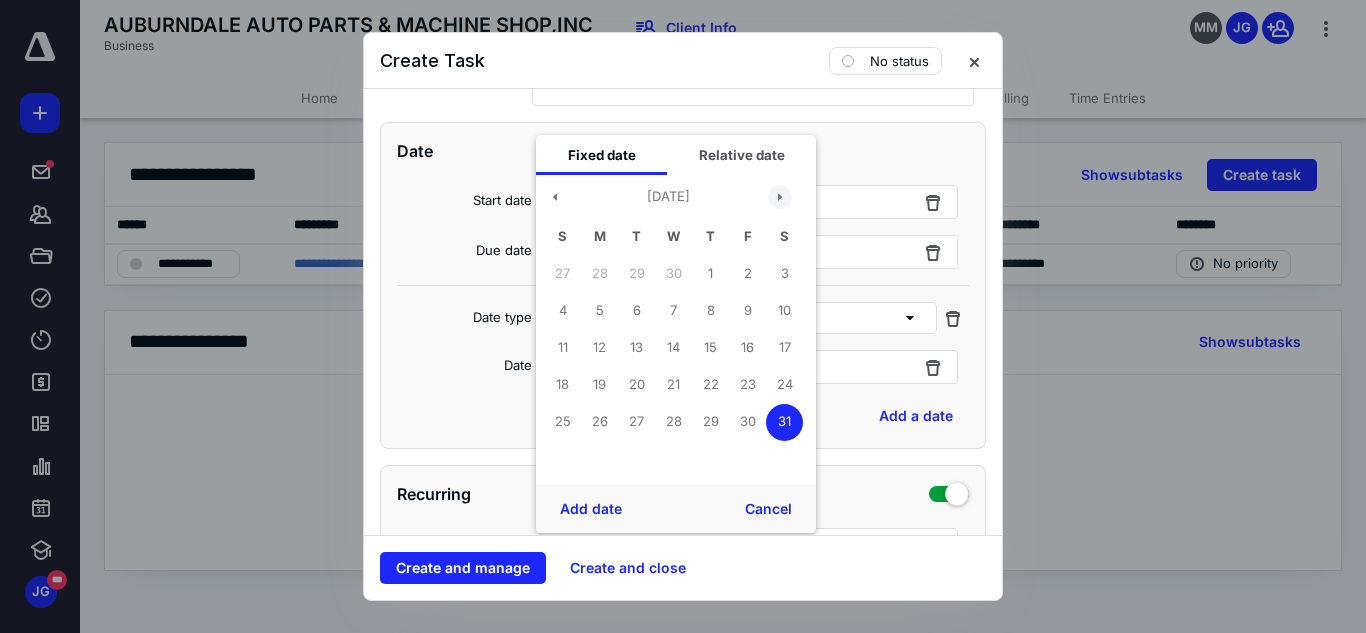 click at bounding box center (780, 197) 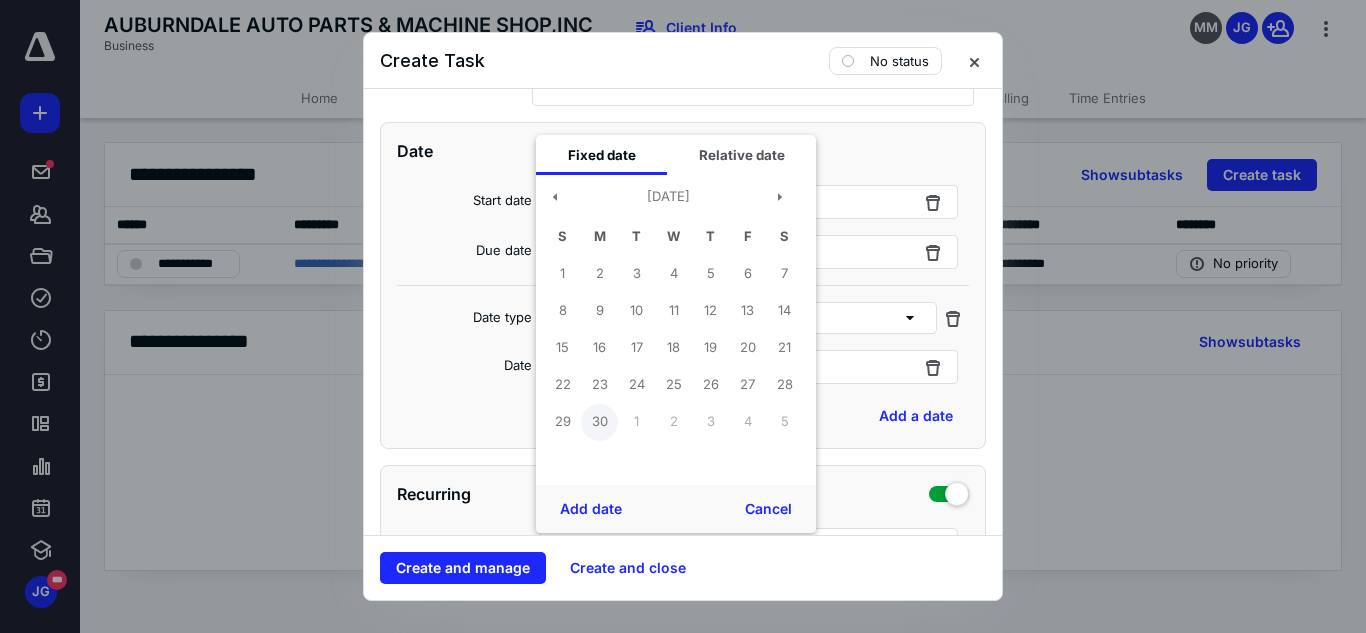 click on "30" at bounding box center [599, 422] 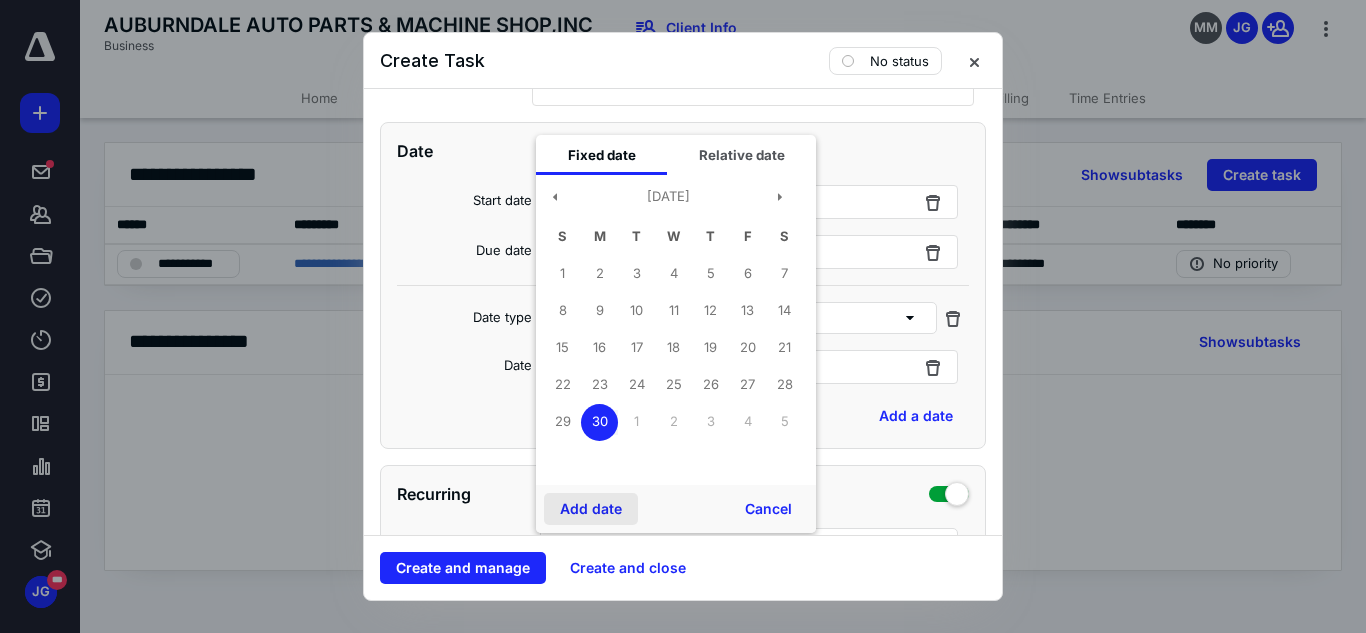 click on "Add date" at bounding box center (591, 509) 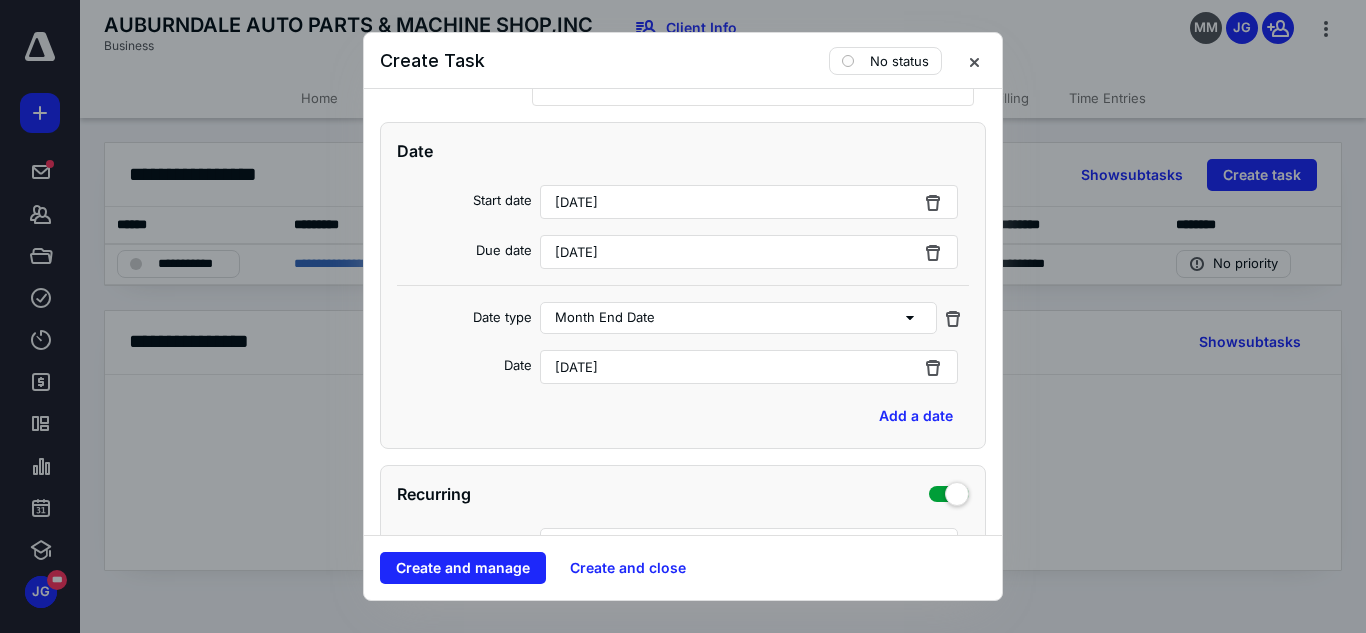 click on "[DATE]" at bounding box center (576, 202) 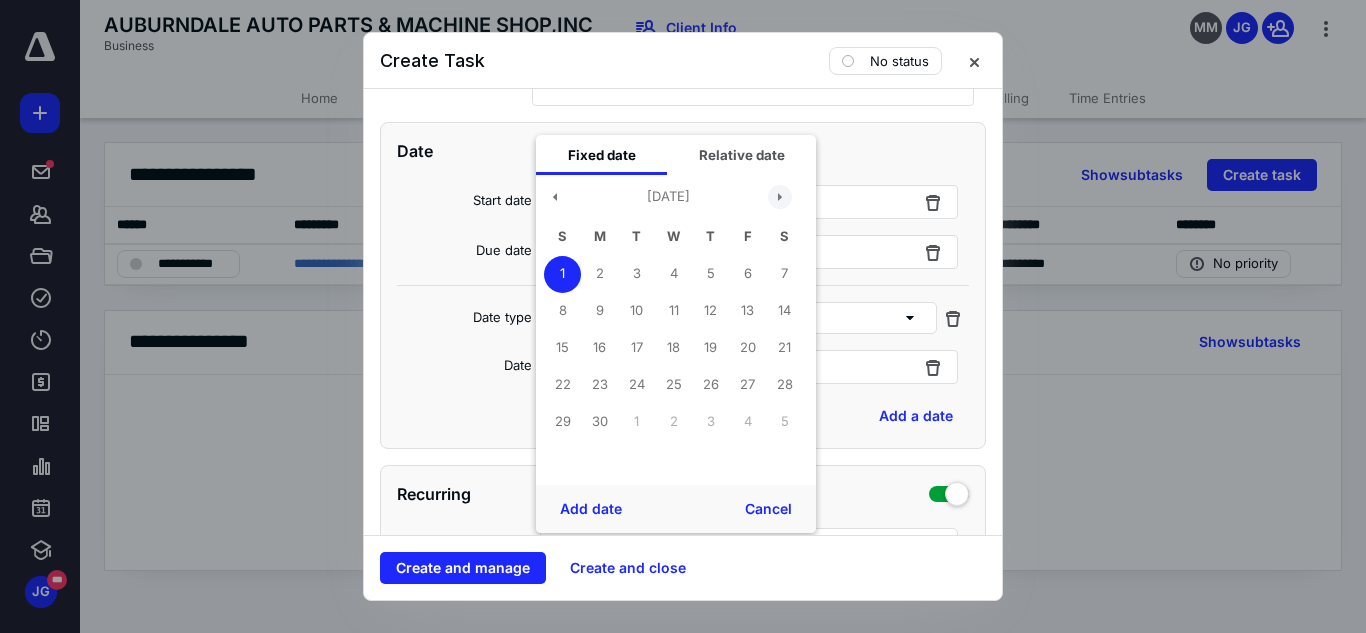 click at bounding box center (780, 197) 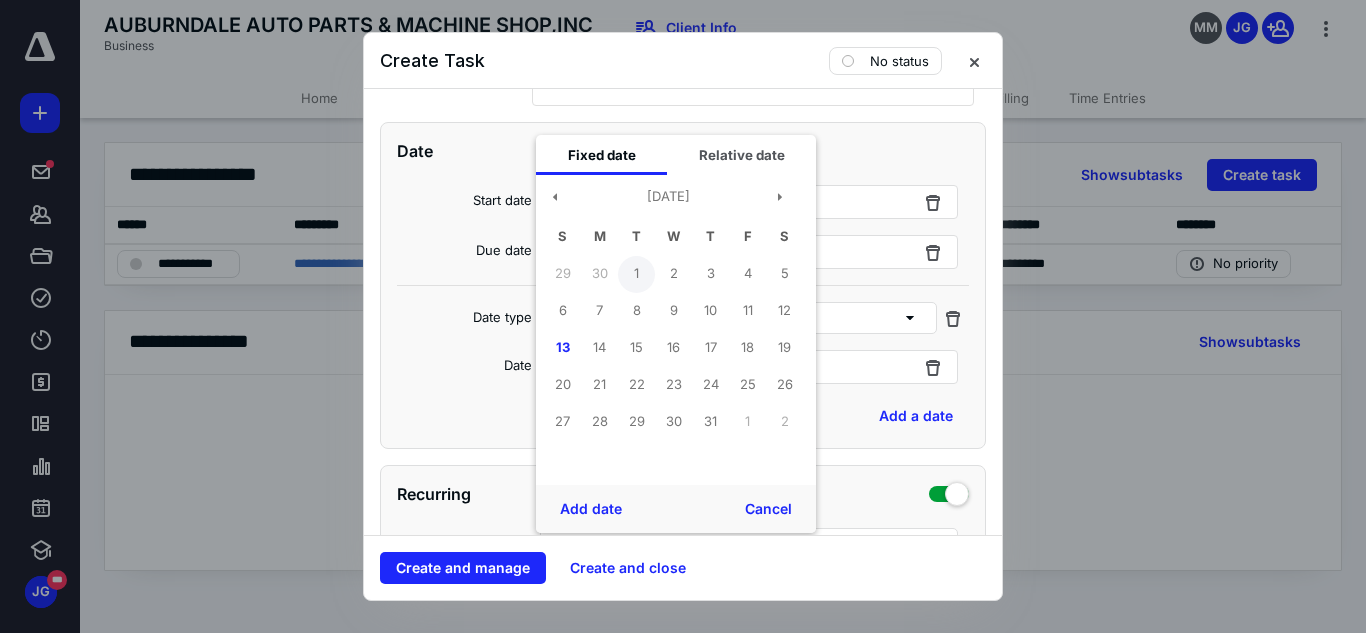 click on "1" at bounding box center [636, 274] 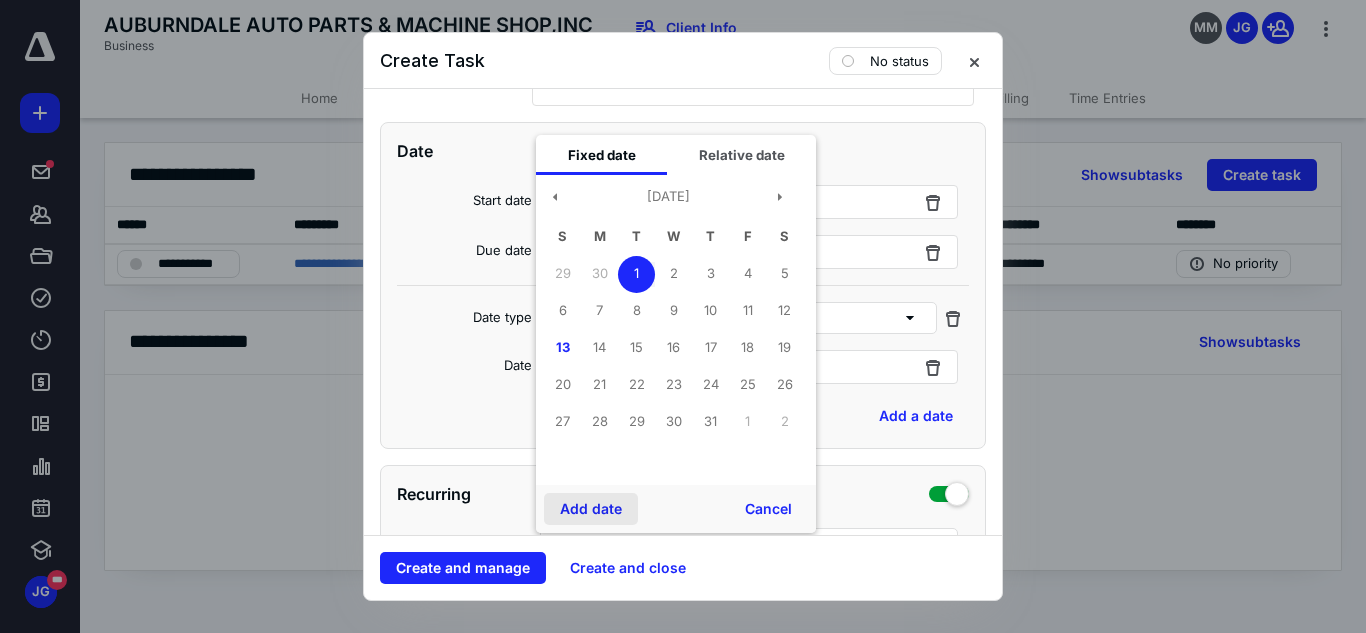 click on "Add date" at bounding box center (591, 509) 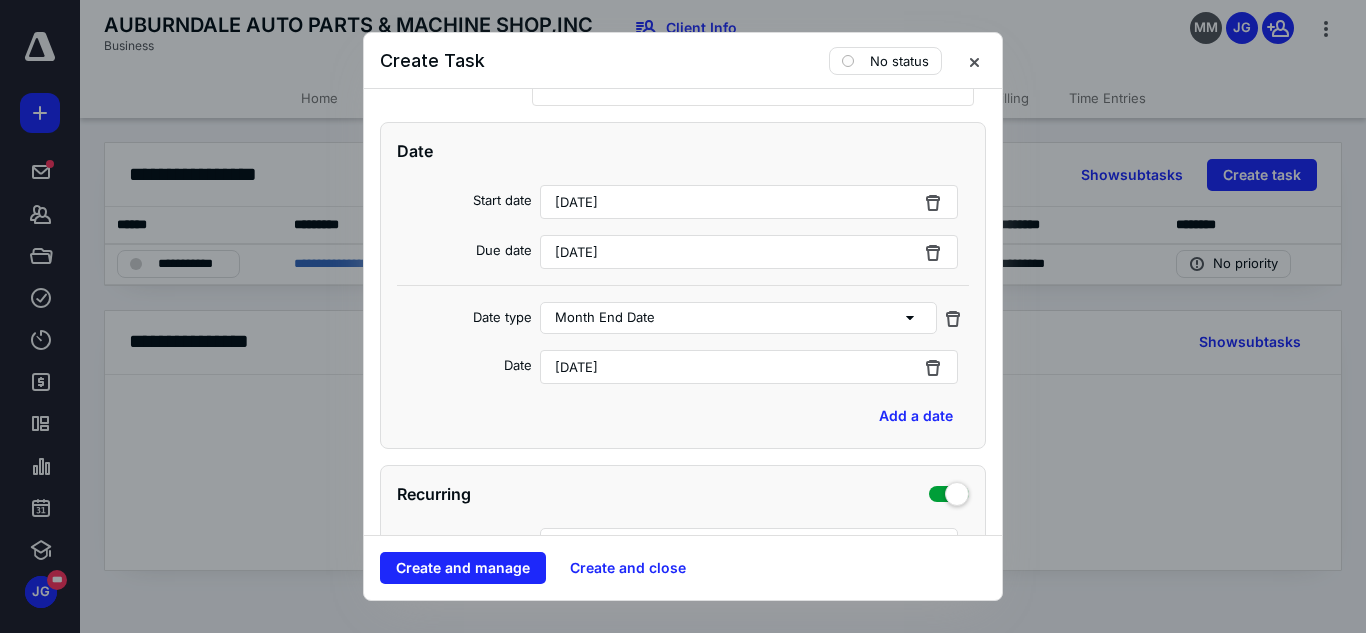 click on "[DATE]" at bounding box center (749, 252) 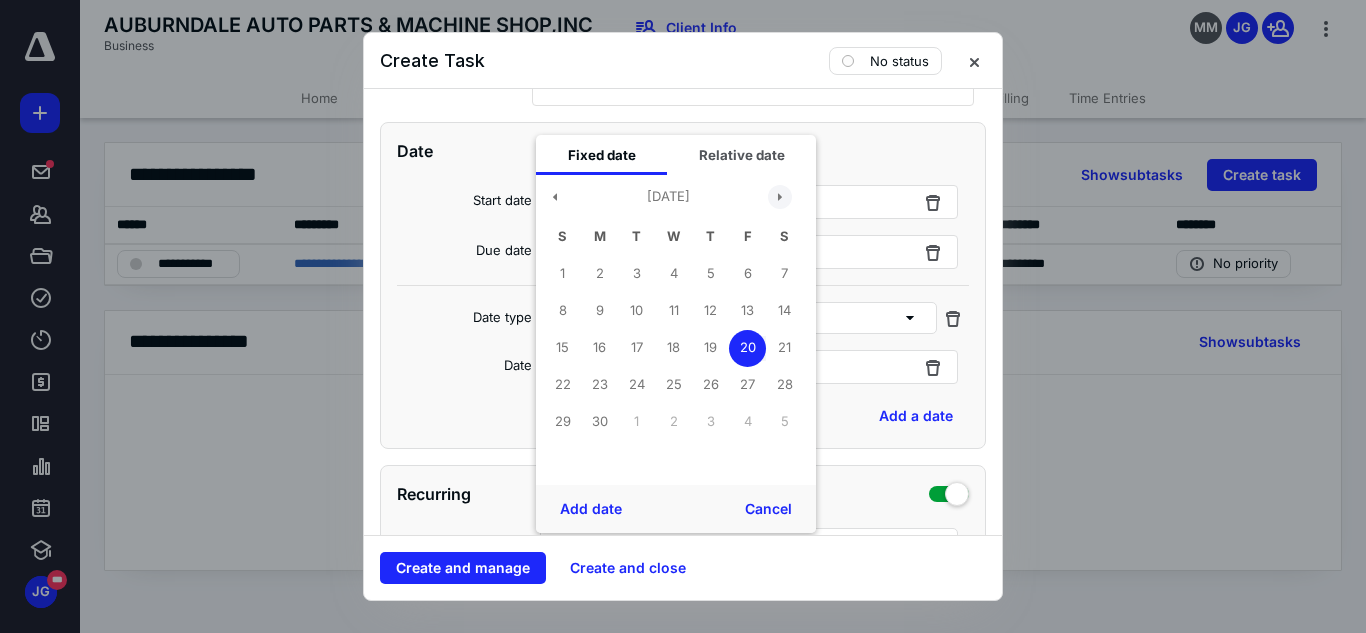 click at bounding box center (780, 197) 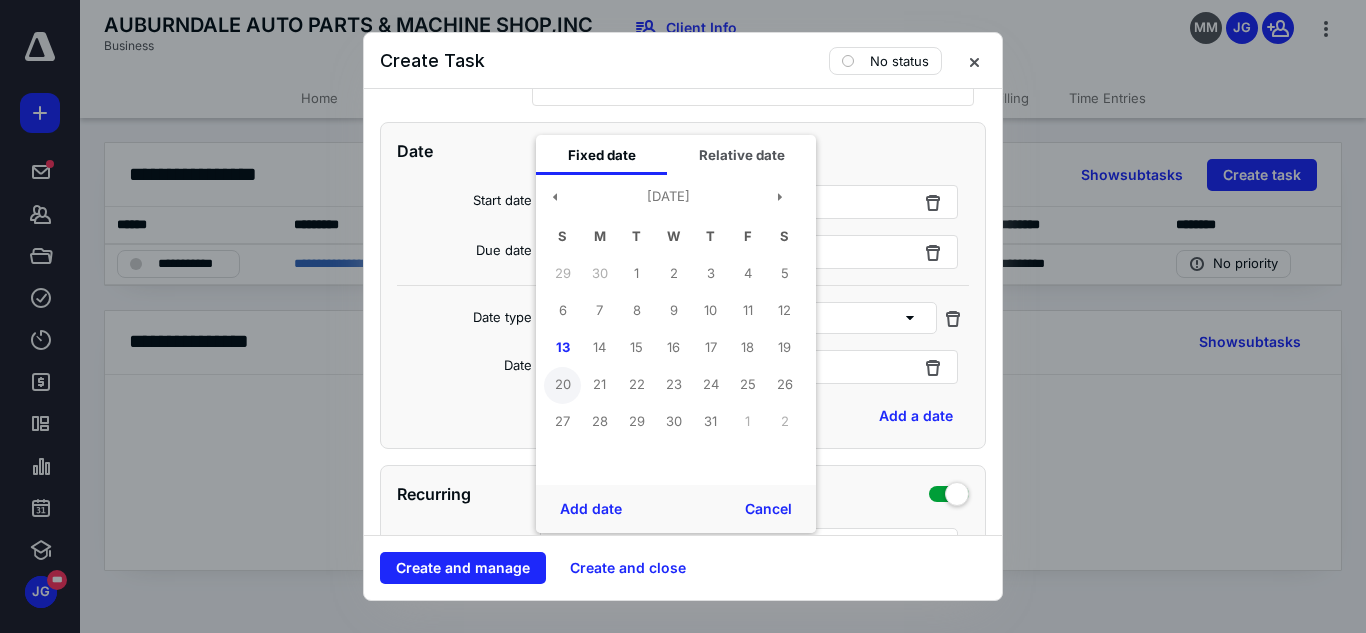 click on "20" at bounding box center (562, 385) 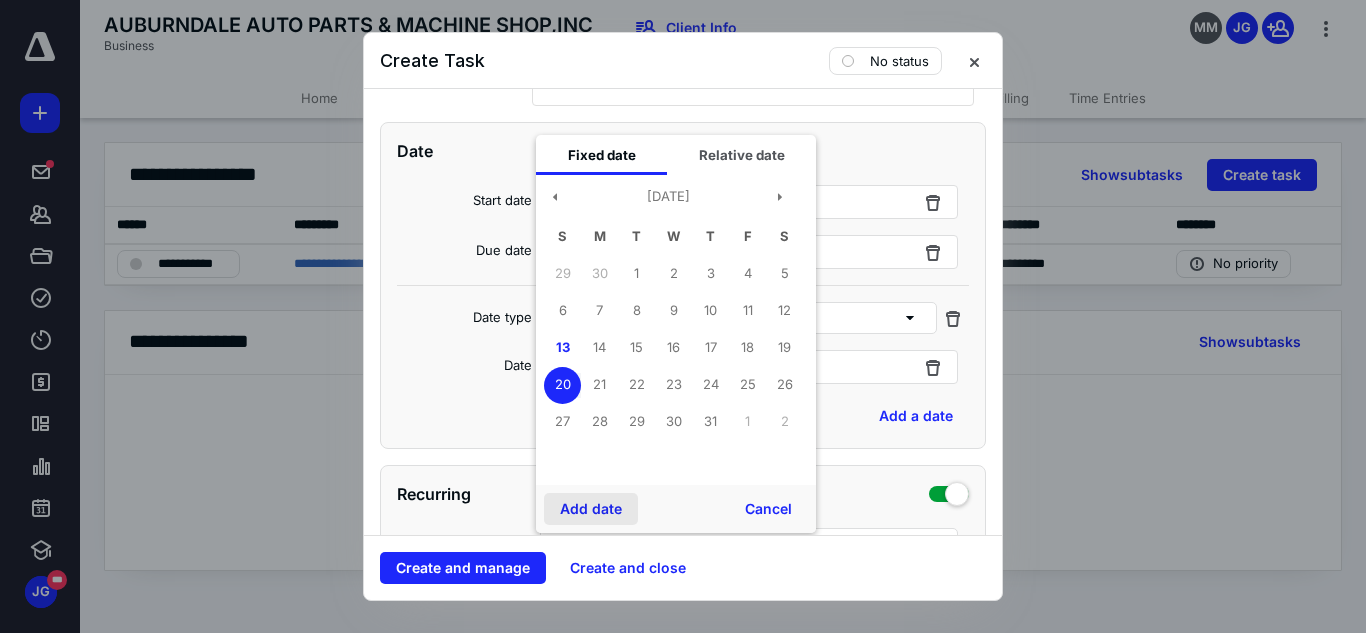 click on "Add date" at bounding box center [591, 509] 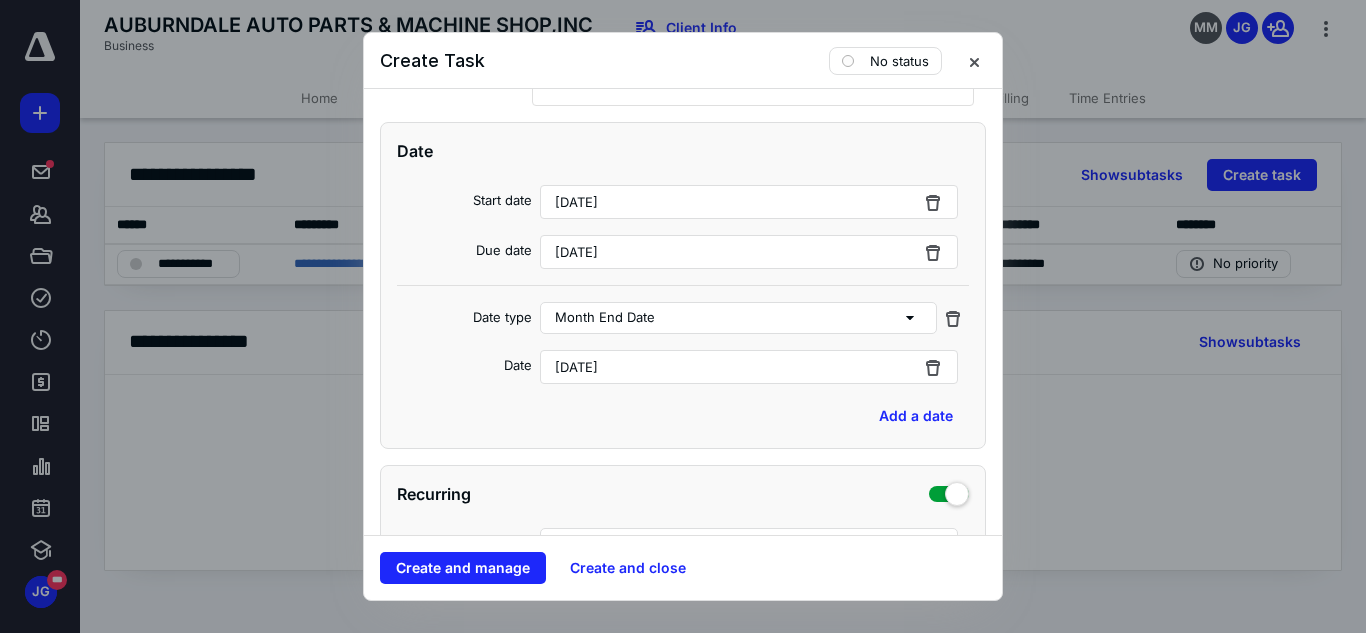 click on "Date Start date [DATE] Due date [DATE] Date type Month End Date Date [DATE] Add a date" at bounding box center (683, 285) 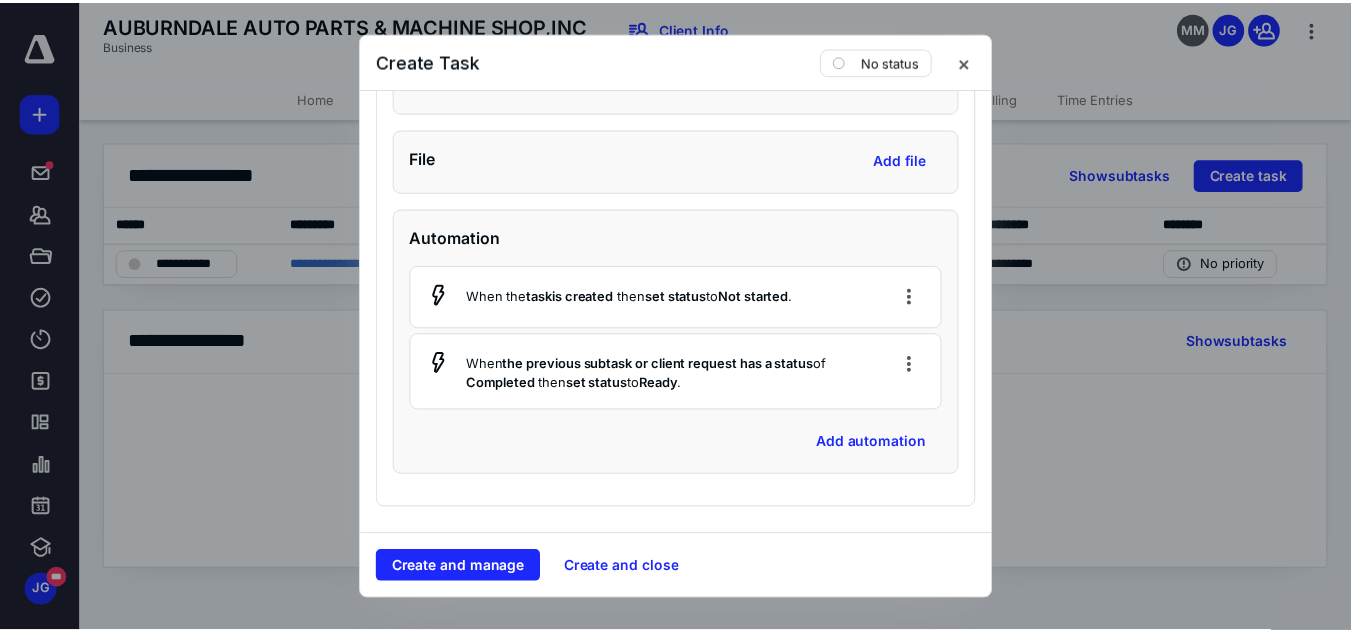 scroll, scrollTop: 6266, scrollLeft: 0, axis: vertical 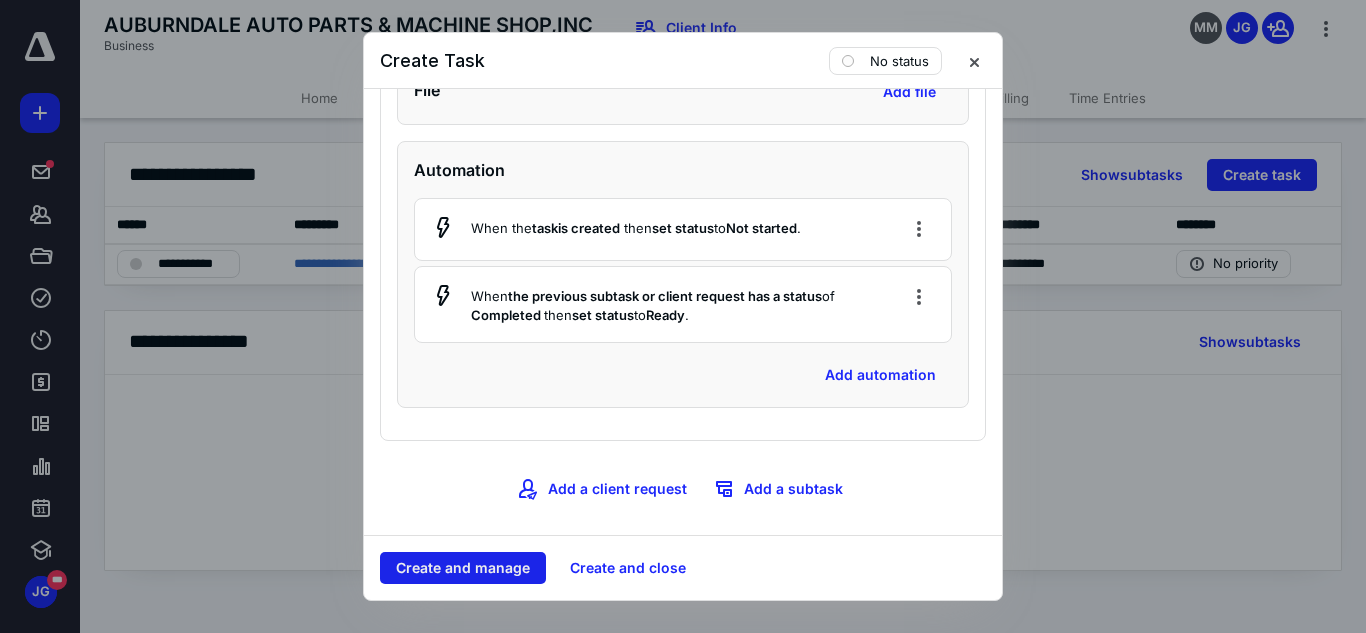 click on "Create and manage" at bounding box center (463, 568) 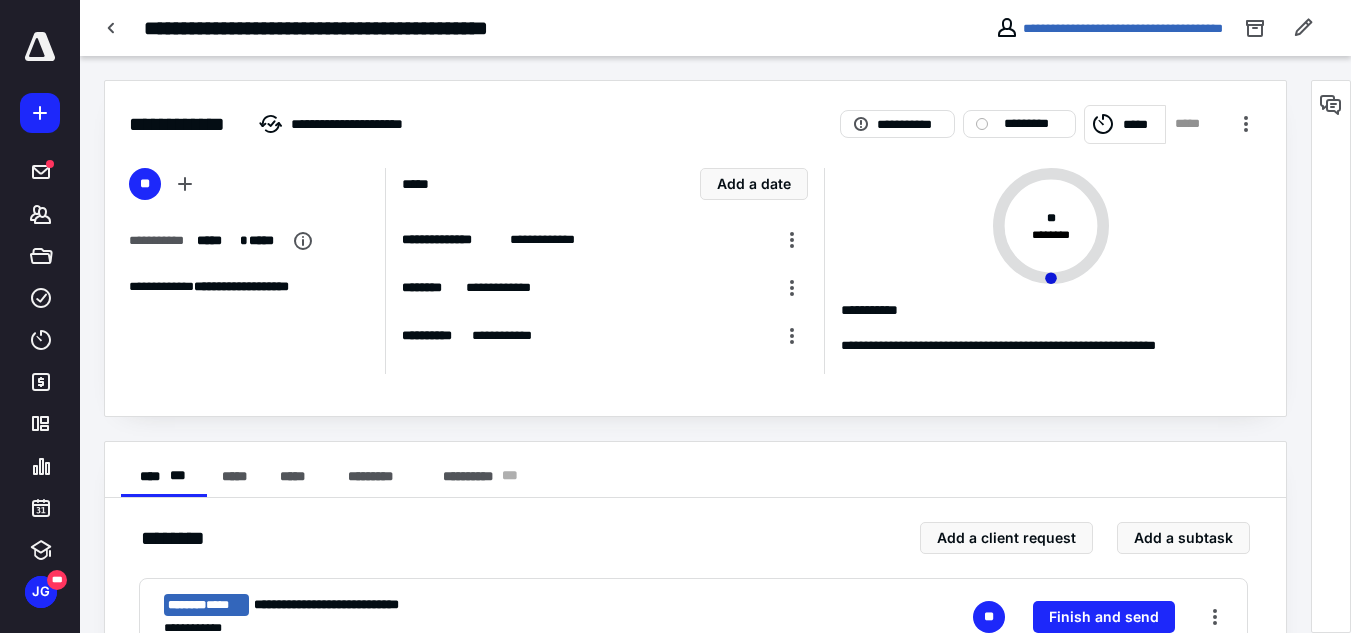 click on "**********" at bounding box center (695, 521) 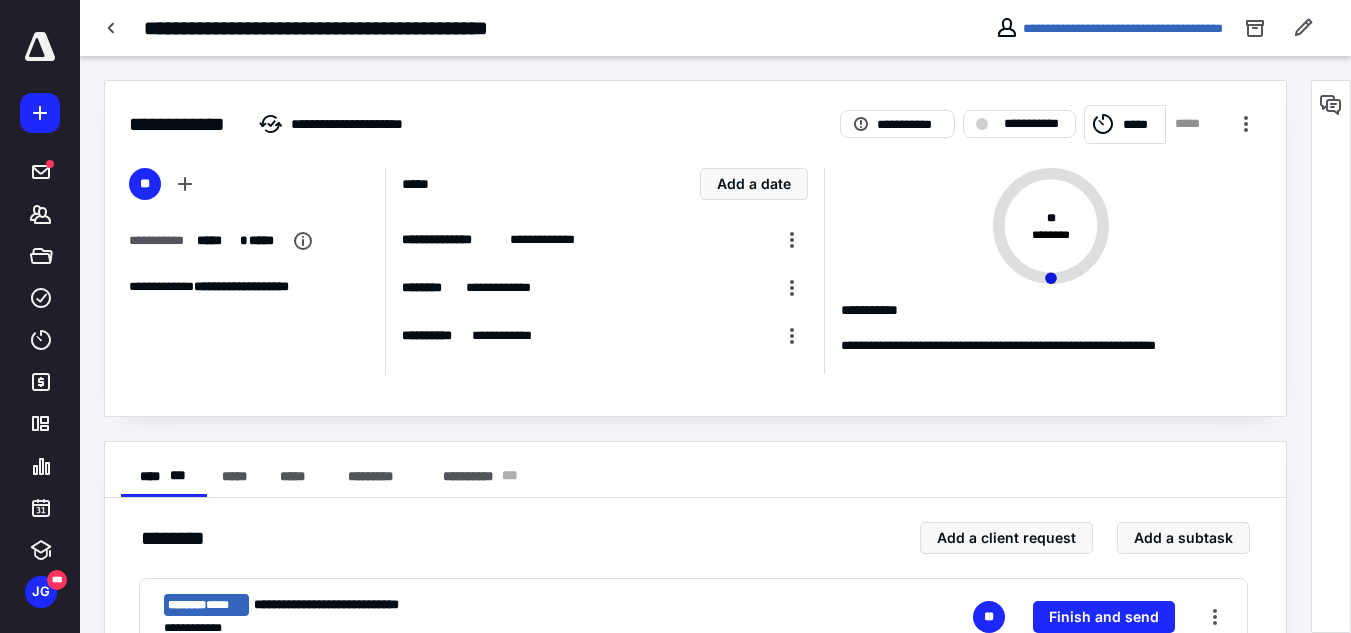 click on "**********" at bounding box center [695, 521] 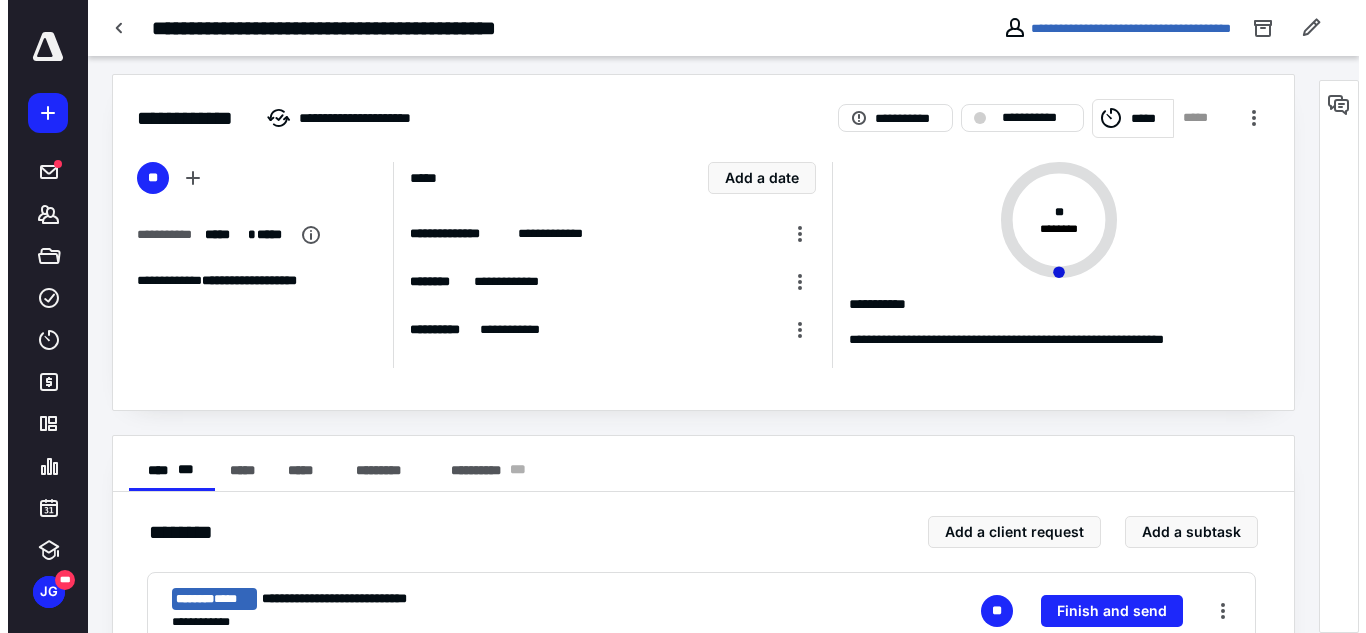 scroll, scrollTop: 0, scrollLeft: 0, axis: both 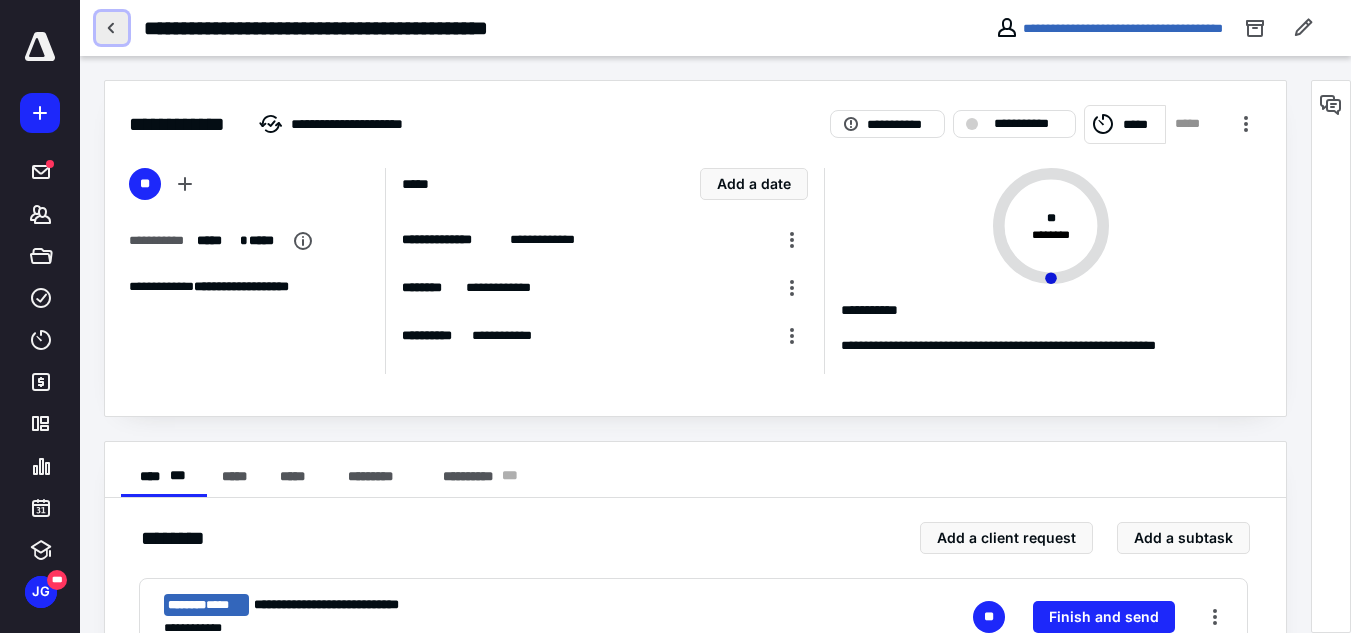click at bounding box center [112, 28] 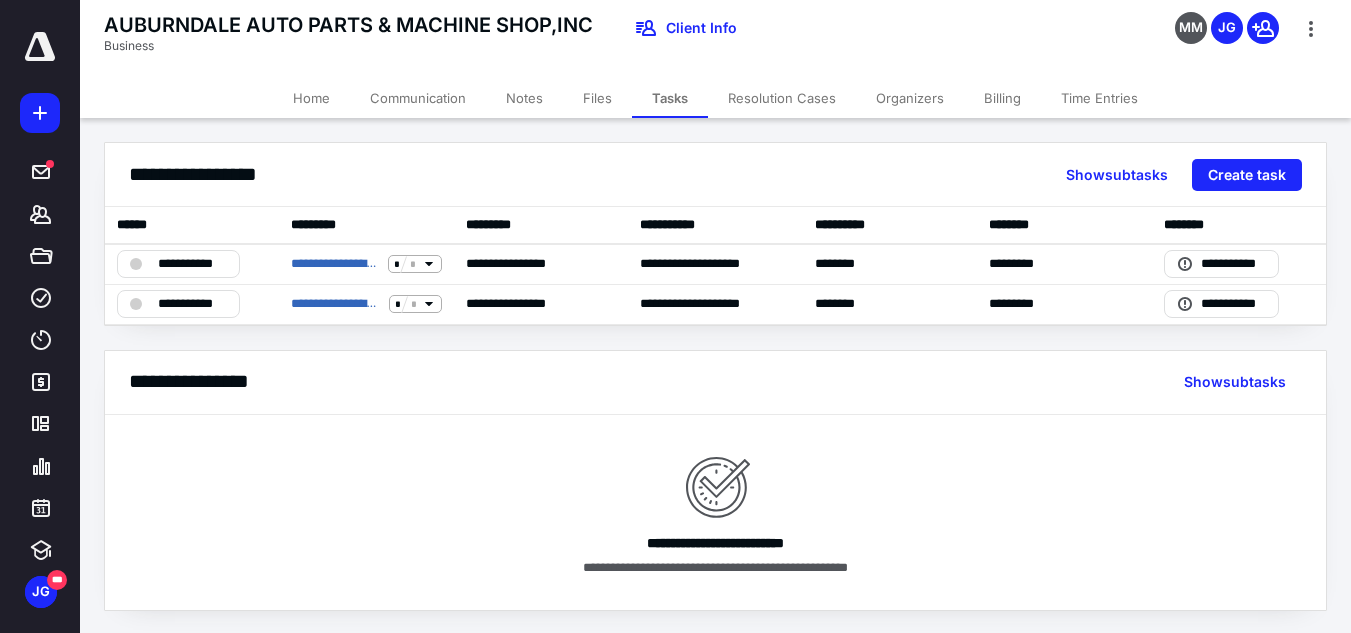 click on "**********" at bounding box center [715, 376] 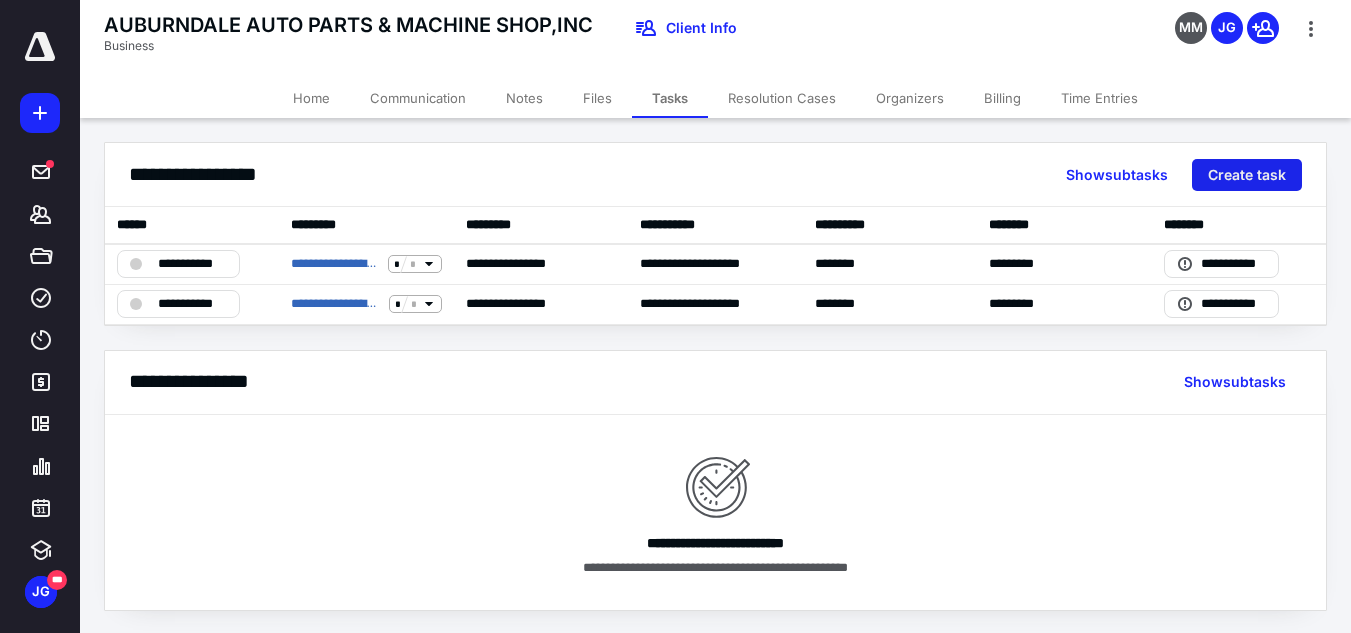 click on "Create task" at bounding box center (1247, 175) 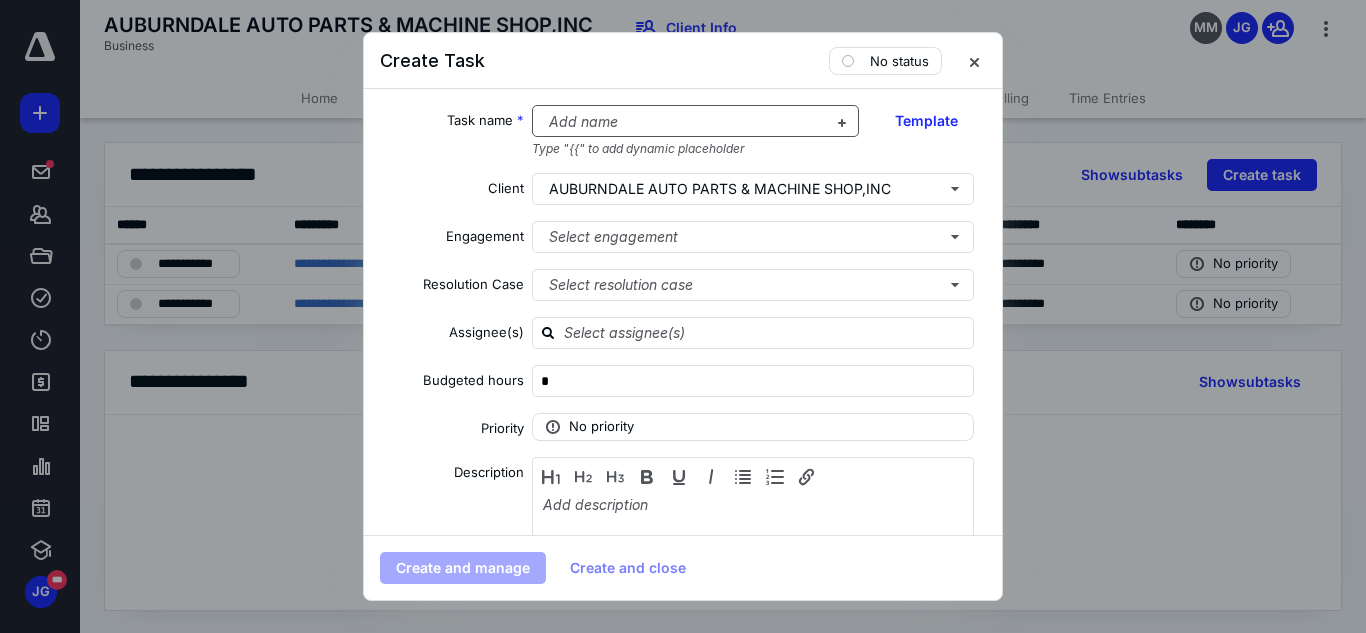 click at bounding box center [684, 122] 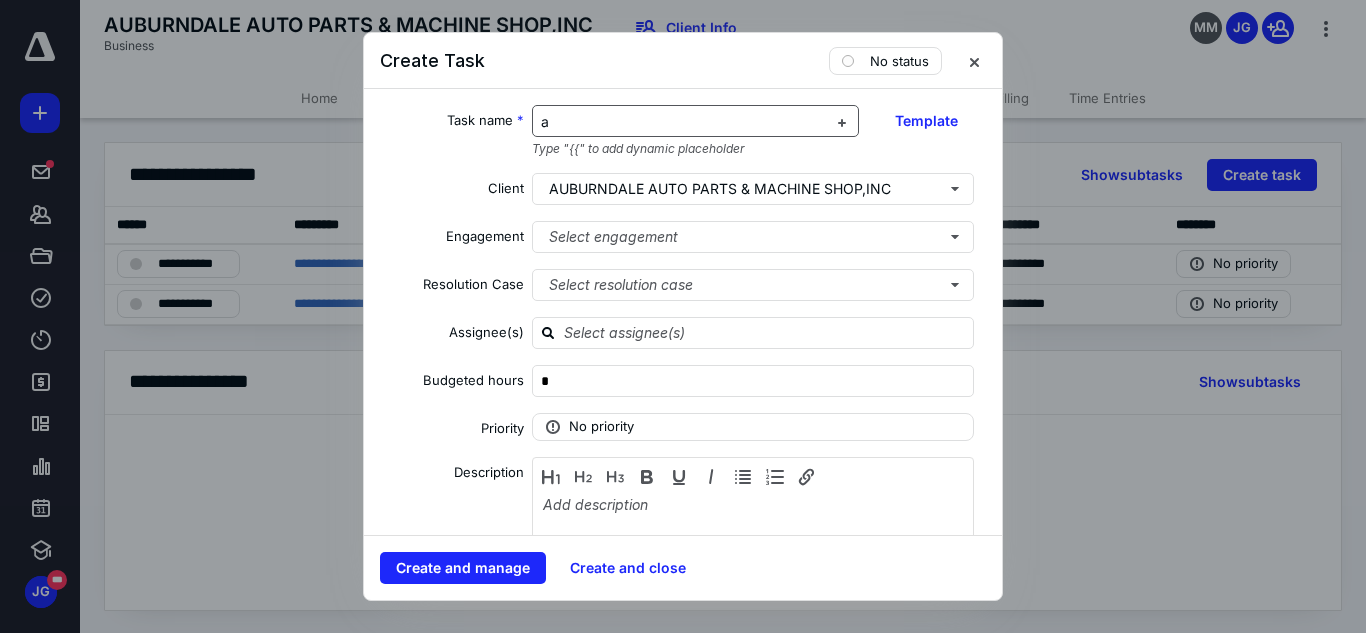 type 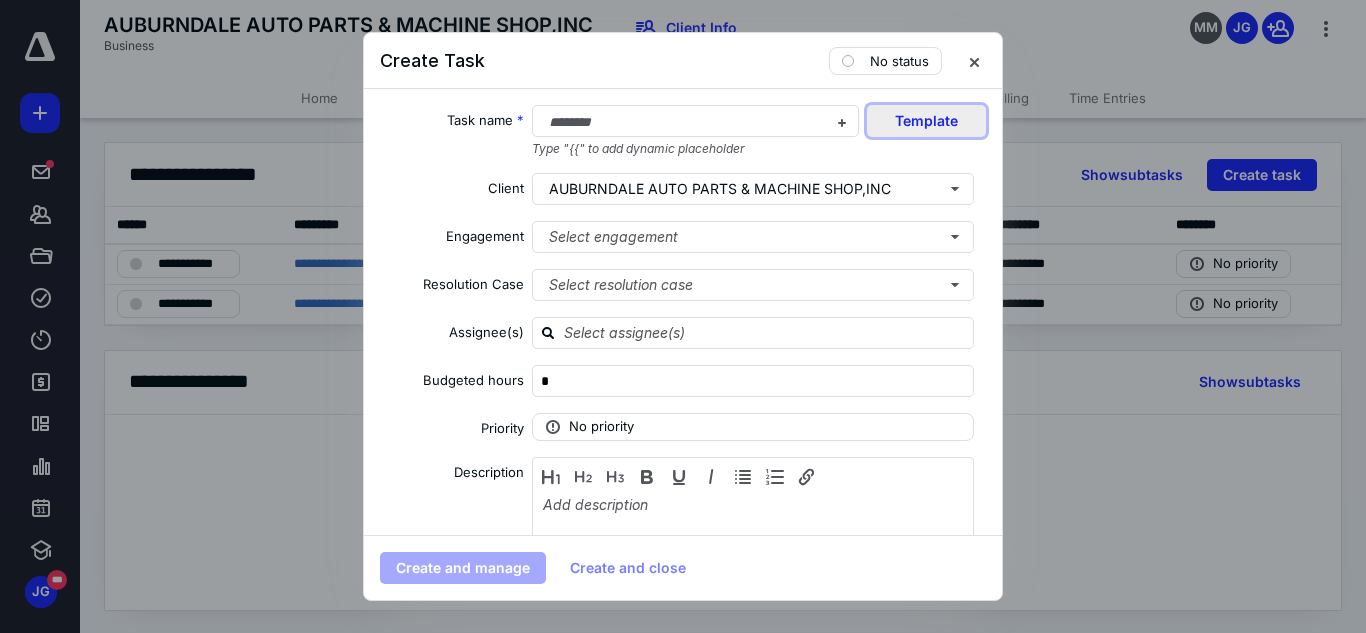 click on "Template" at bounding box center [926, 121] 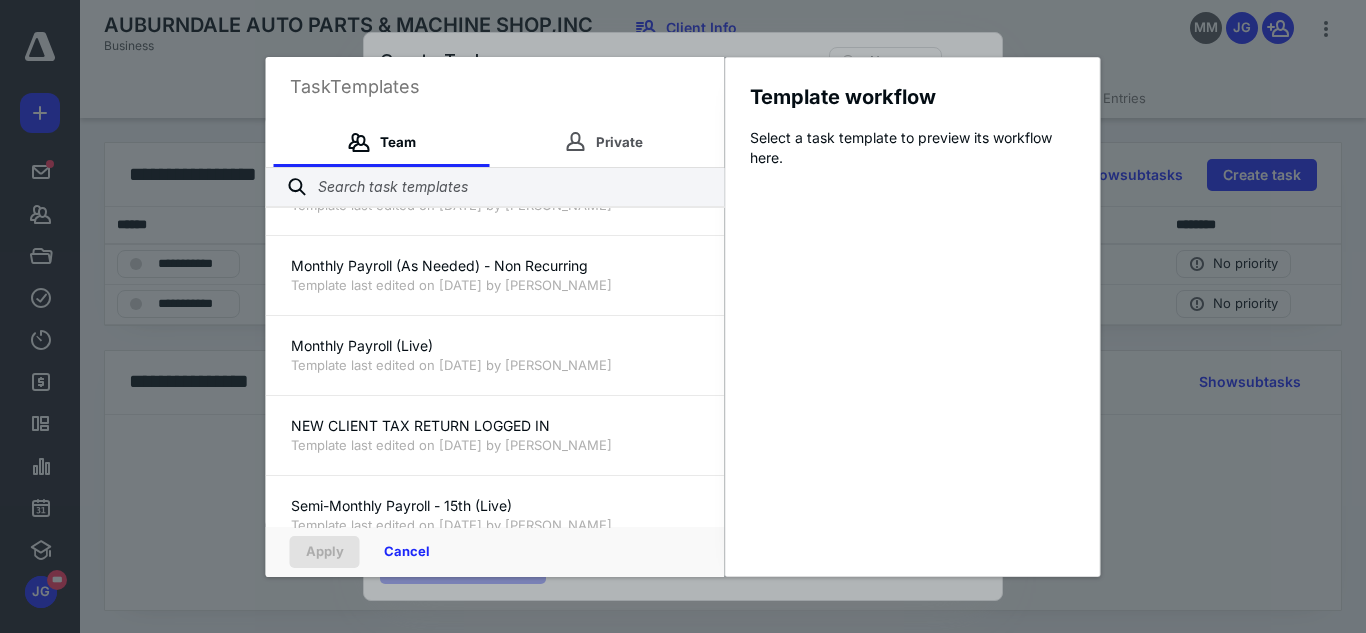 scroll, scrollTop: 905, scrollLeft: 0, axis: vertical 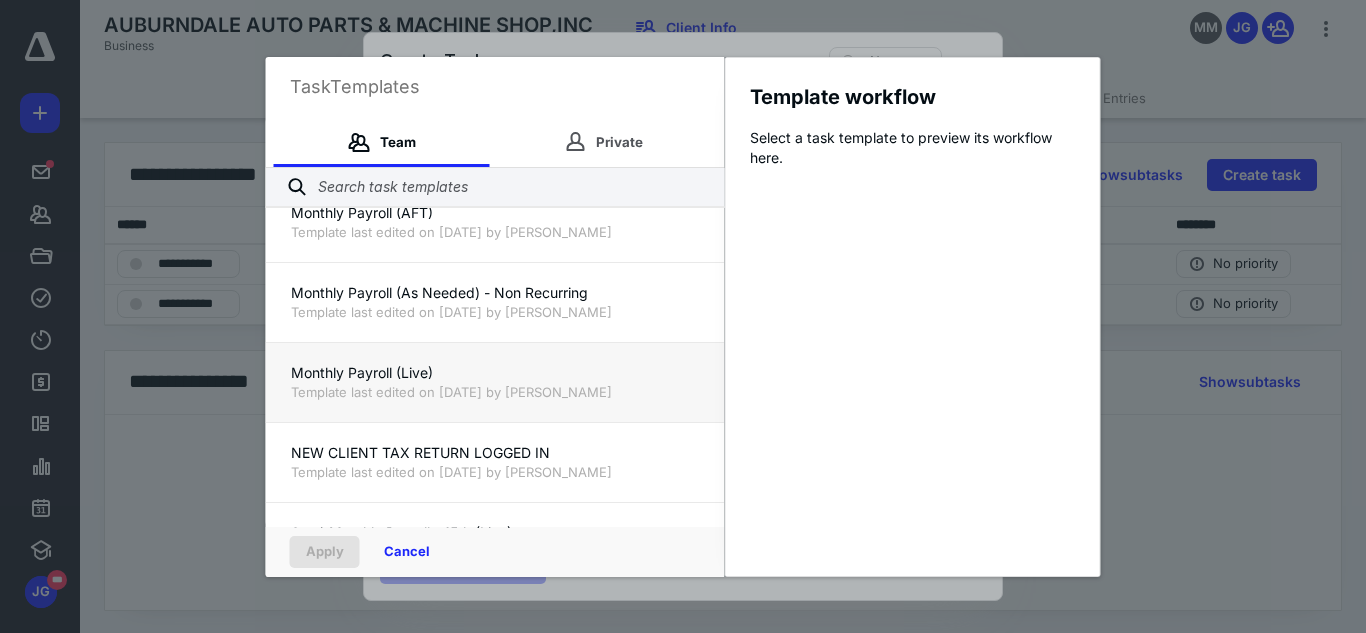 click on "Monthly Payroll (Live)" at bounding box center (495, 373) 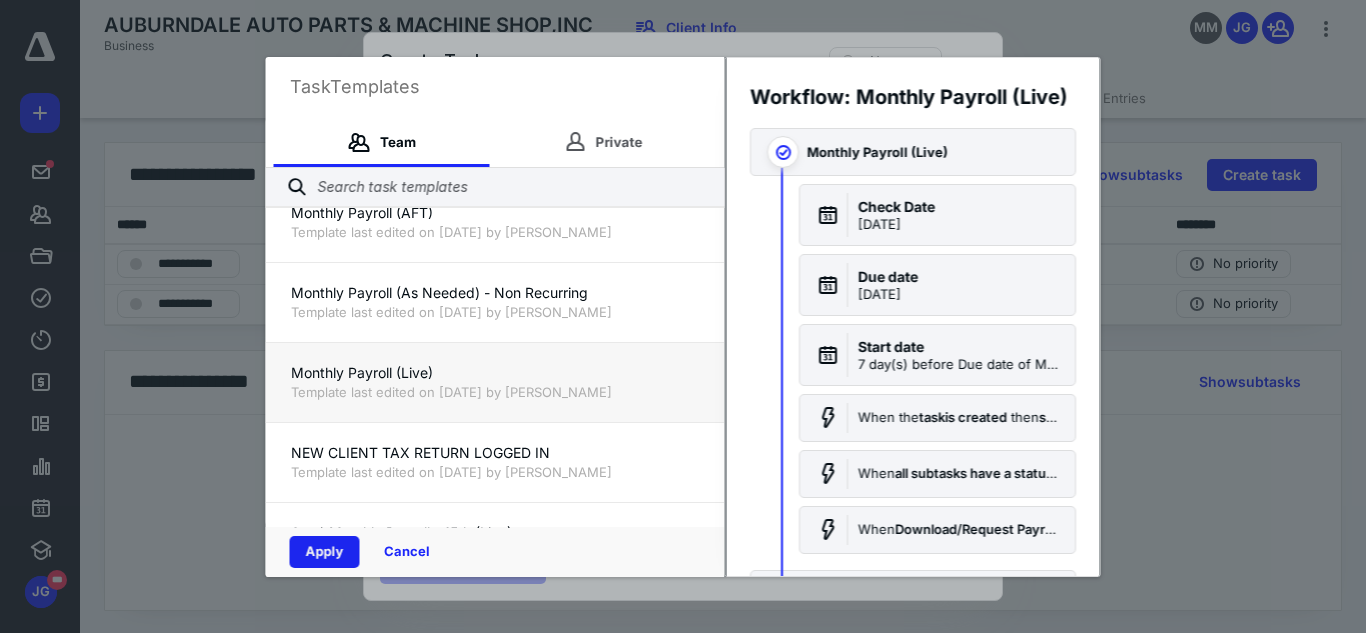 click on "Apply" at bounding box center (325, 552) 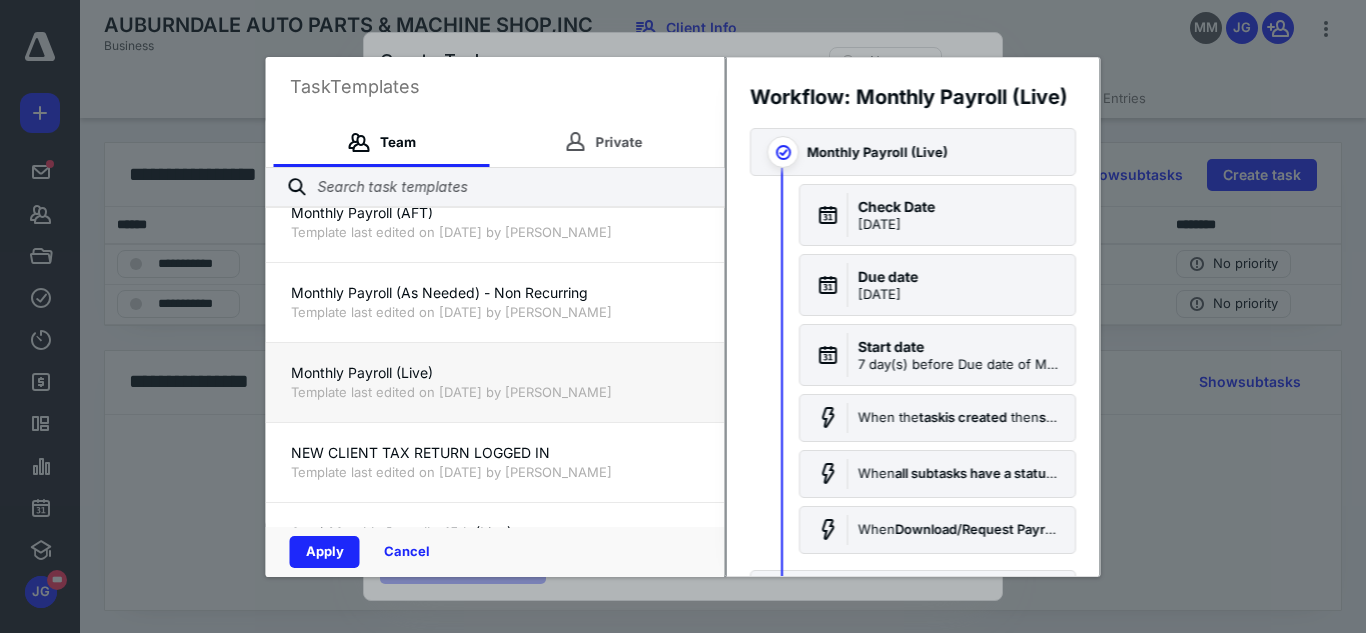checkbox on "true" 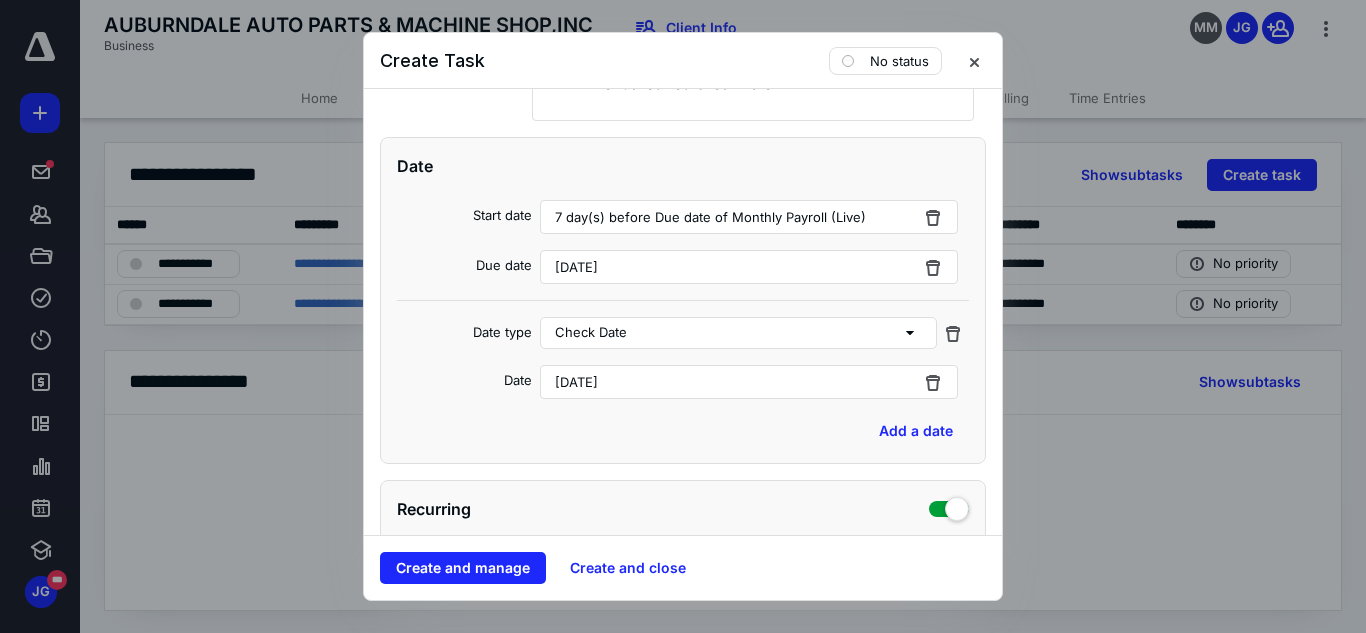 scroll, scrollTop: 546, scrollLeft: 0, axis: vertical 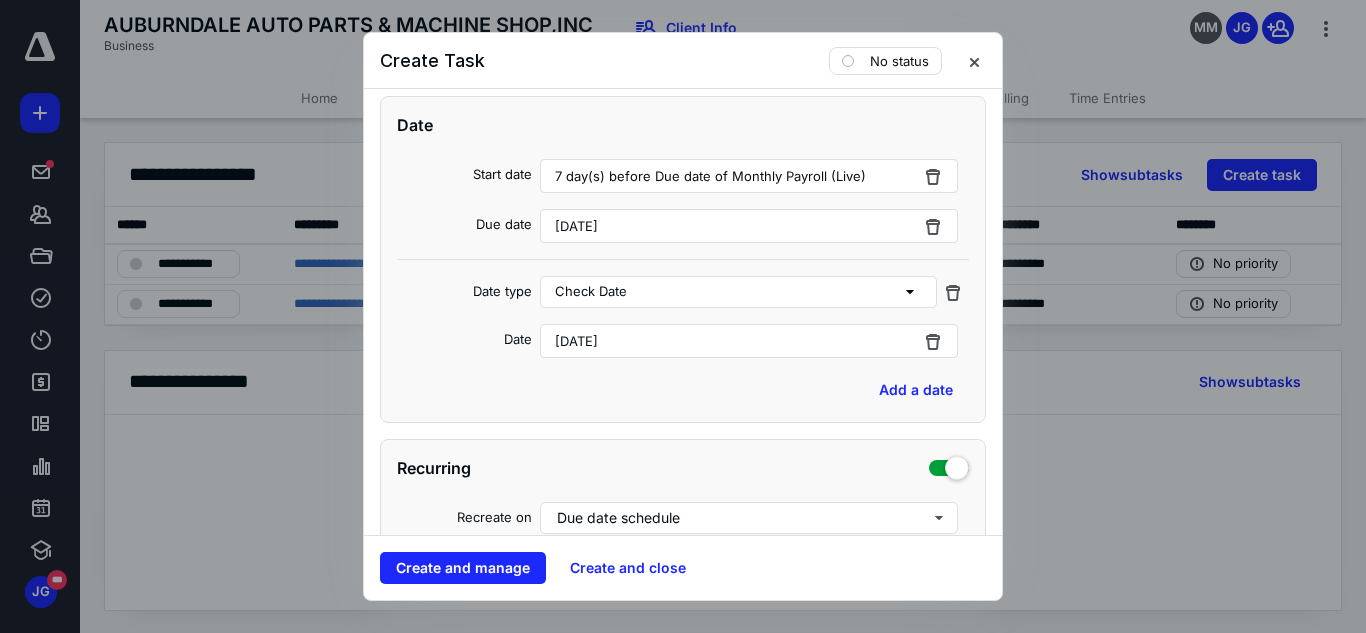 click on "[DATE]" at bounding box center [576, 226] 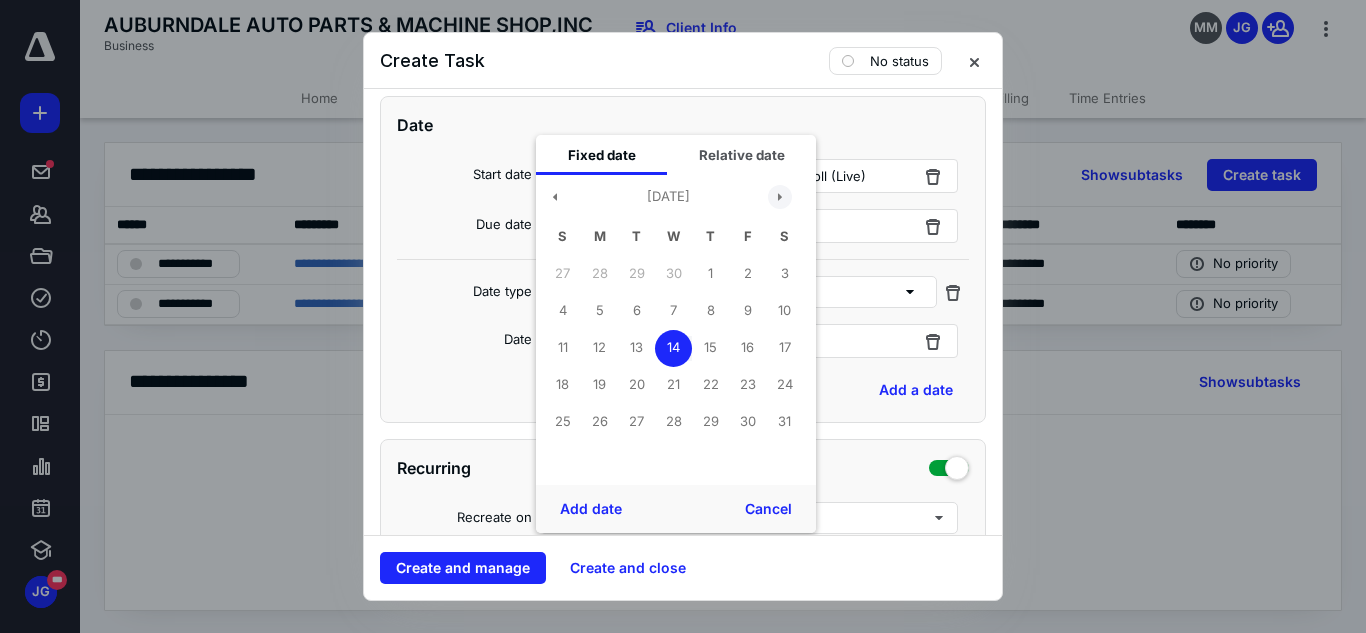 click at bounding box center (780, 197) 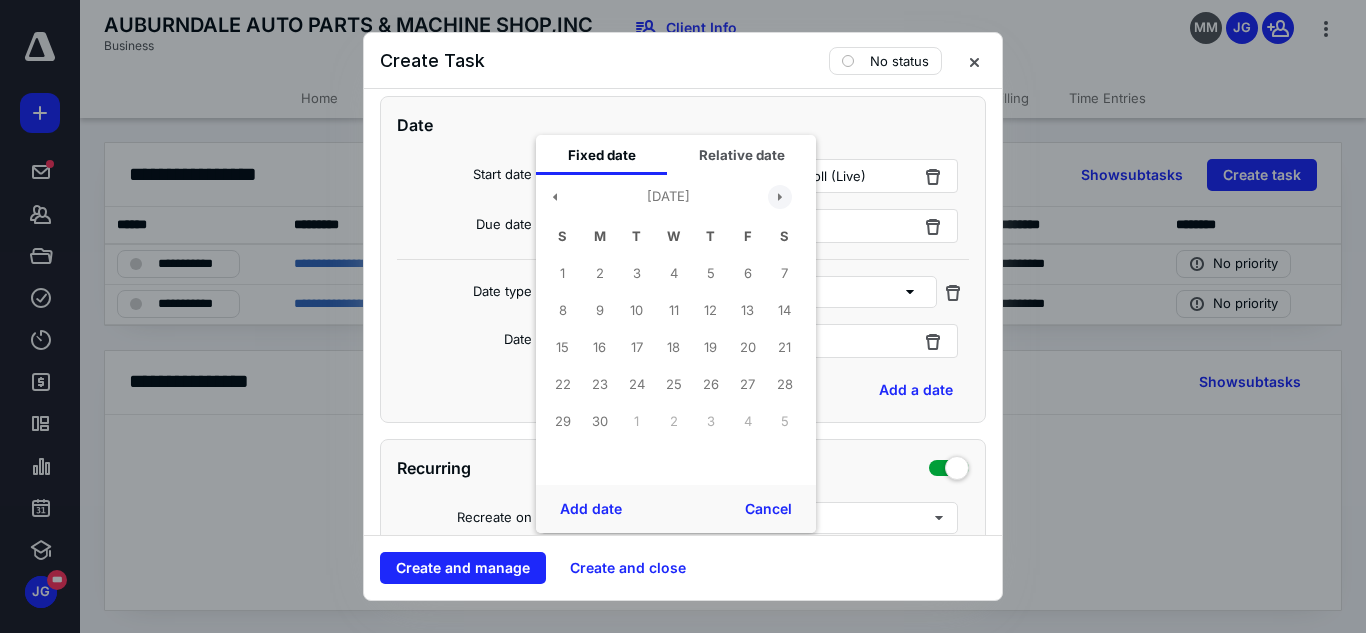 click at bounding box center [780, 197] 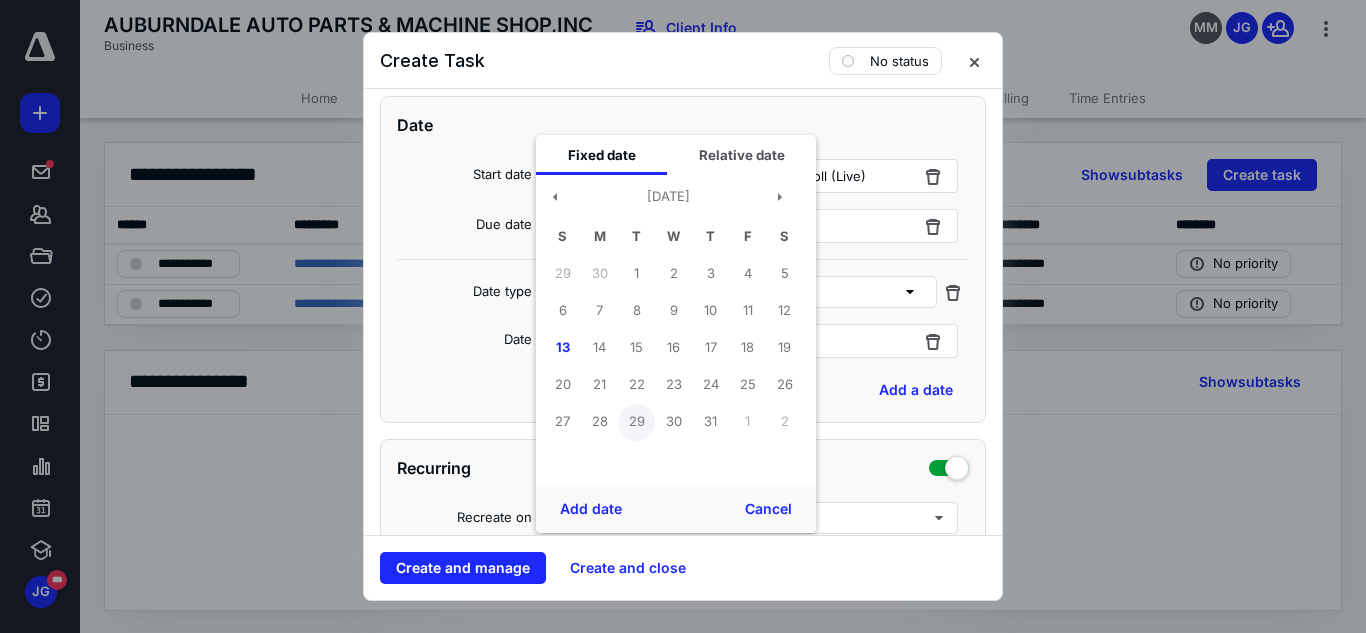 click on "29" at bounding box center (636, 422) 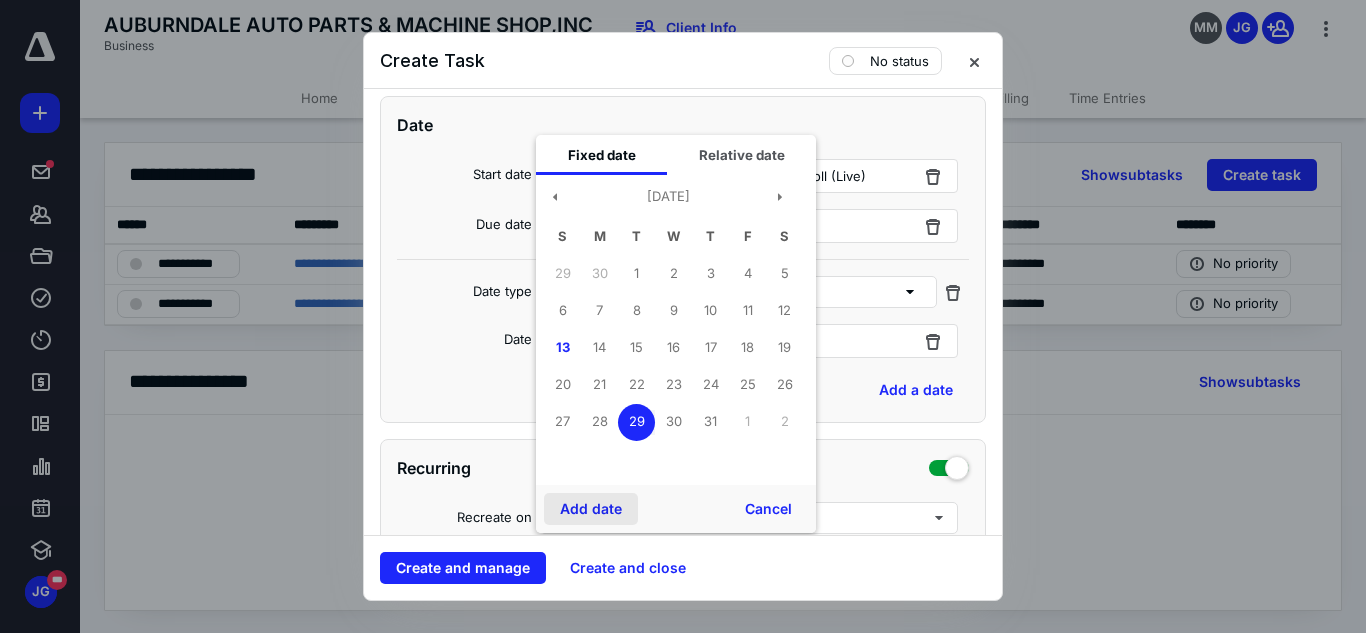 click on "Add date" at bounding box center (591, 509) 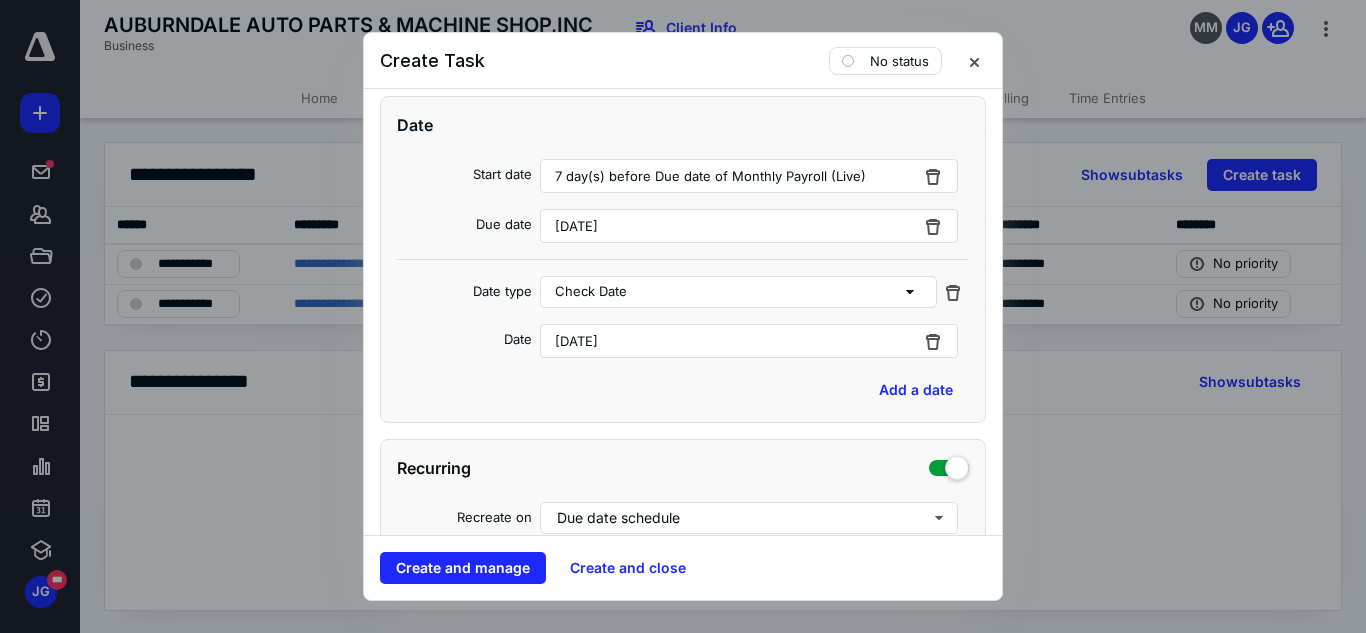 click on "[DATE]" at bounding box center [749, 341] 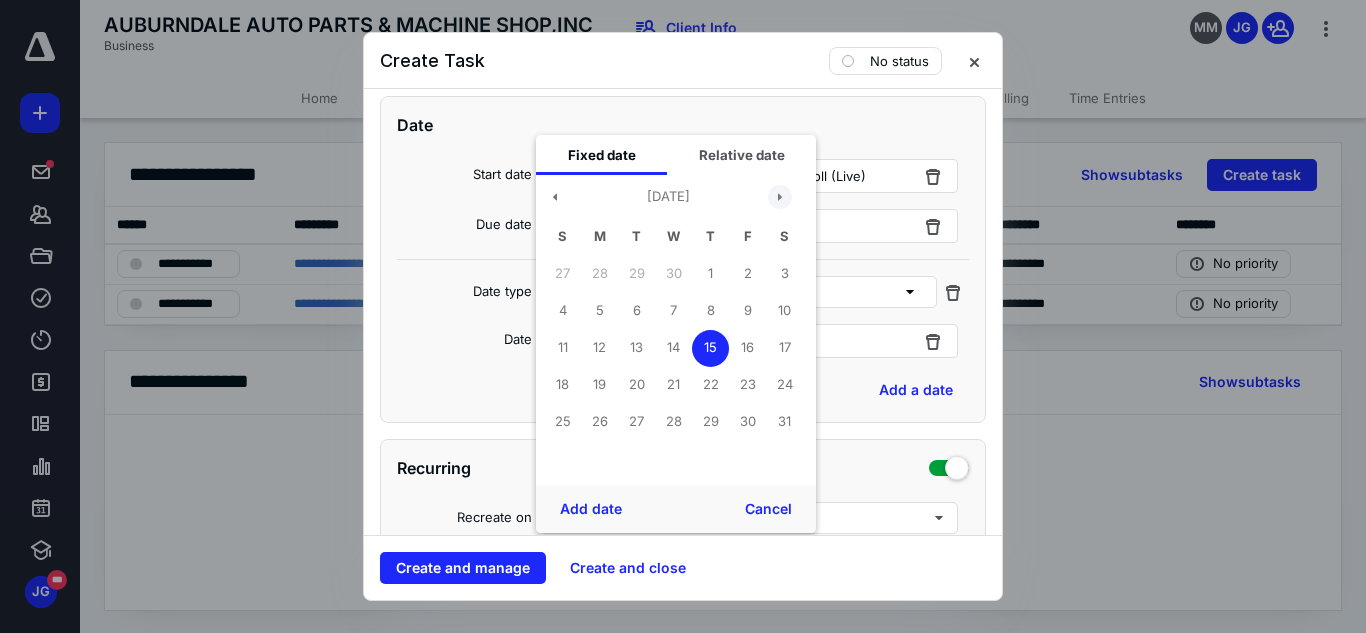 click at bounding box center [780, 197] 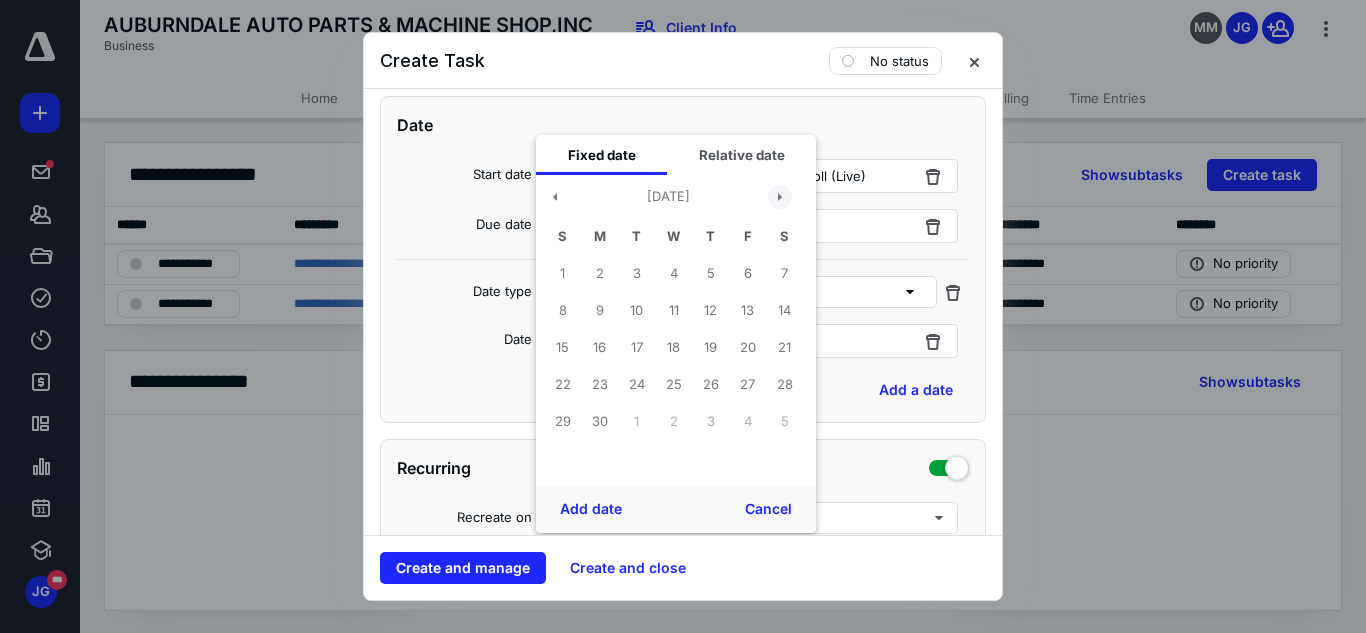 click at bounding box center [780, 197] 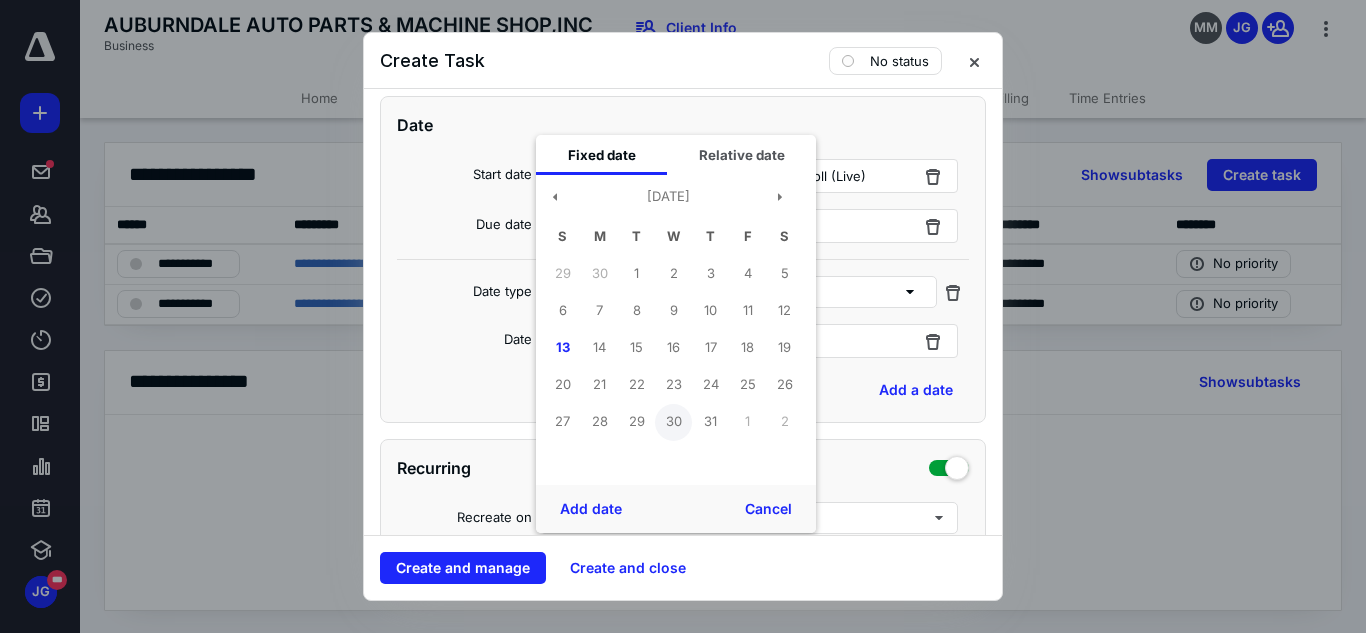 click on "30" at bounding box center (673, 422) 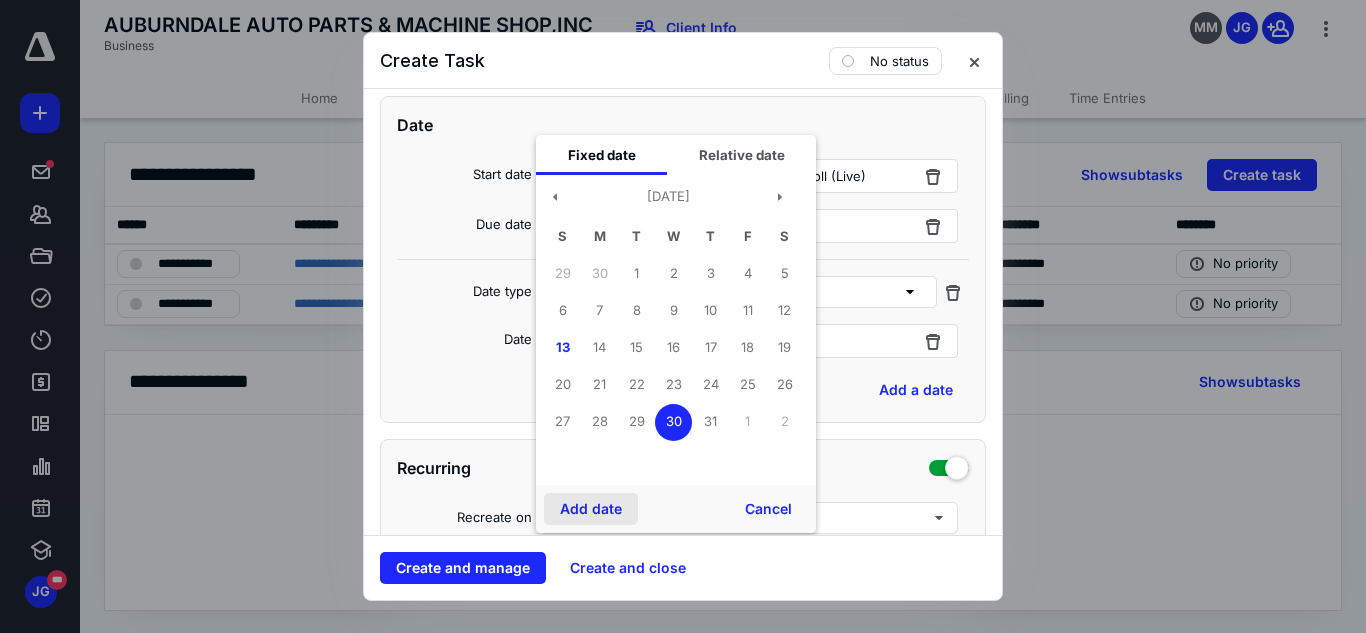 click on "Add date" at bounding box center [591, 509] 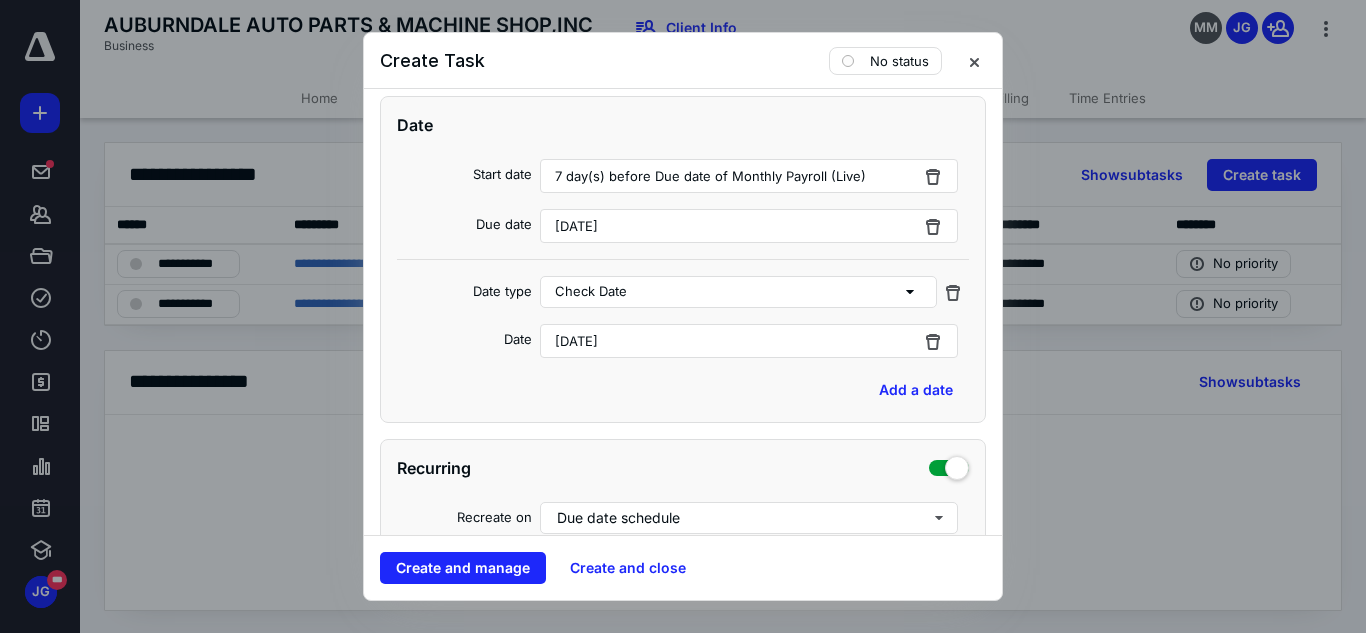 click on "Add a date" at bounding box center [683, 390] 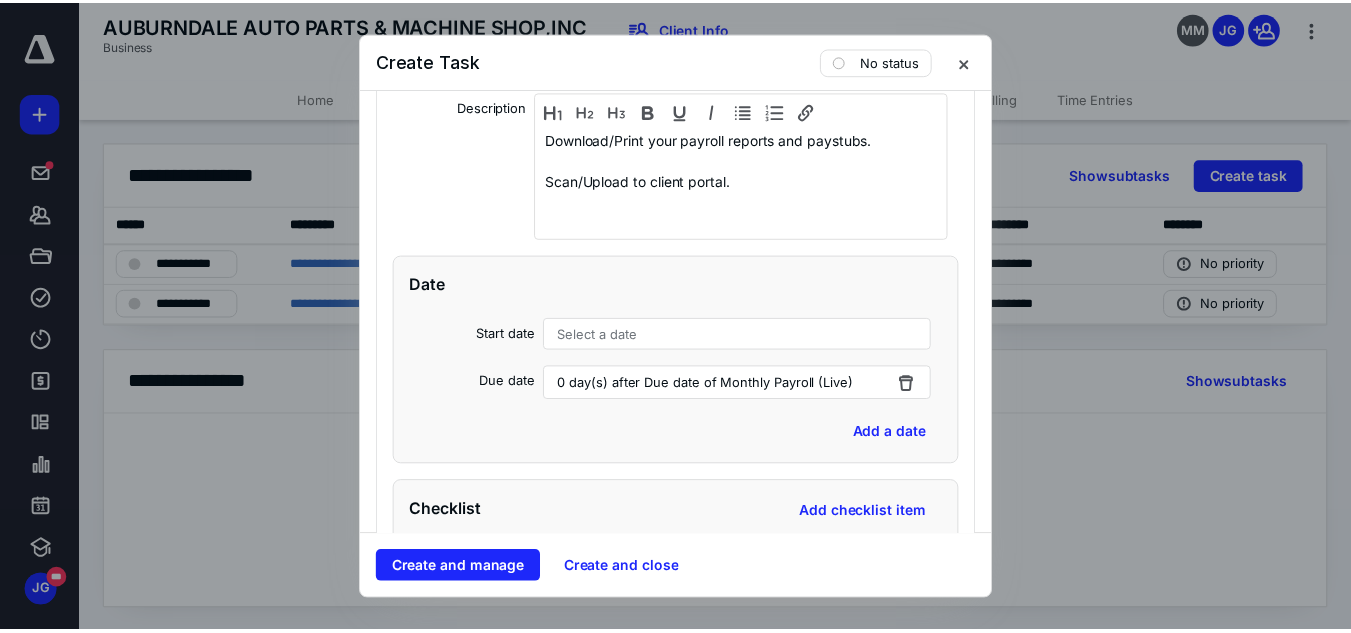 scroll, scrollTop: 6684, scrollLeft: 0, axis: vertical 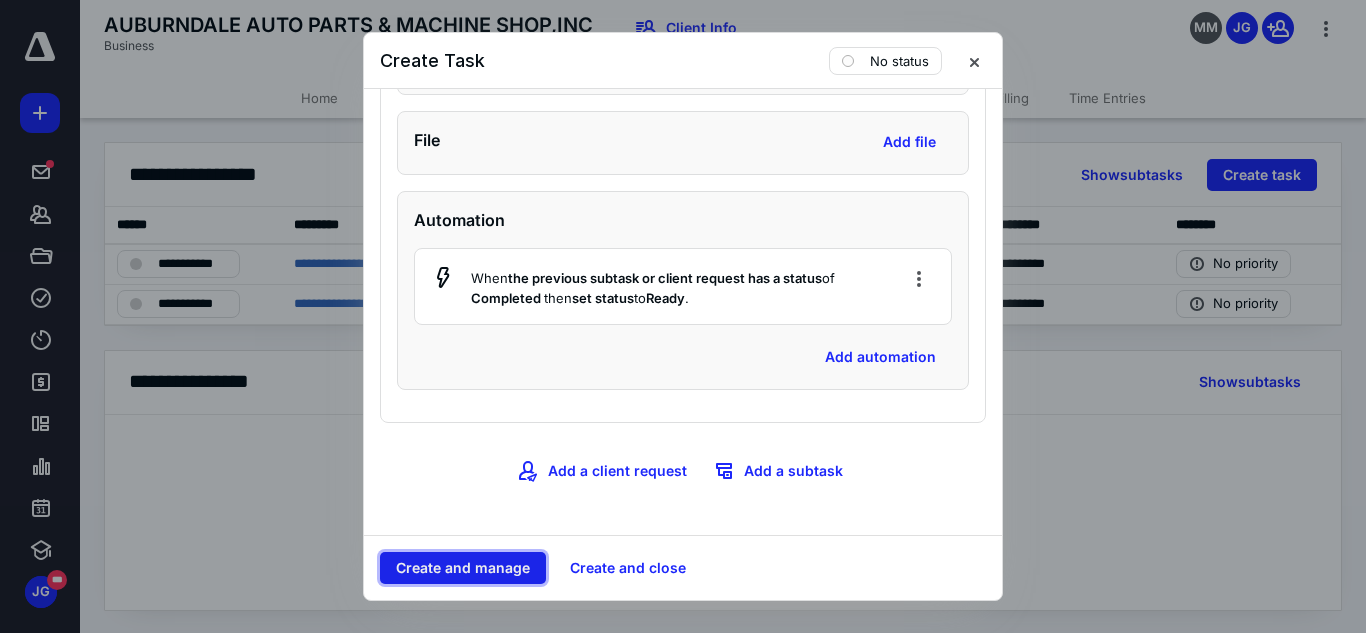 click on "Create and manage" at bounding box center [463, 568] 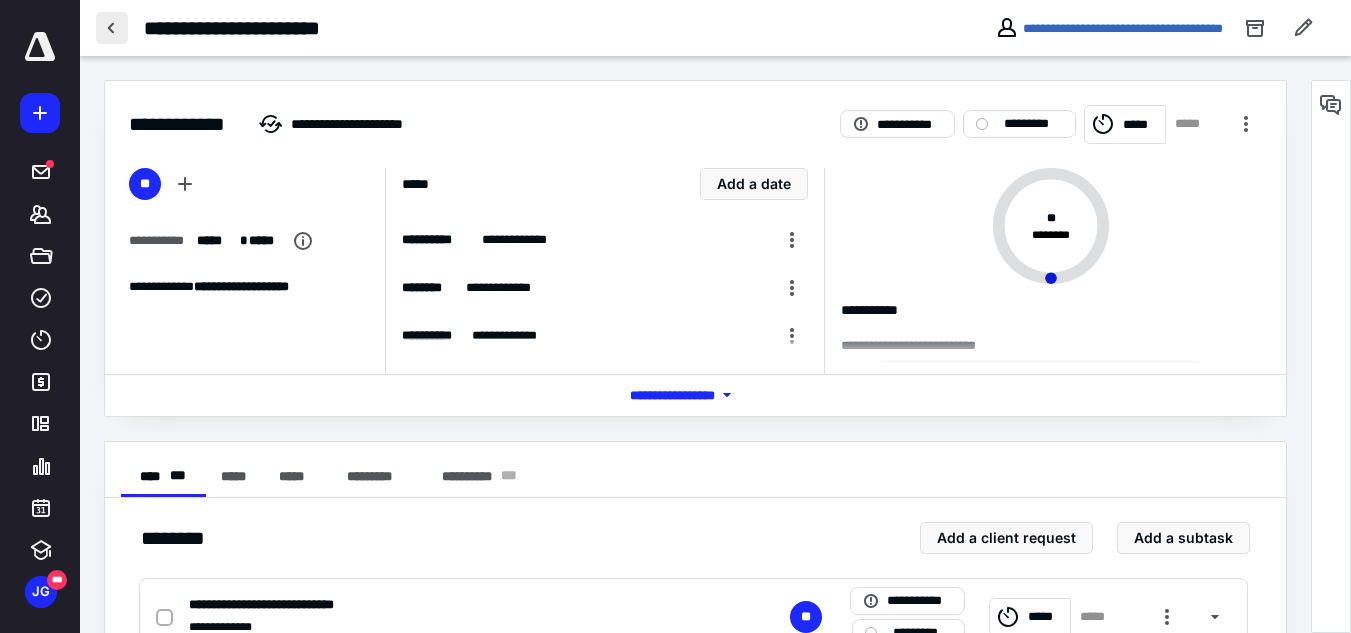 click at bounding box center [112, 28] 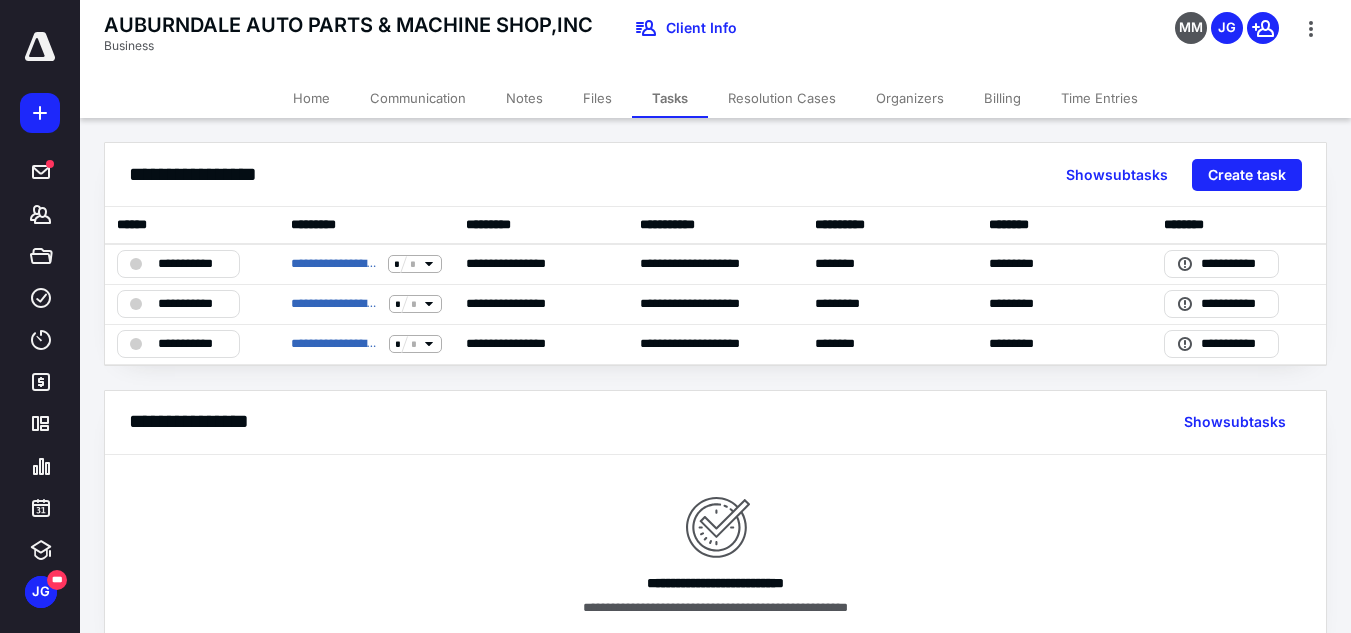 click on "**********" at bounding box center [715, 396] 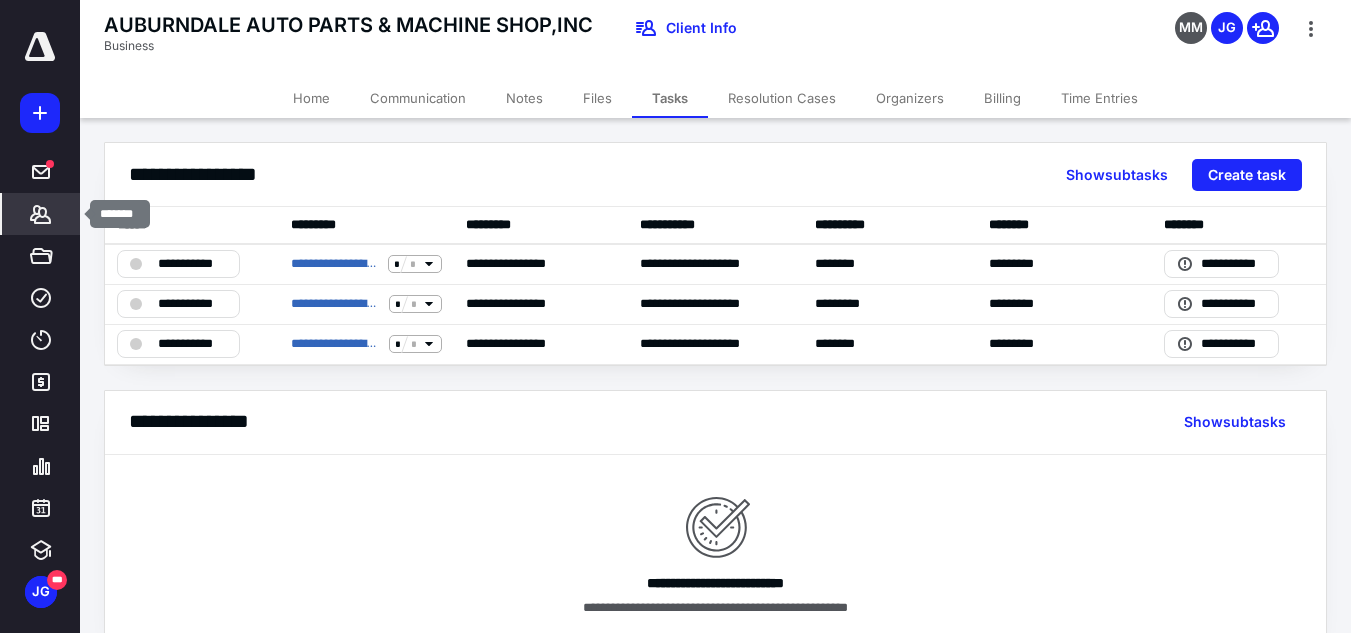 click 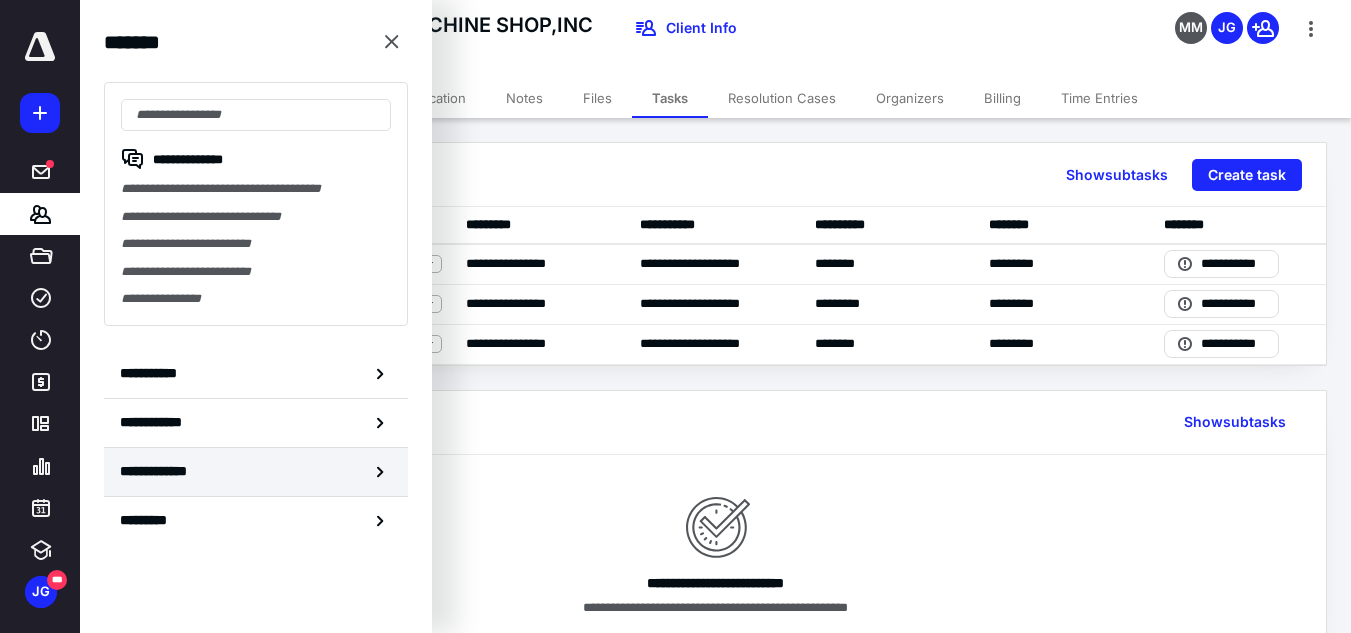 click 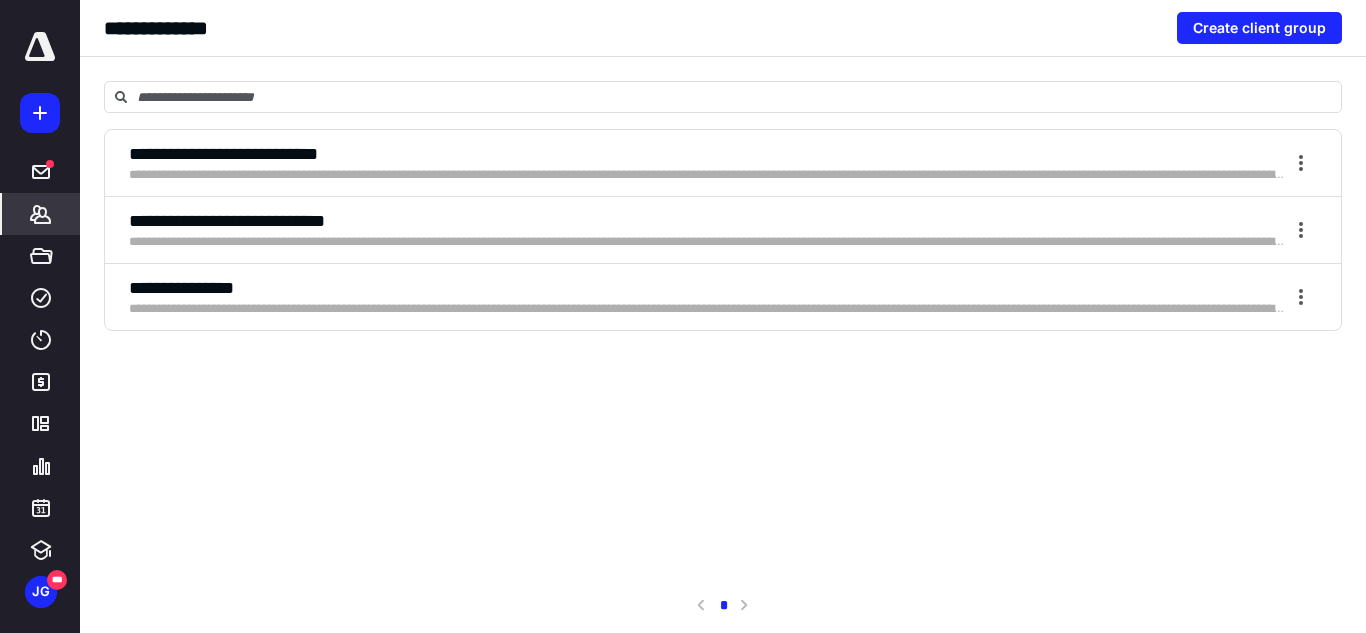 click on "**********" at bounding box center [707, 221] 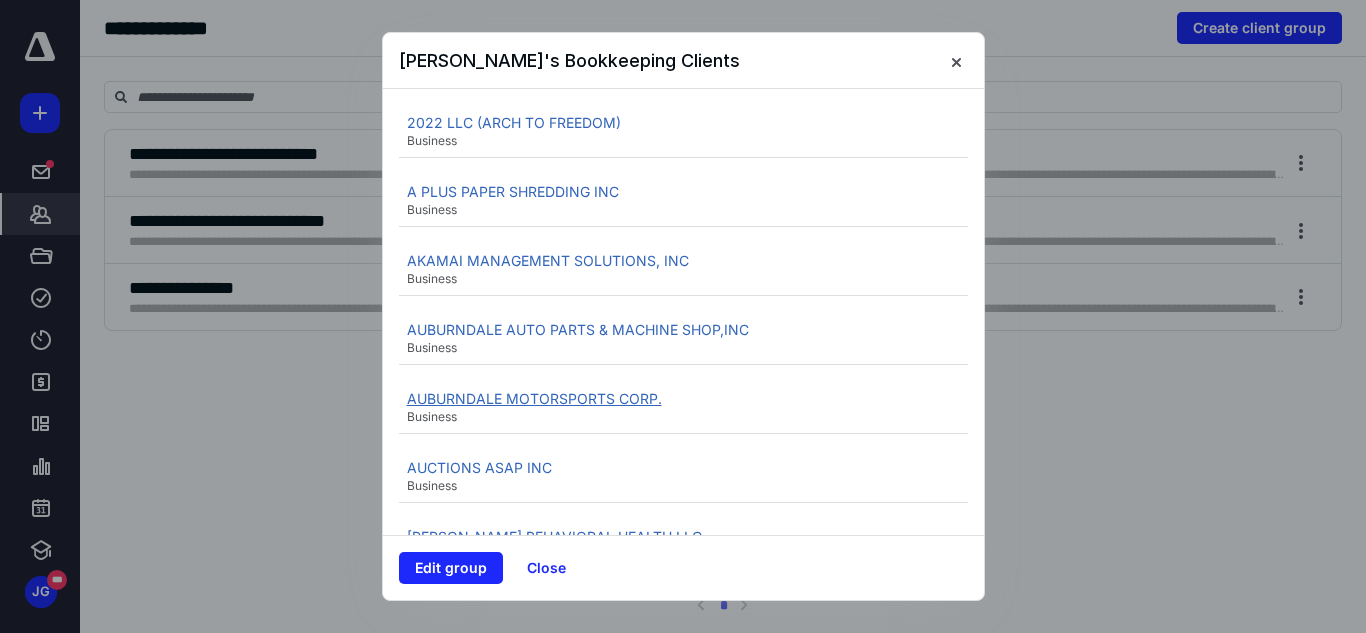 click on "AUBURNDALE MOTORSPORTS CORP." at bounding box center (534, 398) 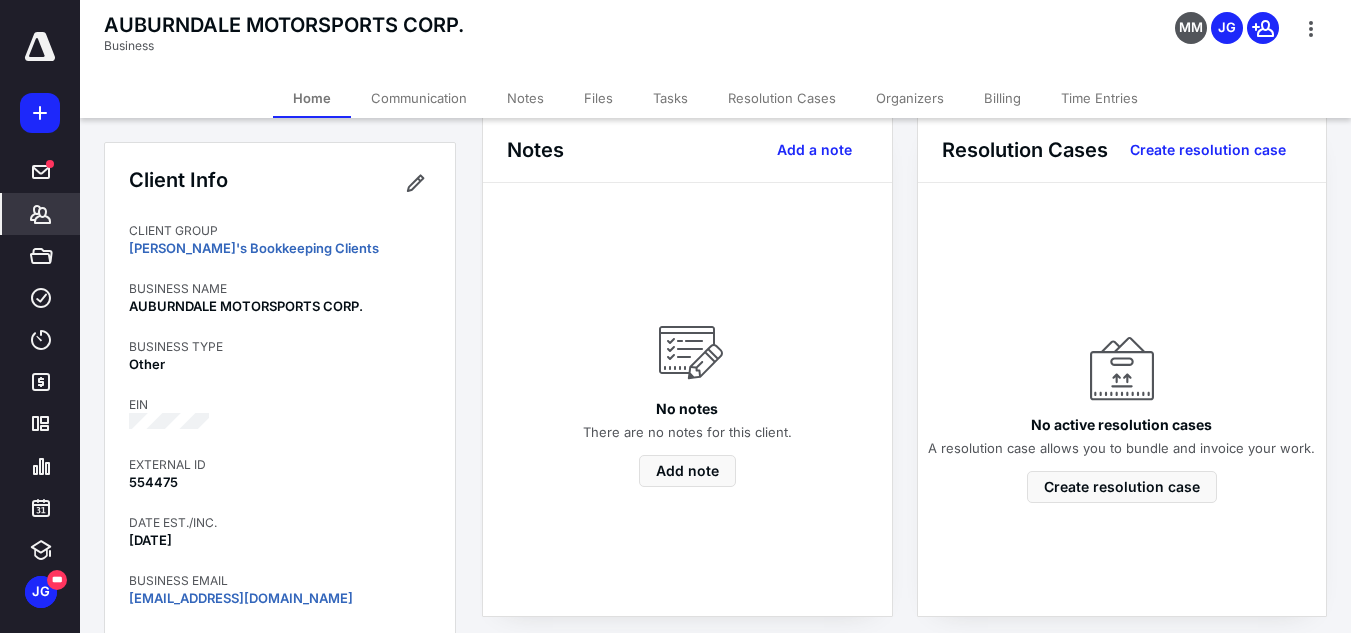 scroll, scrollTop: 553, scrollLeft: 0, axis: vertical 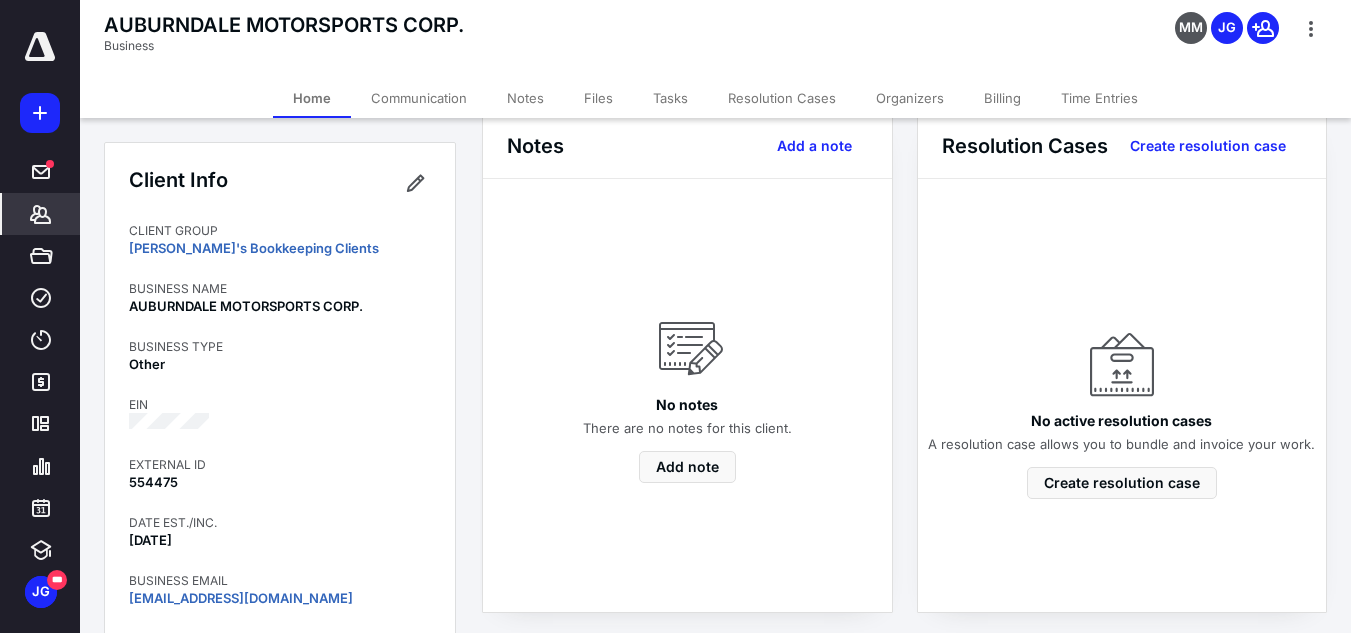 click on "Client Info CLIENT GROUP [PERSON_NAME]'s Bookkeeping Clients BUSINESS NAME AUBURNDALE MOTORSPORTS CORP. BUSINESS TYPE Other EIN EXTERNAL ID 554475 DATE EST./INC. [DATE] BUSINESS EMAIL [EMAIL_ADDRESS][DOMAIN_NAME] BUSINESS PHONE [PHONE_NUMBER] BUSINESS ADDRESS [STREET_ADDRESS][PERSON_NAME] CLIENT OWNER [PERSON_NAME] CLIENT SINCE [DATE] MONTHLY BOOKKEEPING FEE $1000 TAGS Monthly Bookkeeping Contacts [PERSON_NAME] No invite sent Primary contact Connections" at bounding box center [280, 737] 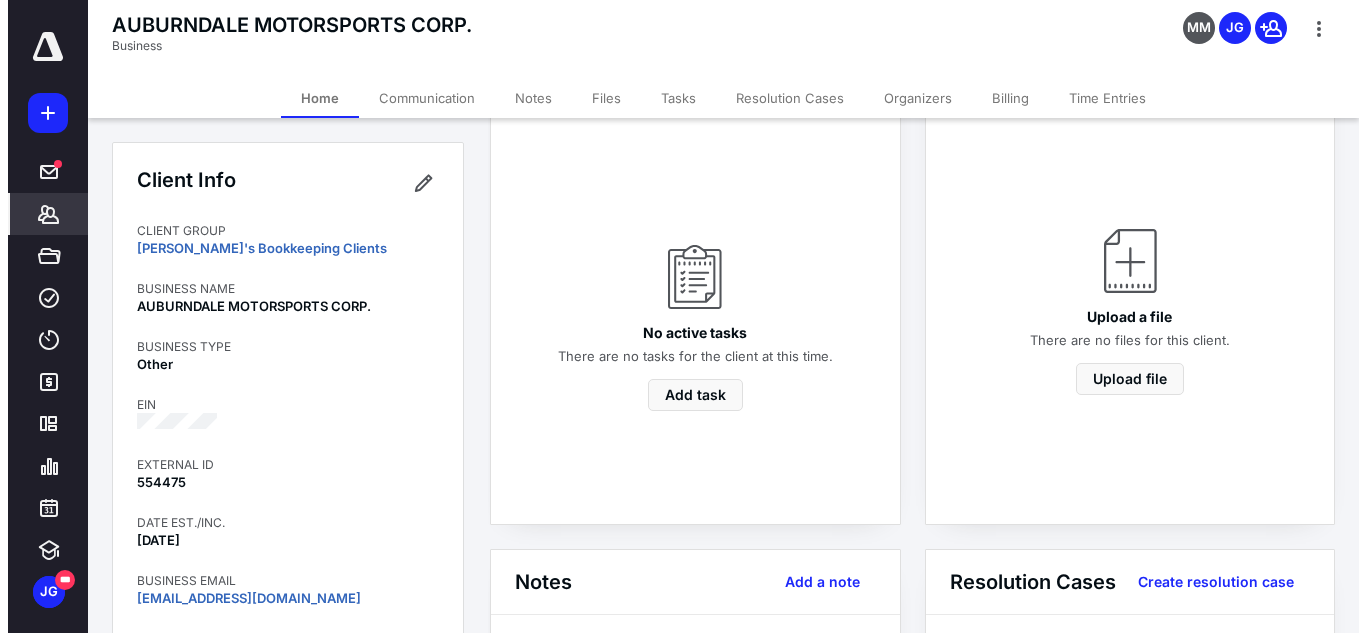 scroll, scrollTop: 0, scrollLeft: 0, axis: both 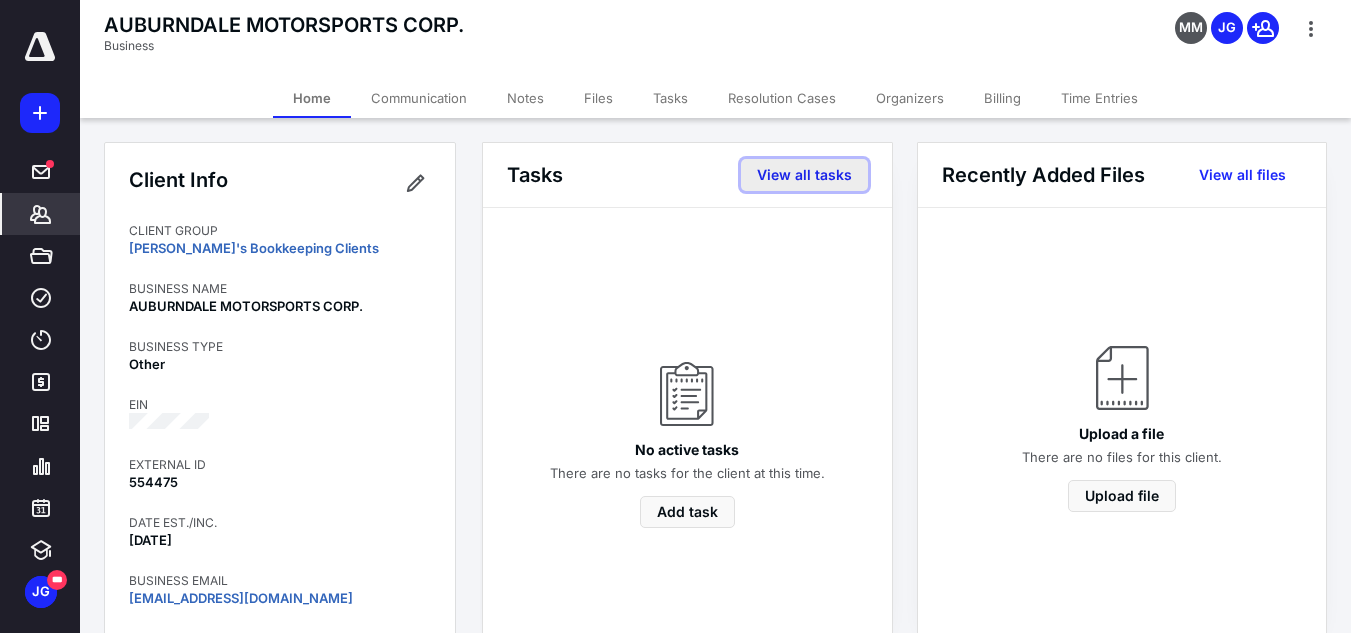 click on "View all tasks" at bounding box center [804, 175] 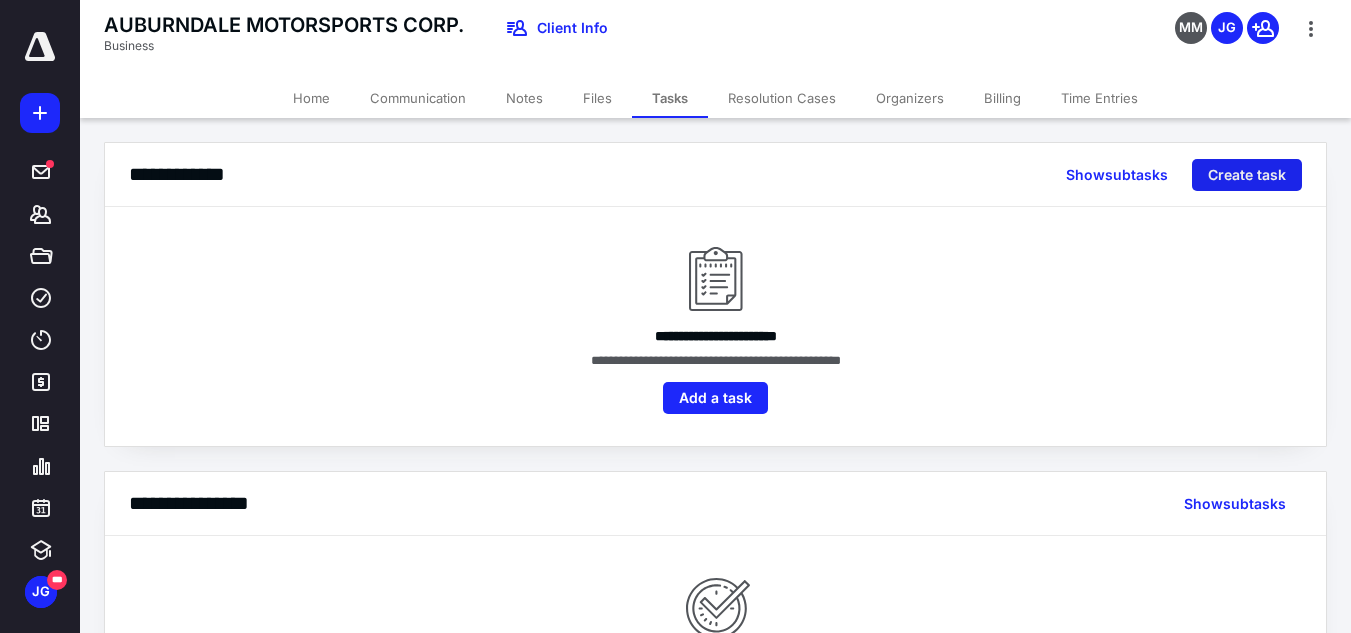 click on "Create task" at bounding box center [1247, 175] 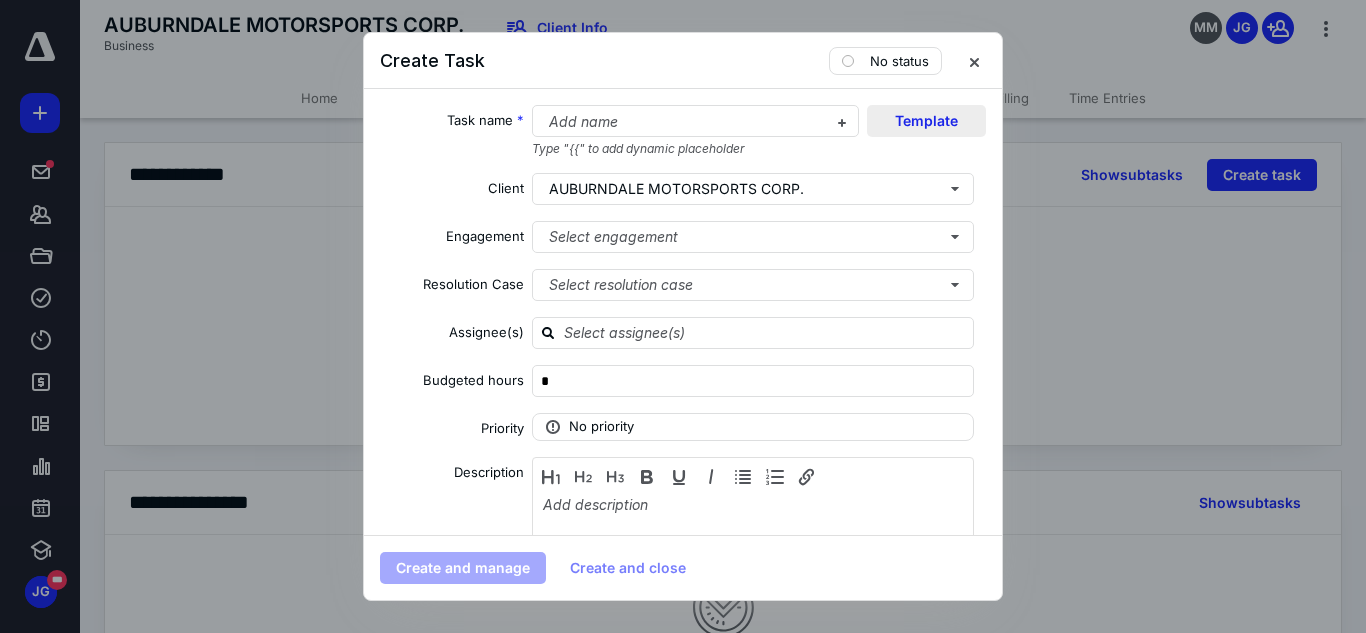 click on "Template" at bounding box center [926, 121] 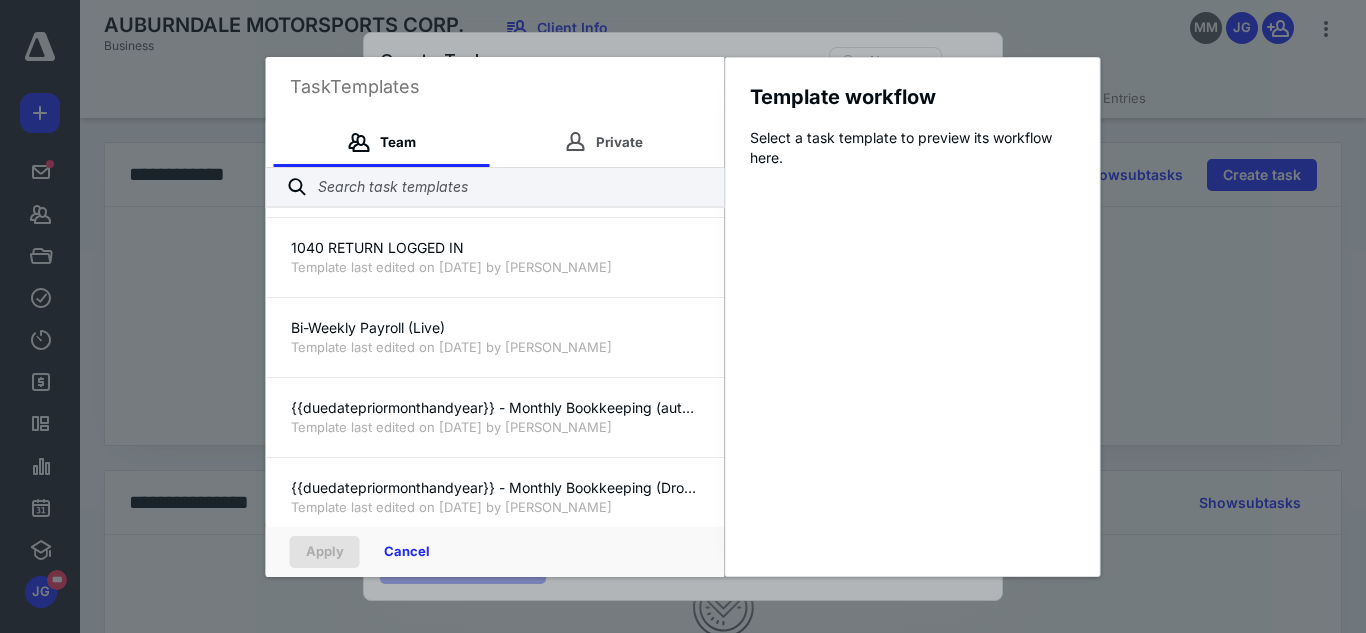 scroll, scrollTop: 97, scrollLeft: 0, axis: vertical 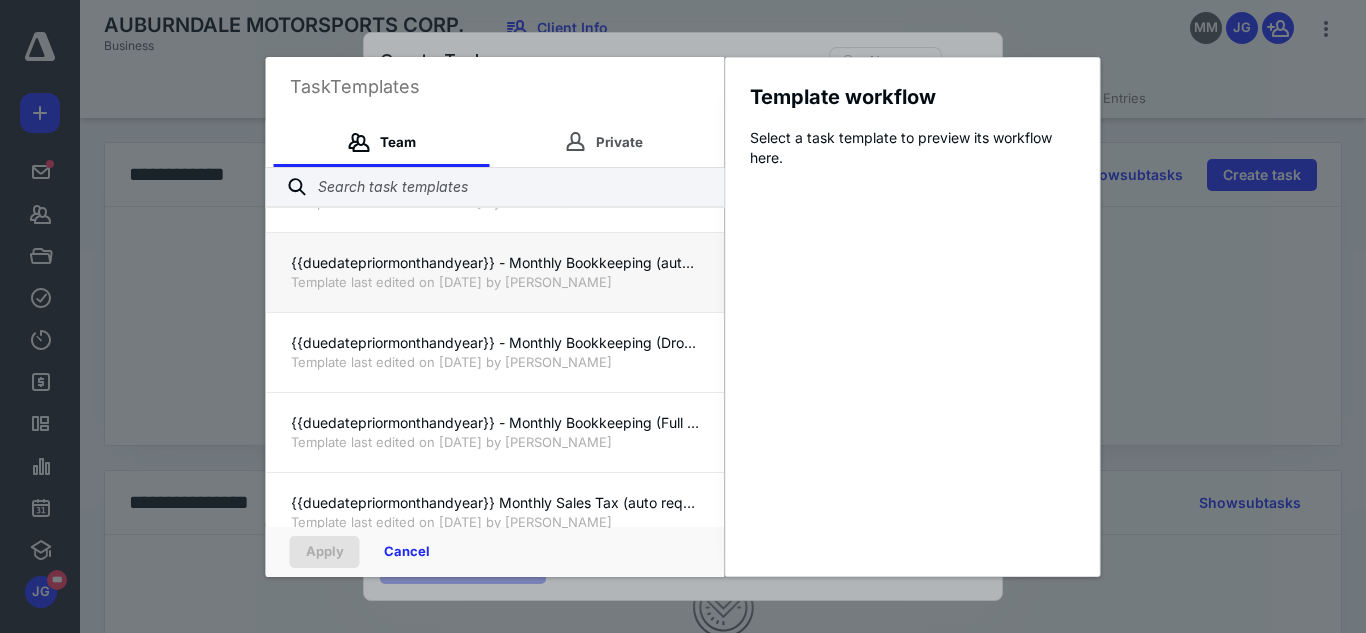 click on "{{duedatepriormonthandyear}} - Monthly Bookkeeping (auto request)" at bounding box center [495, 263] 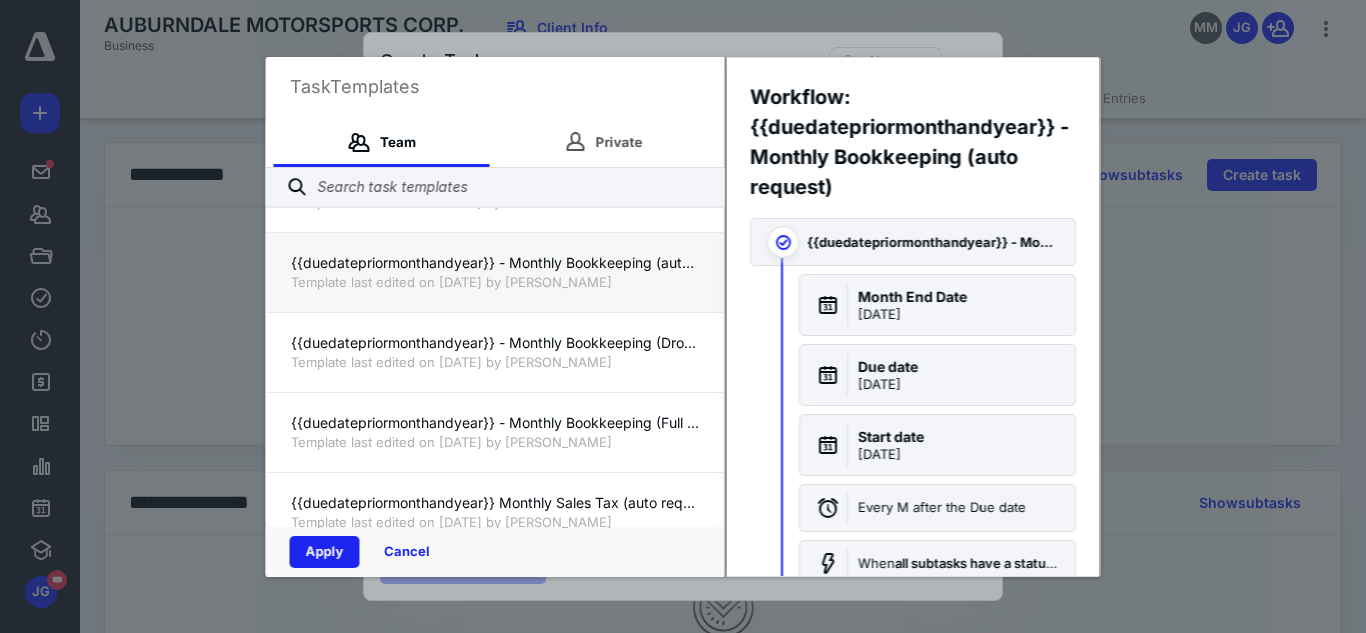 click on "Apply" at bounding box center (325, 552) 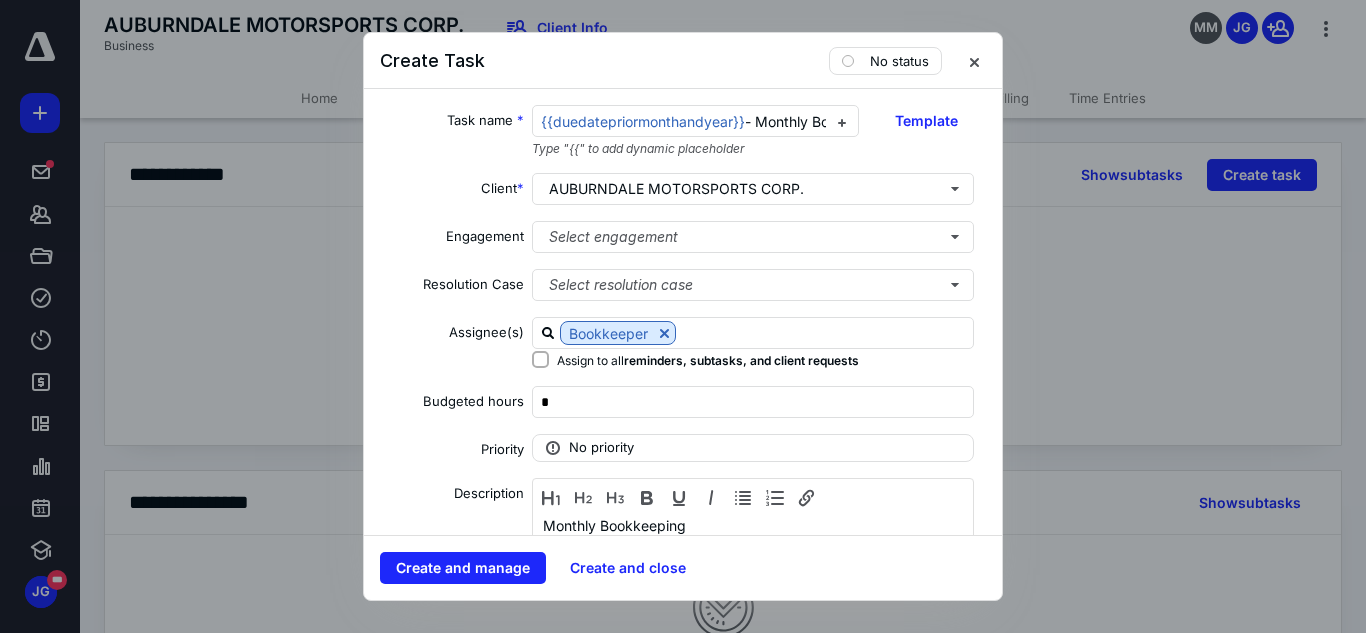 click on "Budgeted hours *" at bounding box center (683, 402) 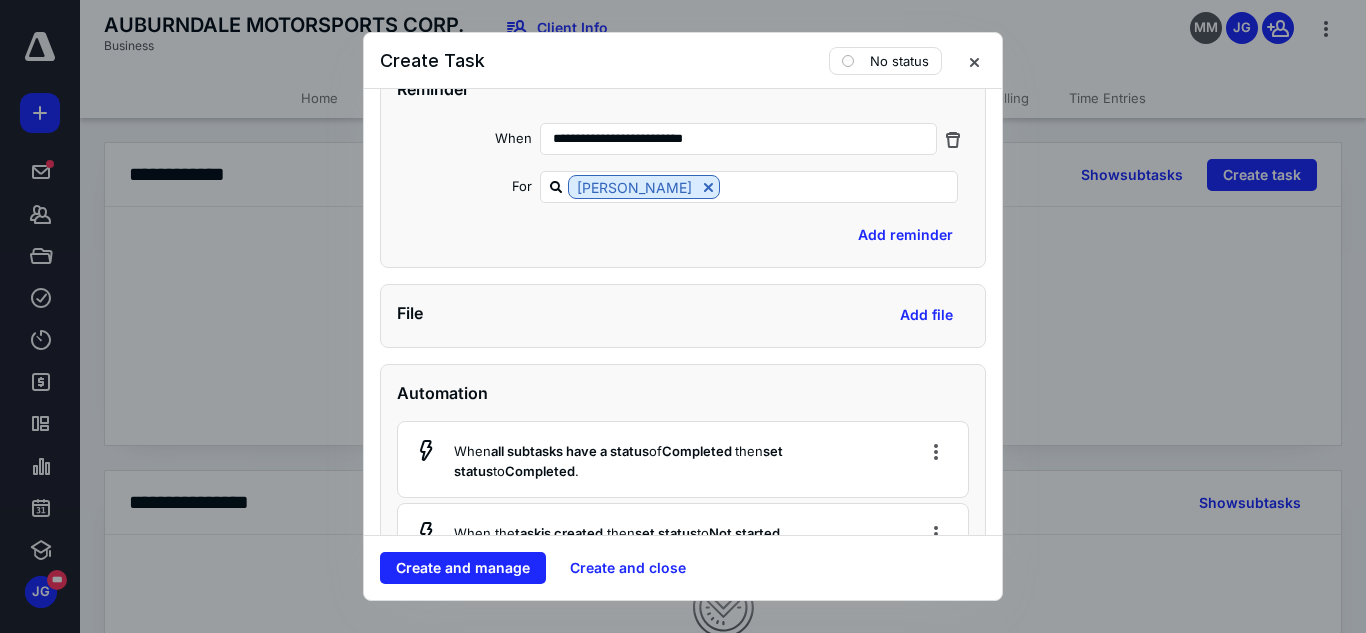 scroll, scrollTop: 1240, scrollLeft: 0, axis: vertical 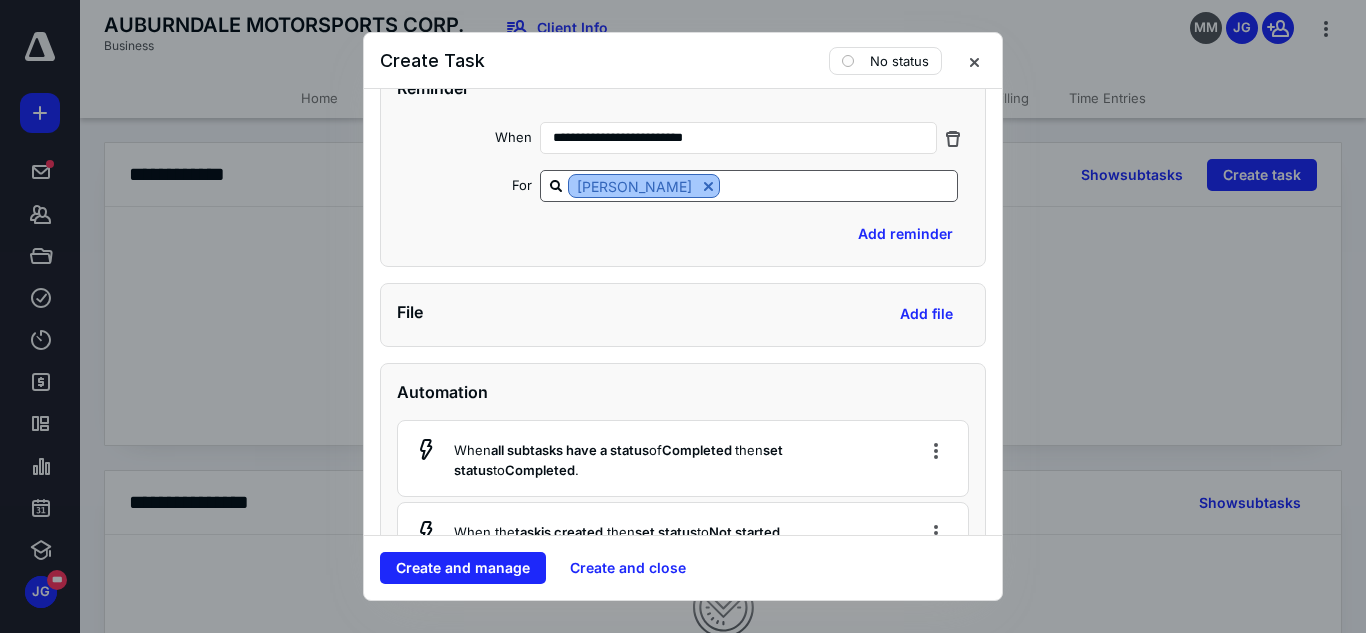 click at bounding box center (708, 186) 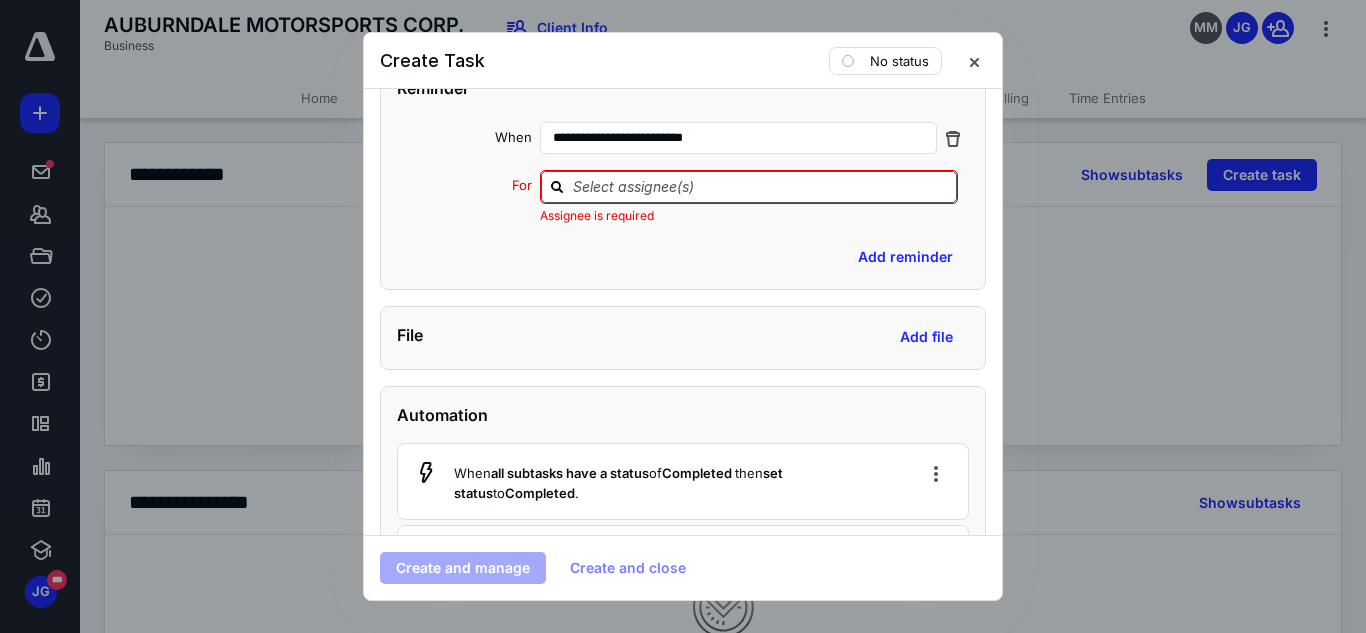 click at bounding box center (761, 186) 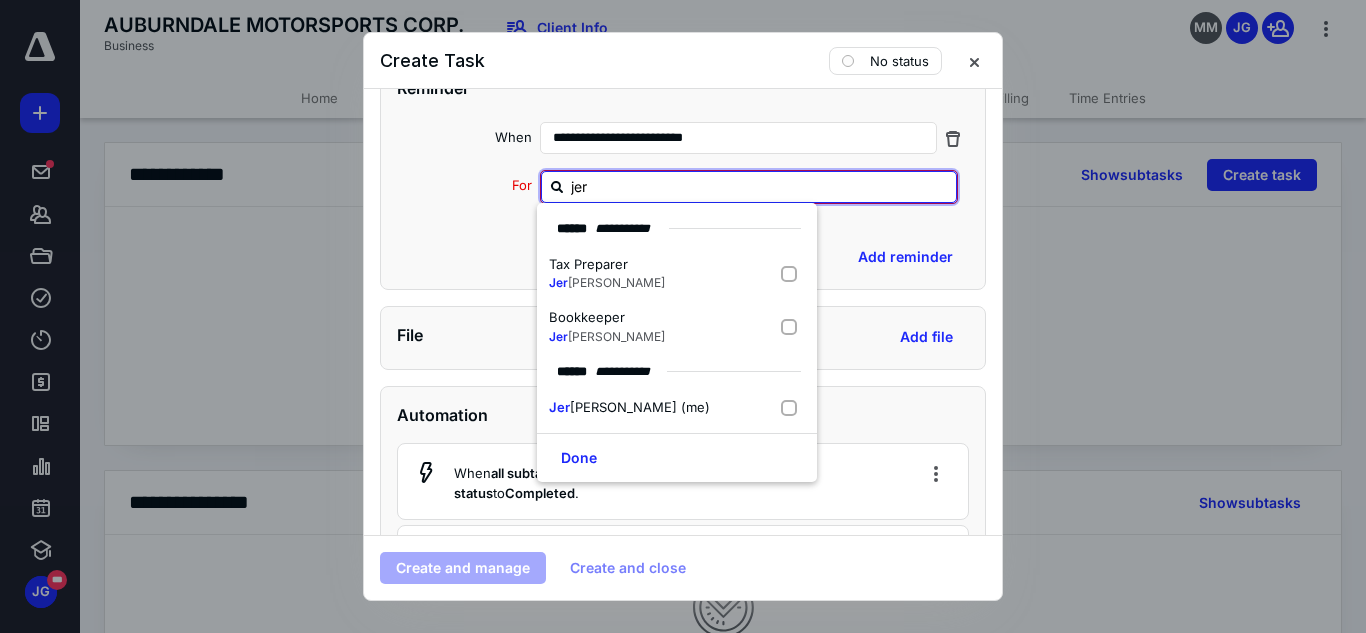 type on "[PERSON_NAME]" 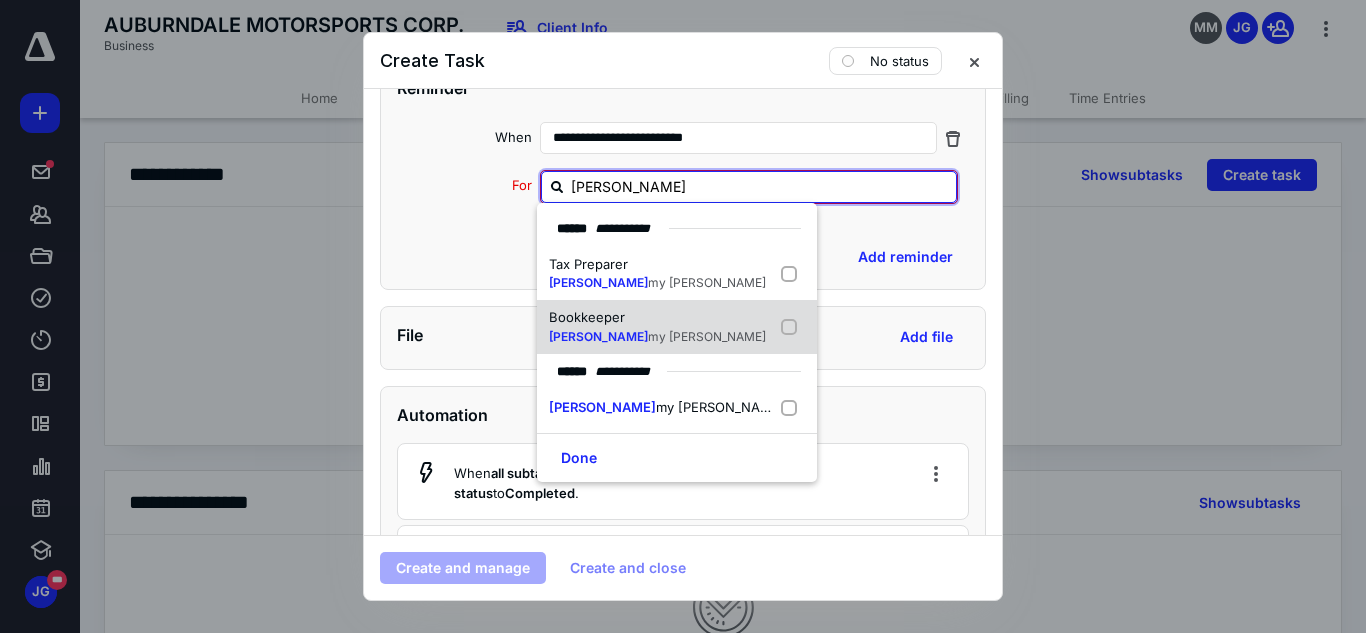 click at bounding box center (793, 327) 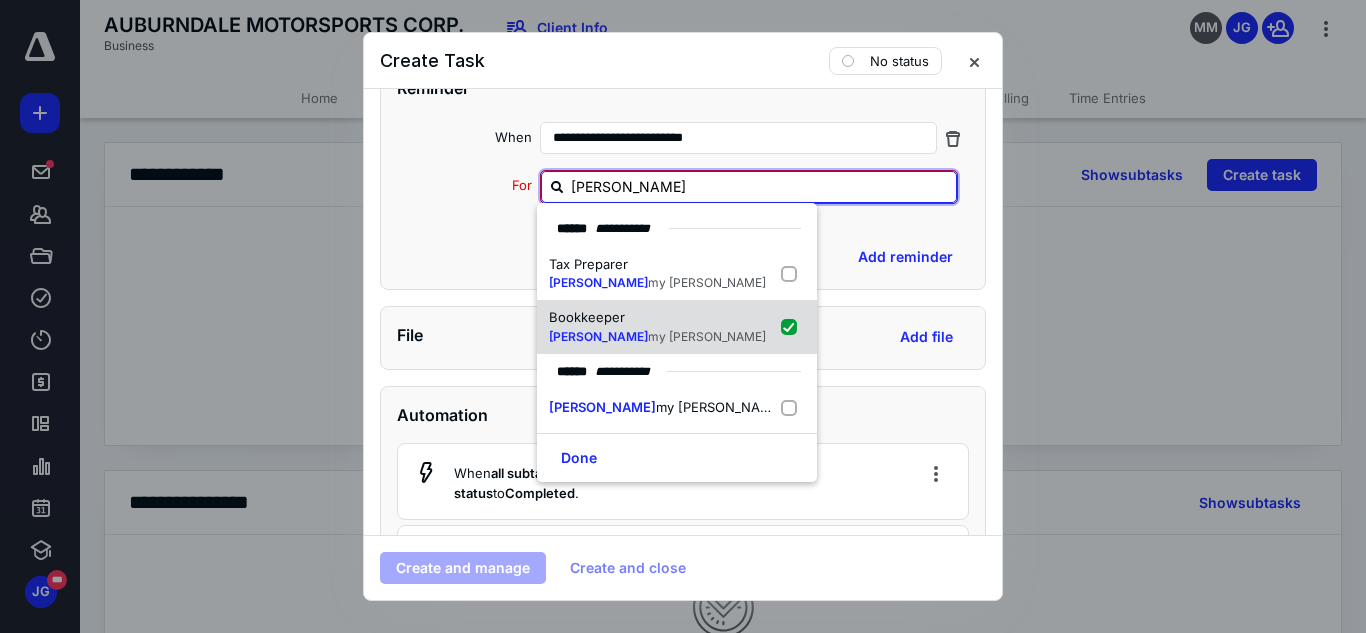 checkbox on "true" 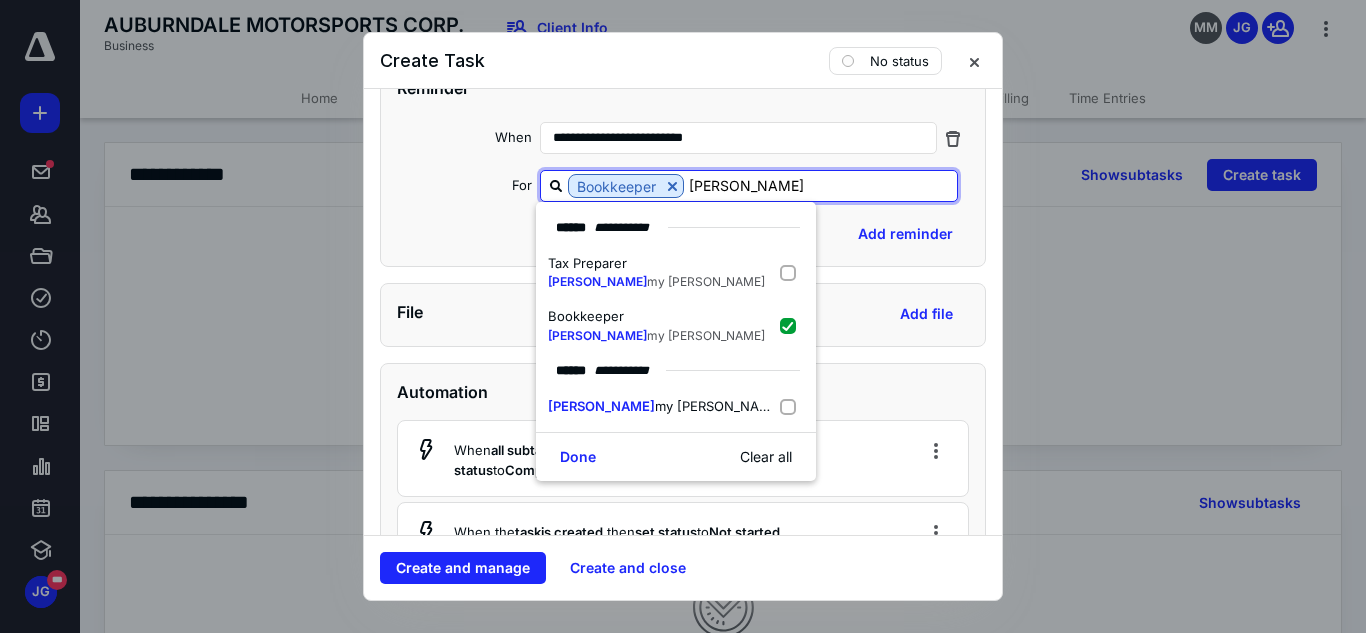 type on "[PERSON_NAME]" 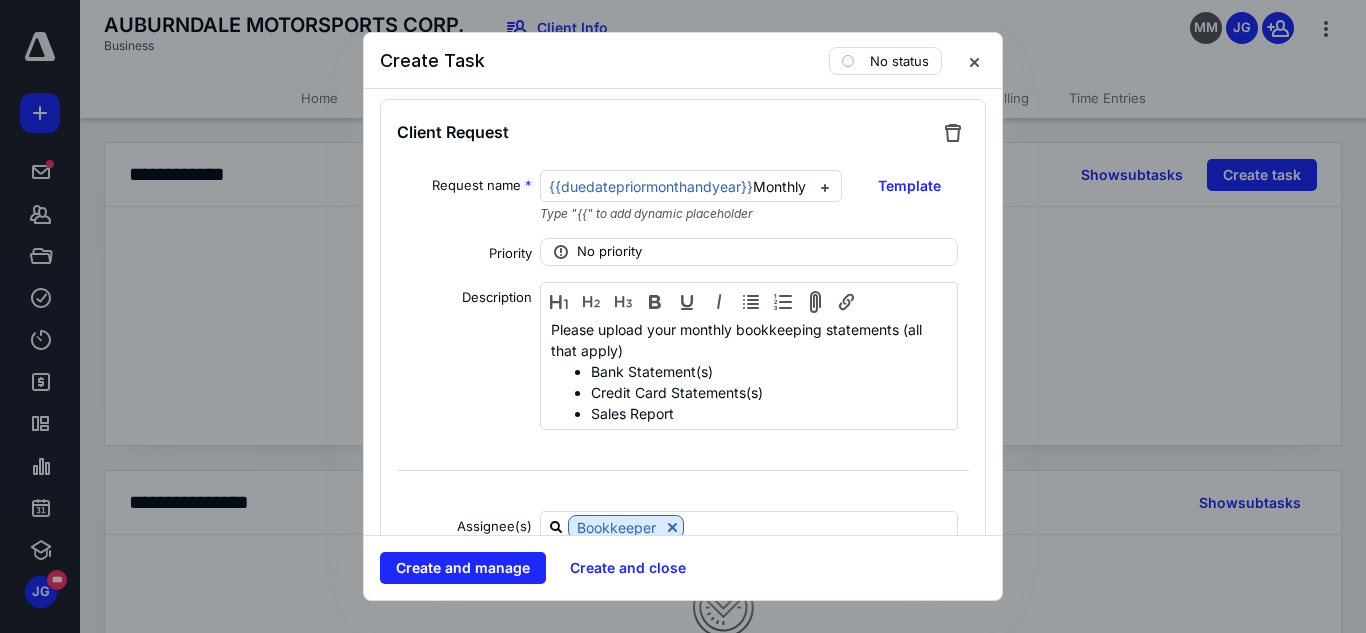scroll, scrollTop: 1960, scrollLeft: 0, axis: vertical 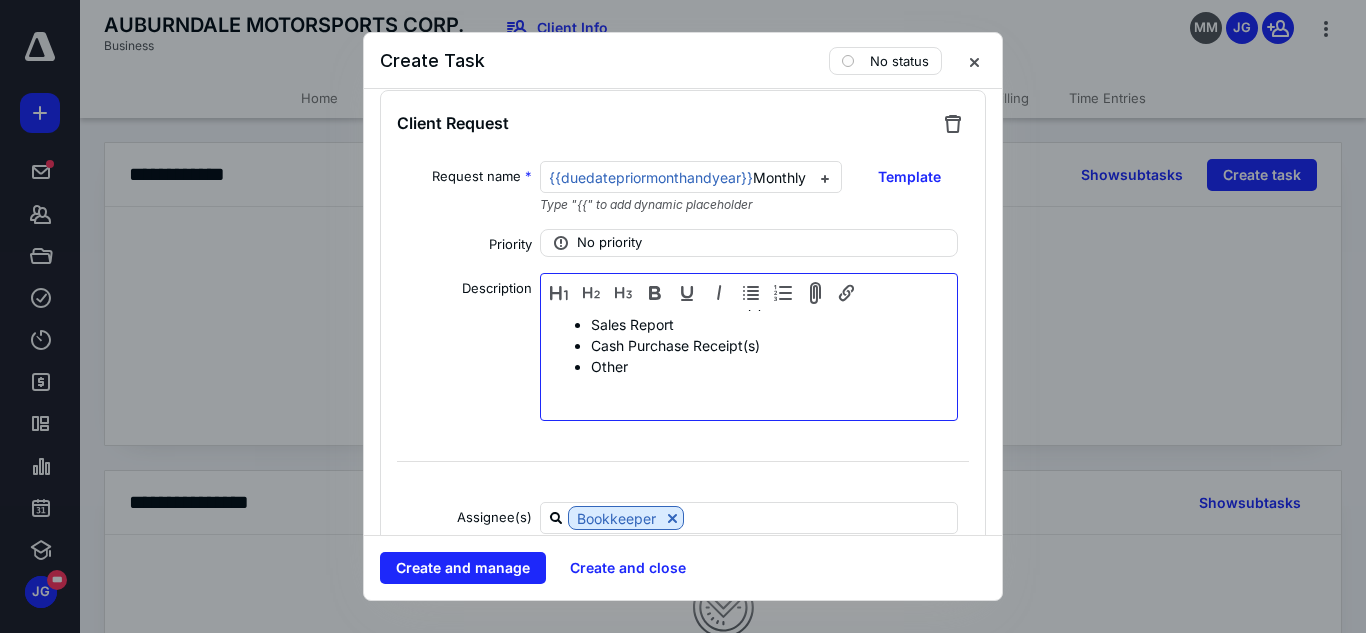 click on "Sales Report" at bounding box center (763, 324) 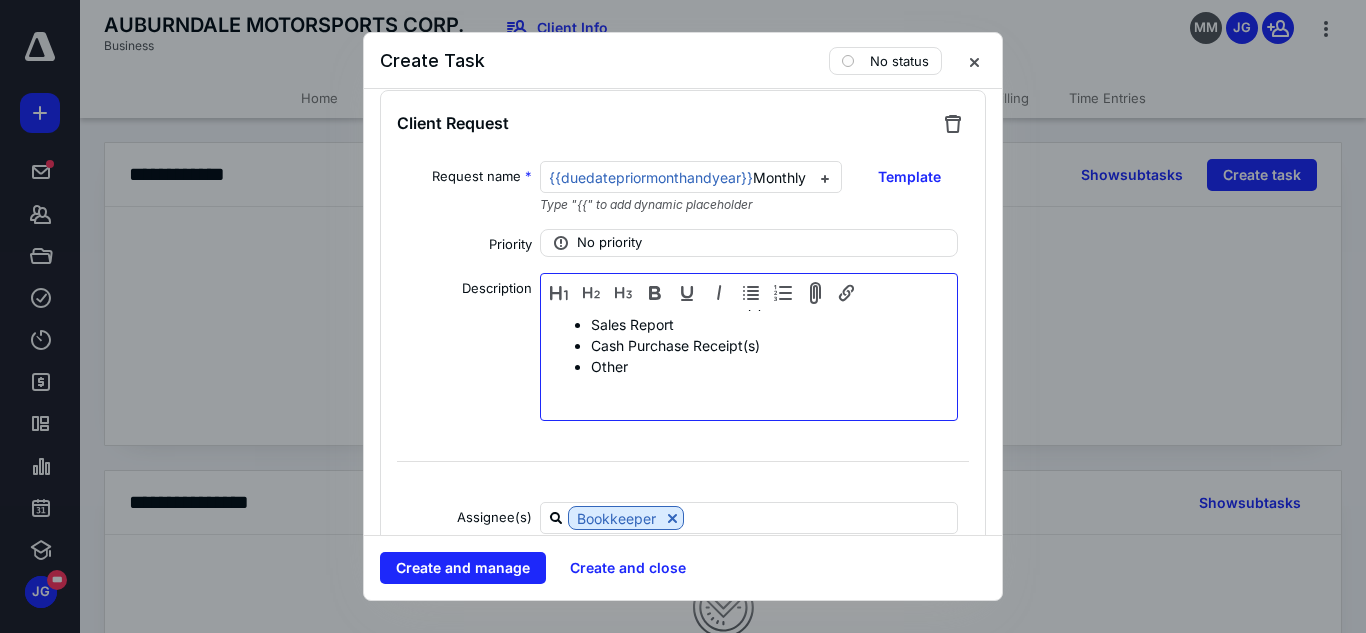 type 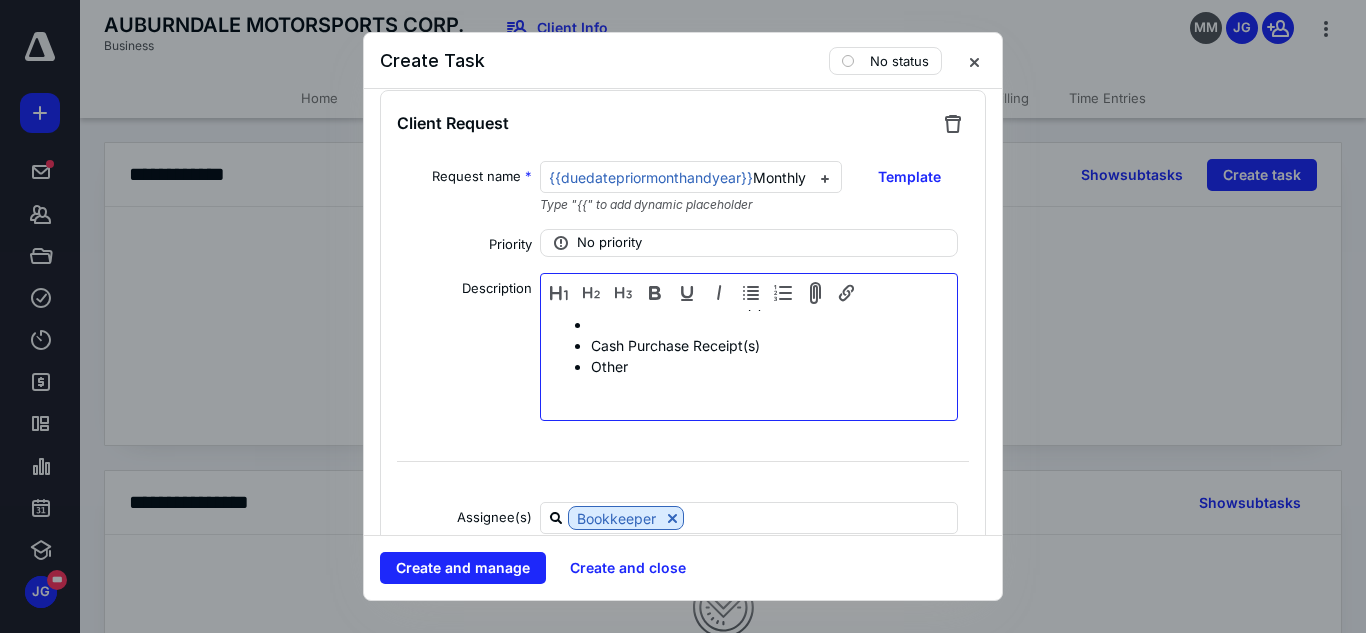 scroll, scrollTop: 65, scrollLeft: 0, axis: vertical 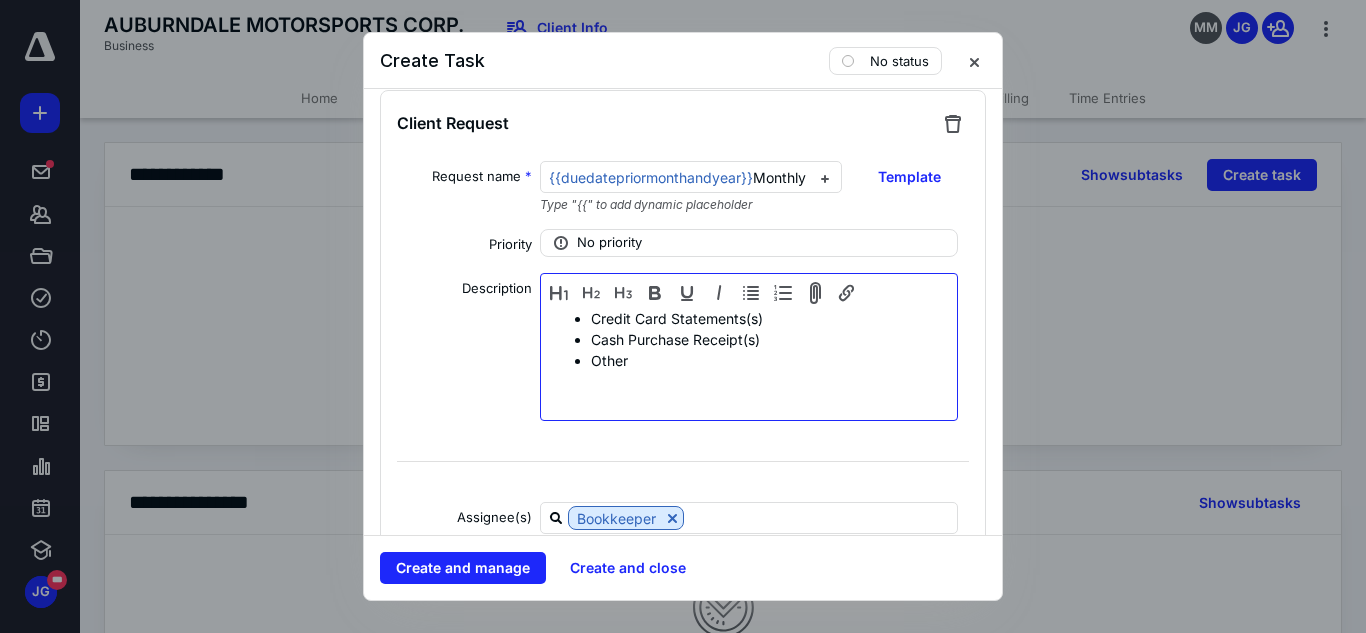 click on "Cash Purchase Receipt(s)" at bounding box center (763, 339) 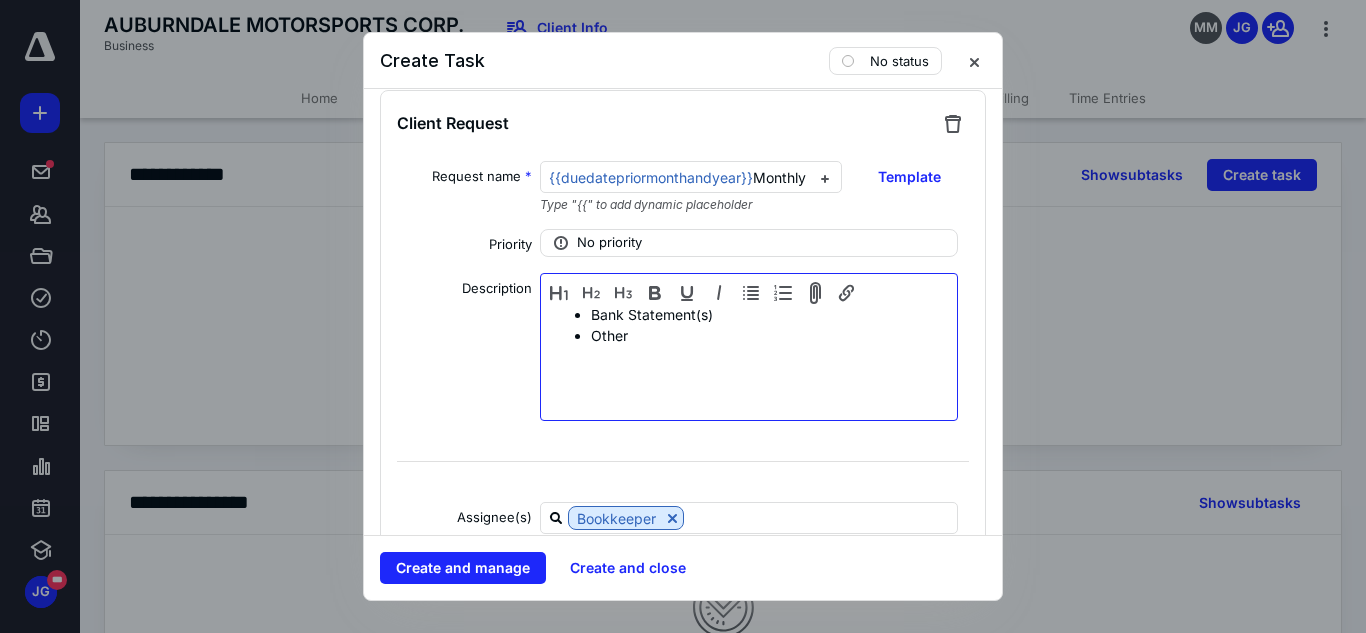 scroll, scrollTop: 44, scrollLeft: 0, axis: vertical 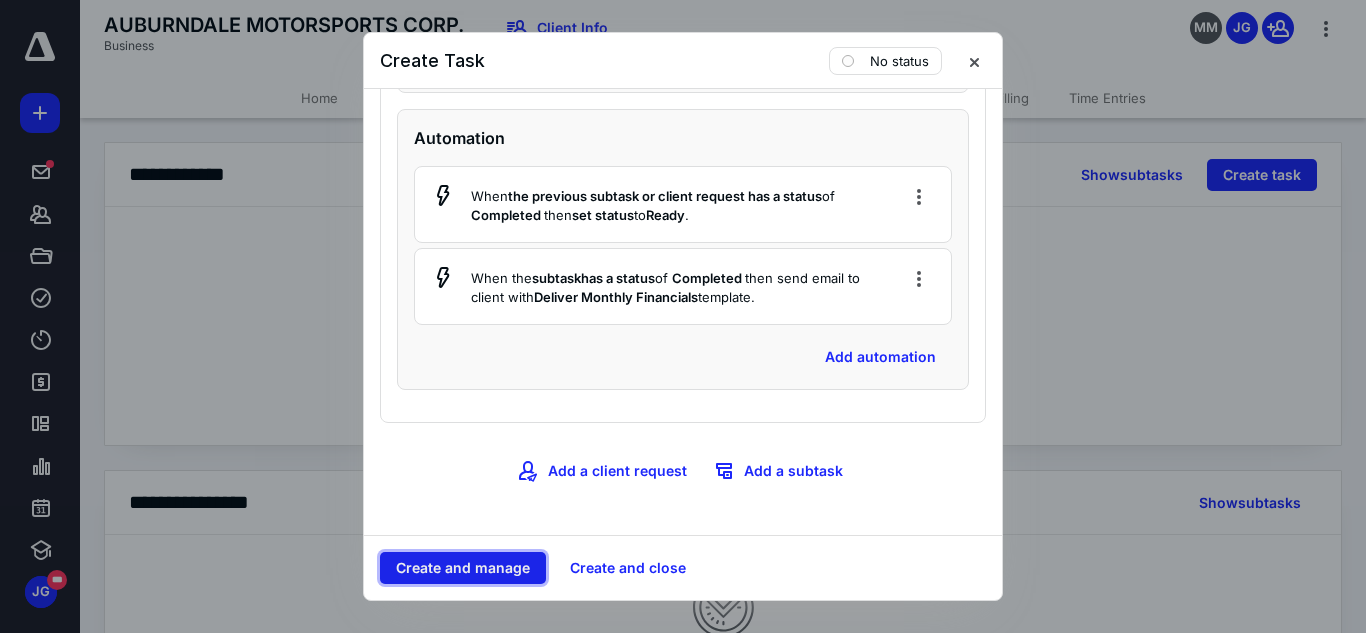 click on "Create and manage" at bounding box center (463, 568) 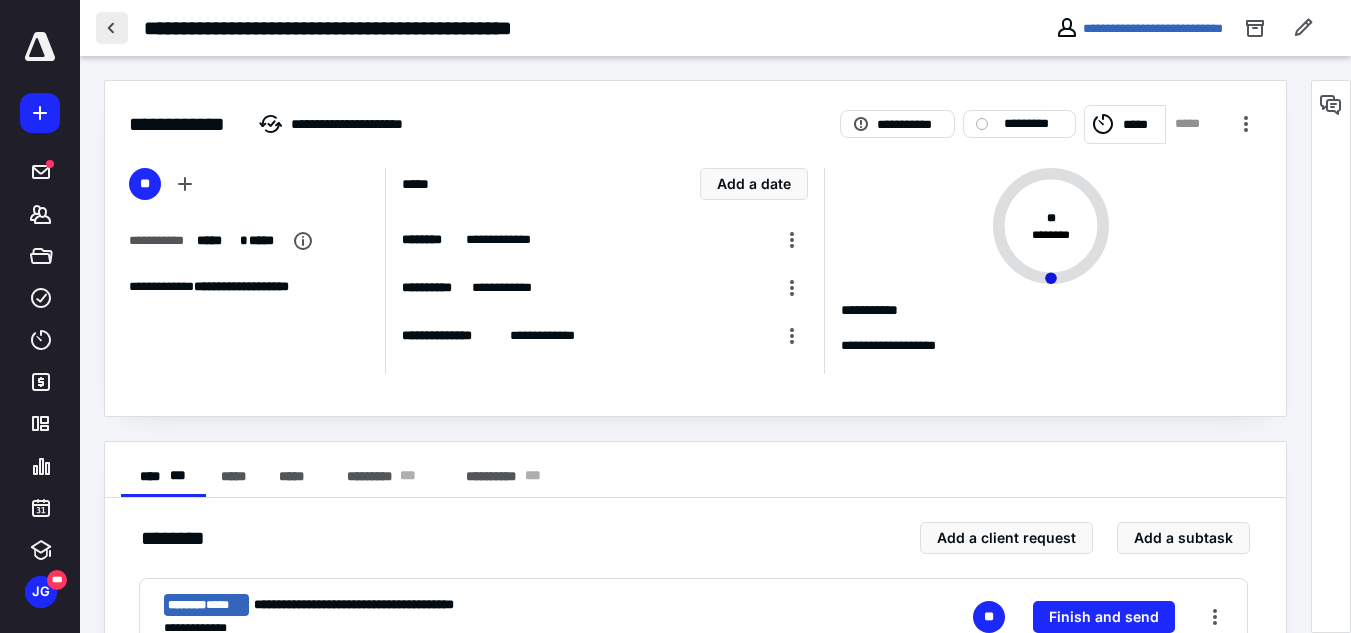 click at bounding box center [112, 28] 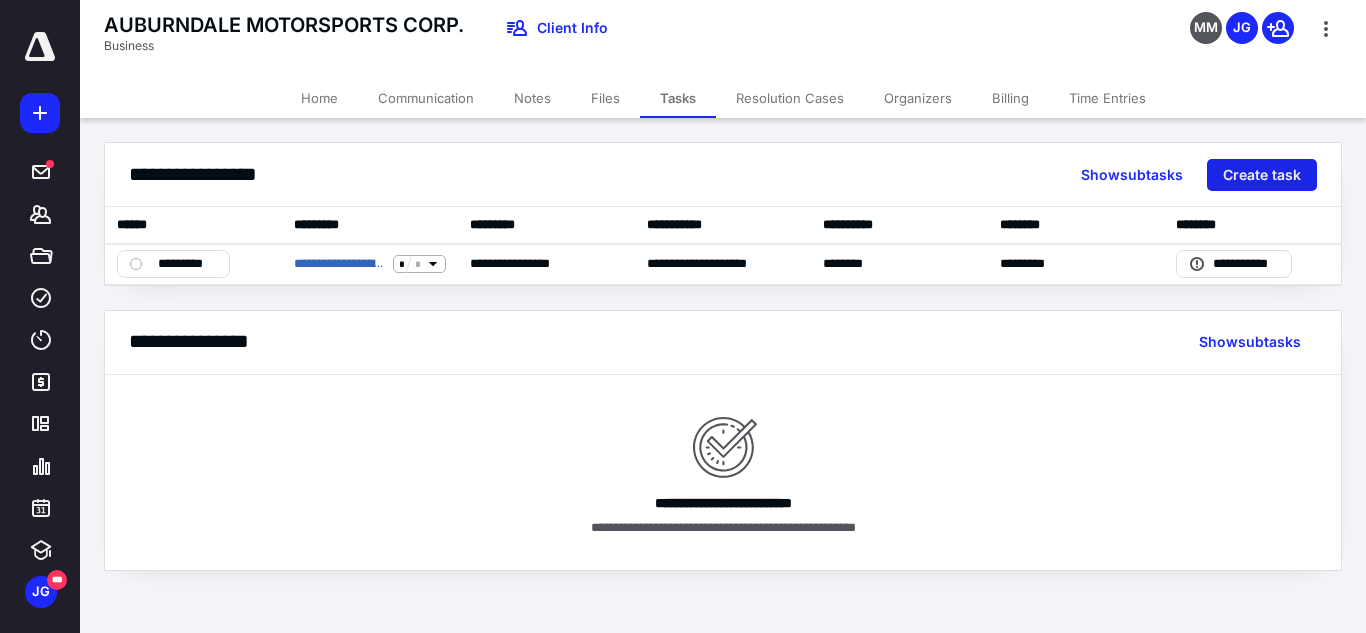 click on "Create task" at bounding box center (1262, 175) 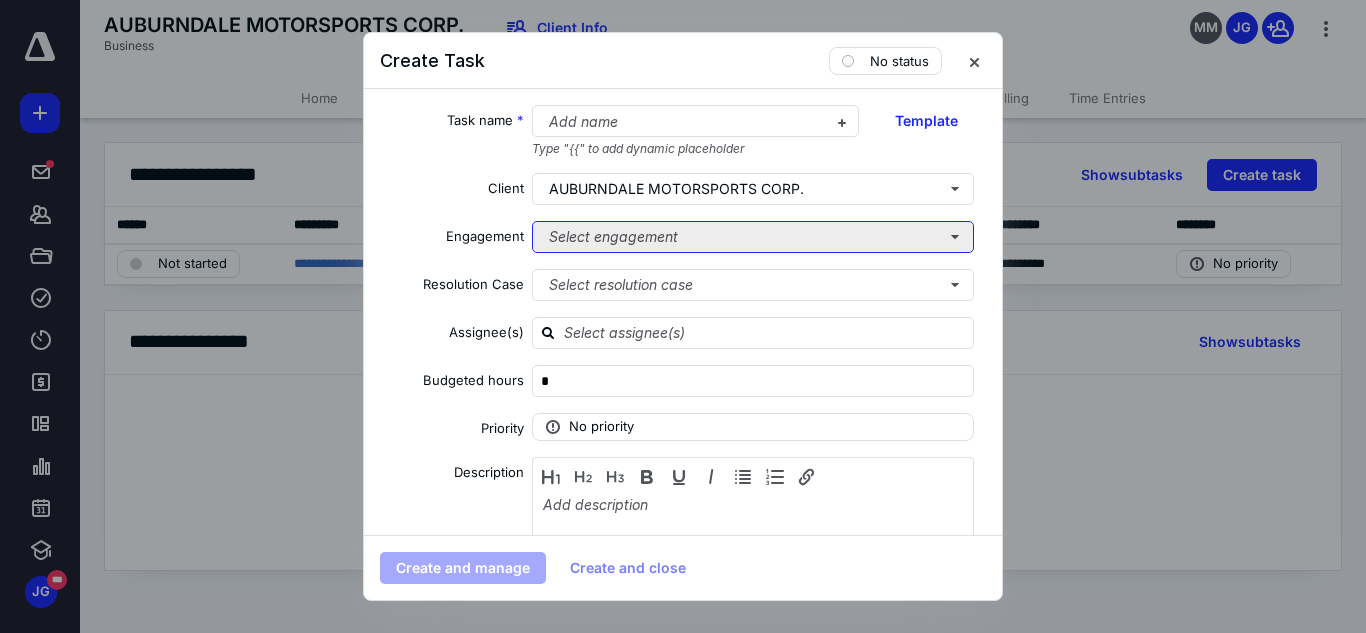 click on "Select engagement" at bounding box center [753, 237] 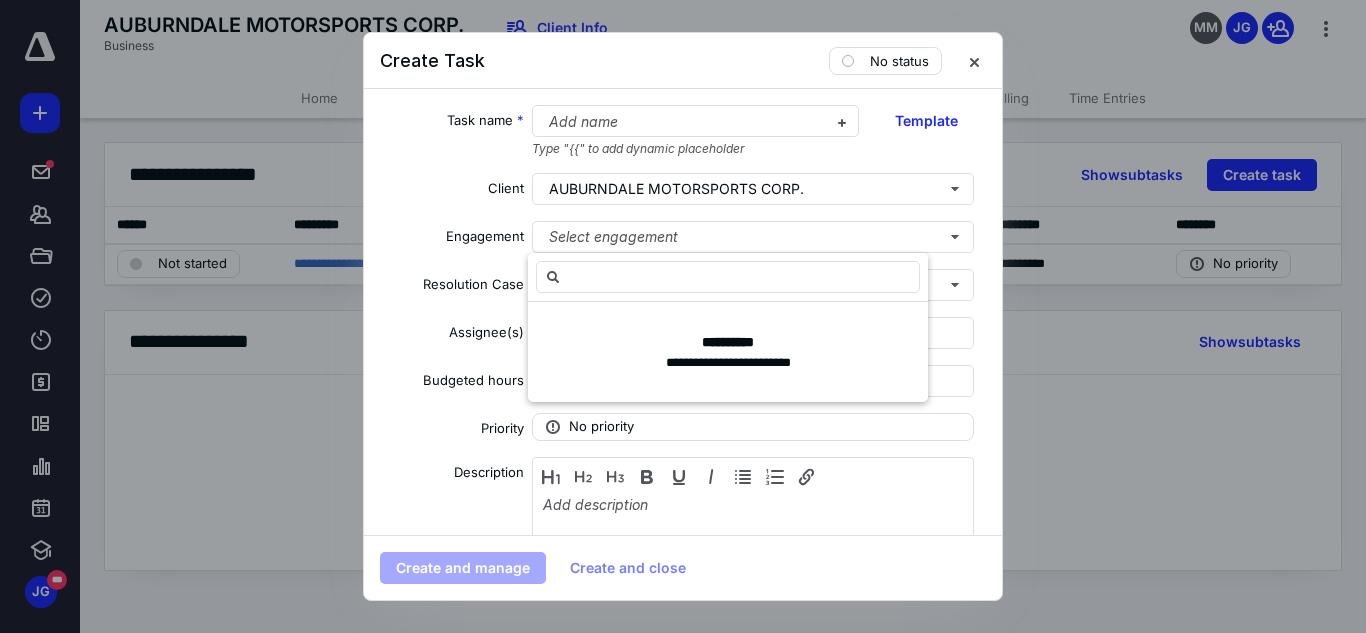 click on "Engagement" at bounding box center [452, 240] 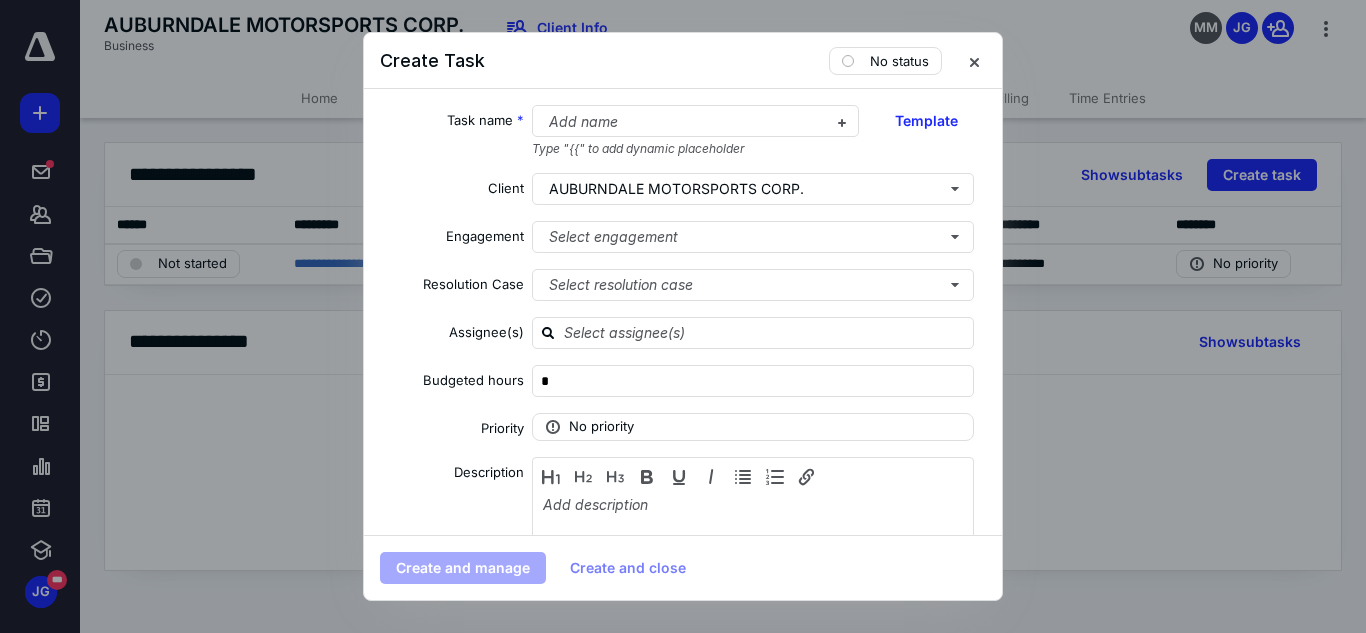 click on "Engagement" at bounding box center (452, 240) 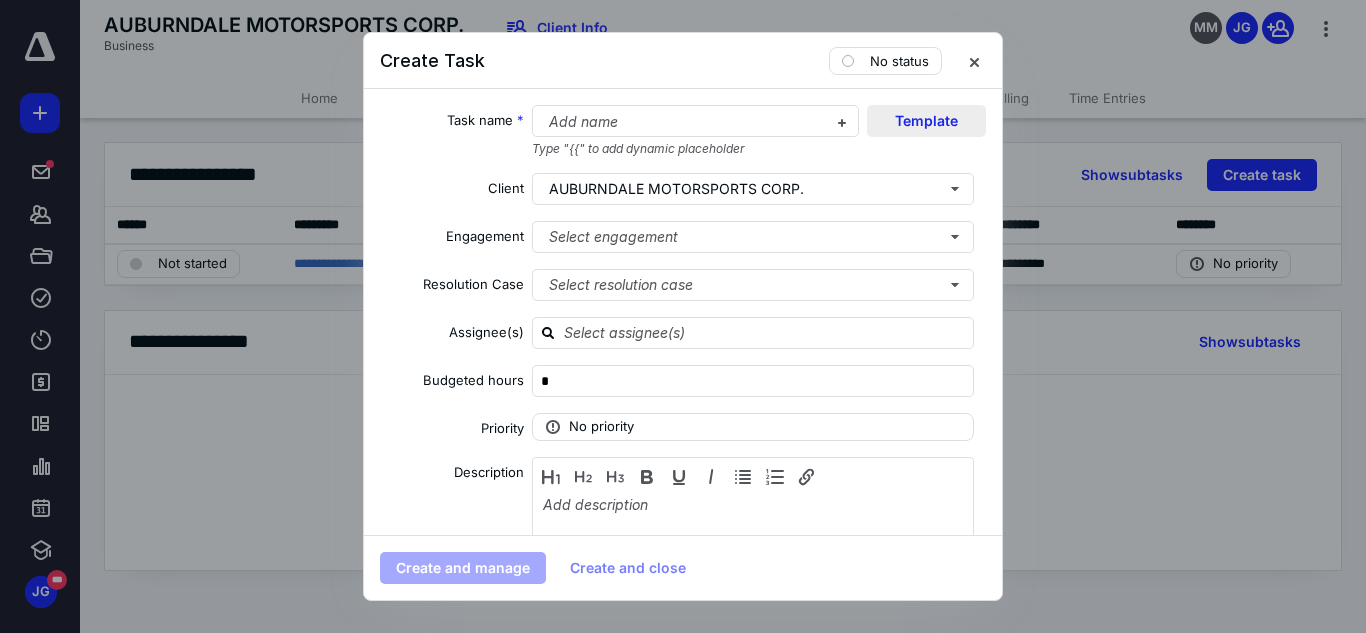 click on "Template" at bounding box center (926, 121) 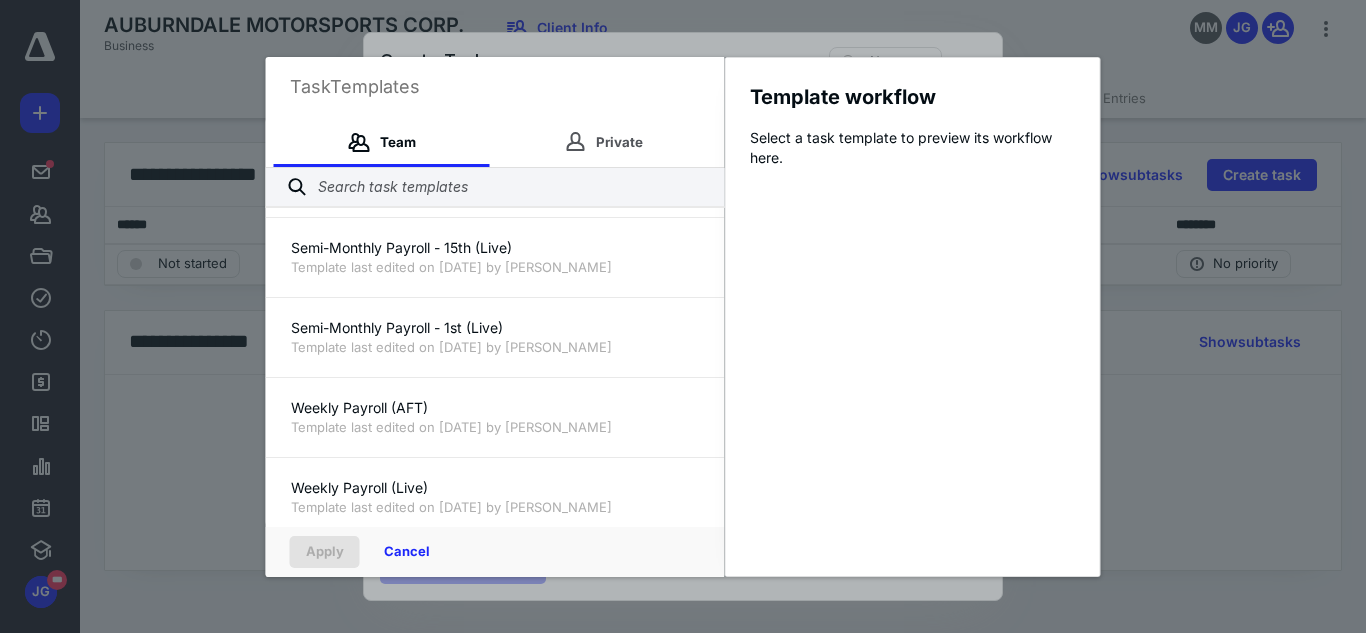 scroll, scrollTop: 1200, scrollLeft: 0, axis: vertical 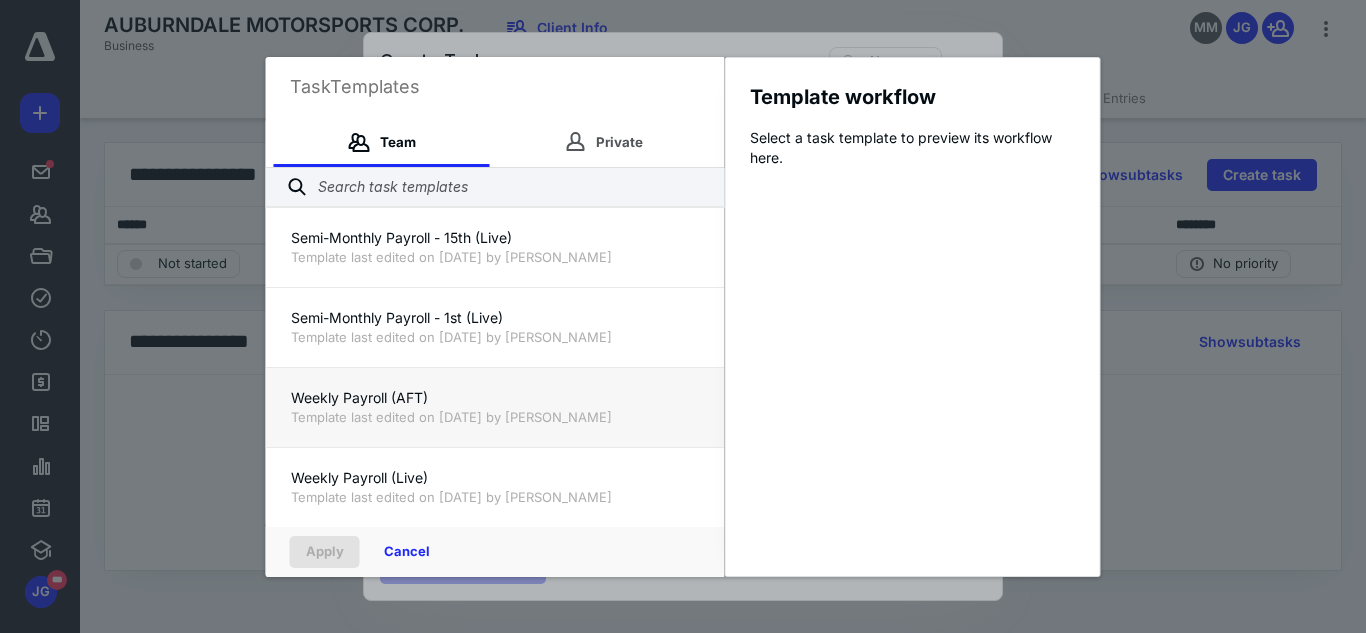 click on "Weekly Payroll (AFT)" at bounding box center (495, 398) 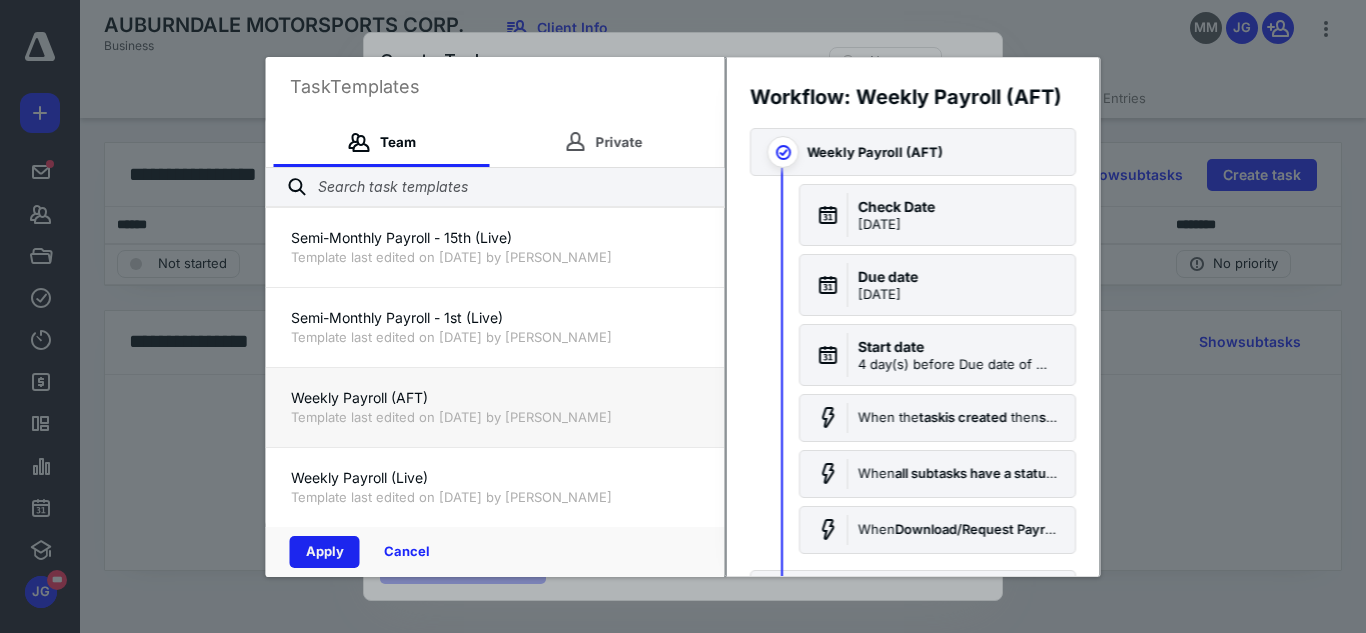 click on "Apply" at bounding box center [325, 552] 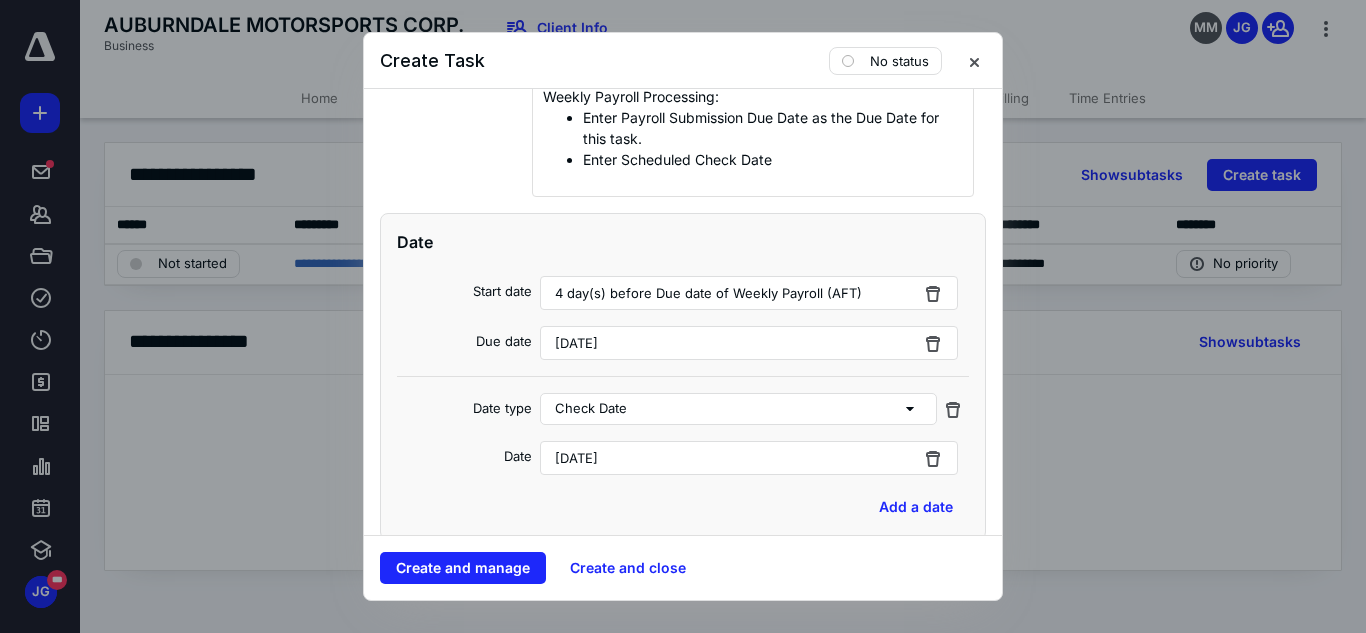 scroll, scrollTop: 440, scrollLeft: 0, axis: vertical 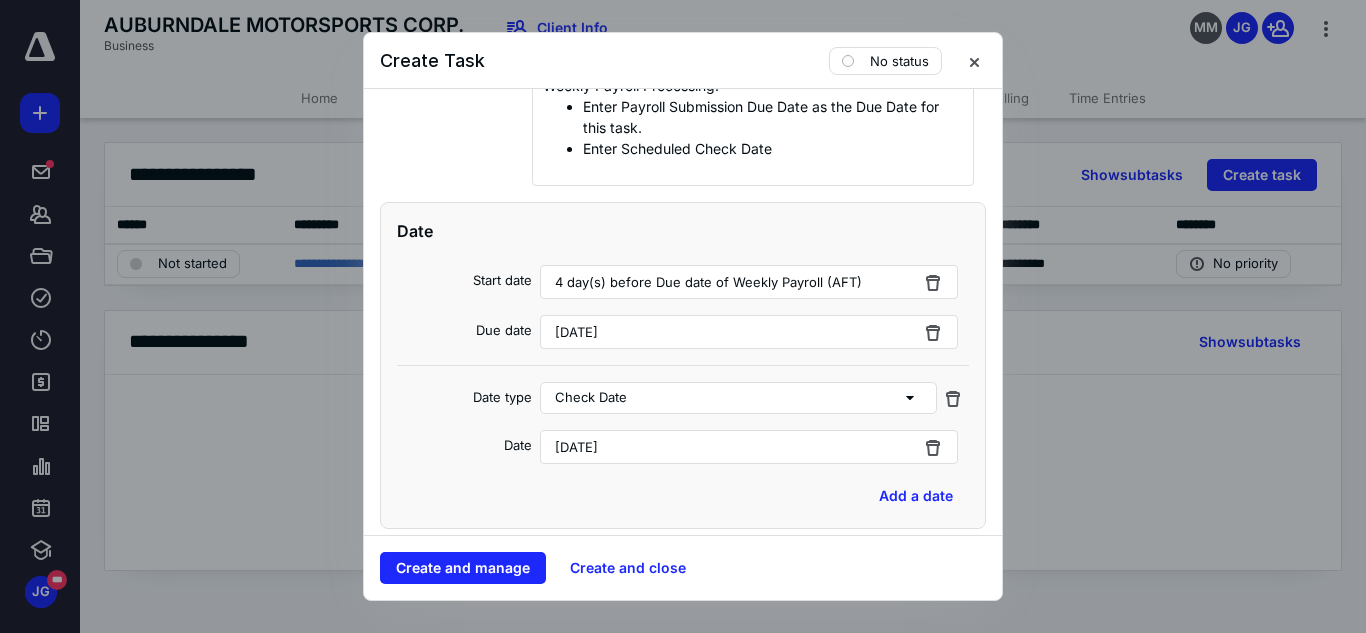 click on "[DATE]" at bounding box center [576, 332] 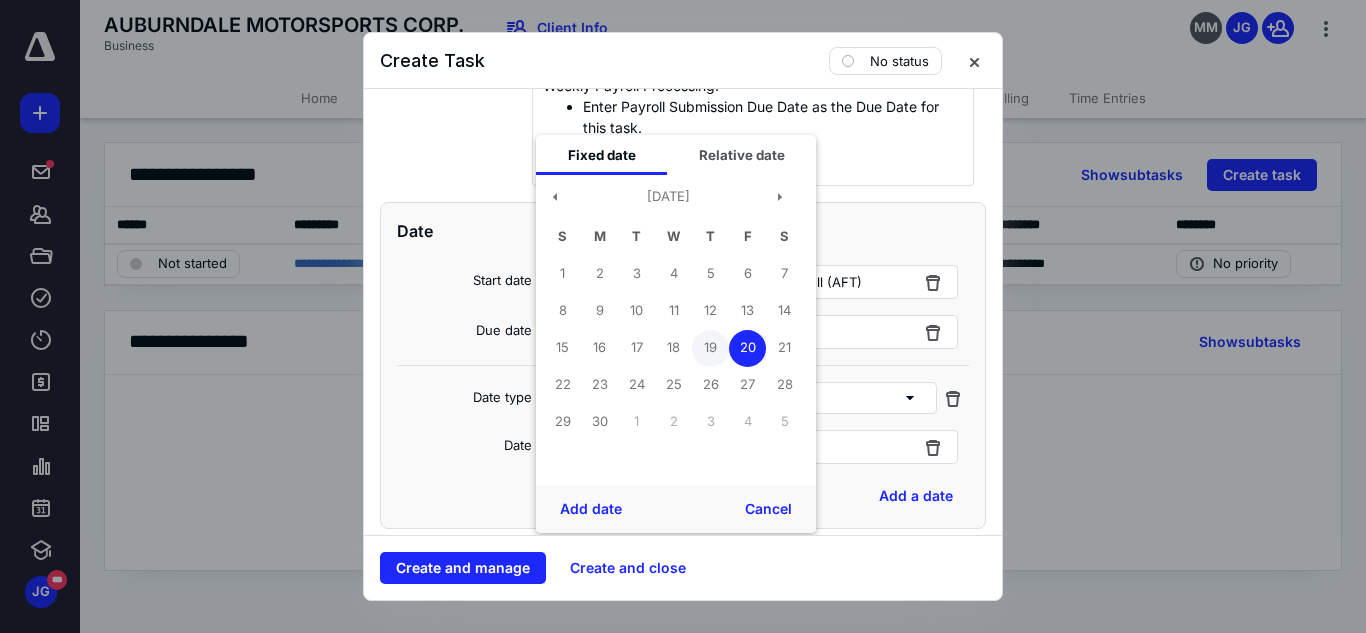 click on "19" at bounding box center [710, 348] 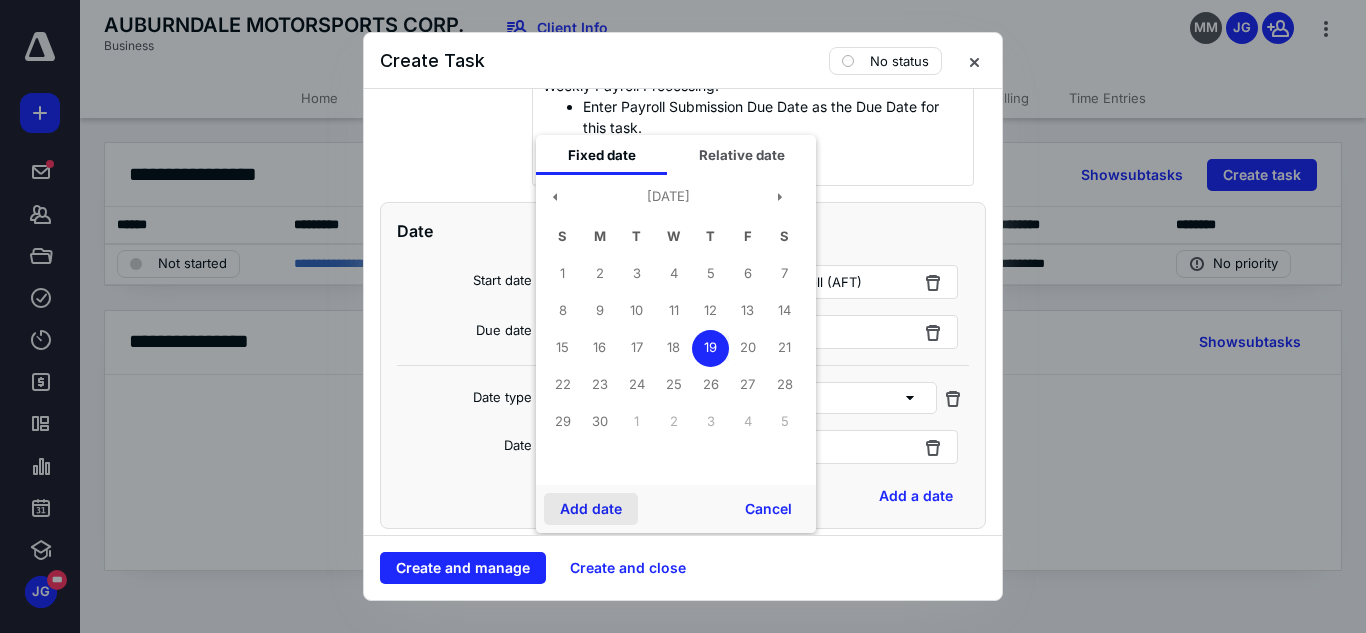 click on "Add date" at bounding box center [591, 509] 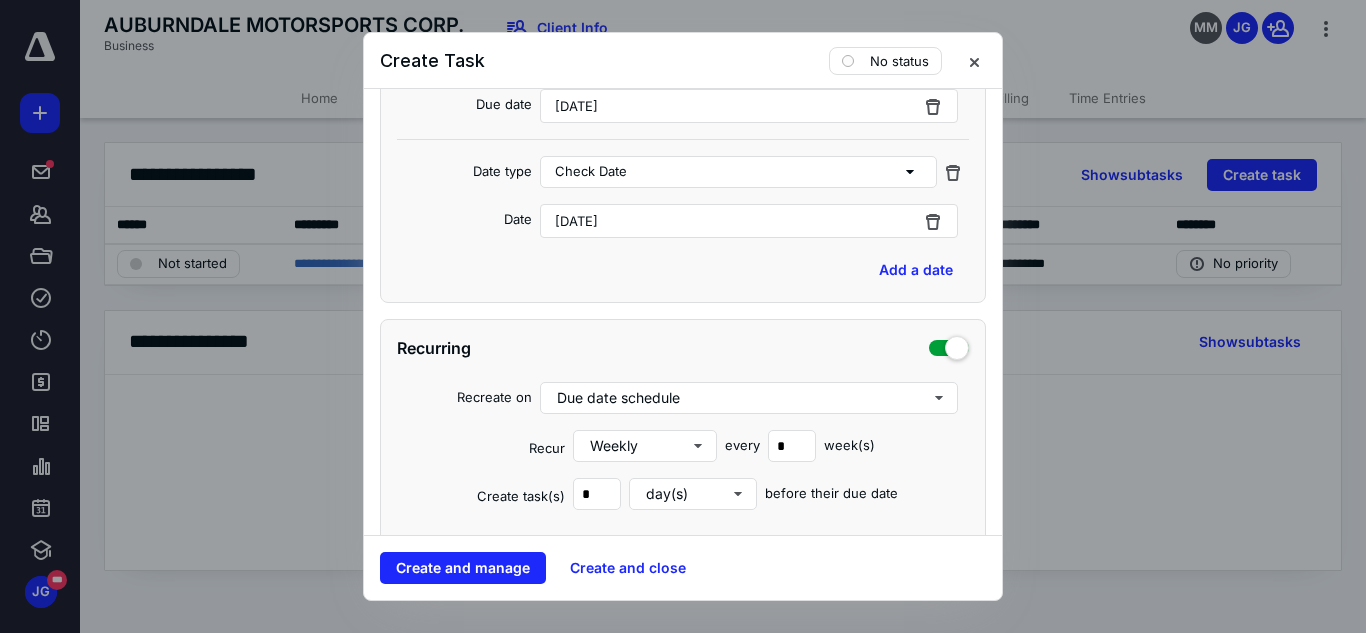 scroll, scrollTop: 423, scrollLeft: 0, axis: vertical 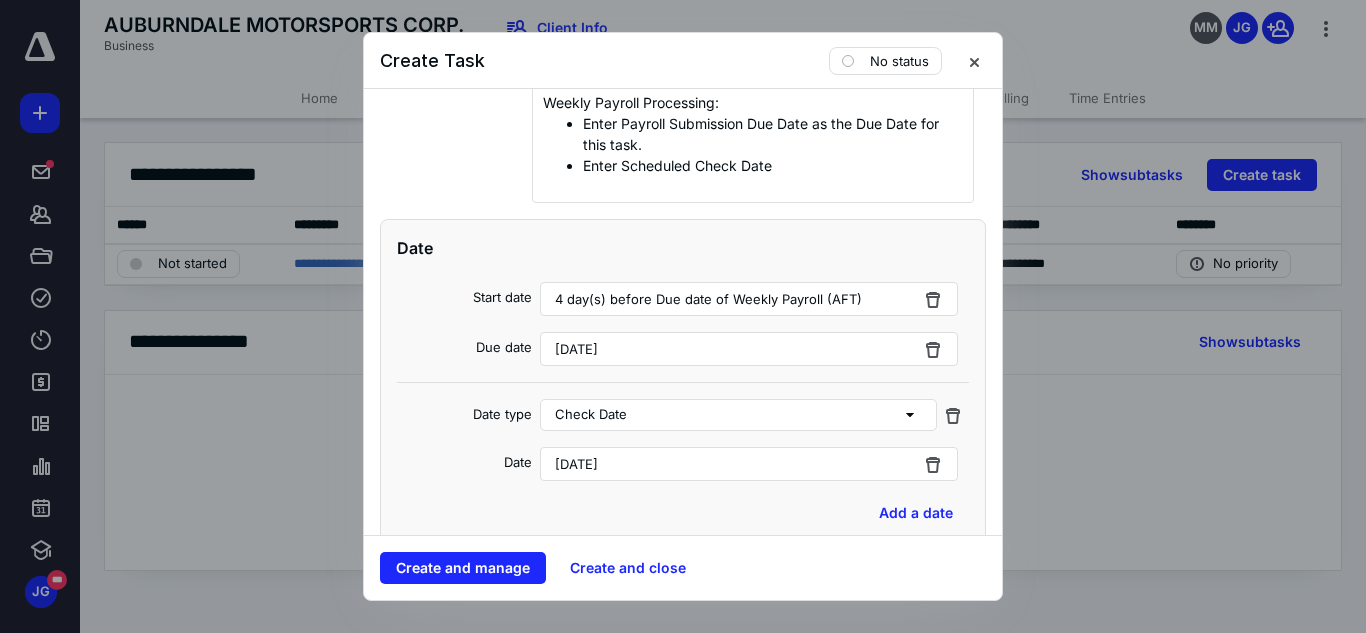 click on "[DATE]" at bounding box center (749, 464) 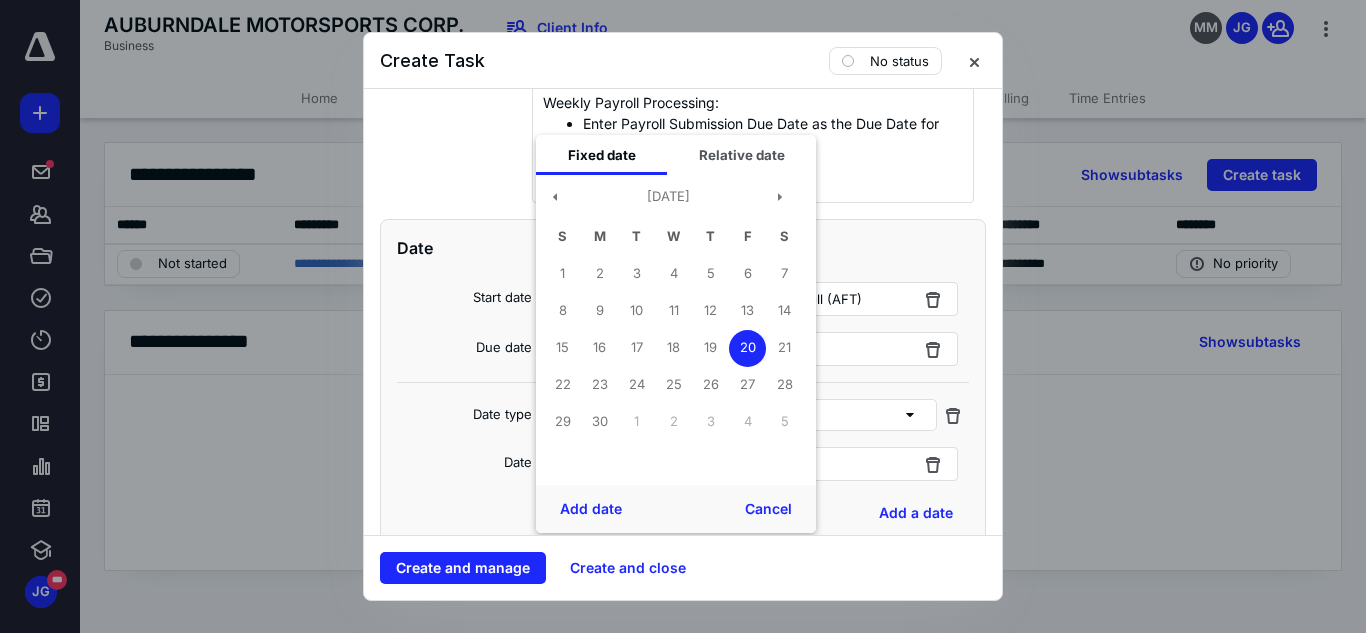 click on "Date type" at bounding box center (464, 418) 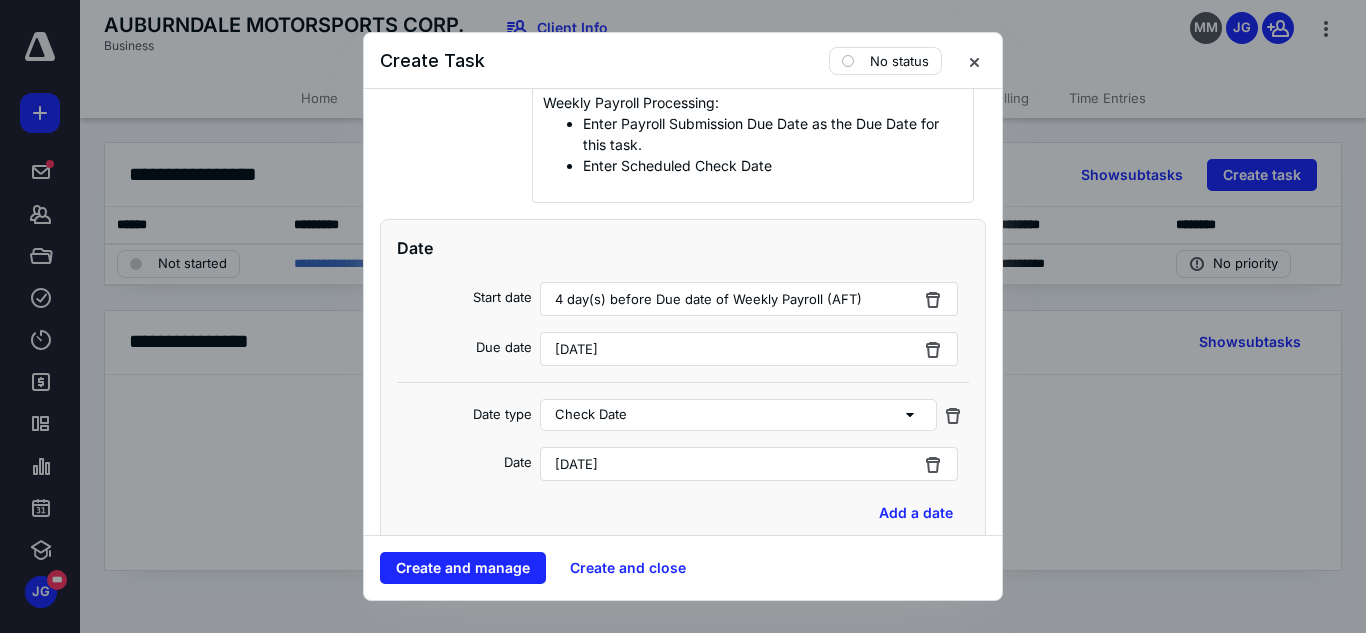 click on "[DATE]" at bounding box center (749, 349) 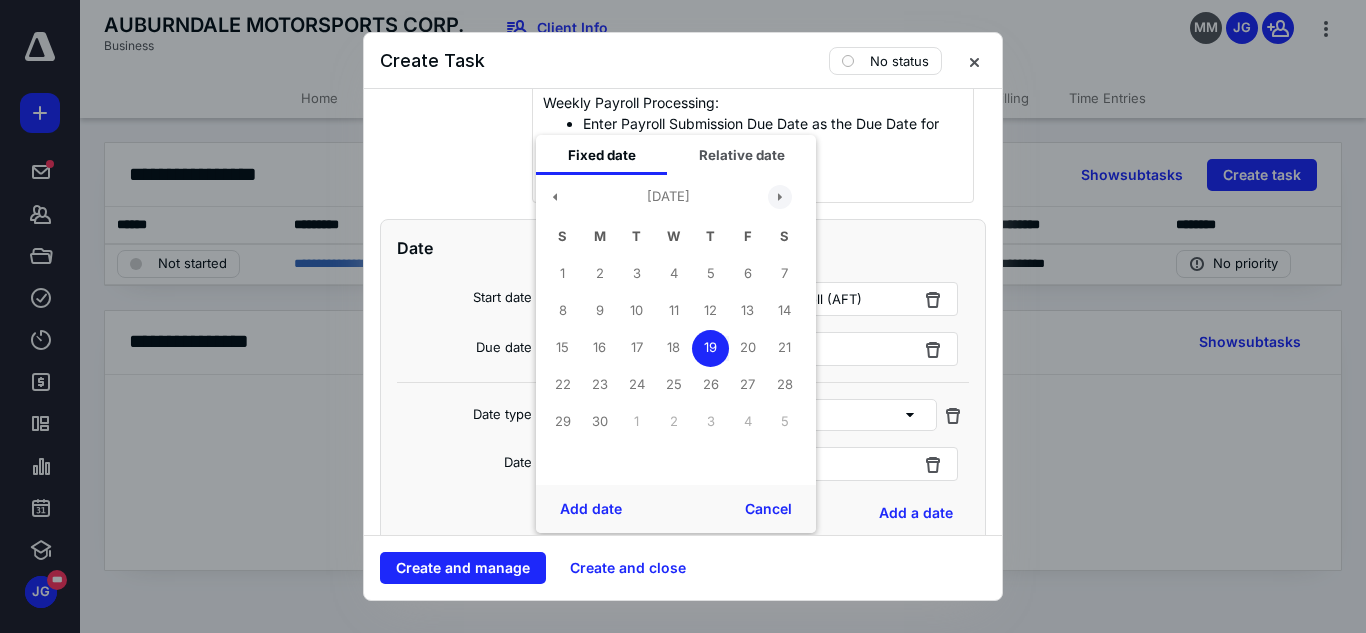 click at bounding box center (780, 197) 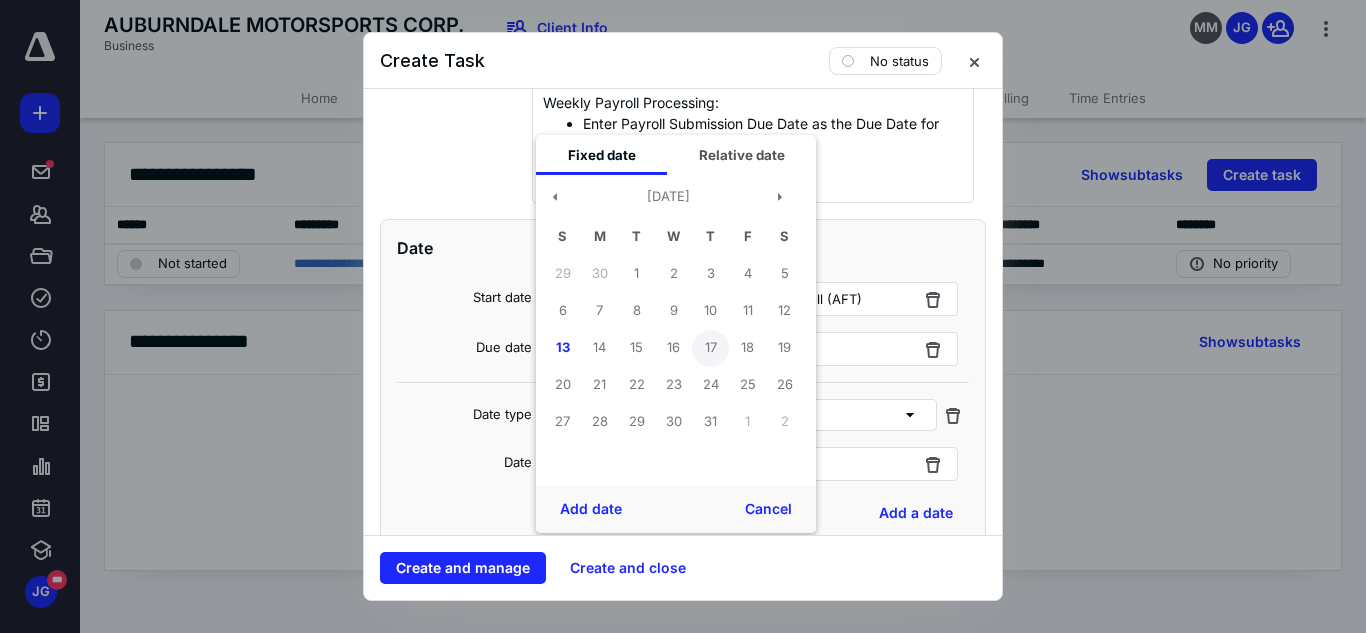 click on "17" at bounding box center [710, 348] 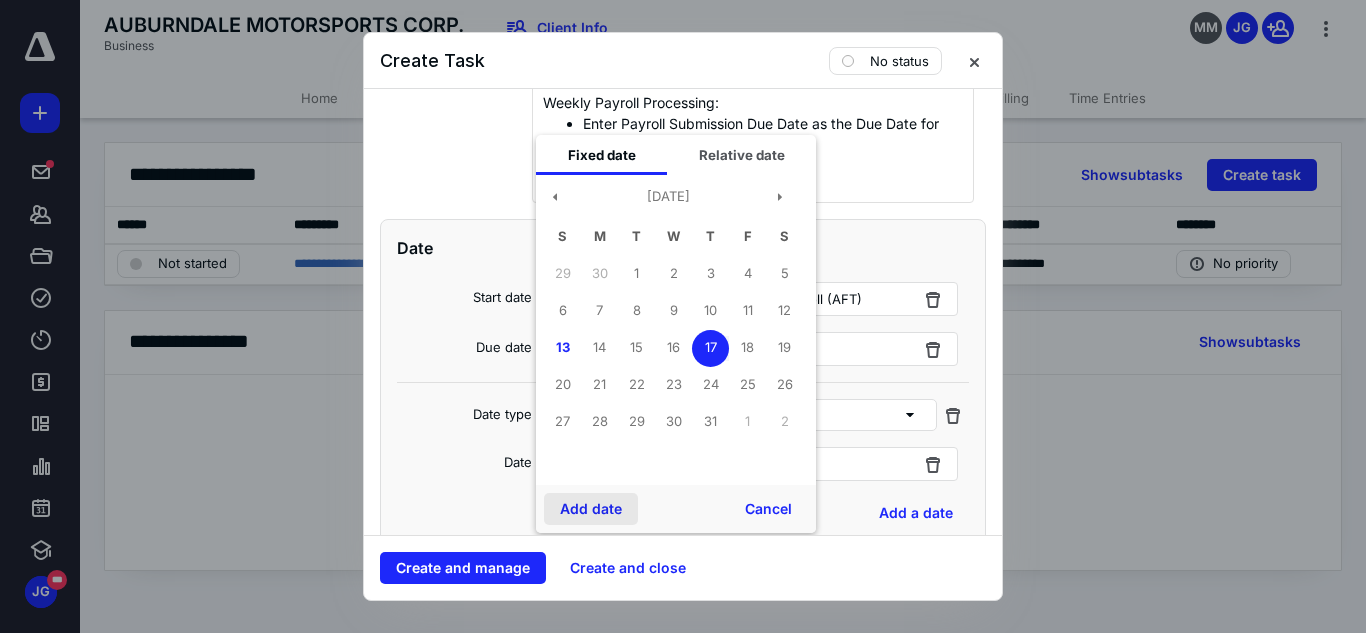 click on "Add date" at bounding box center [591, 509] 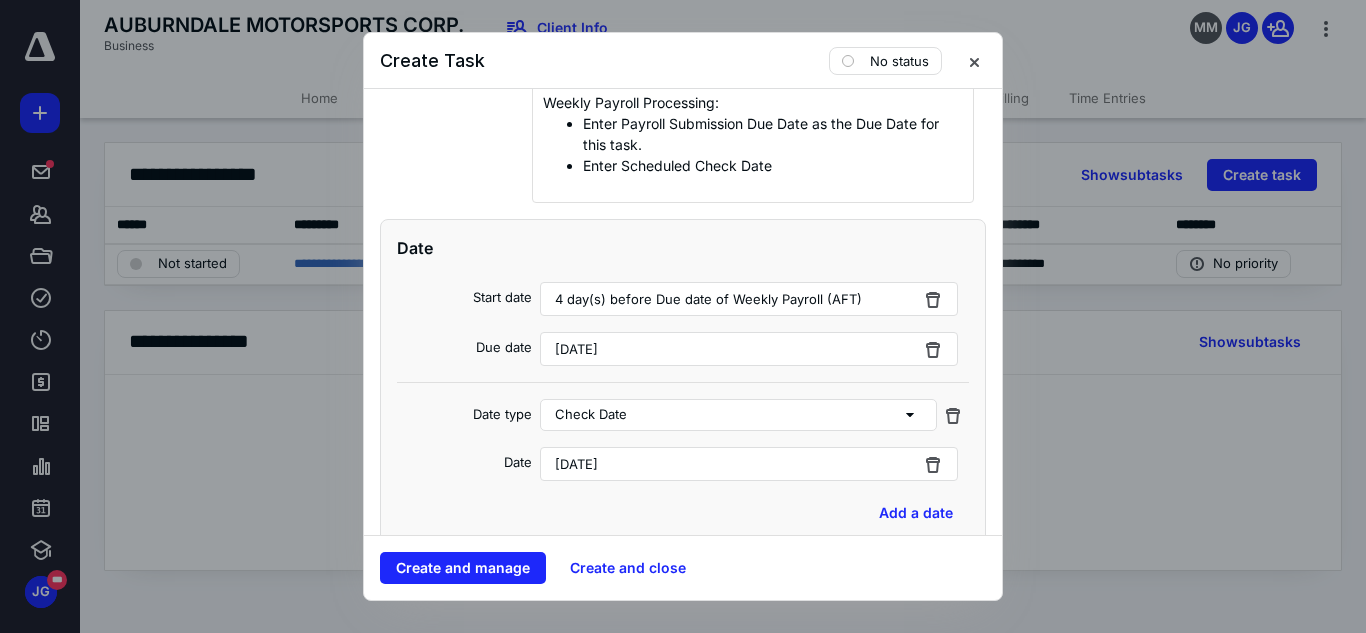click on "[DATE]" at bounding box center (749, 464) 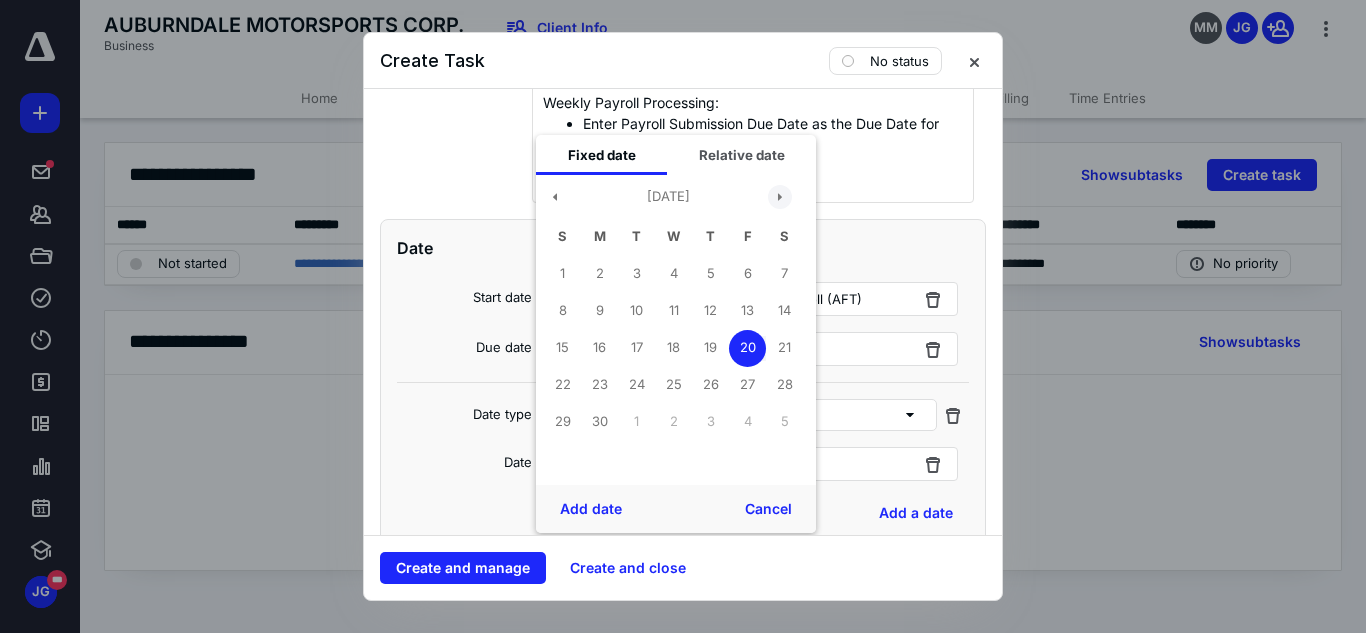 click at bounding box center (780, 197) 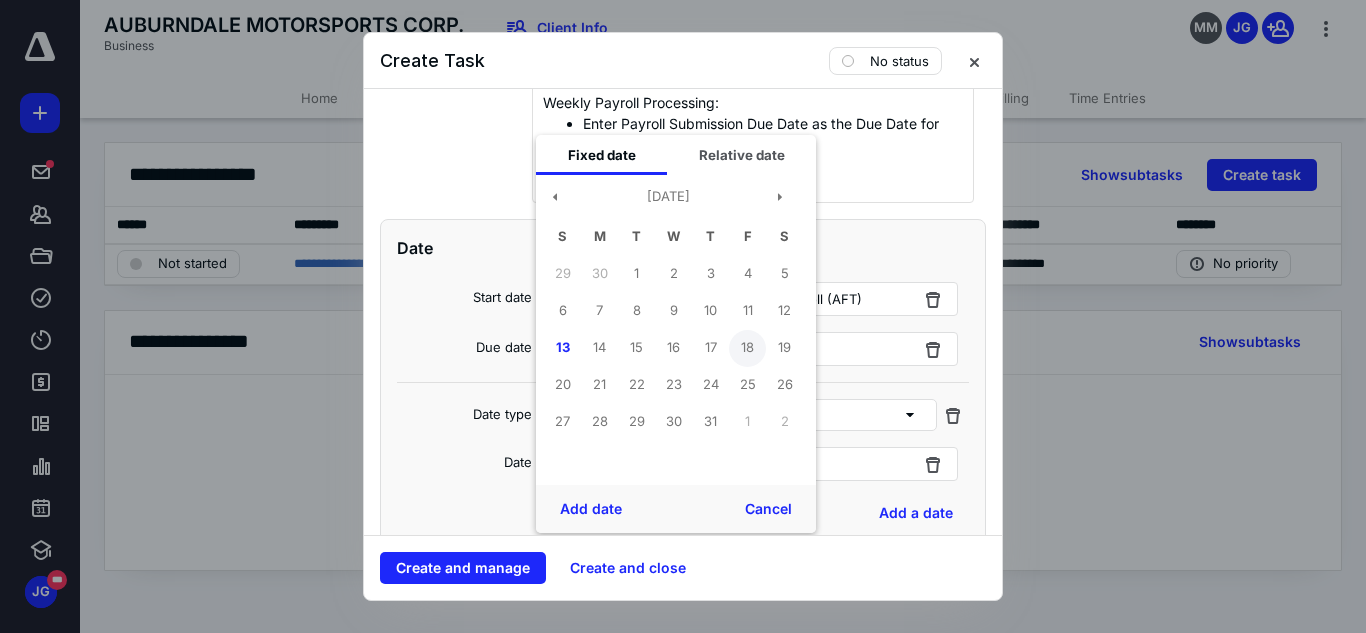click on "18" at bounding box center (747, 348) 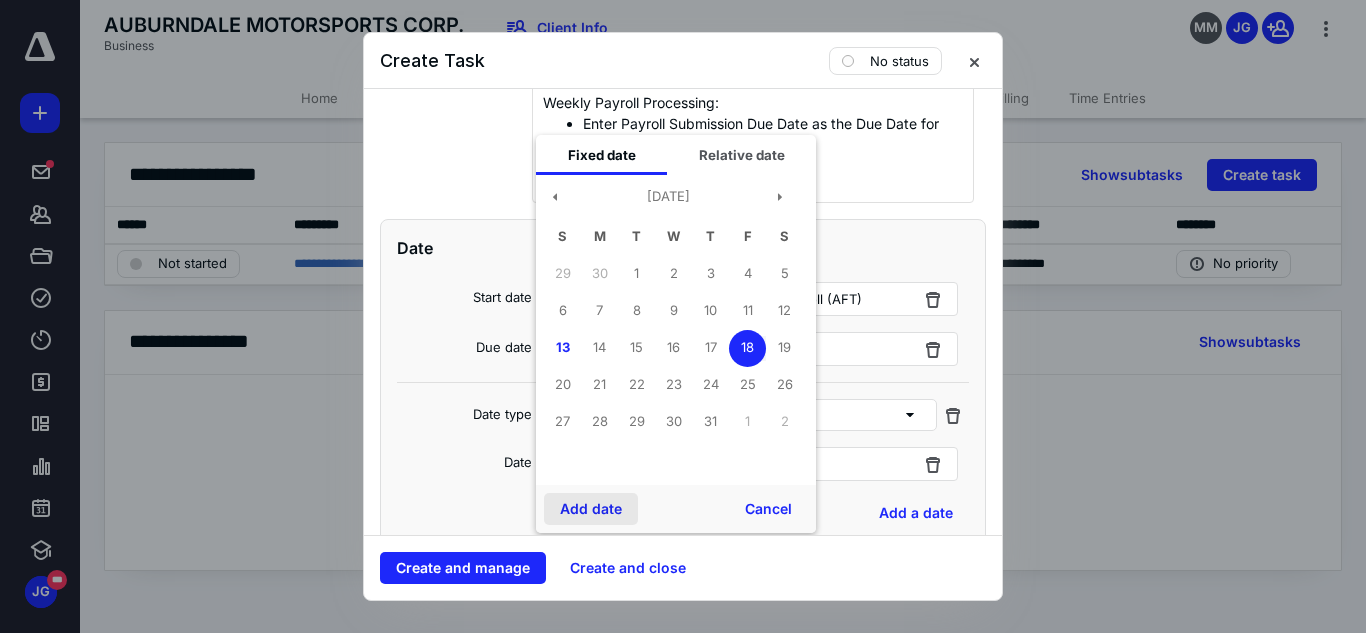 click on "Add date" at bounding box center (591, 509) 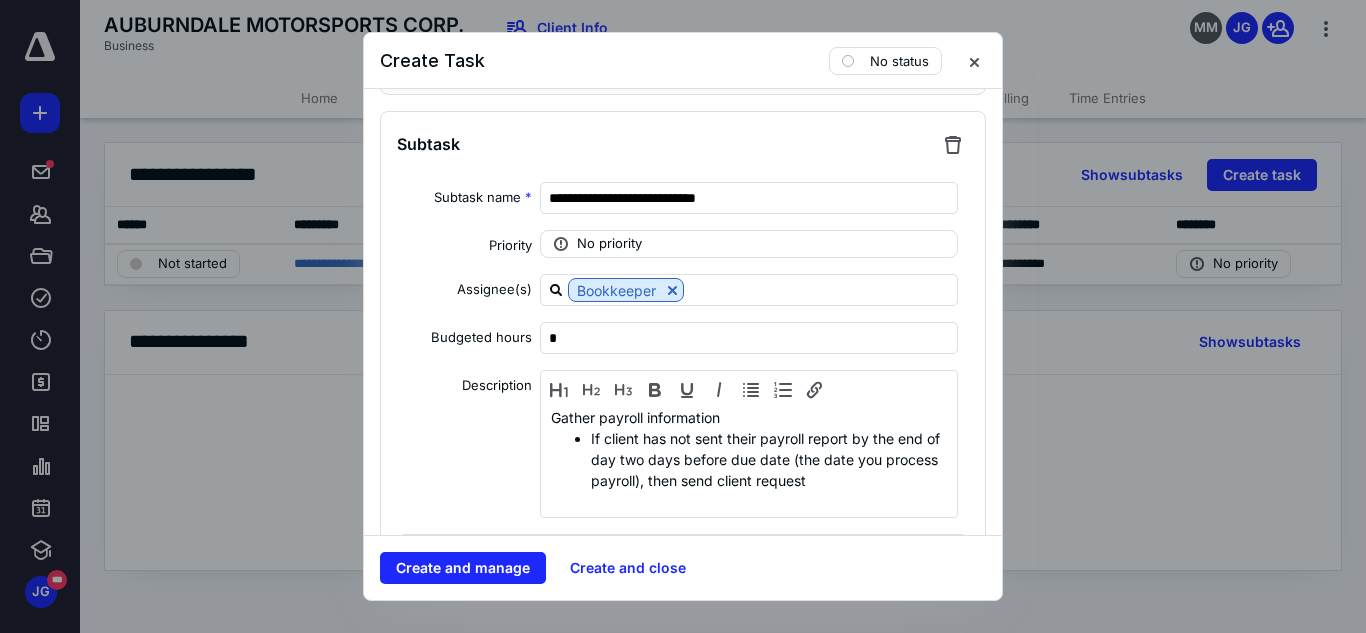 scroll, scrollTop: 1703, scrollLeft: 0, axis: vertical 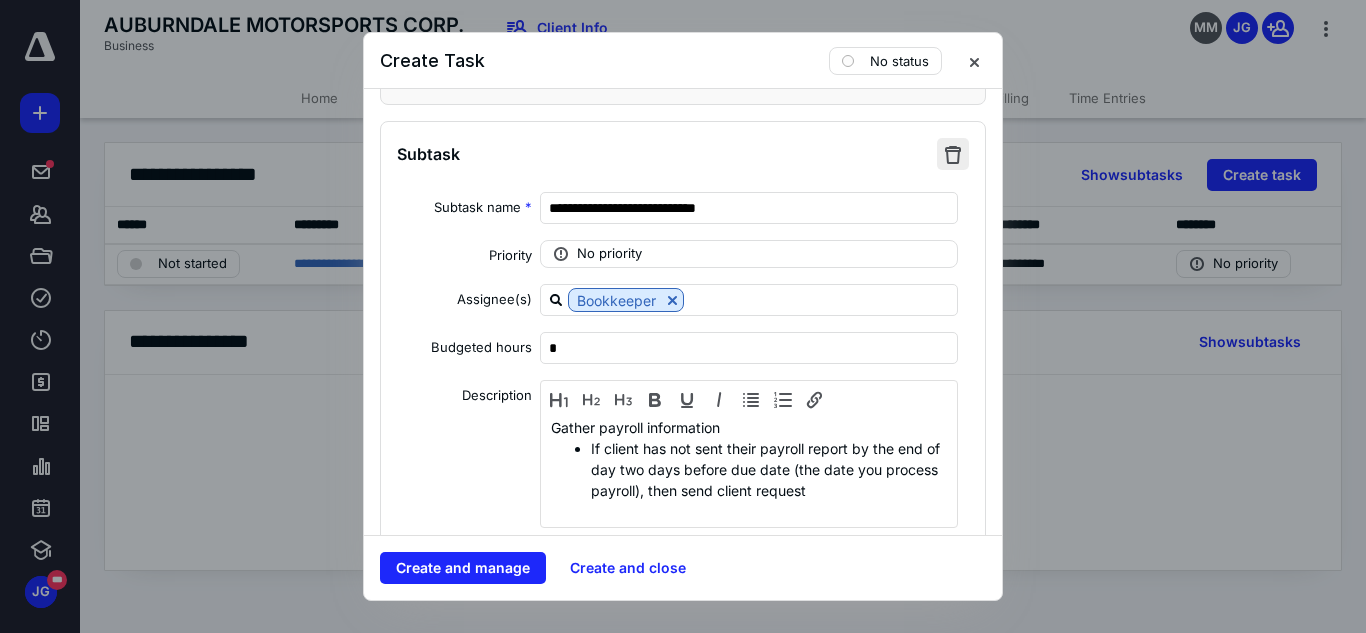 click at bounding box center (953, 154) 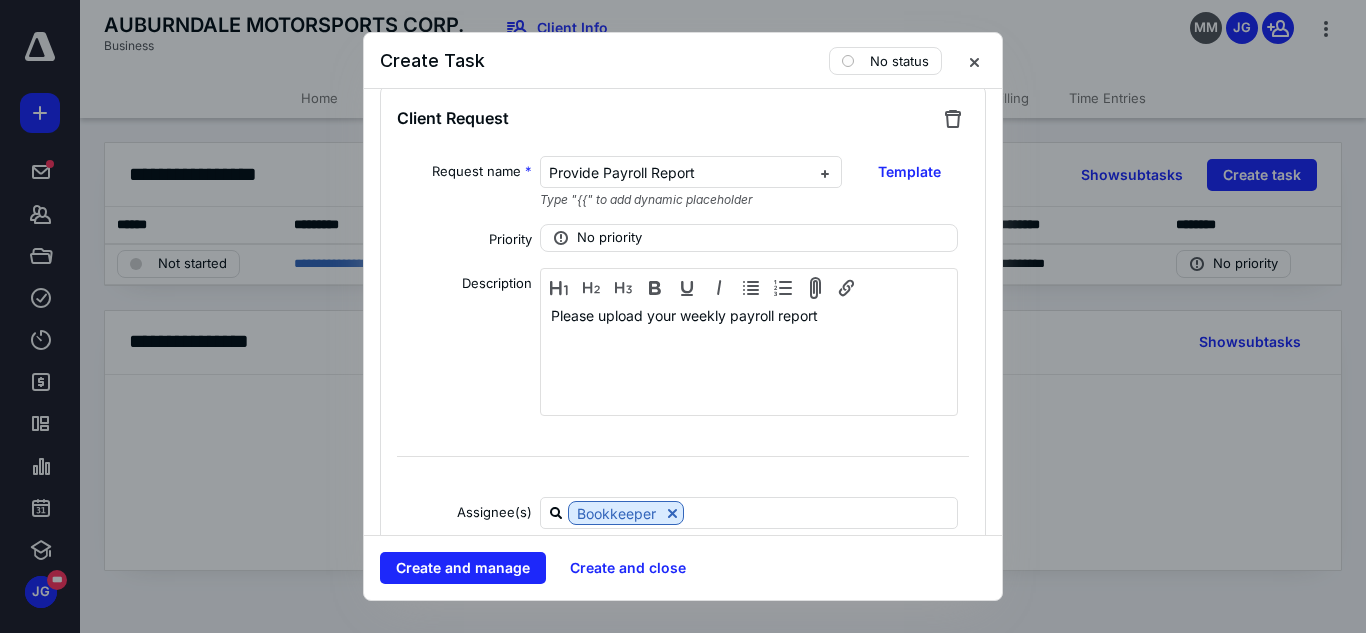 scroll, scrollTop: 1783, scrollLeft: 0, axis: vertical 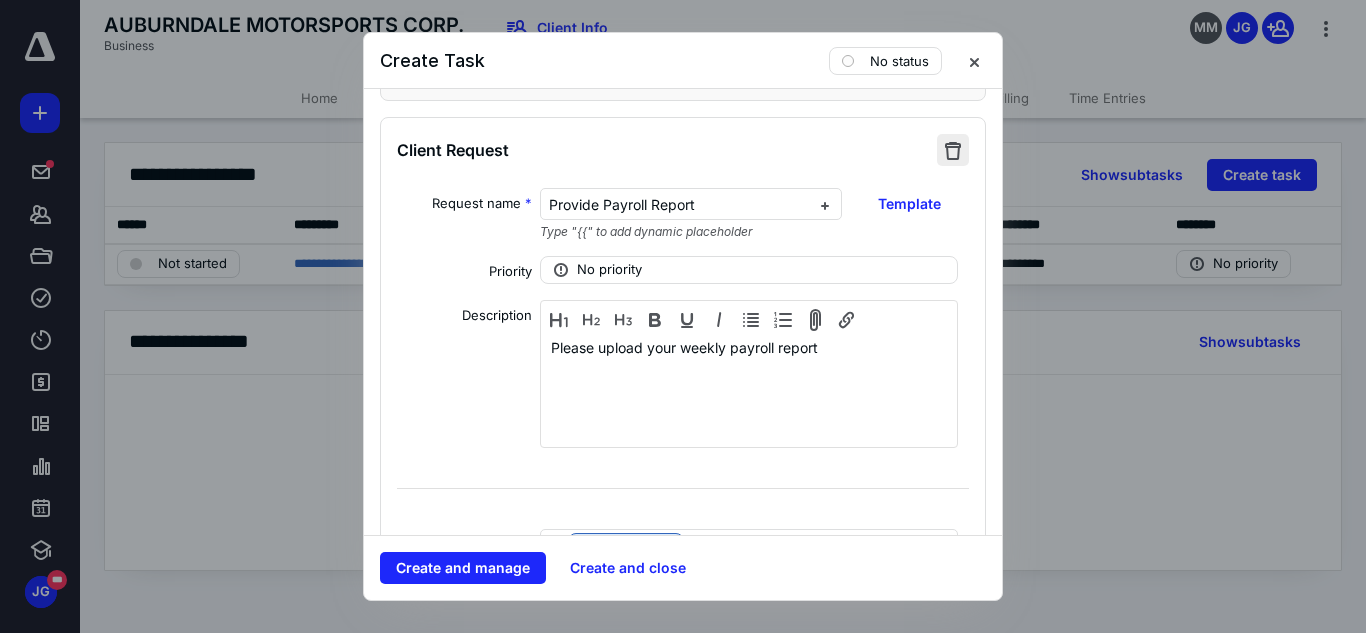 click at bounding box center [953, 150] 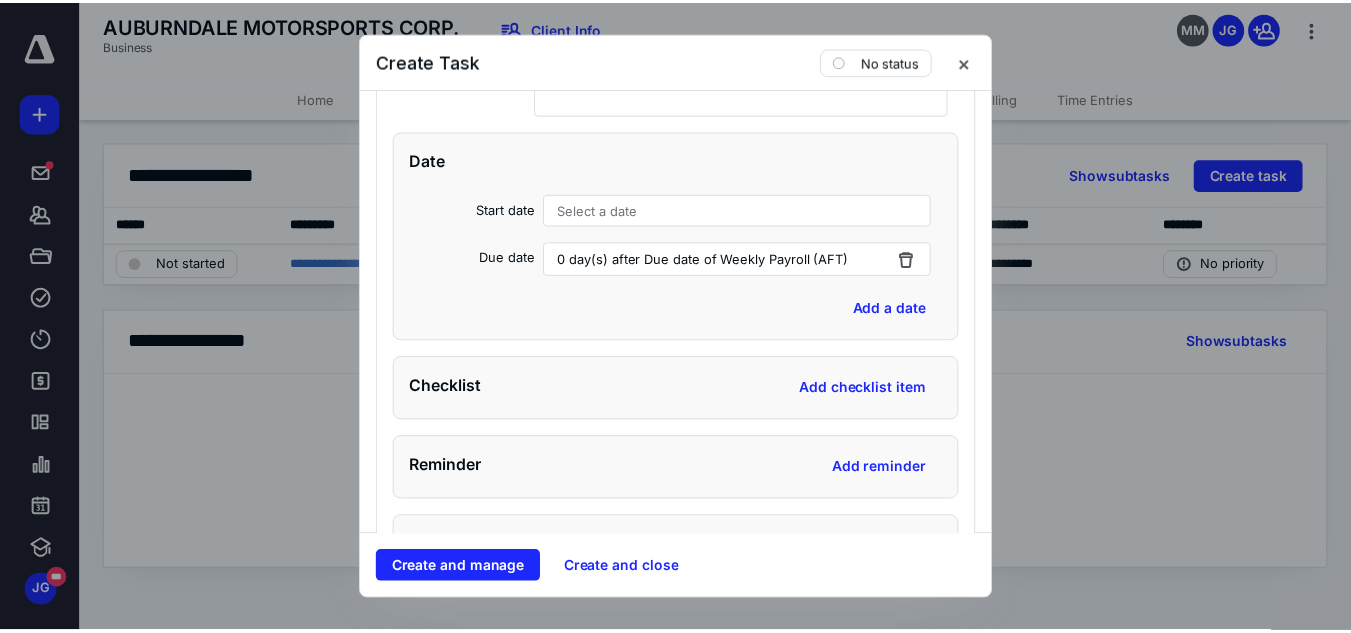 scroll, scrollTop: 4966, scrollLeft: 0, axis: vertical 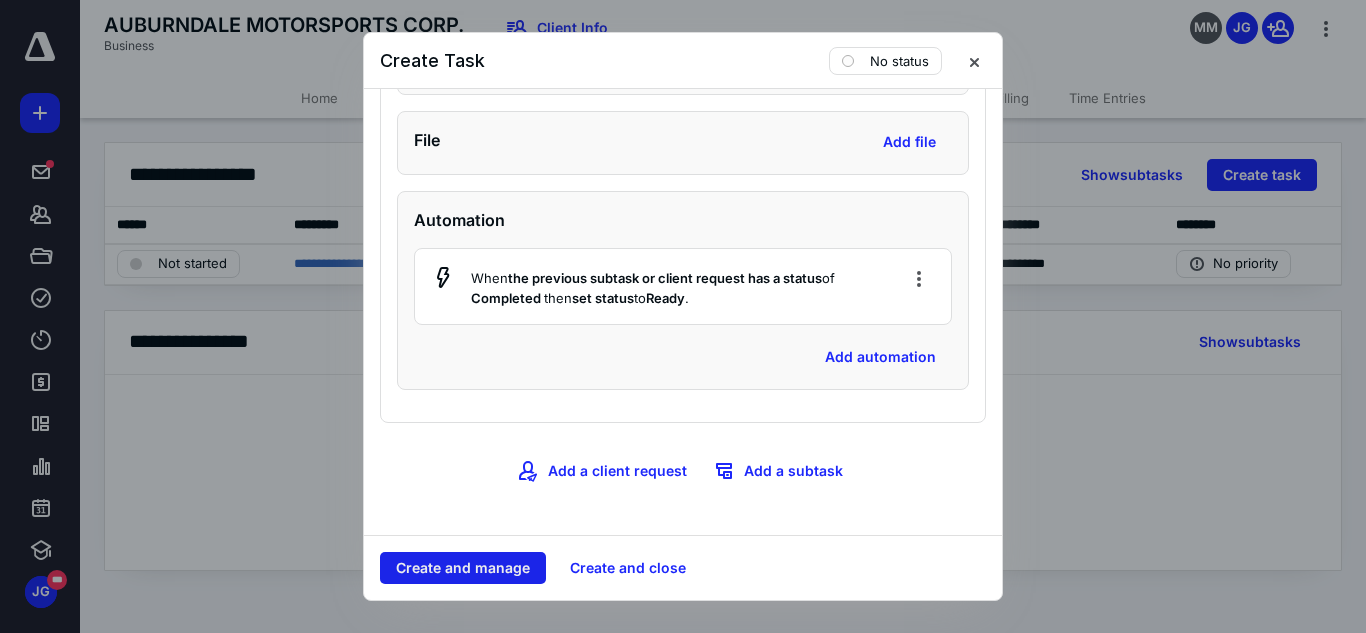 click on "Create and manage" at bounding box center [463, 568] 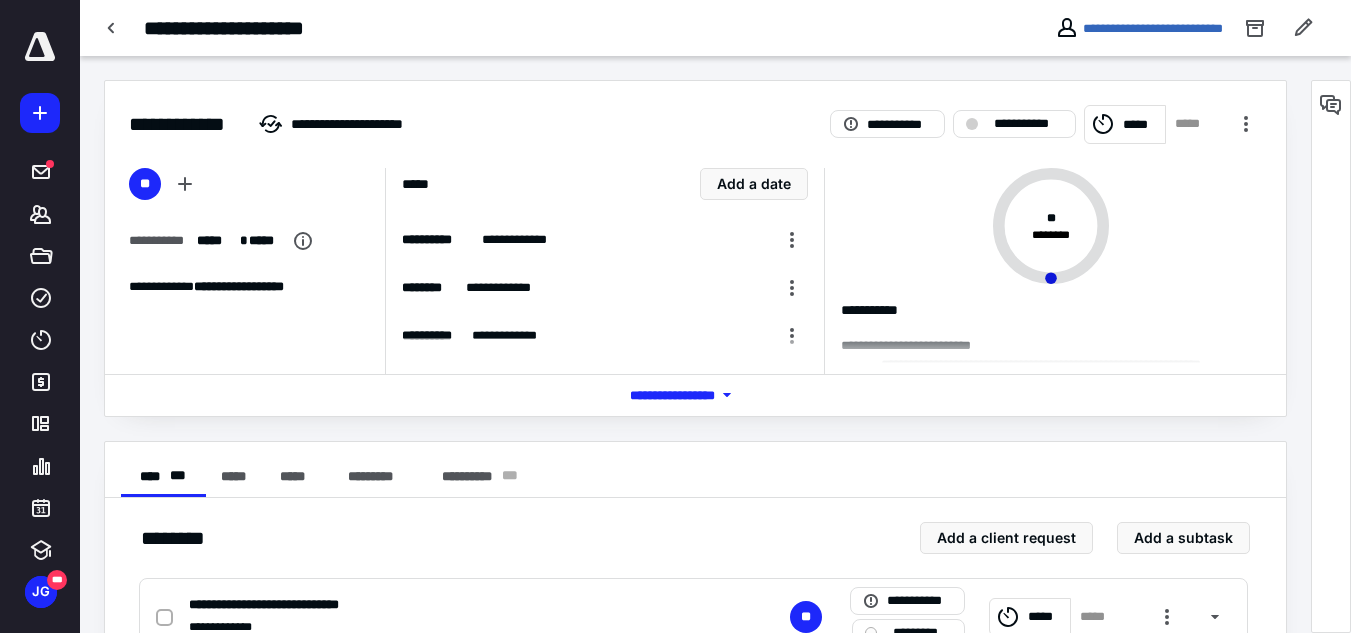 click on "**********" at bounding box center [695, 474] 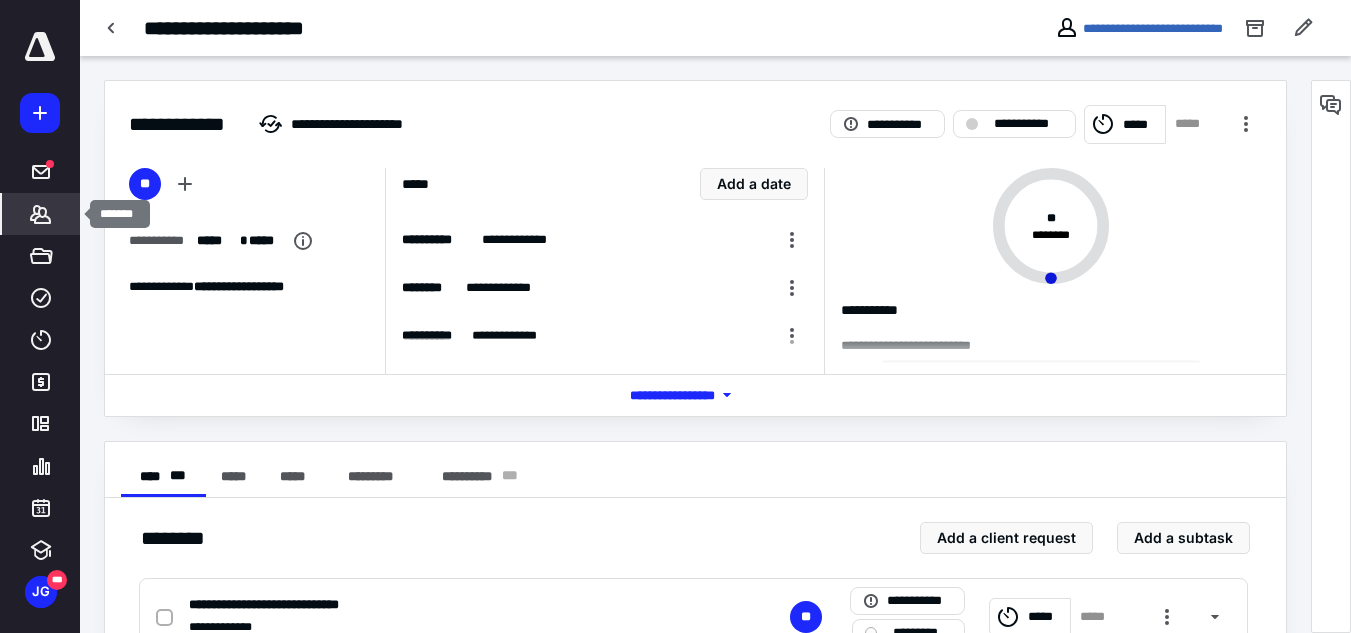 click 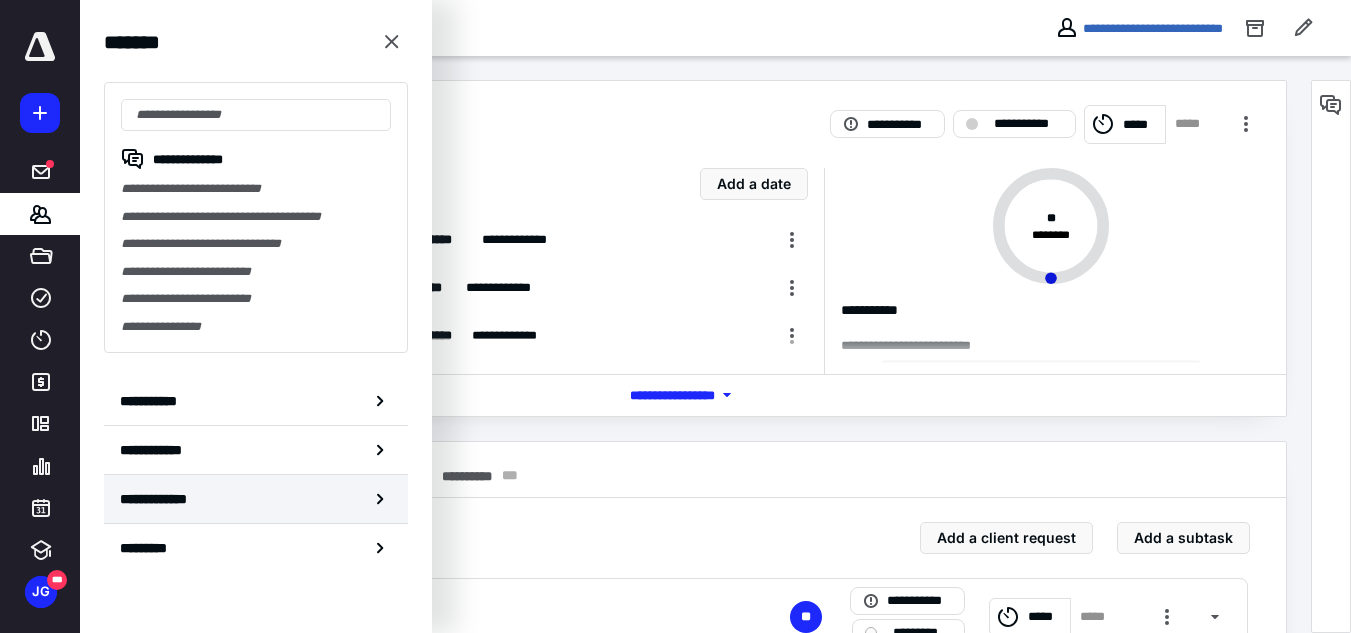 click on "**********" at bounding box center (256, 499) 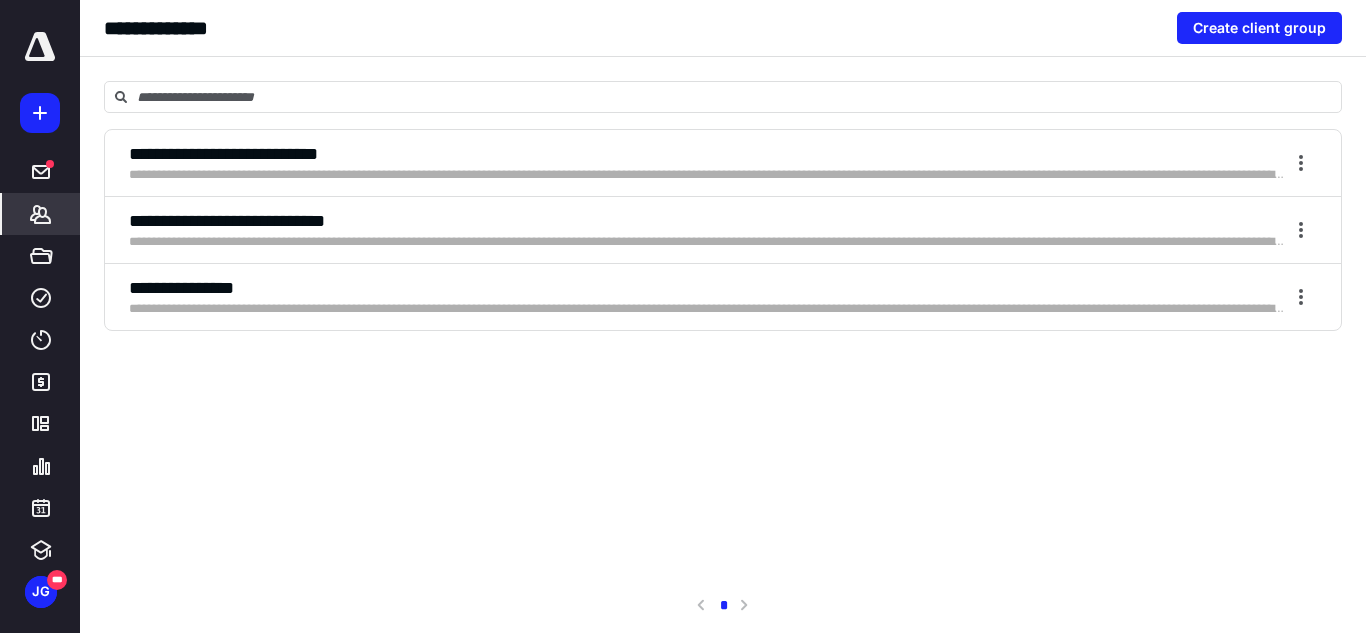 click on "**********" at bounding box center [707, 221] 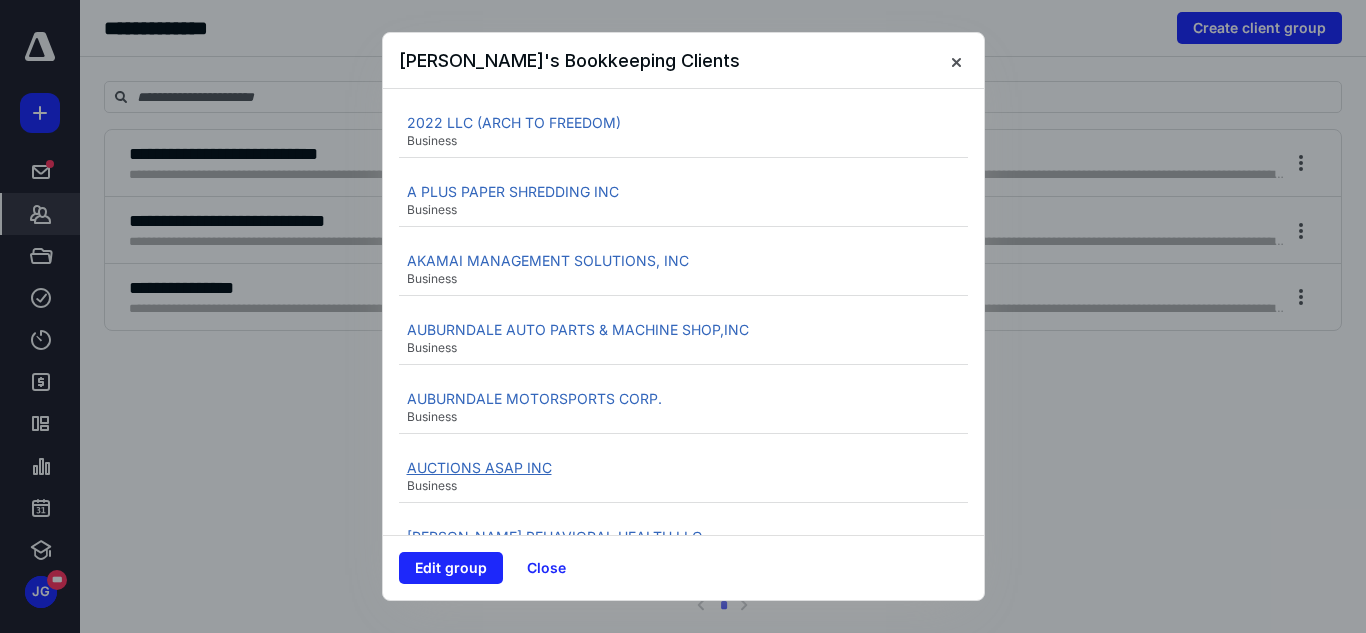 click on "AUCTIONS ASAP INC" at bounding box center (479, 467) 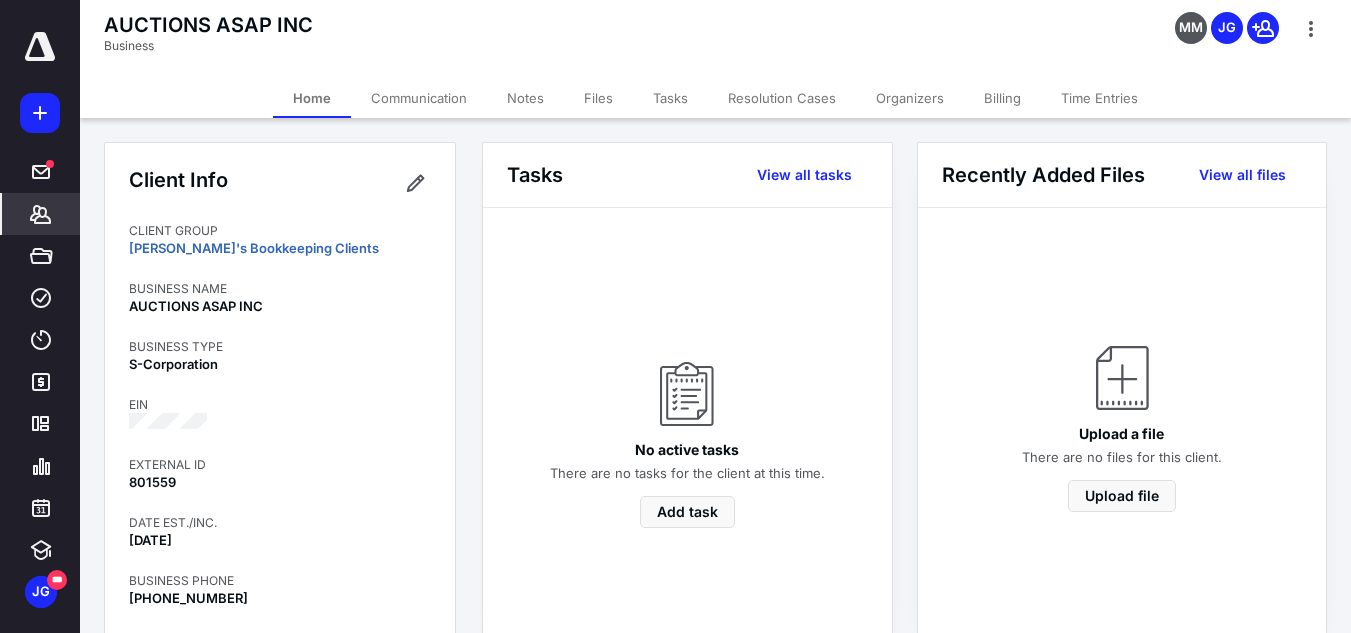 click on "Tasks View all tasks" at bounding box center [687, 175] 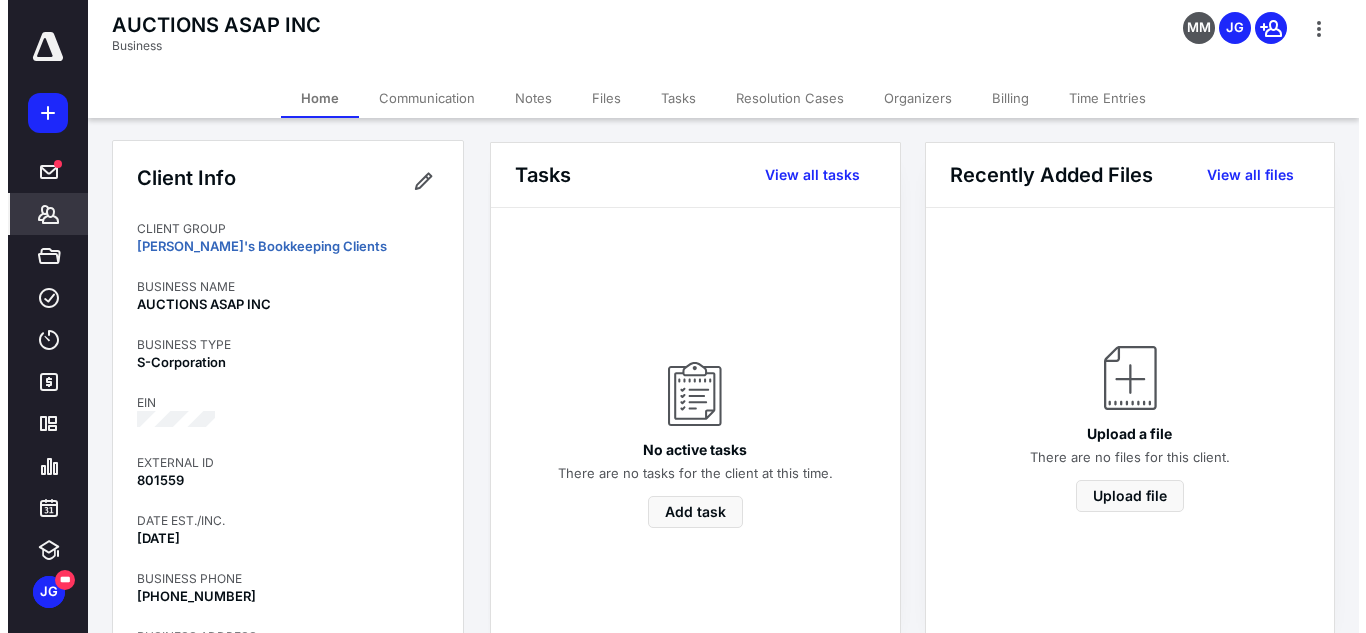 scroll, scrollTop: 0, scrollLeft: 0, axis: both 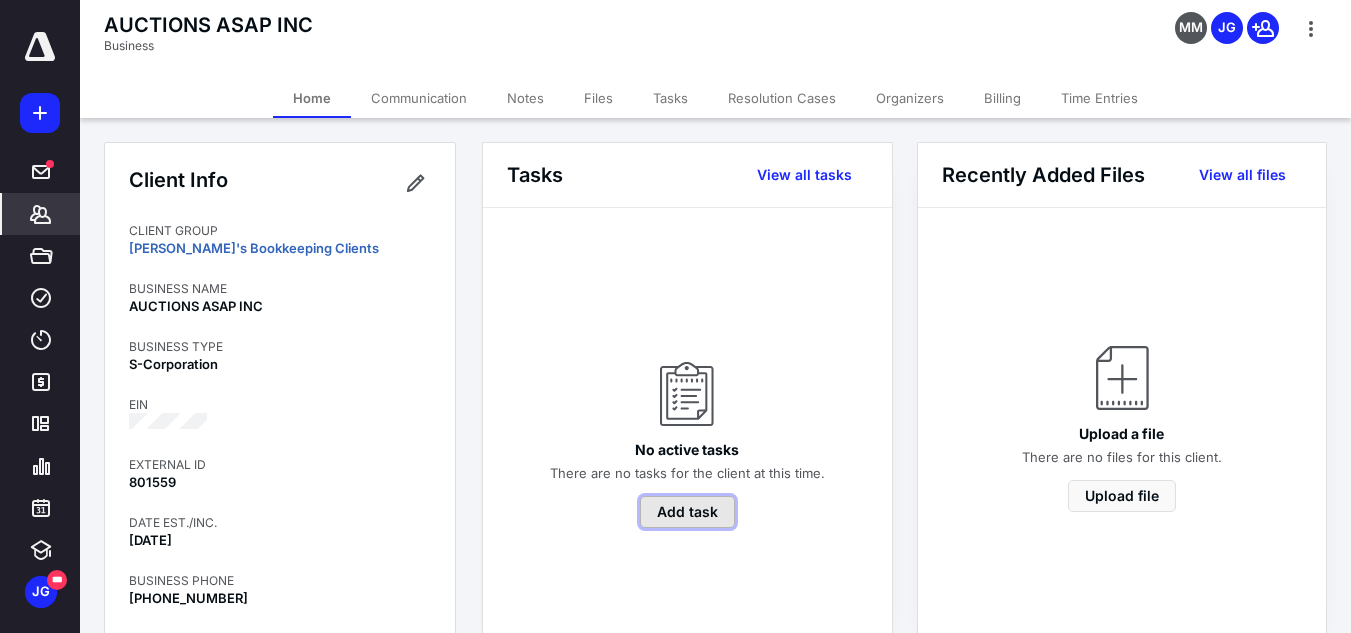 click on "Add task" at bounding box center (687, 512) 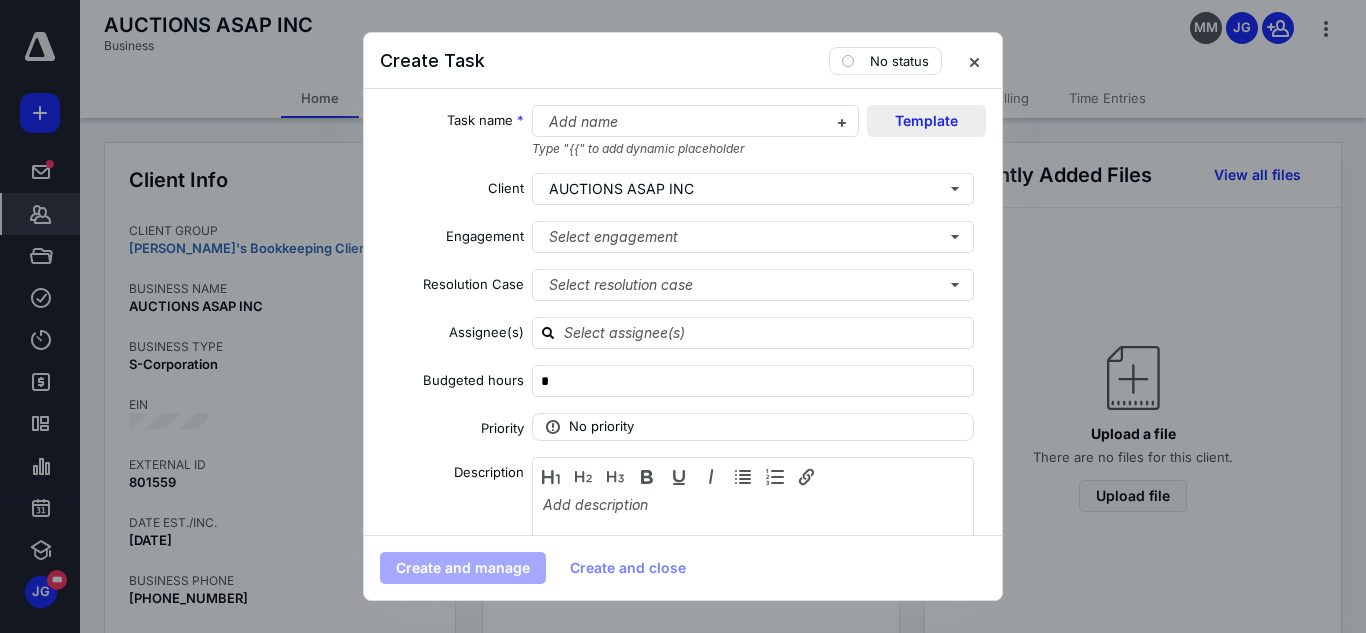 click on "Template" at bounding box center (926, 121) 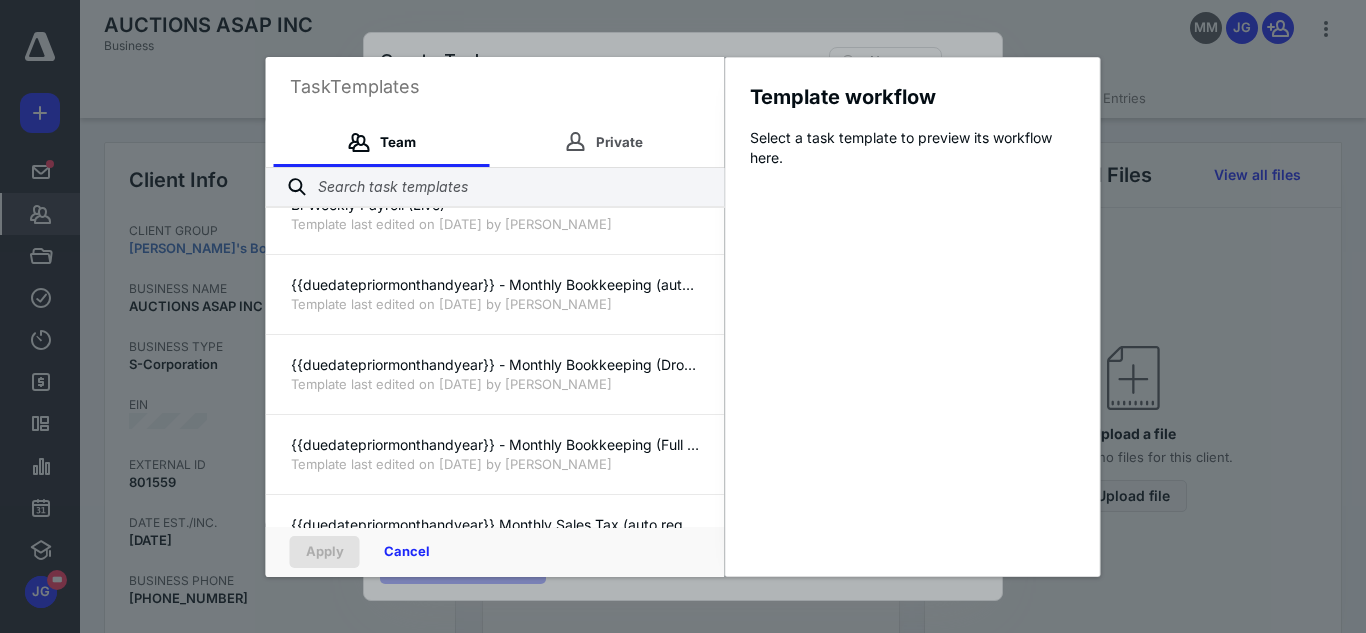 scroll, scrollTop: 203, scrollLeft: 0, axis: vertical 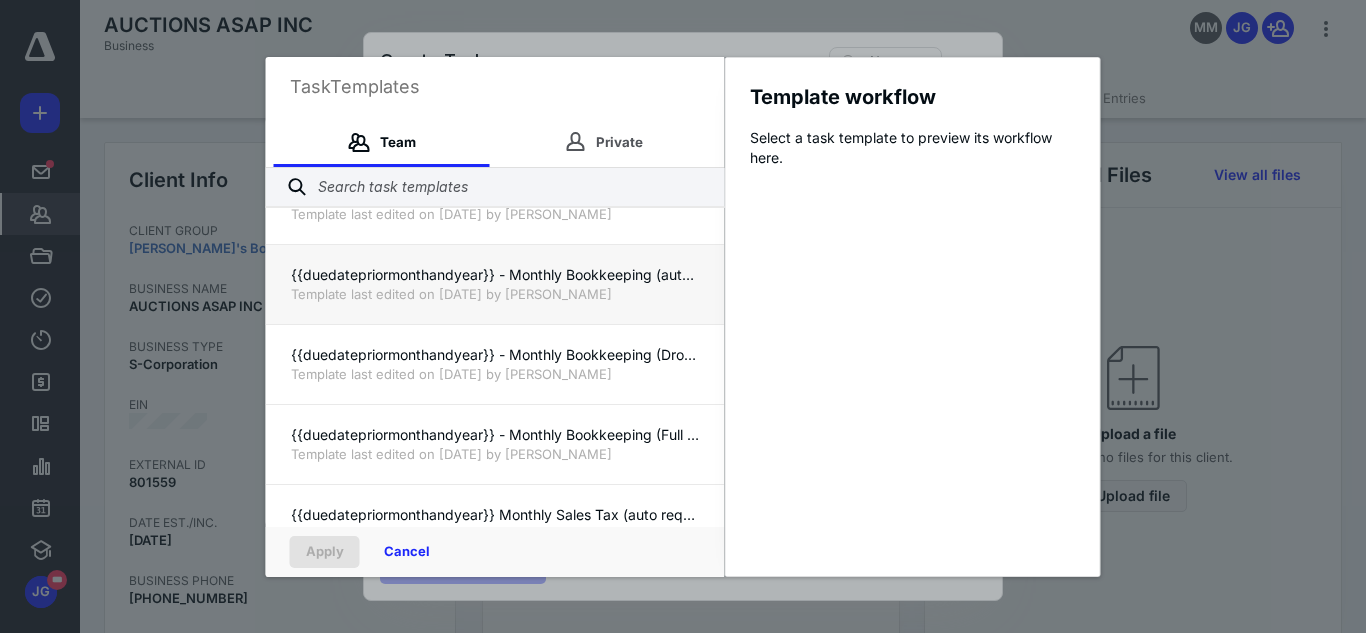 click on "{{duedatepriormonthandyear}} - Monthly Bookkeeping (auto request)" at bounding box center (495, 275) 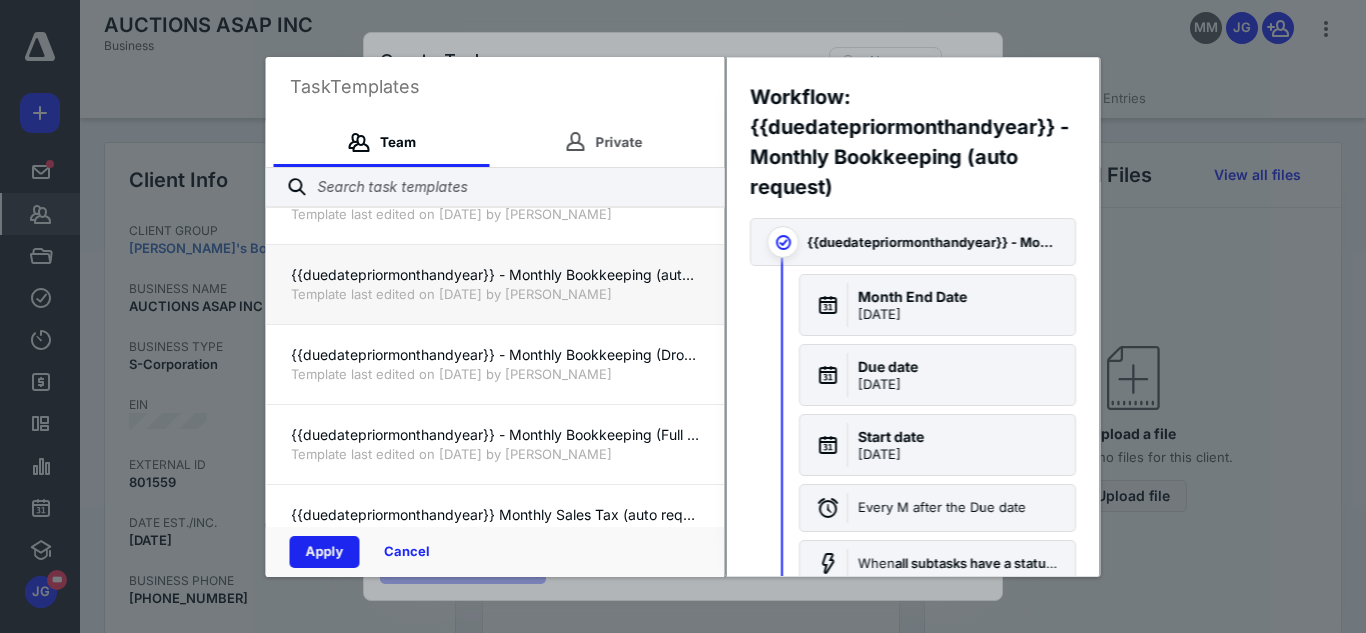 click on "Apply" at bounding box center (325, 552) 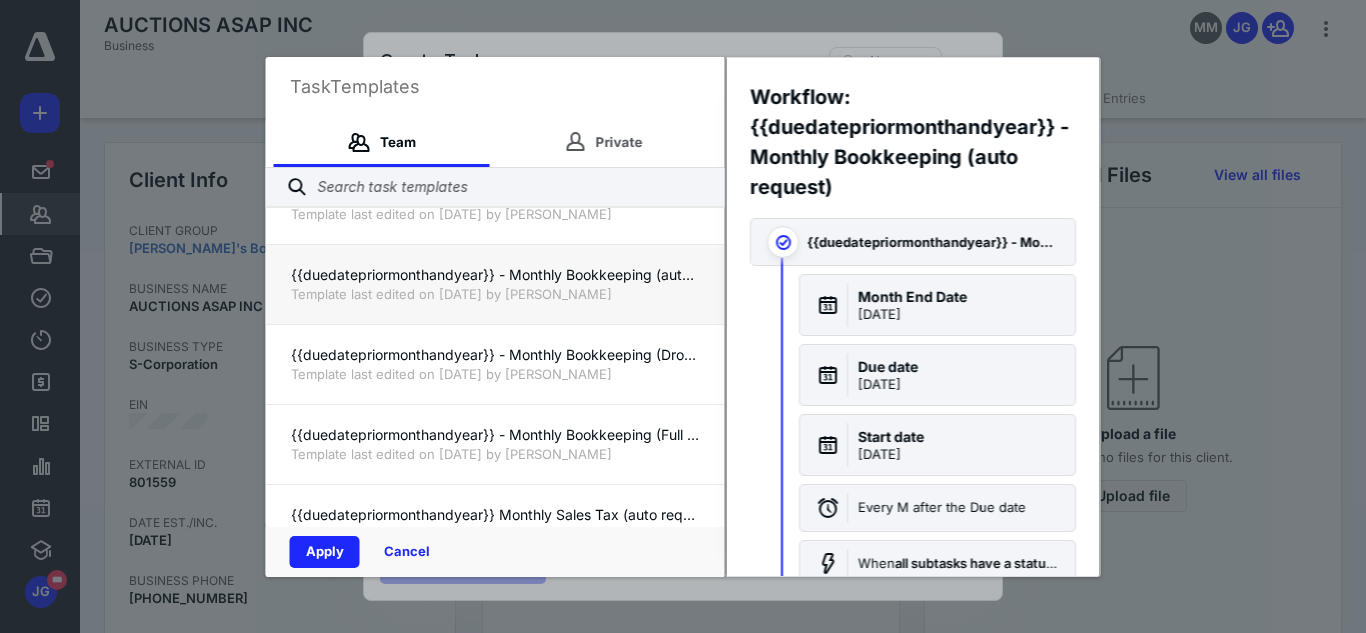 checkbox on "true" 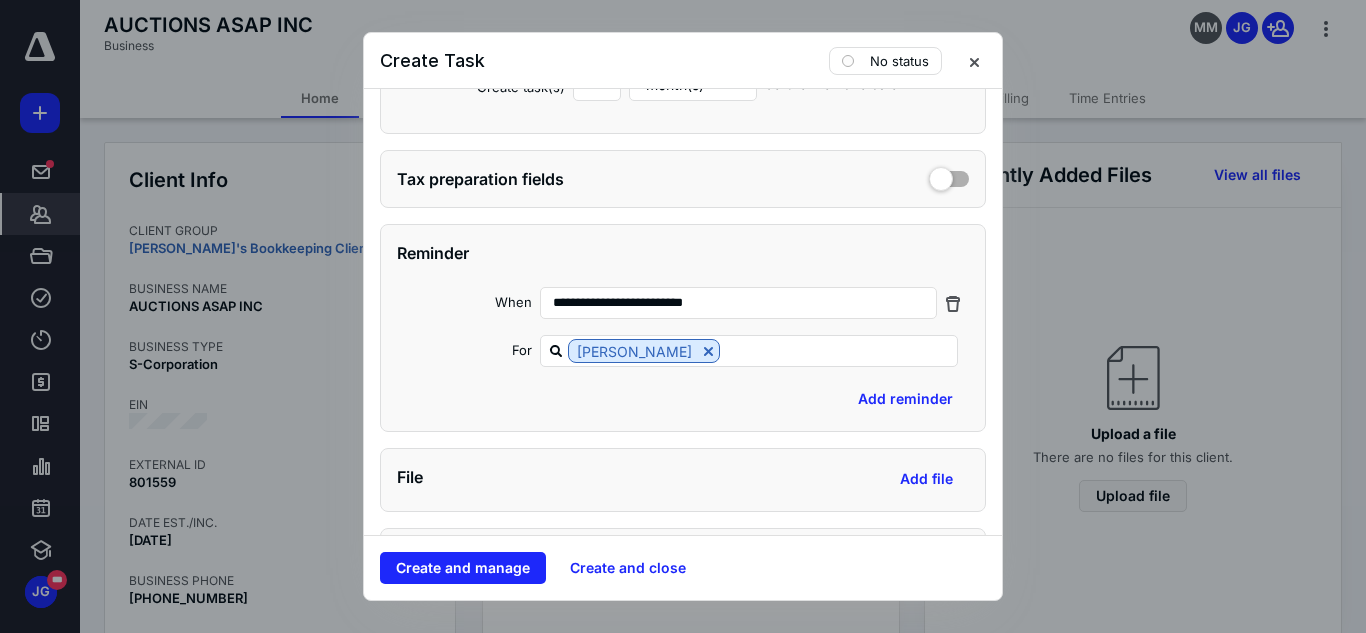 scroll, scrollTop: 1120, scrollLeft: 0, axis: vertical 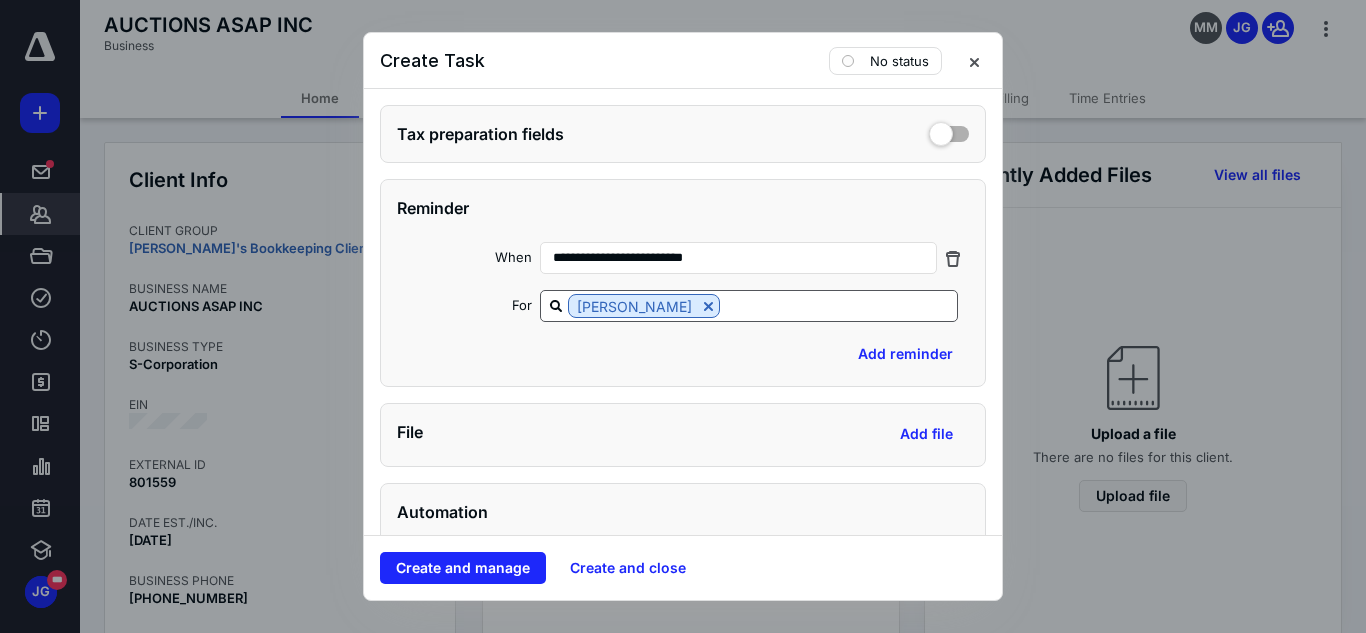 click on "[PERSON_NAME]" at bounding box center (749, 306) 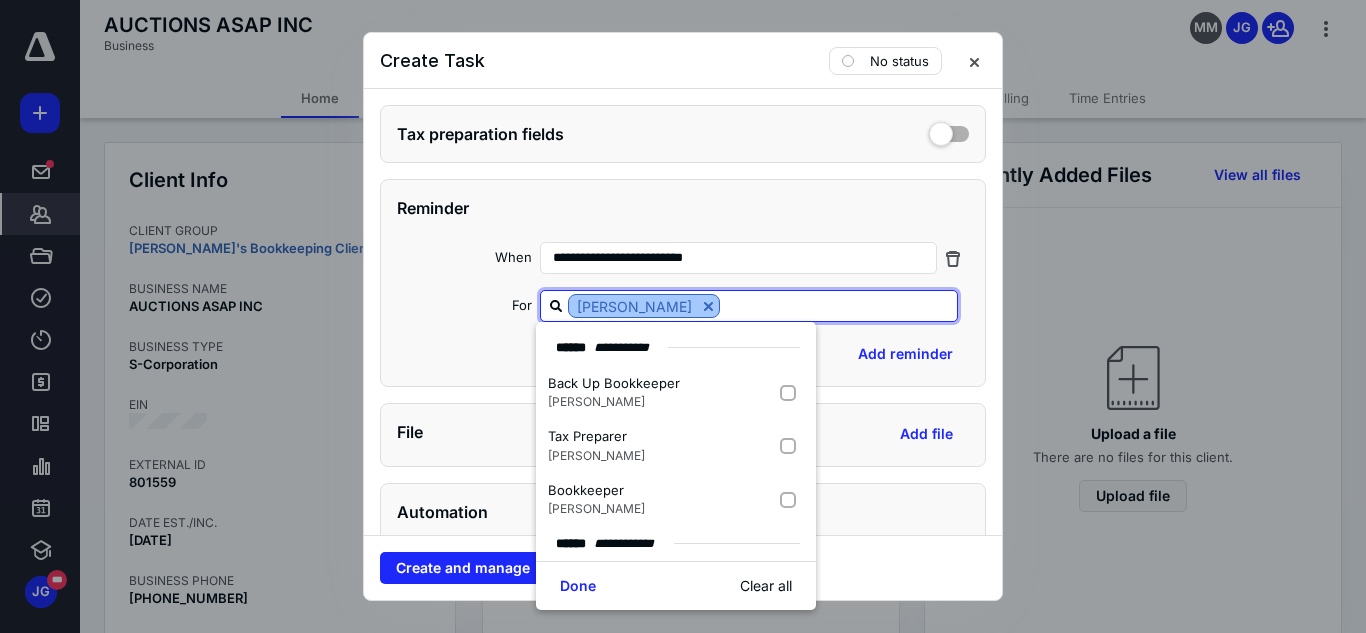 click at bounding box center [708, 306] 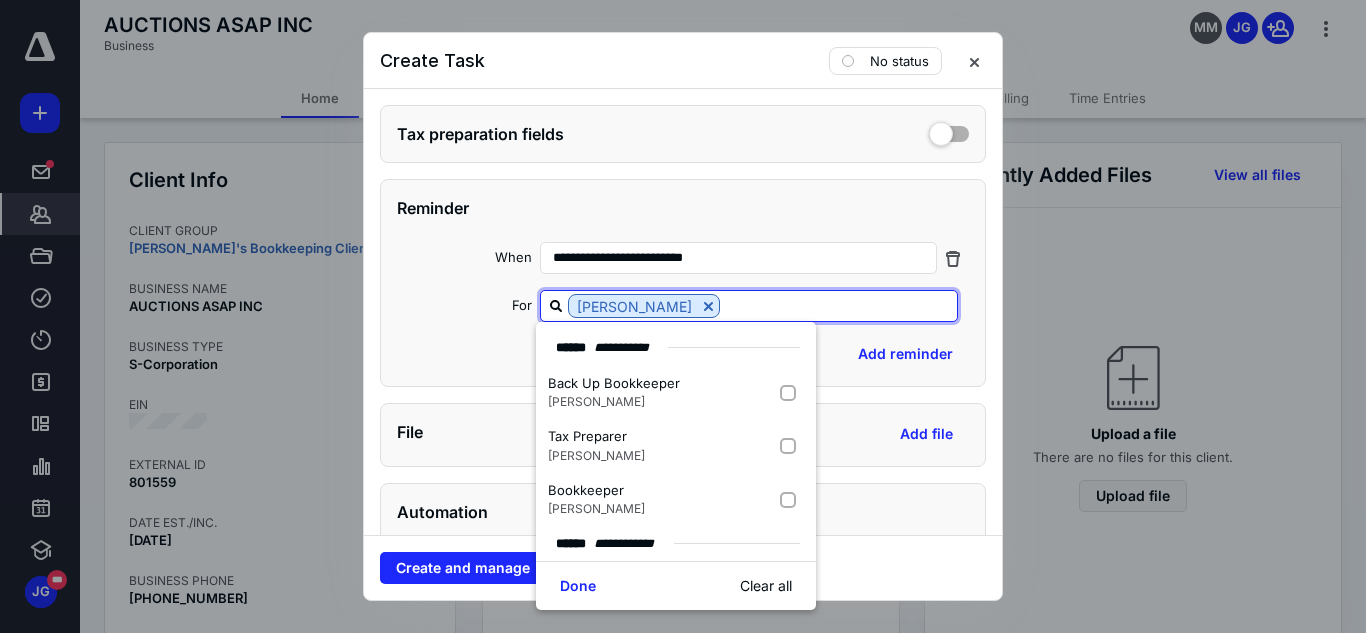 checkbox on "false" 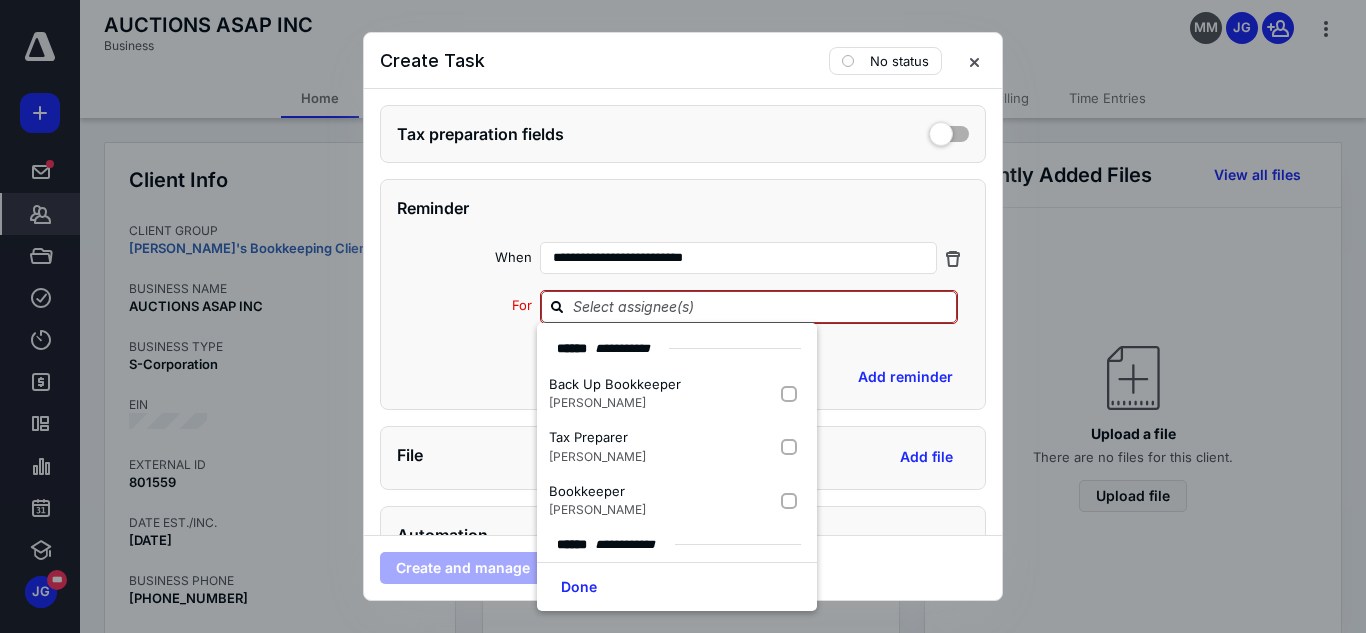 click at bounding box center (761, 306) 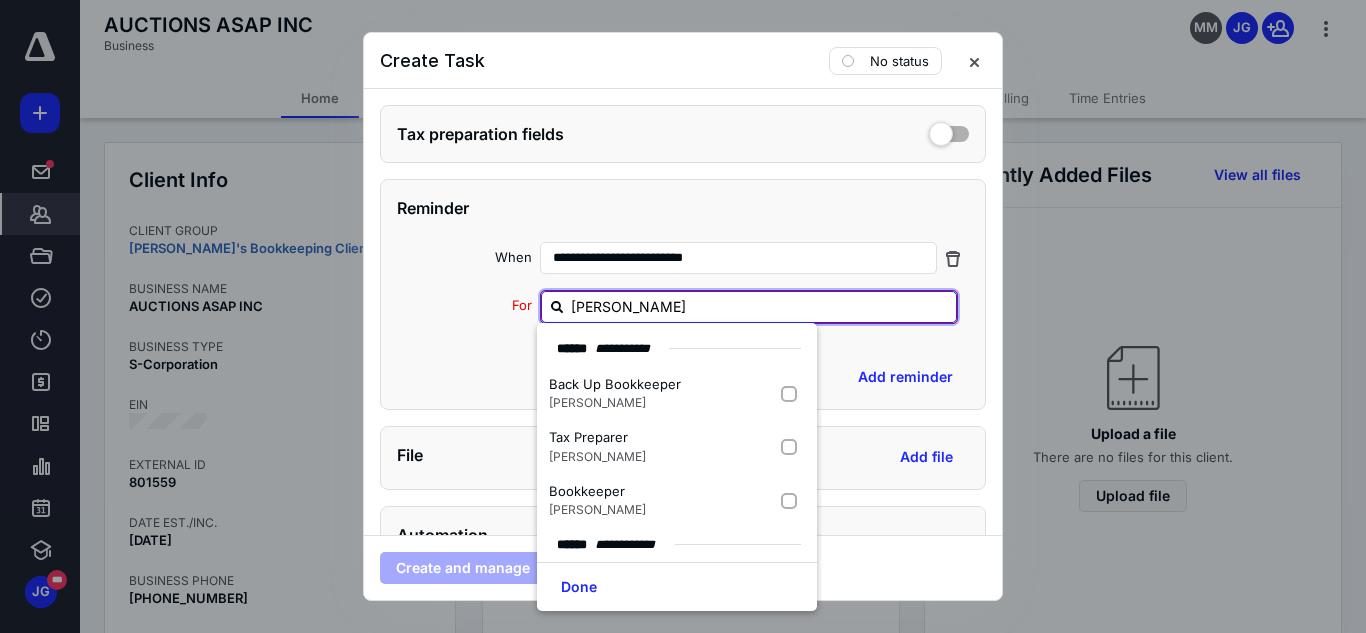type on "jerem" 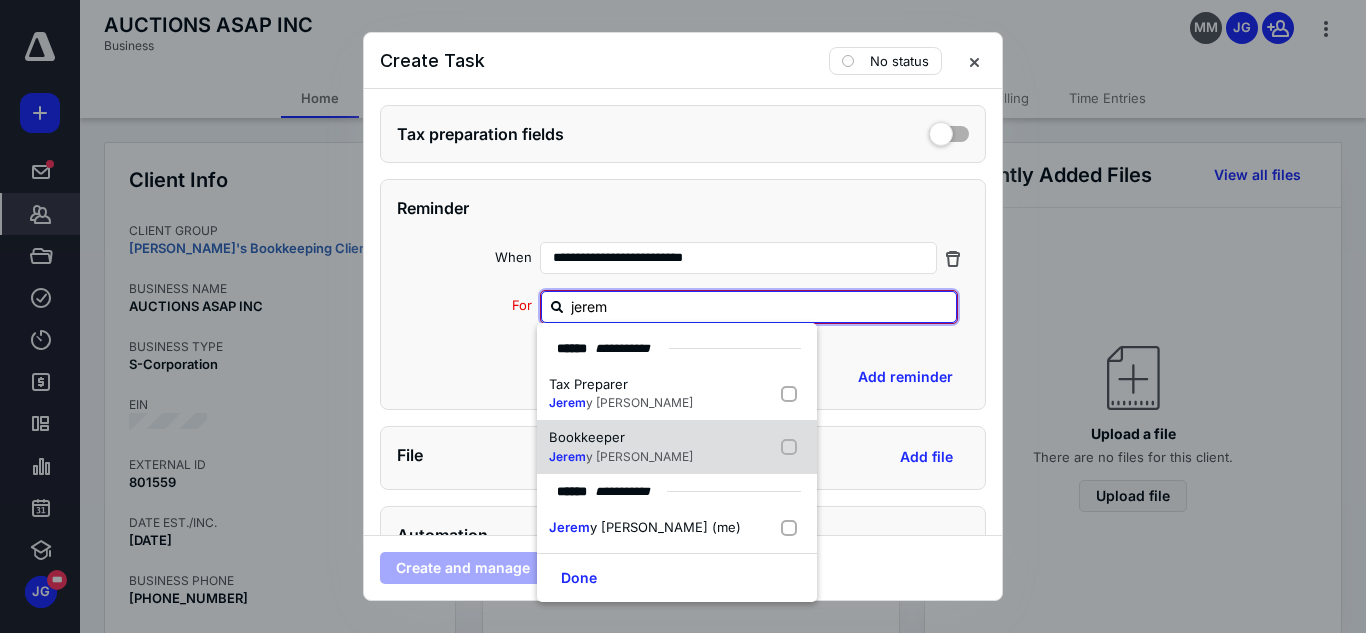 click at bounding box center [793, 447] 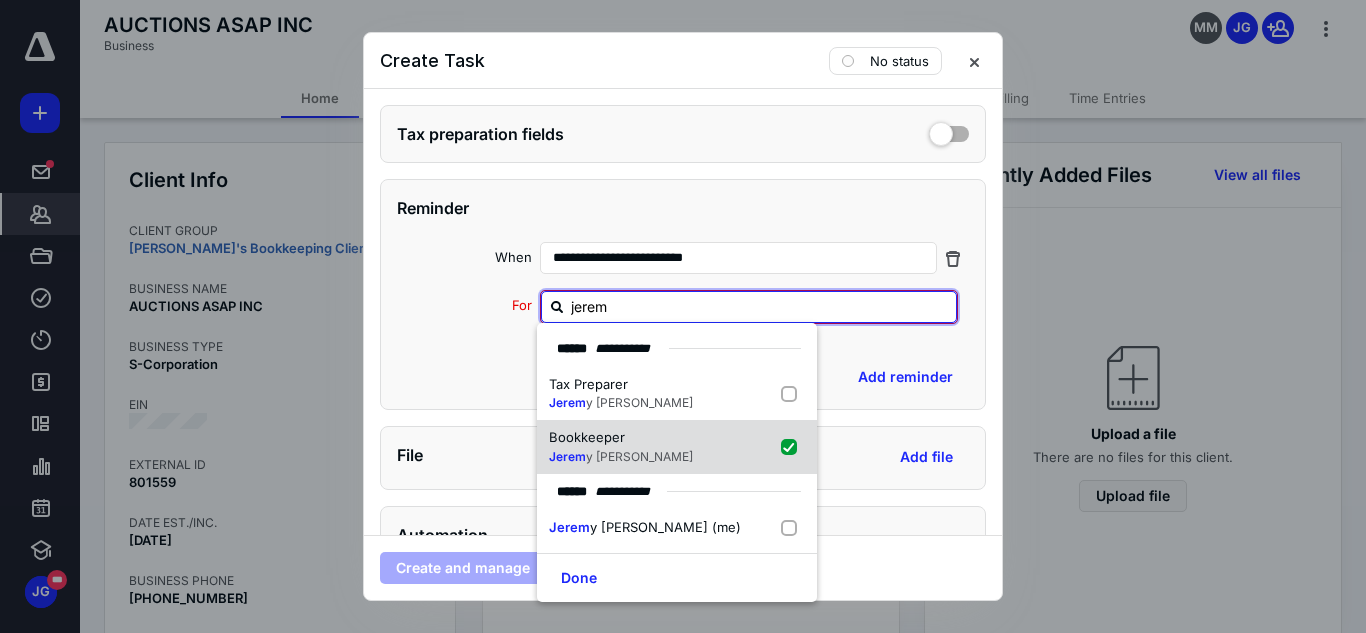 checkbox on "true" 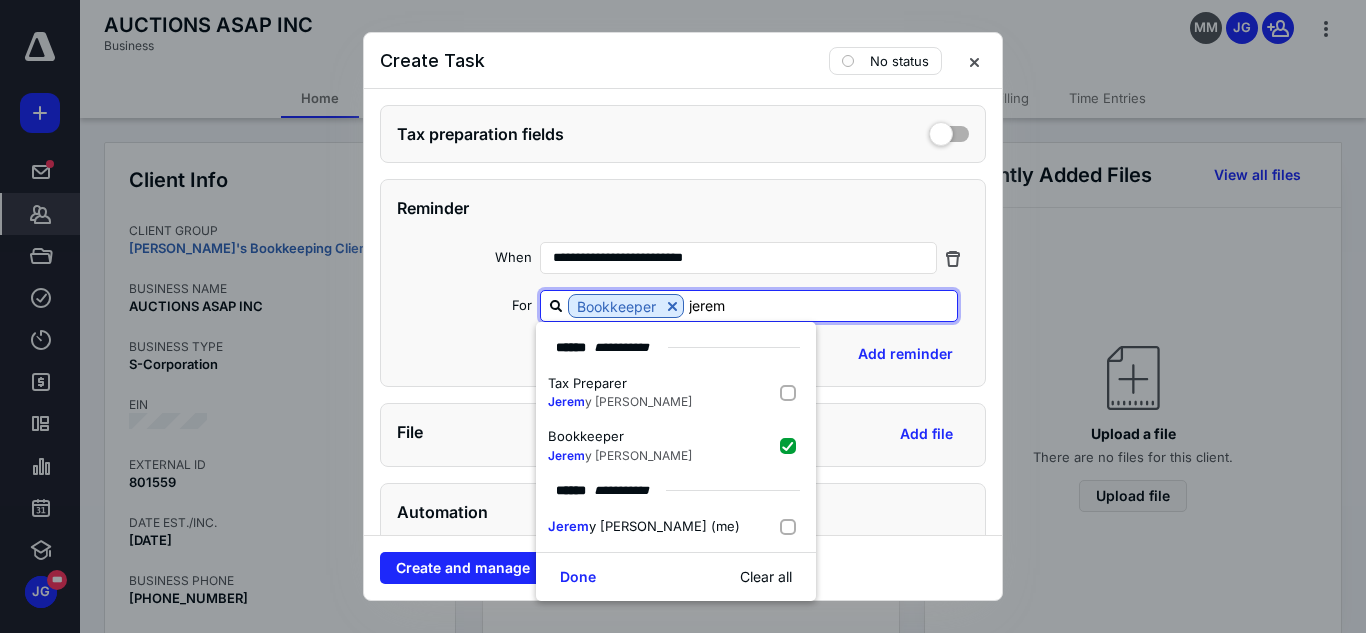 type on "jerem" 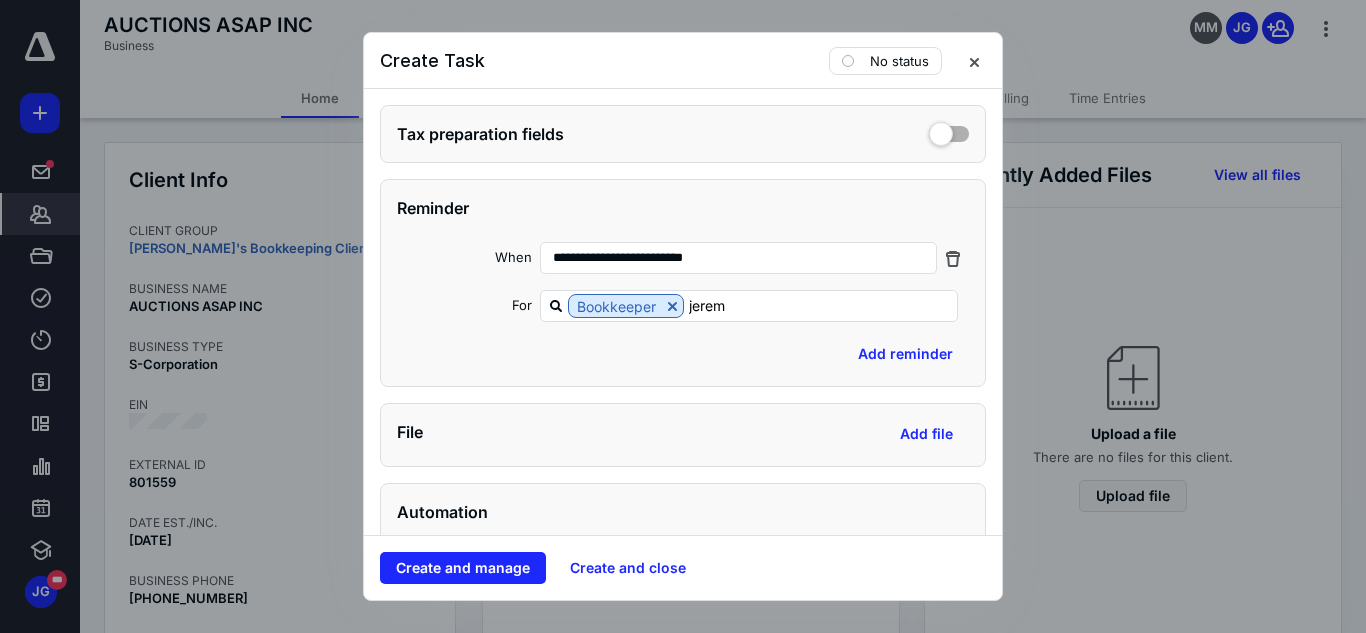 type 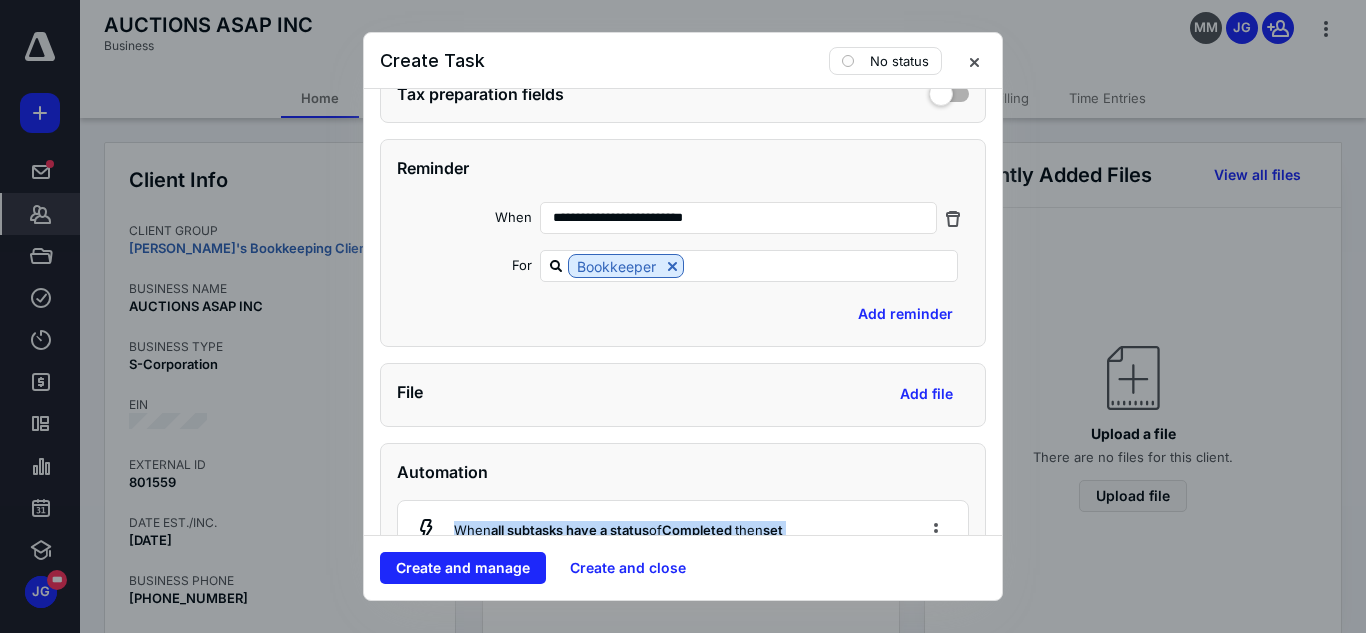 click on "**********" at bounding box center (683, 312) 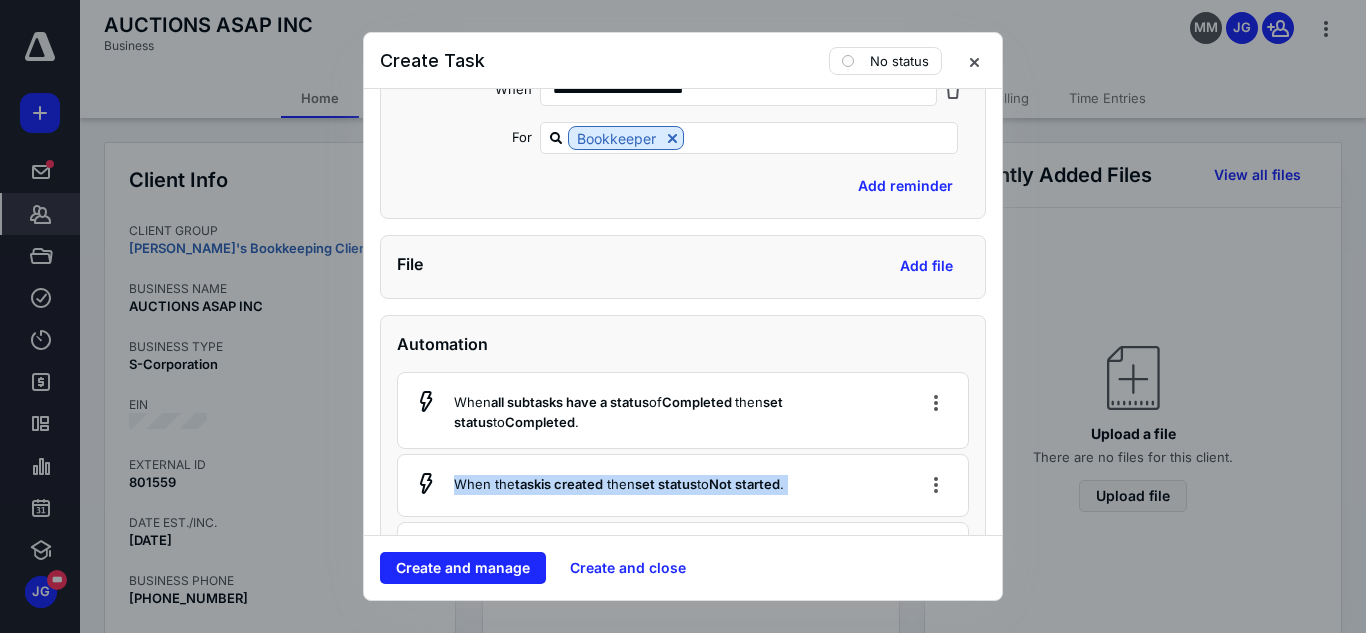 click on "**********" at bounding box center [683, 312] 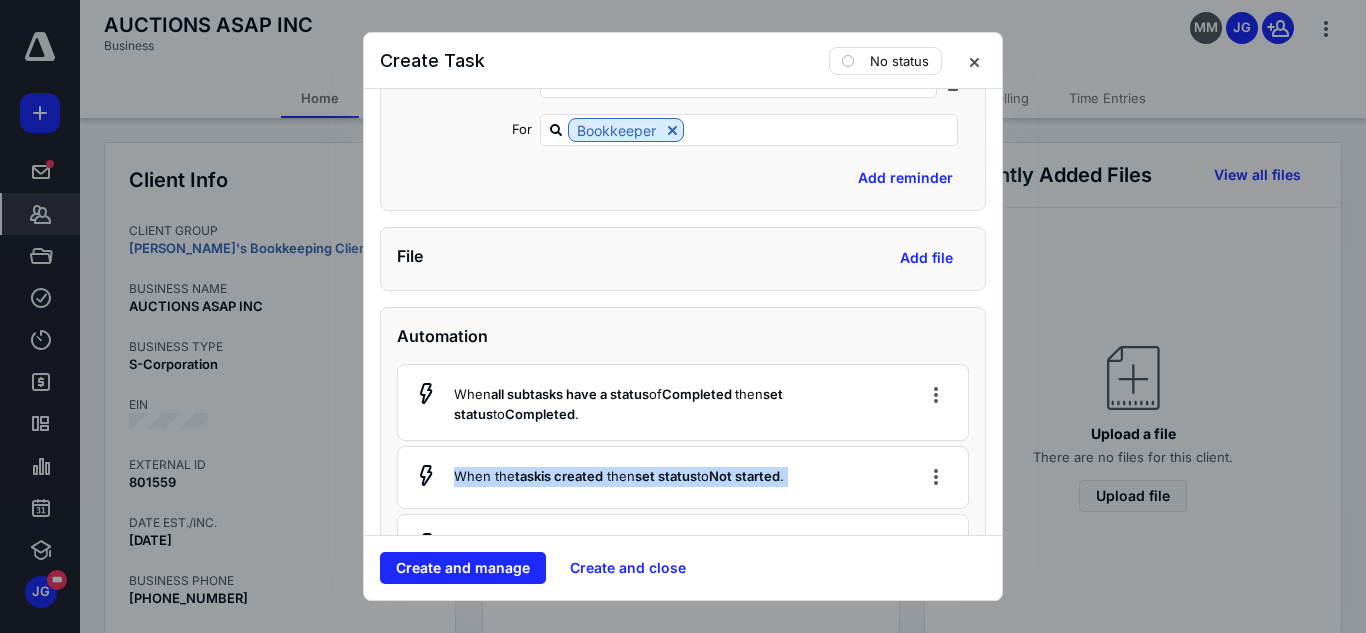 click on "**********" at bounding box center [683, 312] 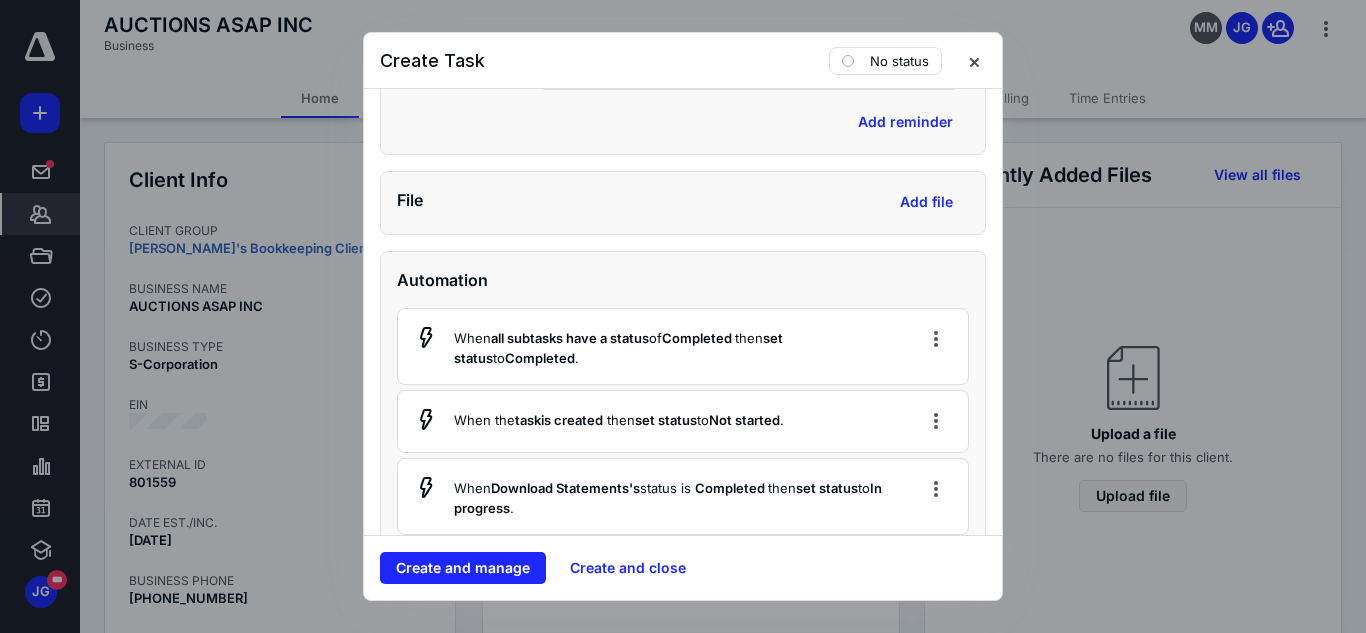 click on "**********" at bounding box center [683, 312] 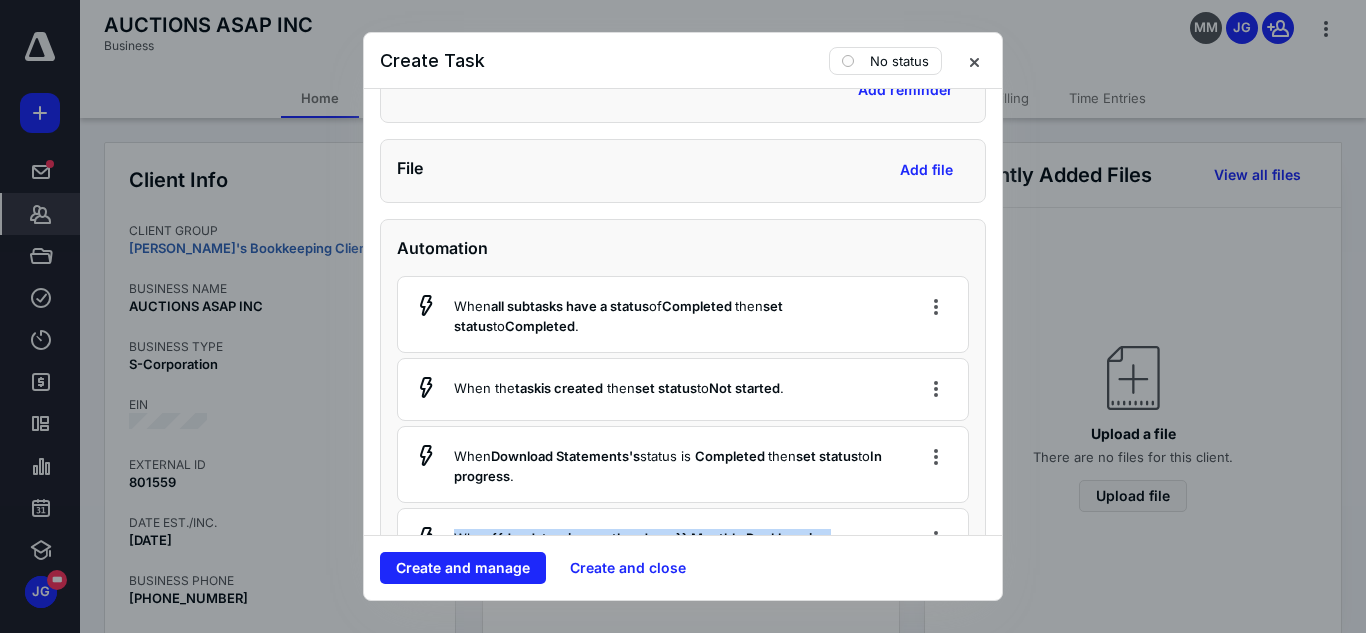 click on "**********" at bounding box center (683, 312) 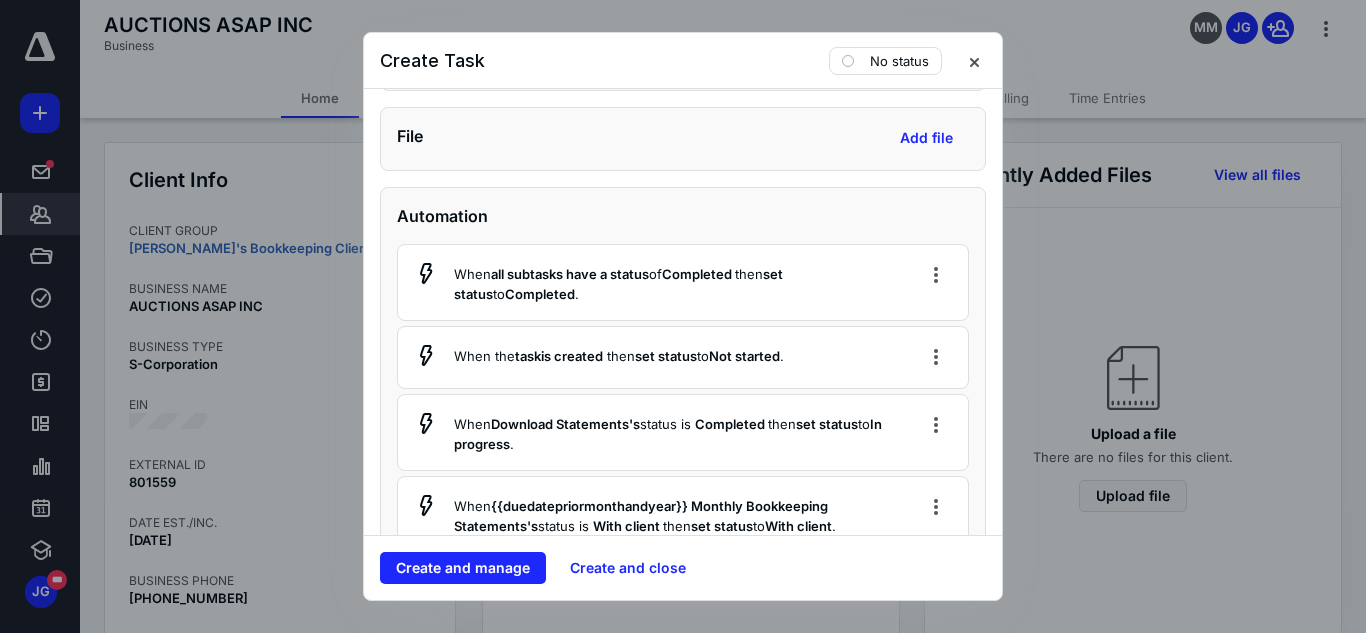 click on "**********" at bounding box center (683, 312) 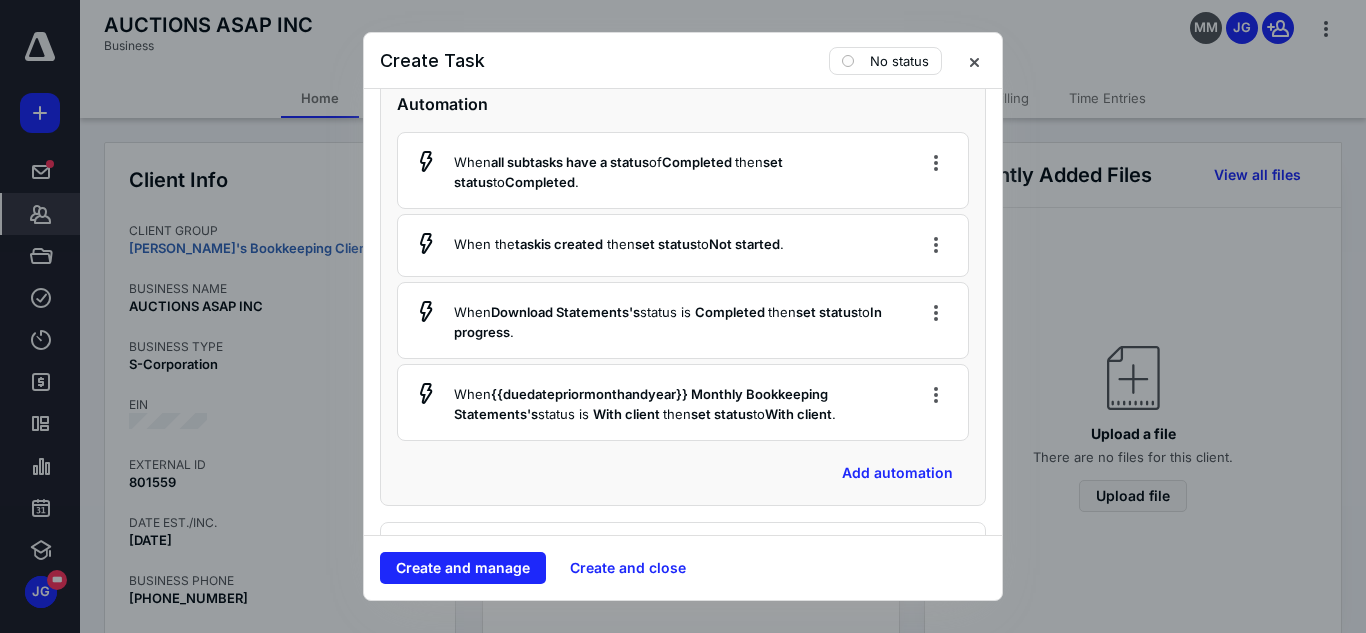 click on "**********" at bounding box center (683, 312) 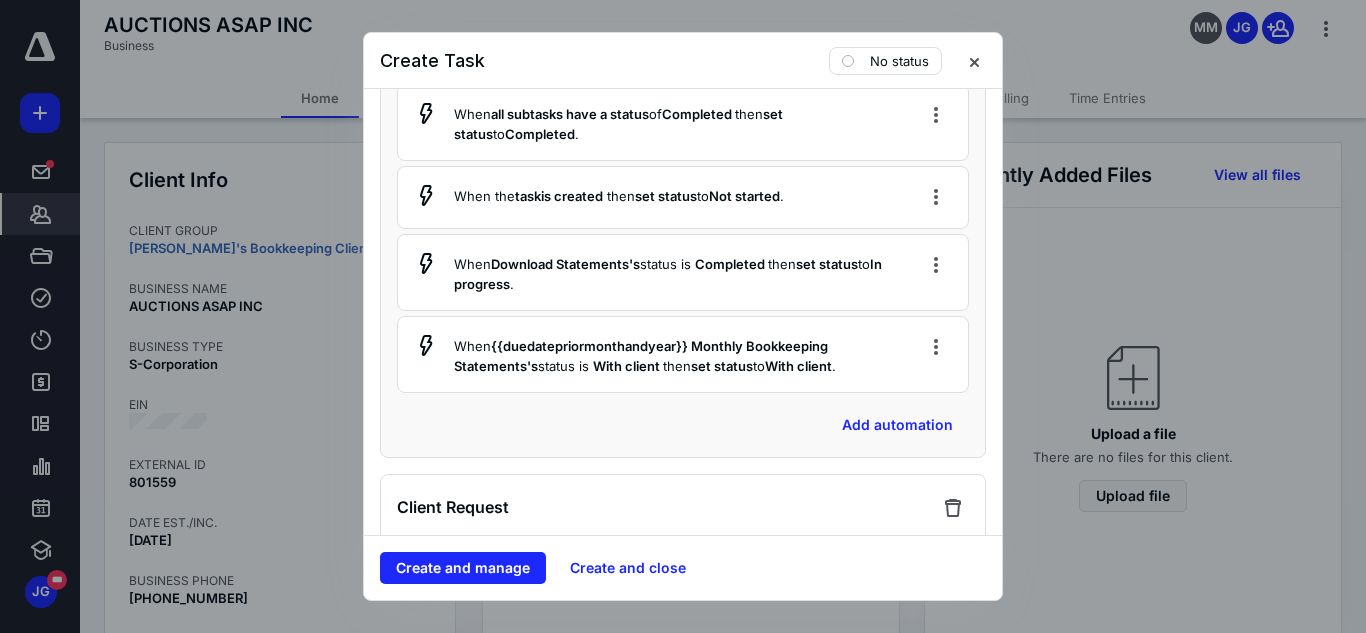 click on "**********" at bounding box center (683, 312) 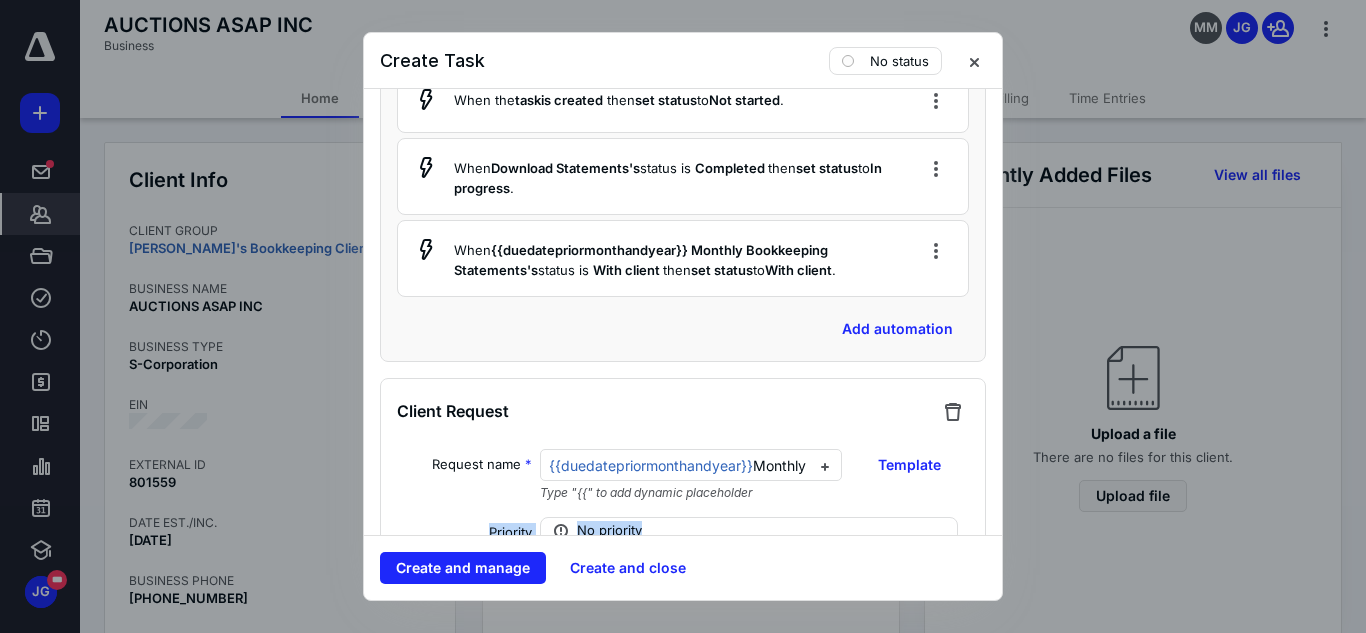 click on "**********" at bounding box center (683, 312) 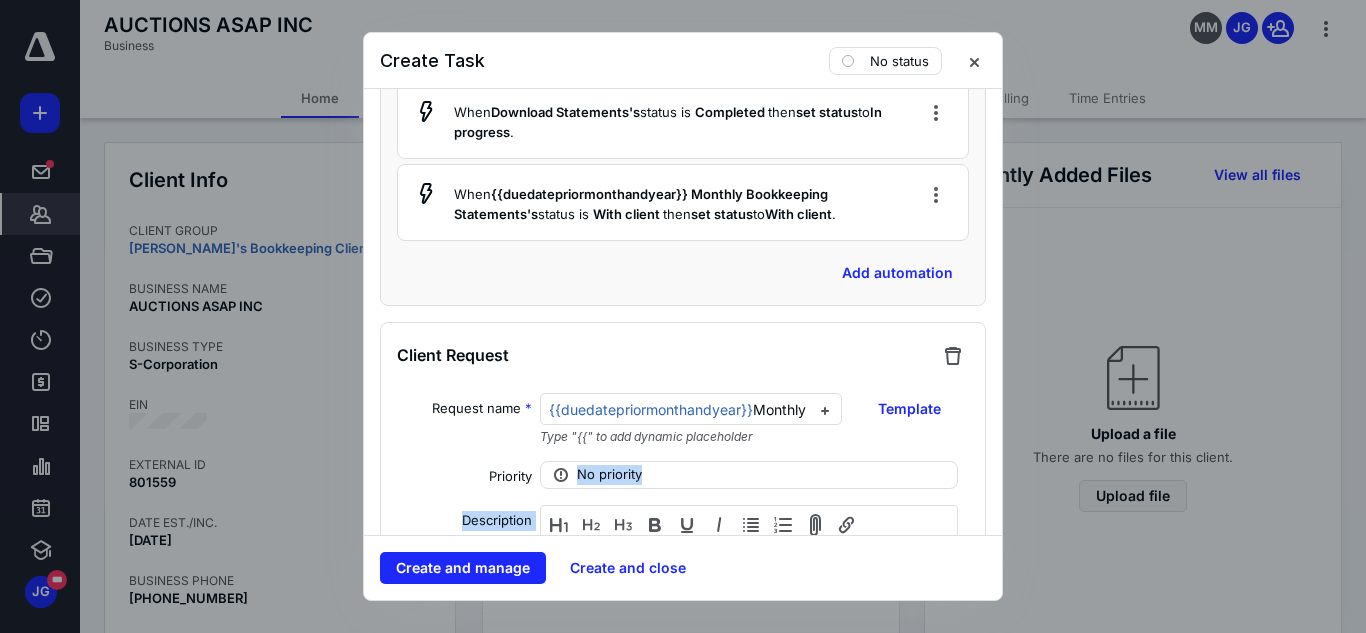 click on "**********" at bounding box center [683, 312] 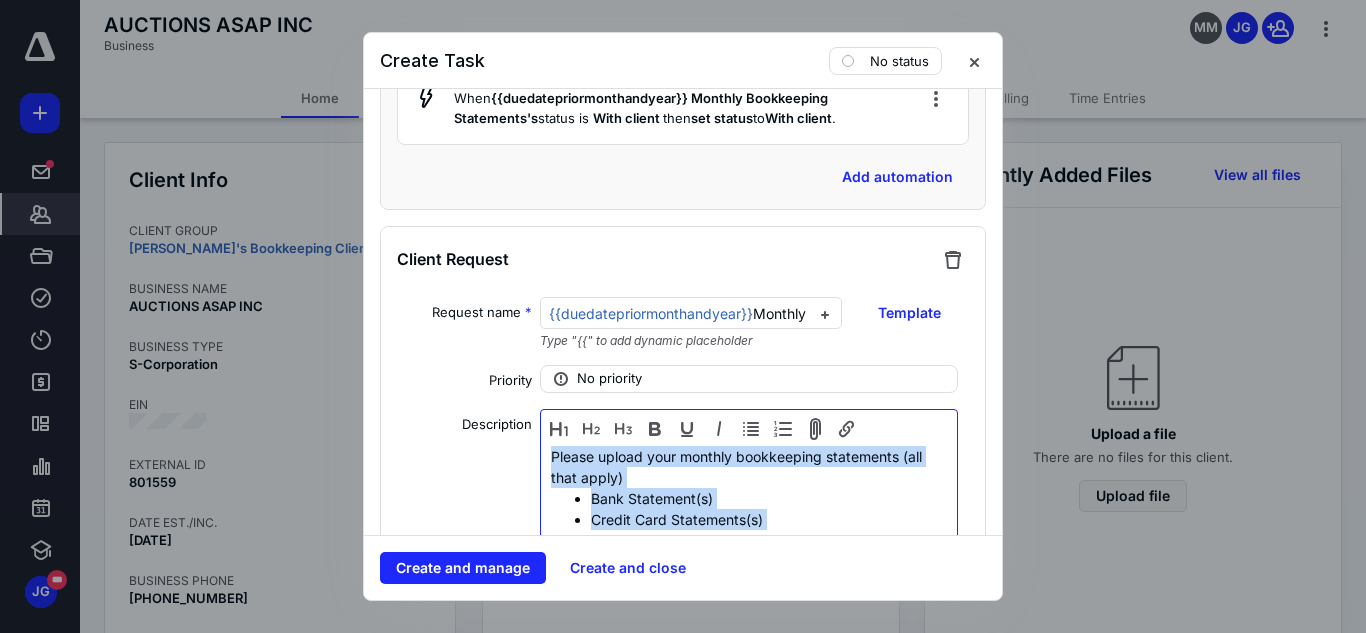 click on "**********" at bounding box center (683, 312) 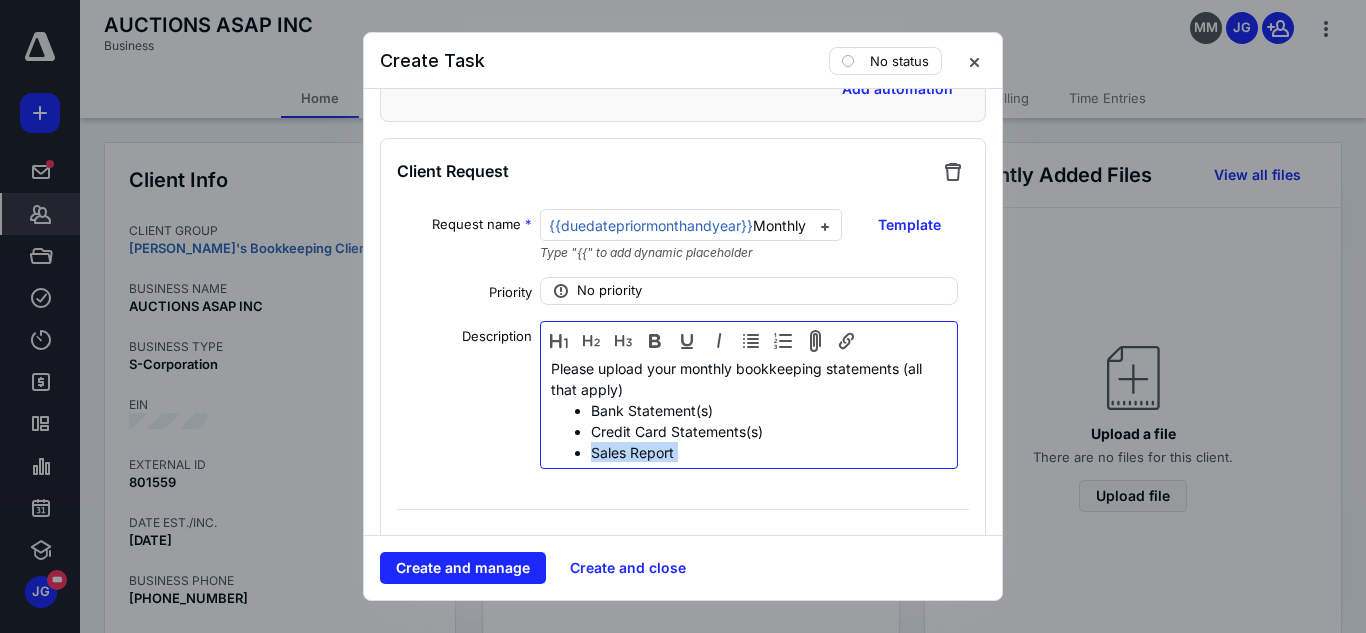 click on "**********" at bounding box center (683, 312) 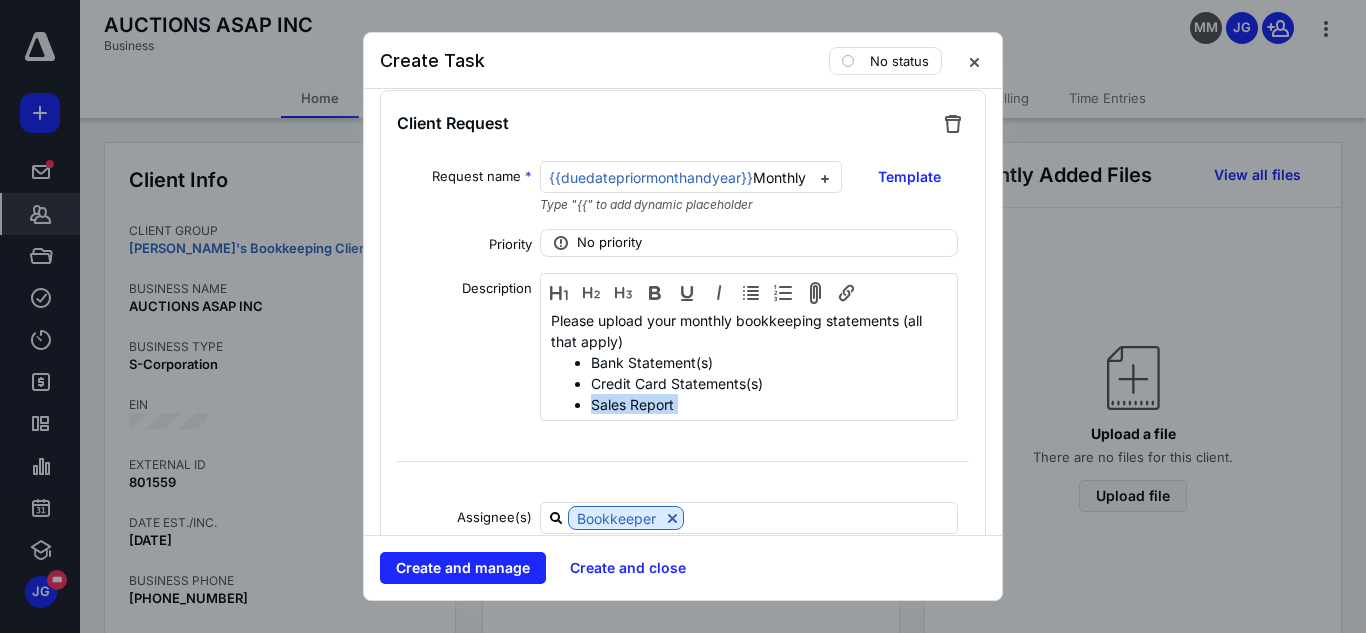 scroll, scrollTop: 2000, scrollLeft: 0, axis: vertical 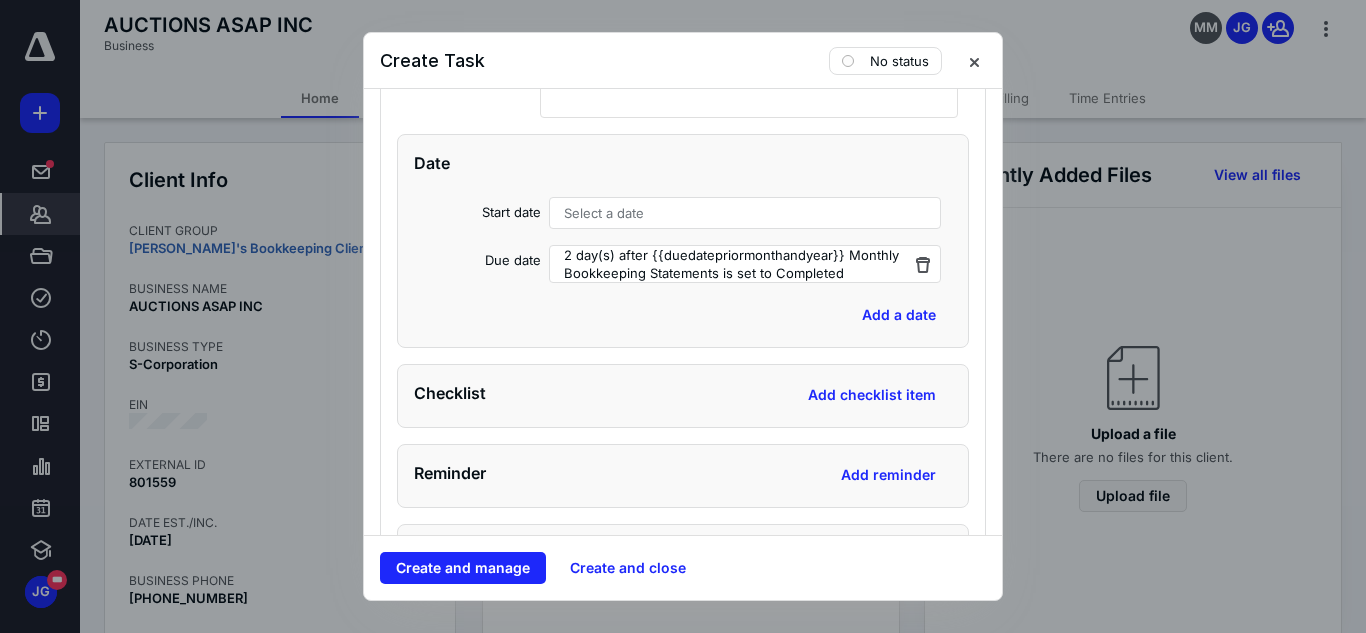 click on "**********" at bounding box center [683, 312] 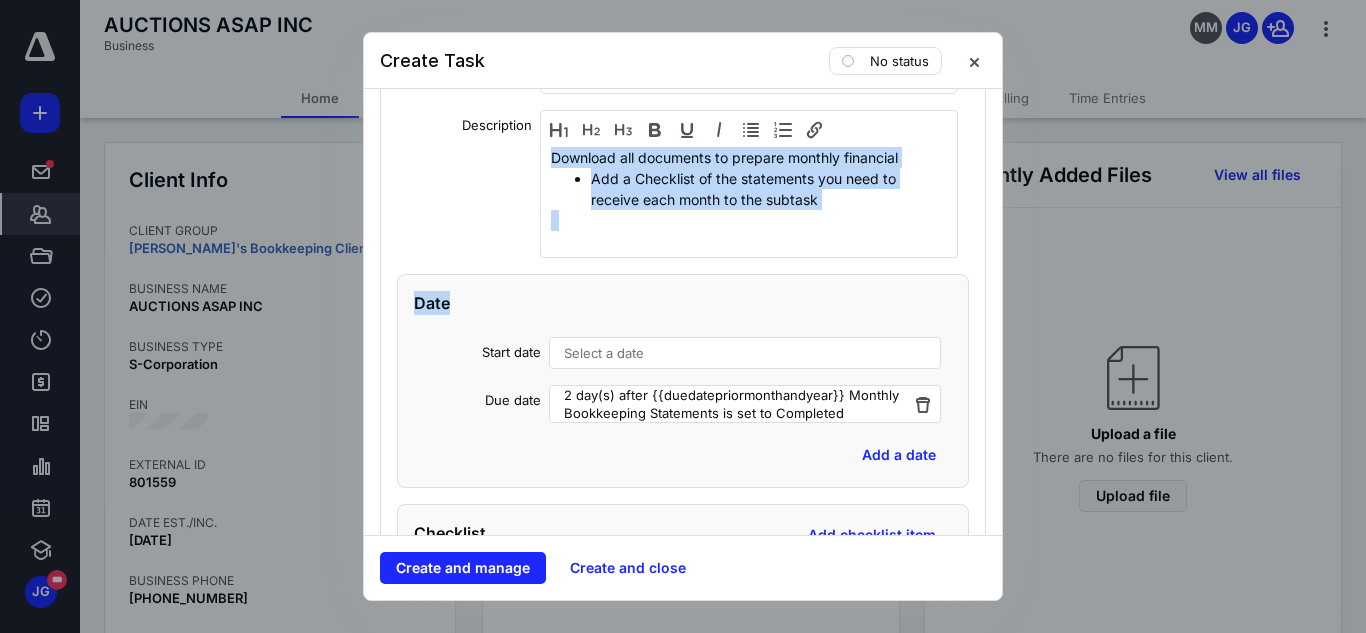 click on "**********" at bounding box center (683, 312) 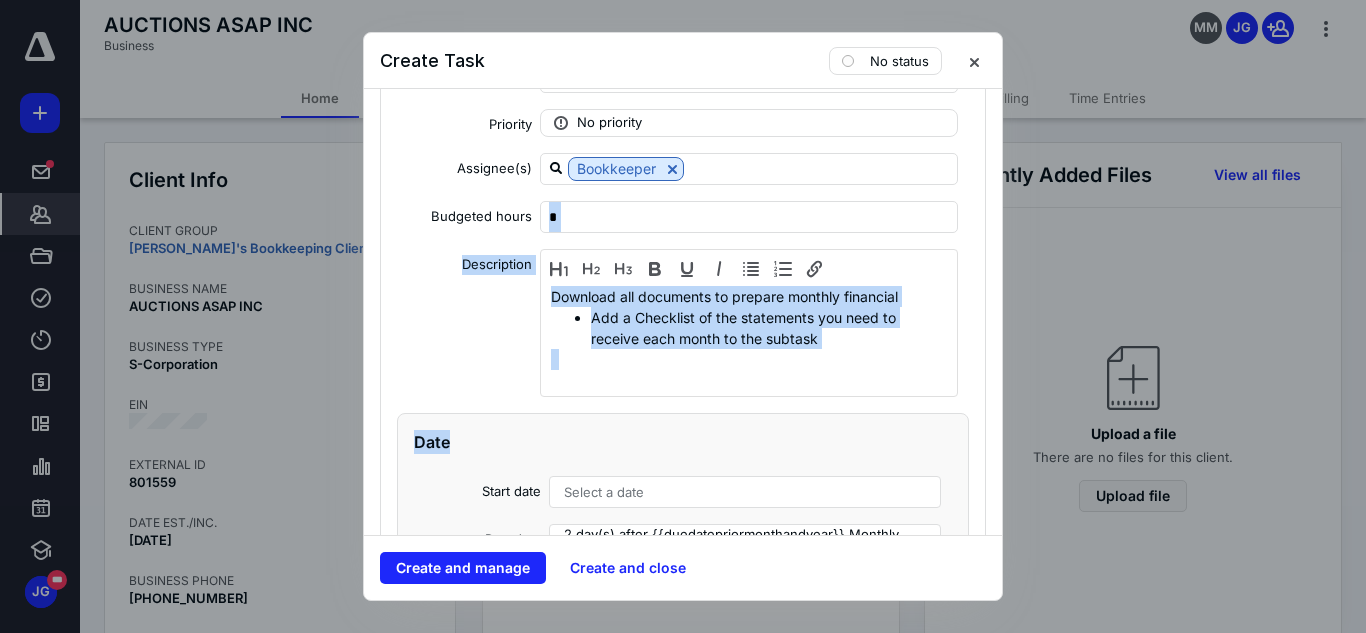 scroll, scrollTop: 2973, scrollLeft: 0, axis: vertical 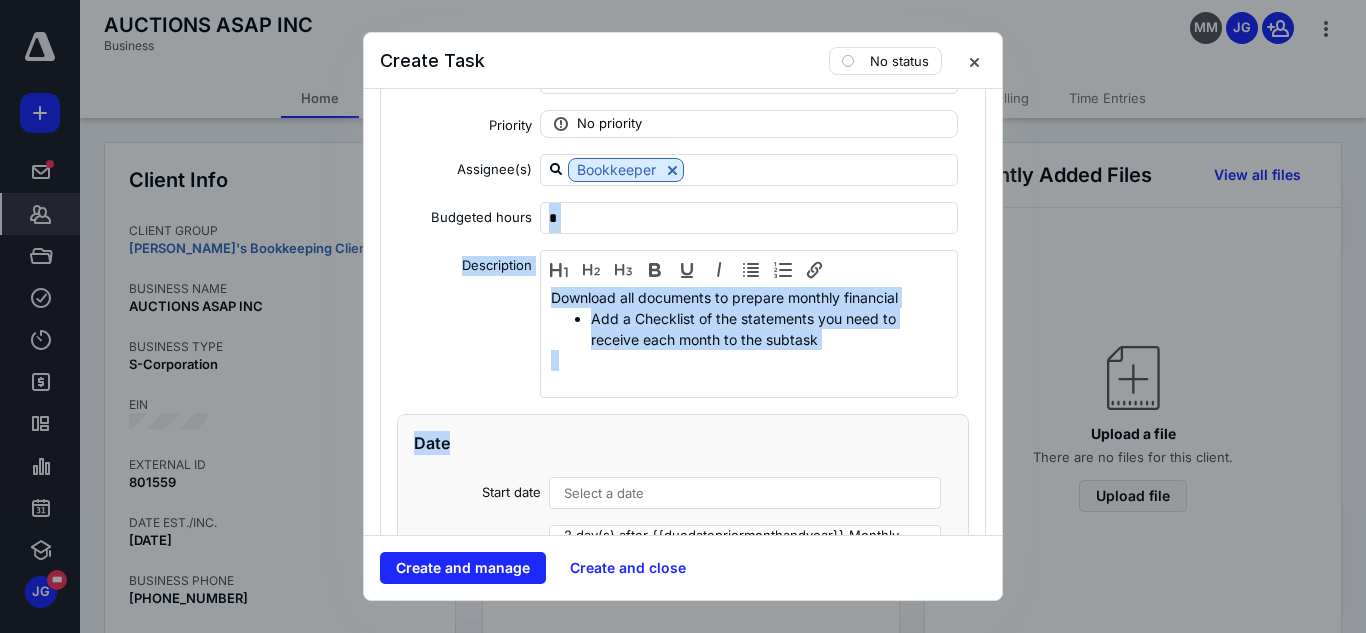 click at bounding box center (749, 360) 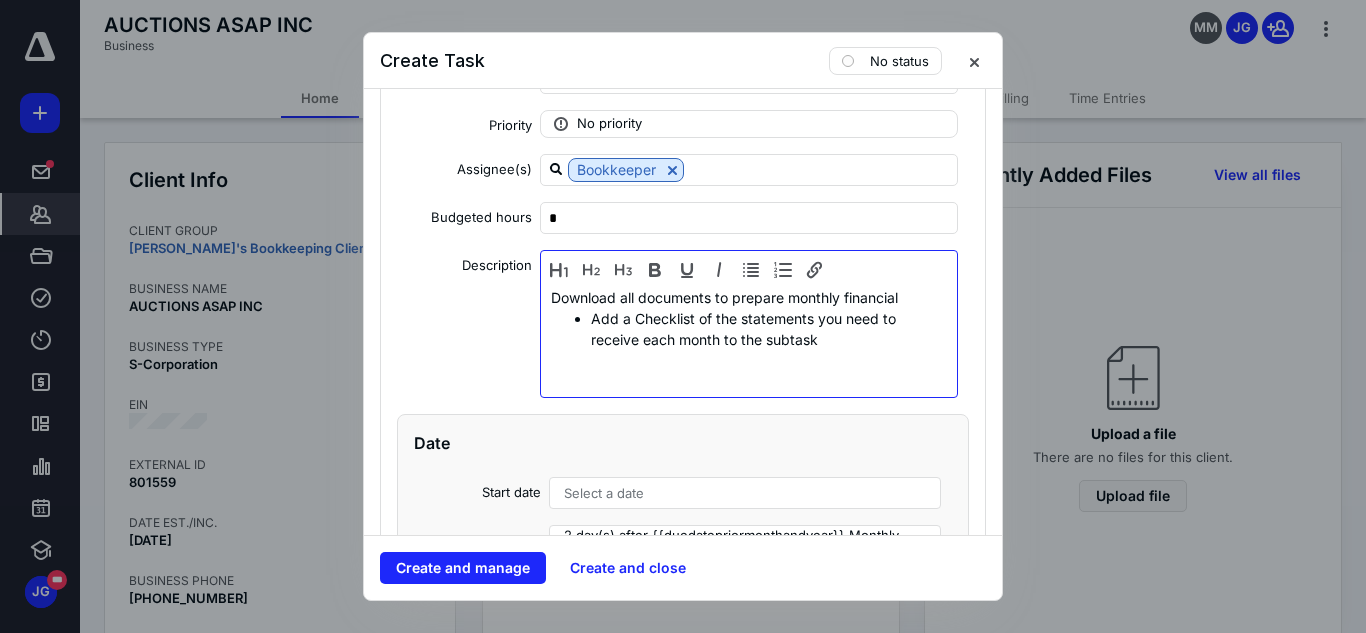 click on "Add a Checklist of the statements you need to receive each month to the subtask" at bounding box center (769, 329) 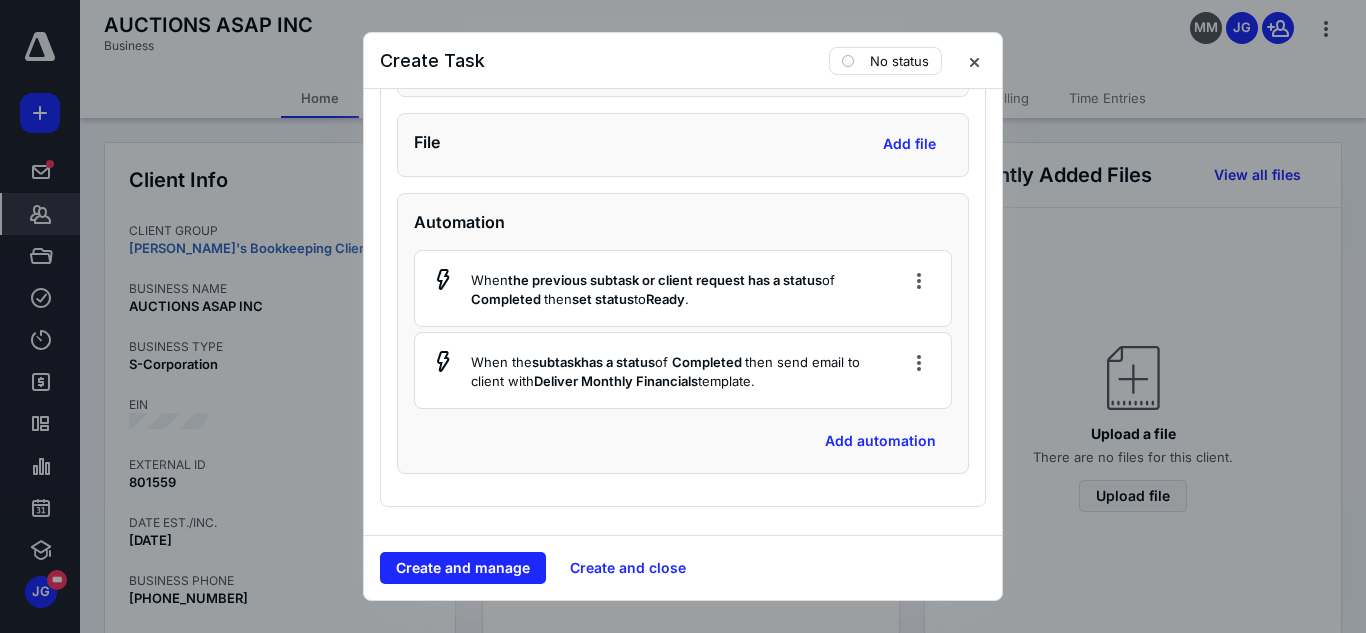 scroll, scrollTop: 7674, scrollLeft: 0, axis: vertical 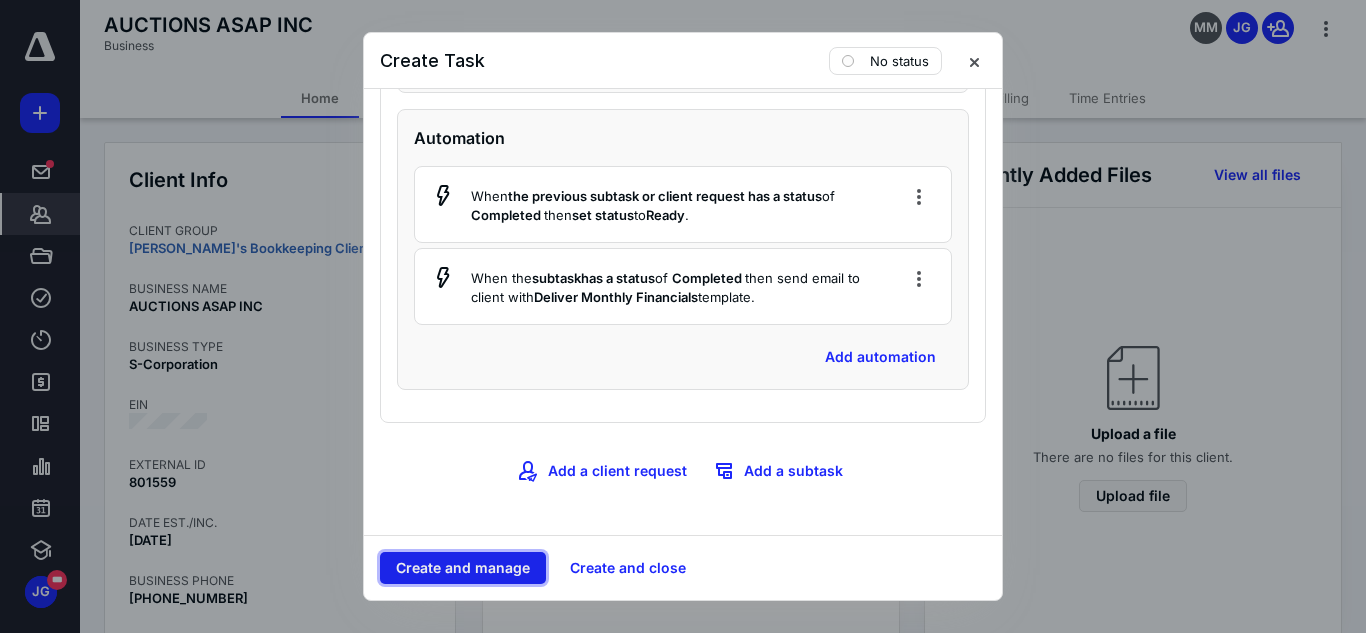click on "Create and manage" at bounding box center [463, 568] 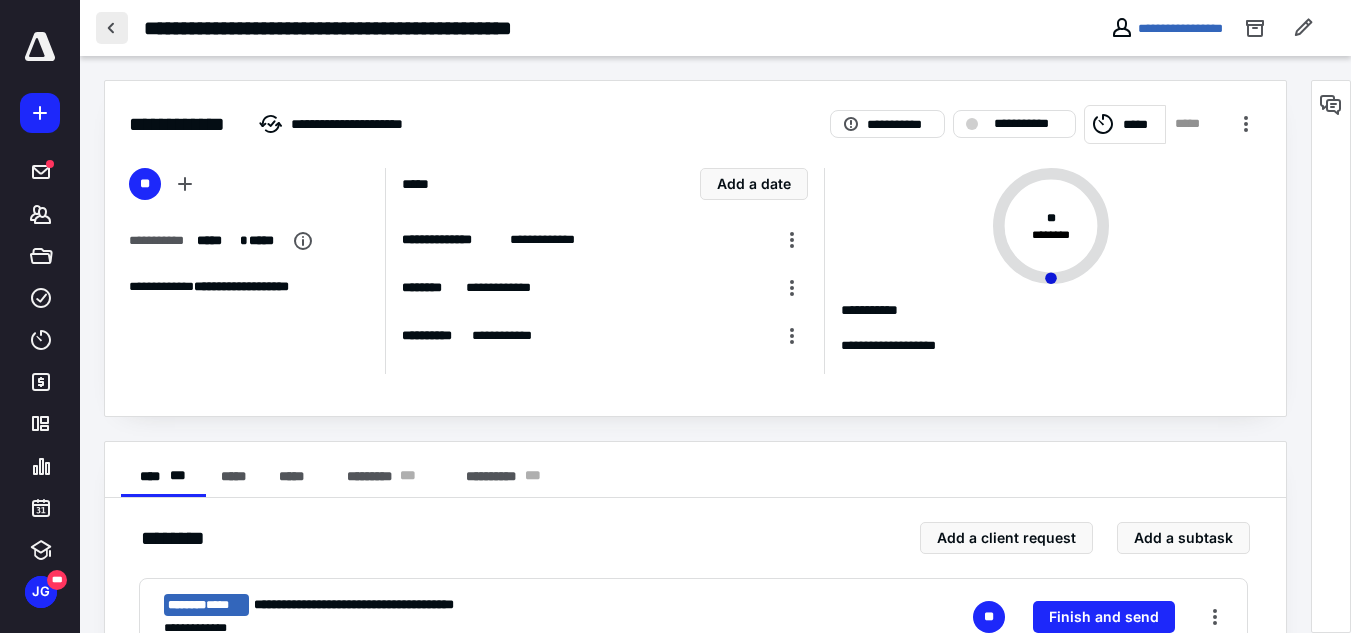 click at bounding box center [112, 28] 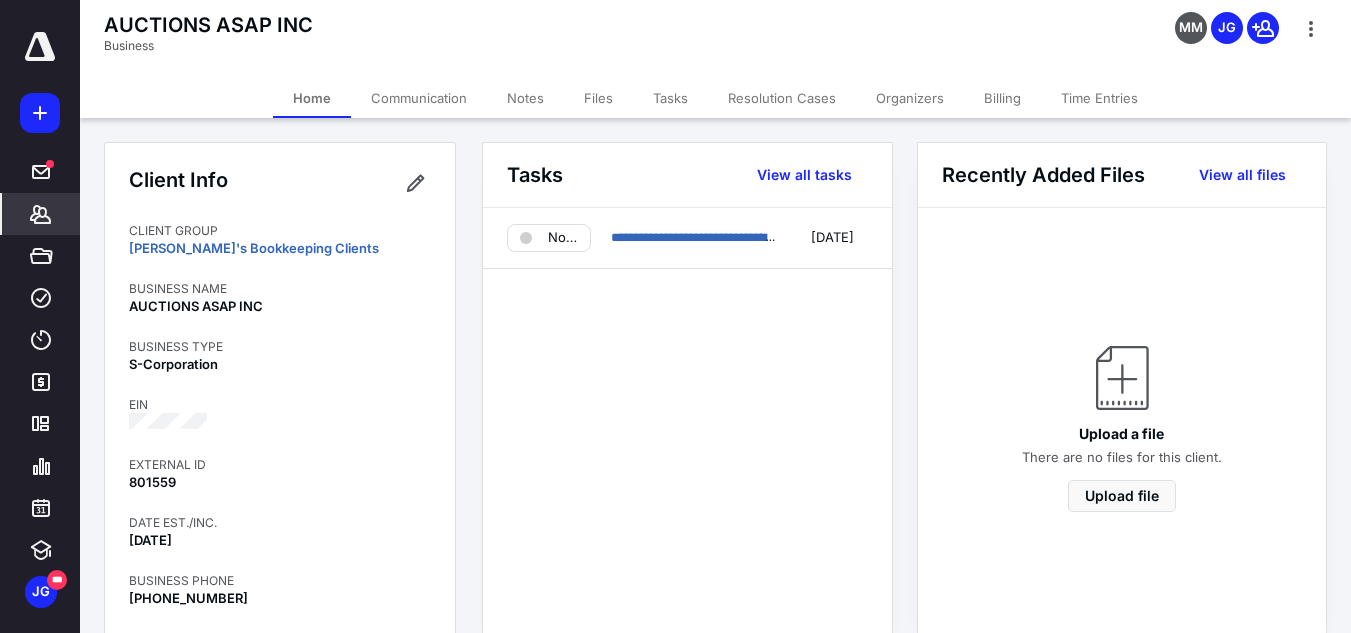 click on "Tasks" at bounding box center (670, 98) 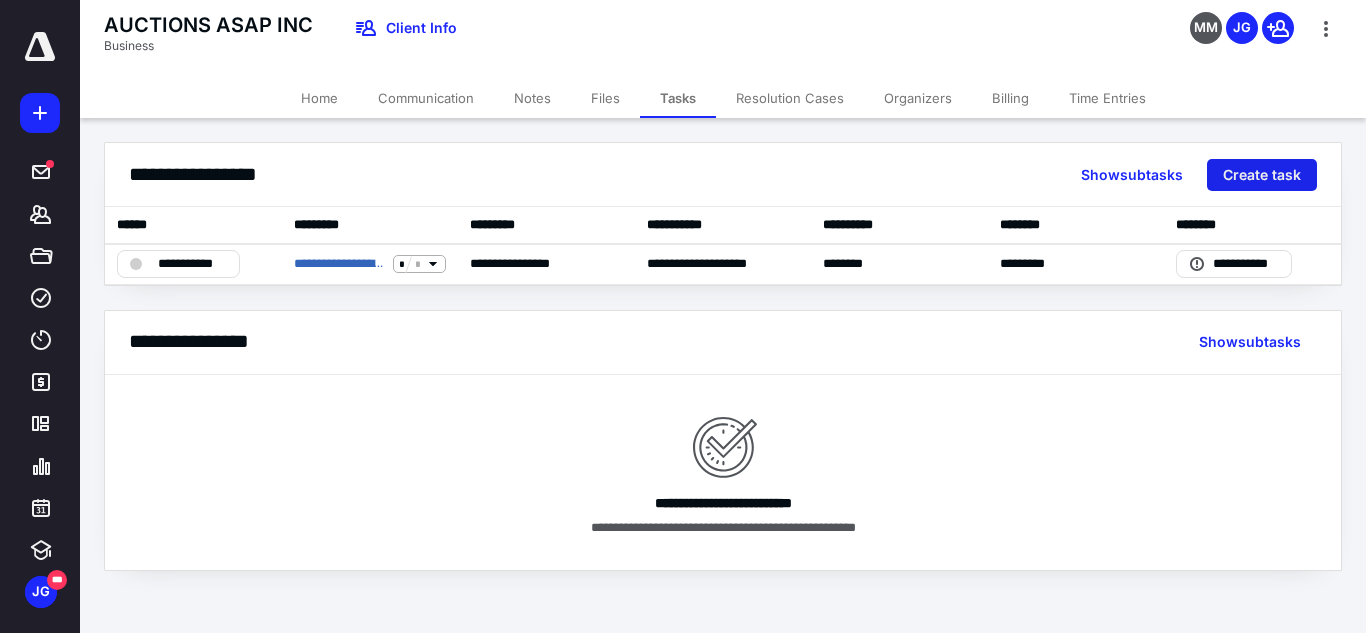 click on "Create task" at bounding box center (1262, 175) 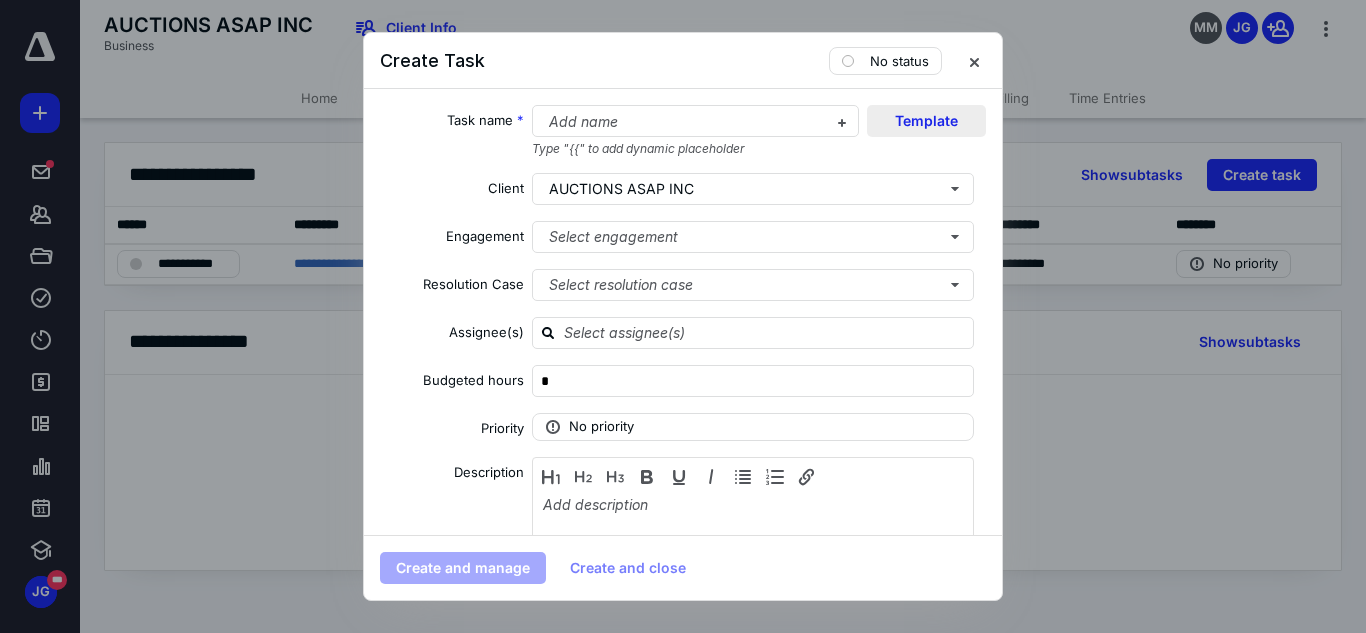 click on "Template" at bounding box center (926, 121) 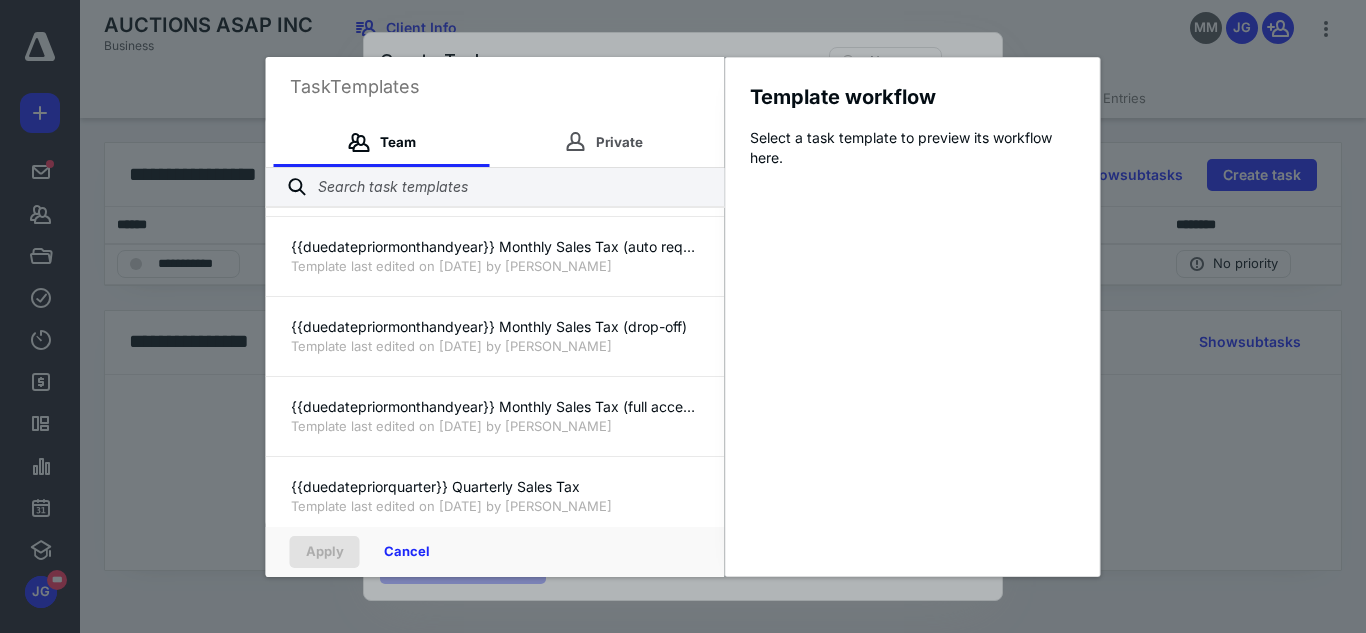 scroll, scrollTop: 444, scrollLeft: 0, axis: vertical 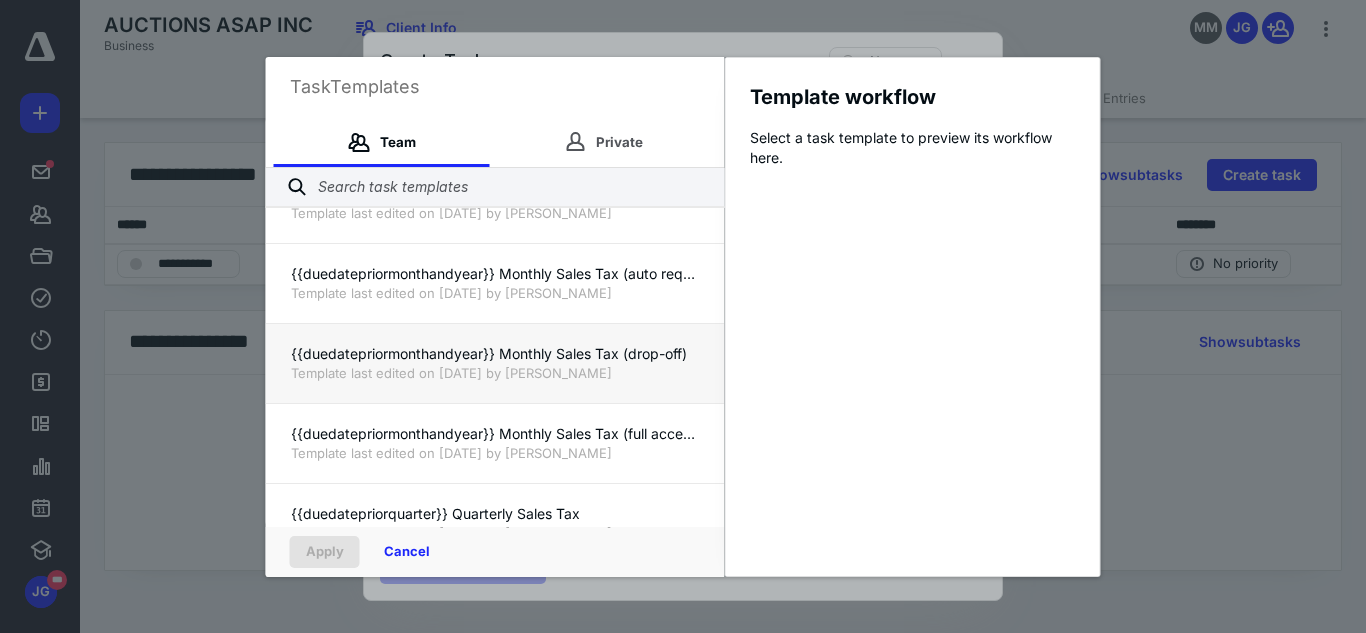 click on "{{duedatepriormonthandyear}}  Monthly Sales Tax (drop-off)" at bounding box center [495, 354] 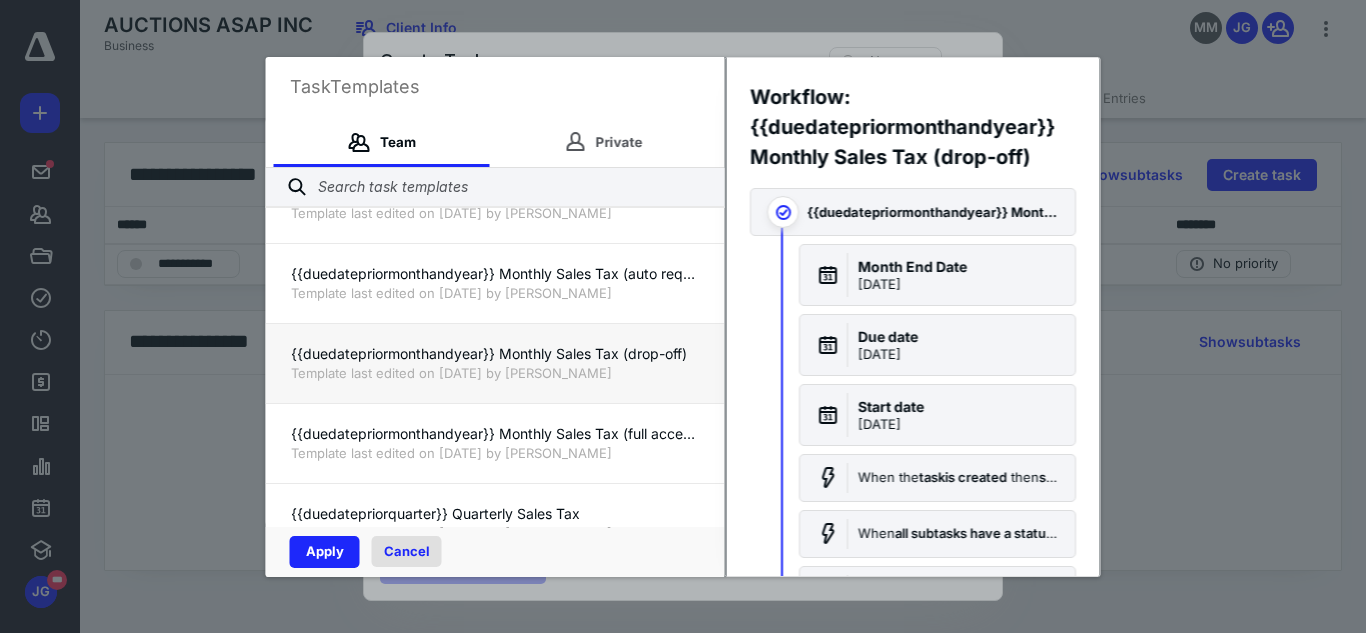 click on "Cancel" at bounding box center (407, 551) 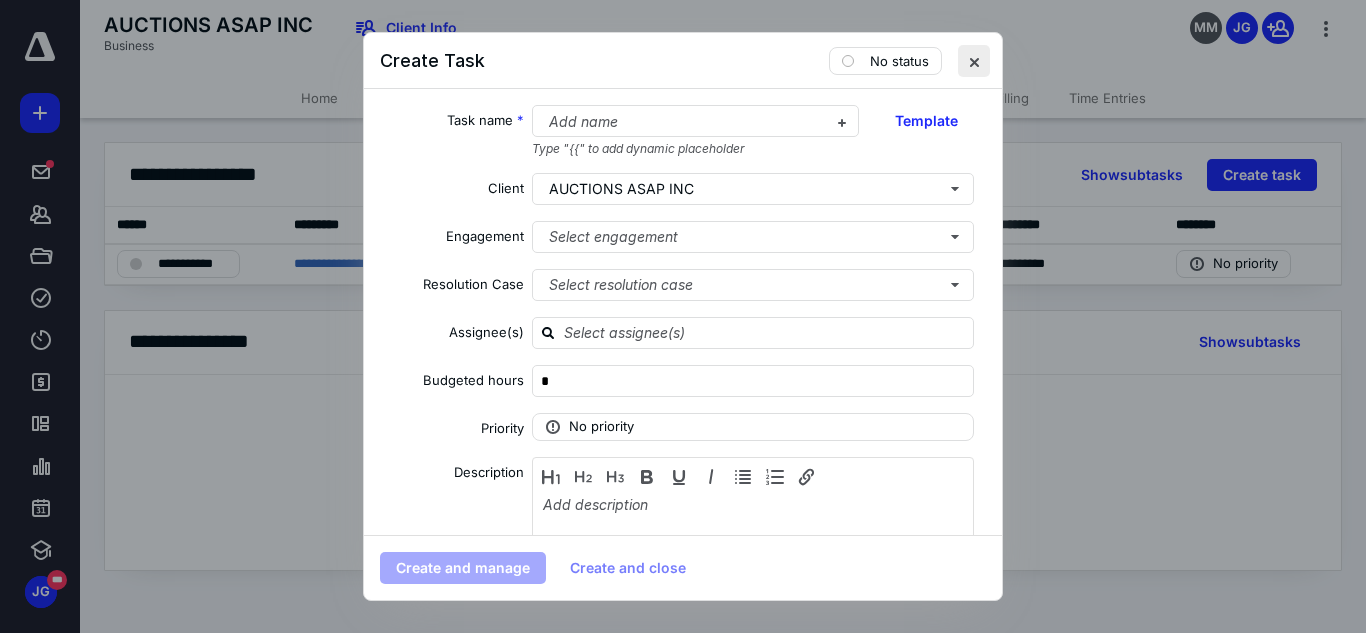 click at bounding box center [974, 61] 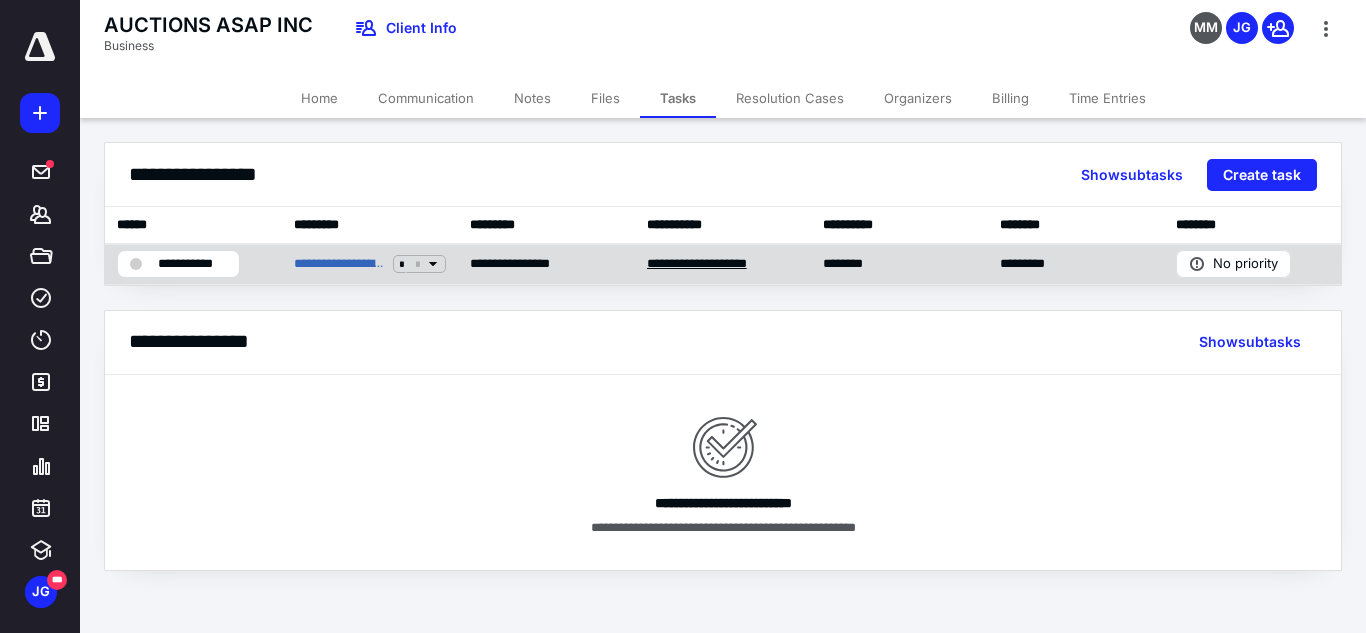 click on "**********" at bounding box center (714, 264) 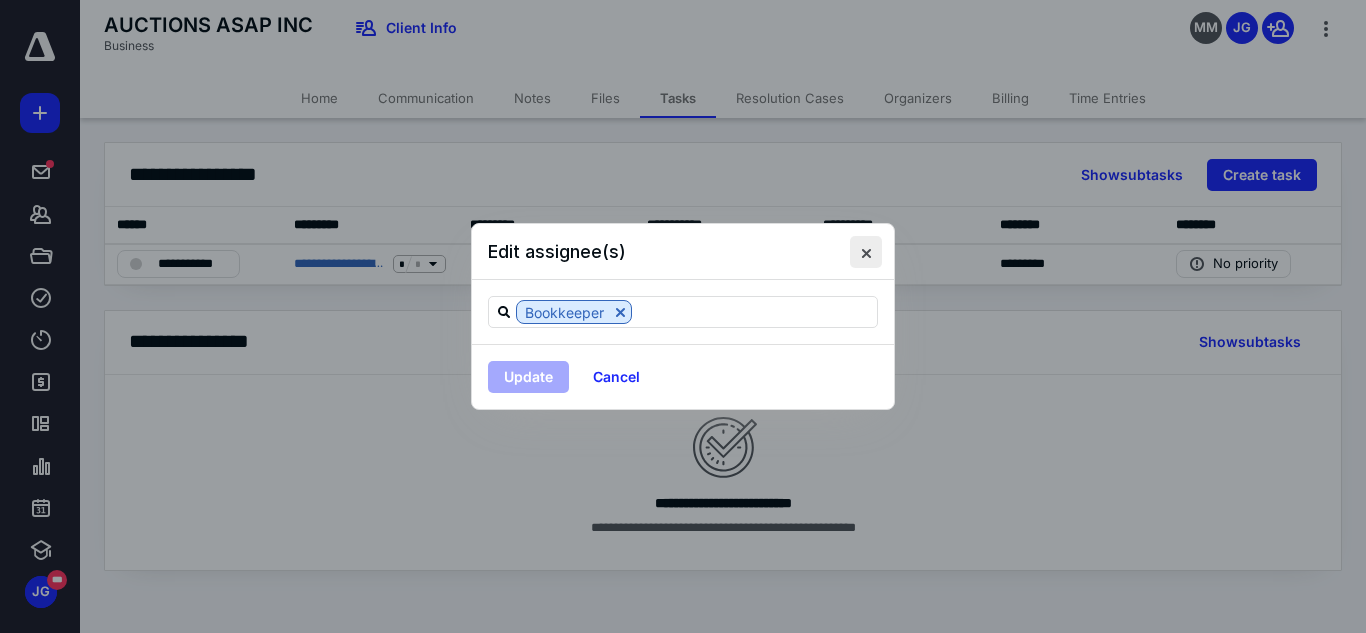 click at bounding box center (866, 252) 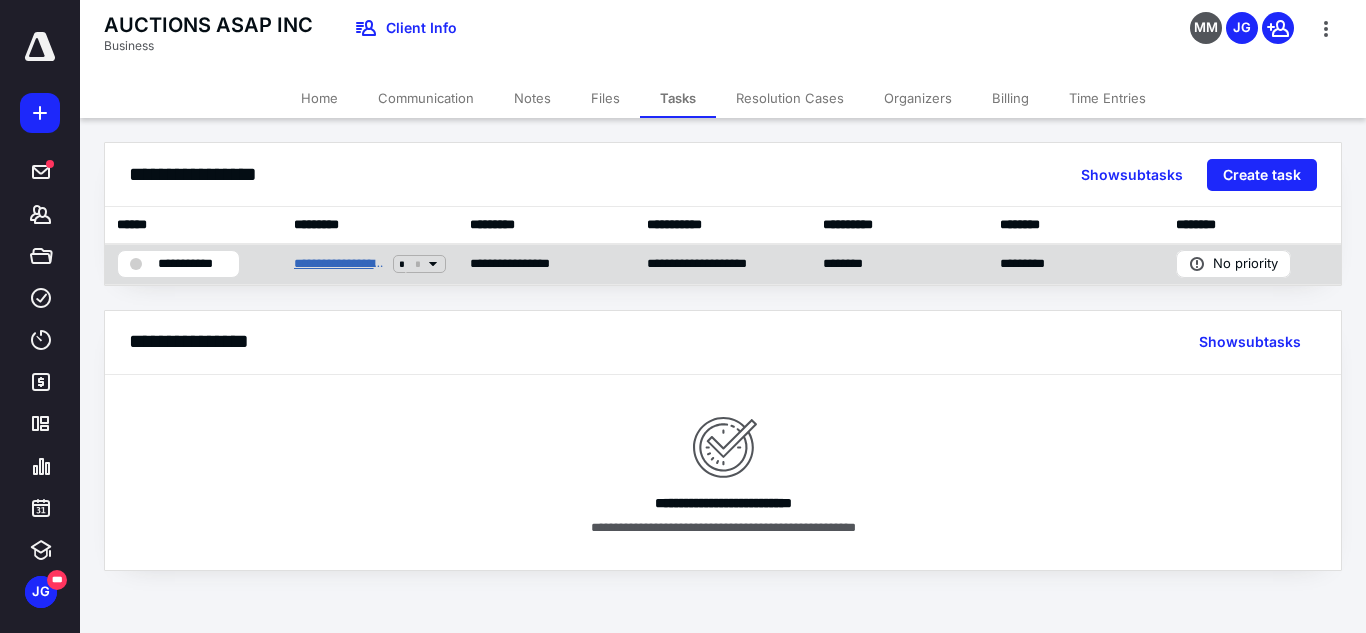 click on "**********" at bounding box center (339, 264) 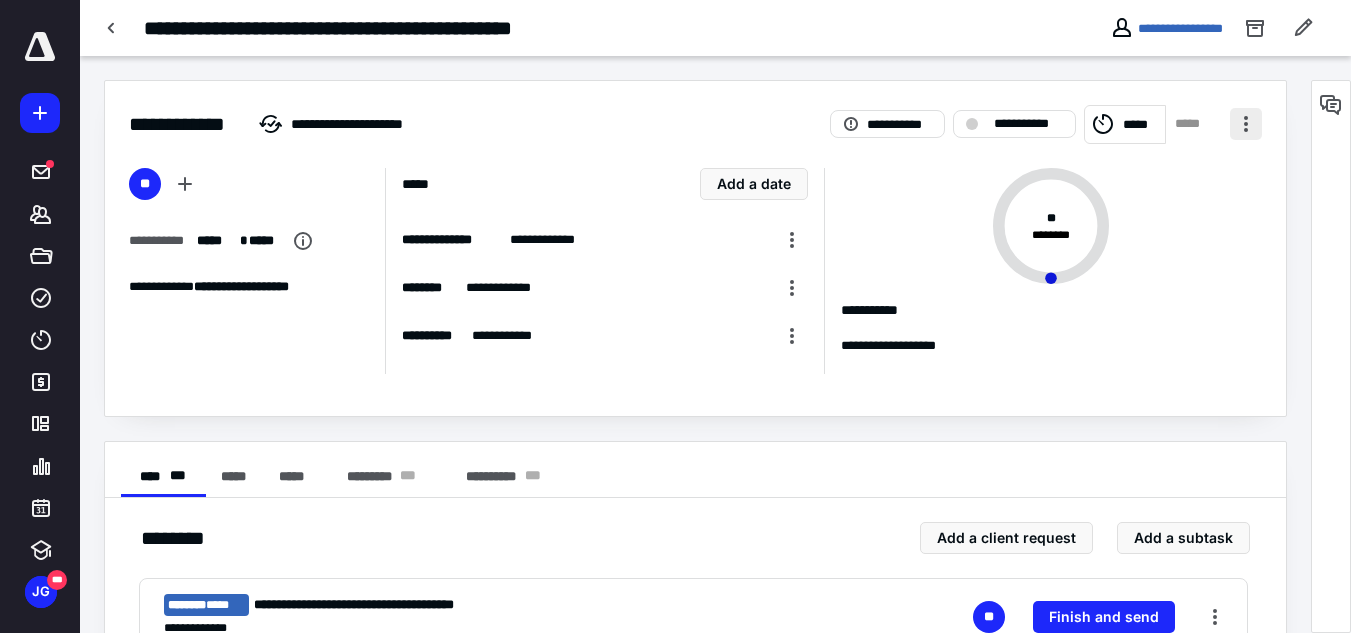 click at bounding box center [1246, 124] 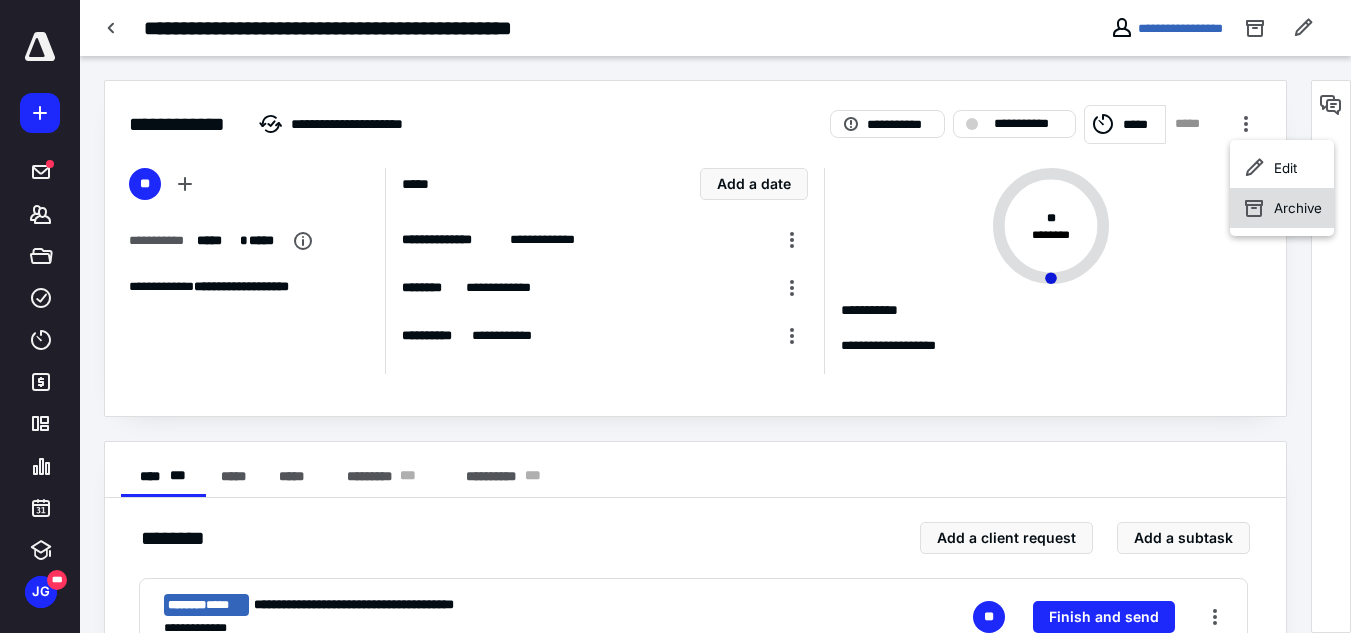 click on "Archive" at bounding box center (1298, 208) 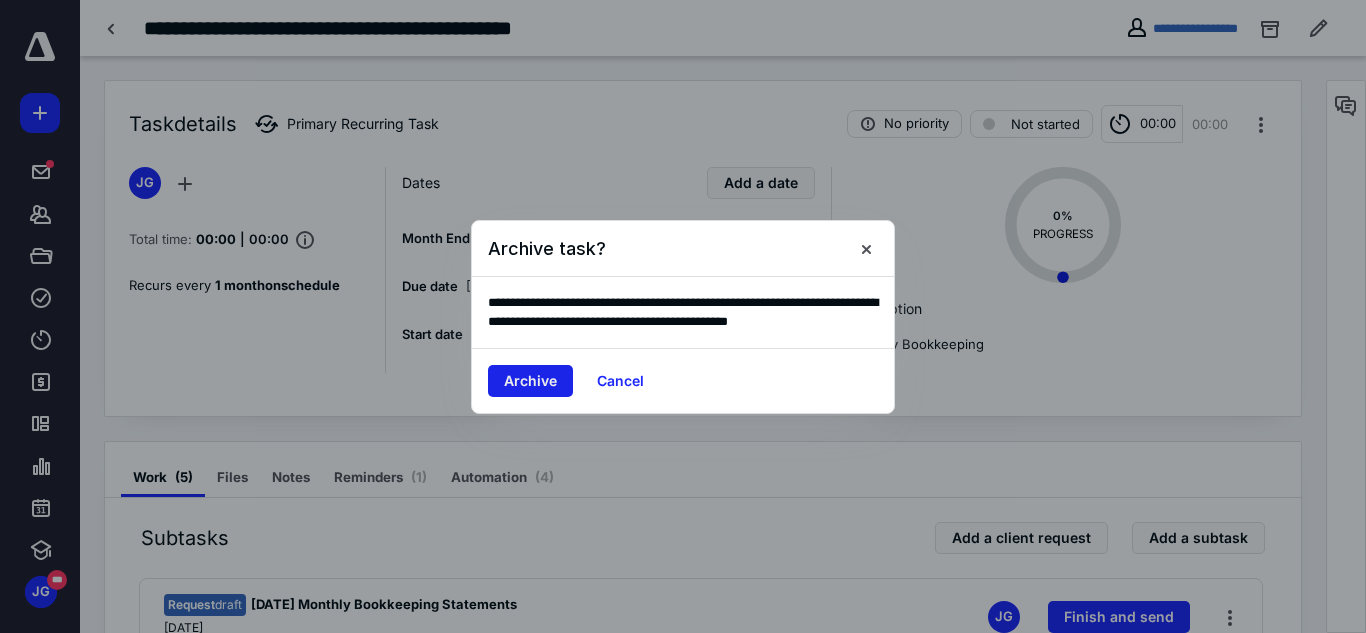 click on "Archive" at bounding box center (530, 381) 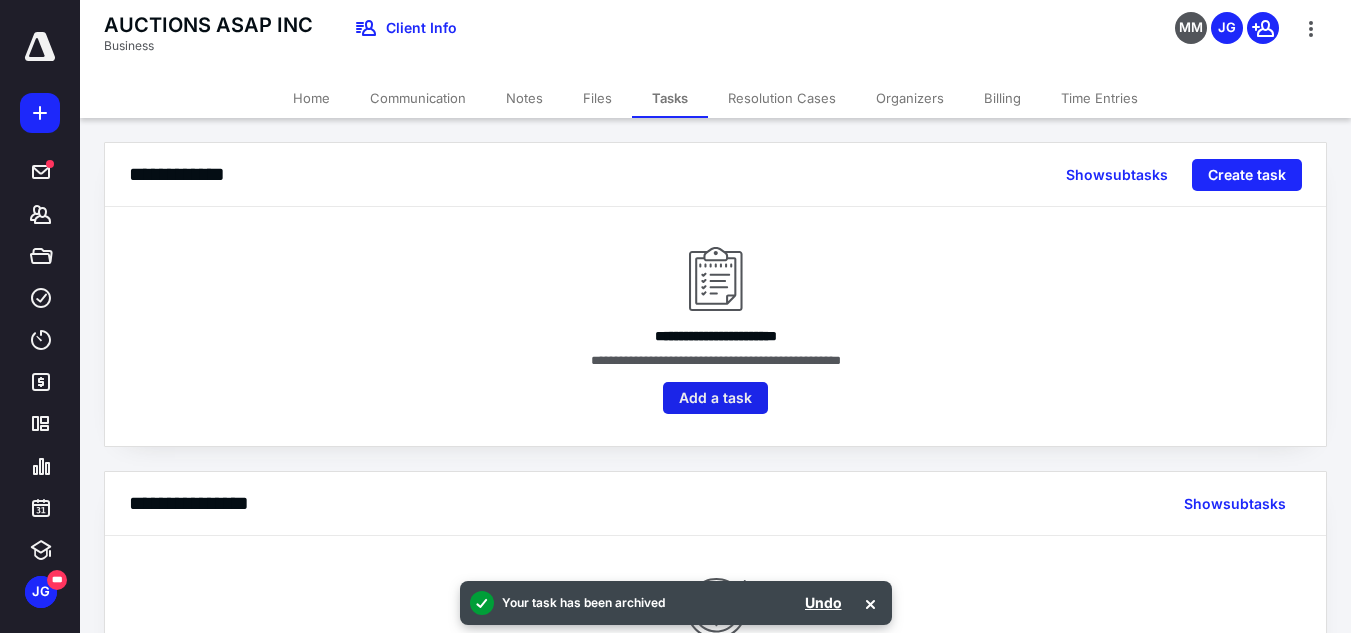 click on "Add a task" at bounding box center (715, 398) 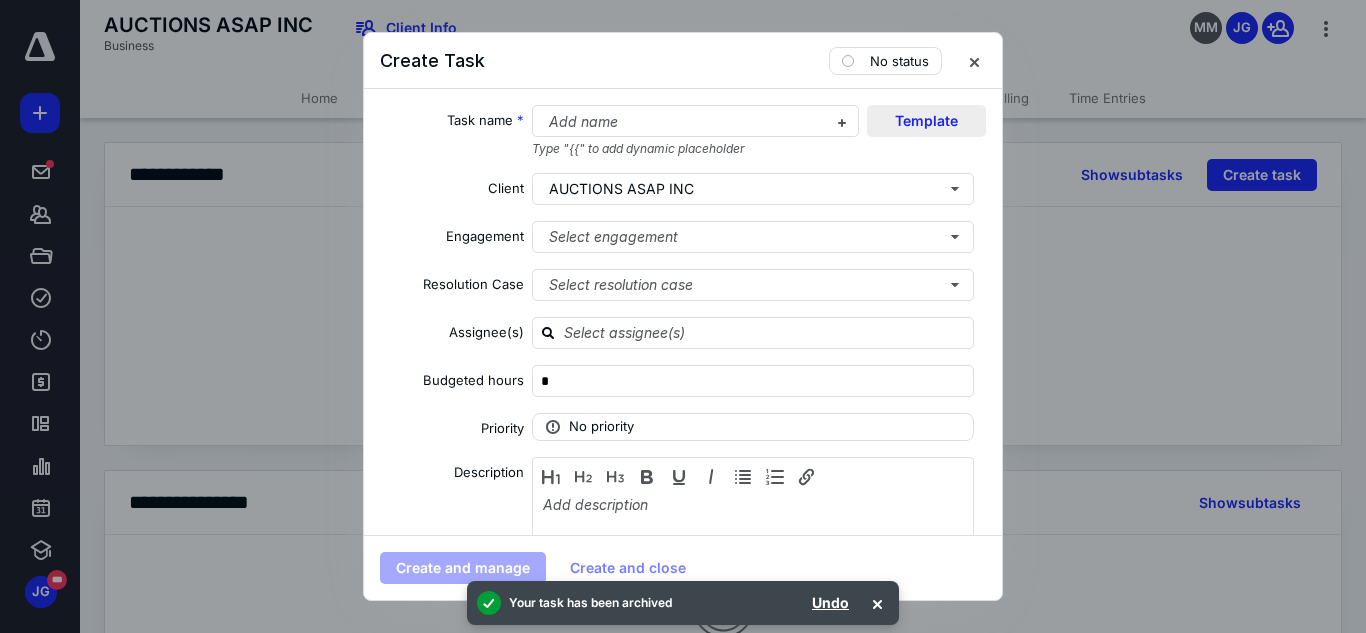 click on "Template" at bounding box center (926, 121) 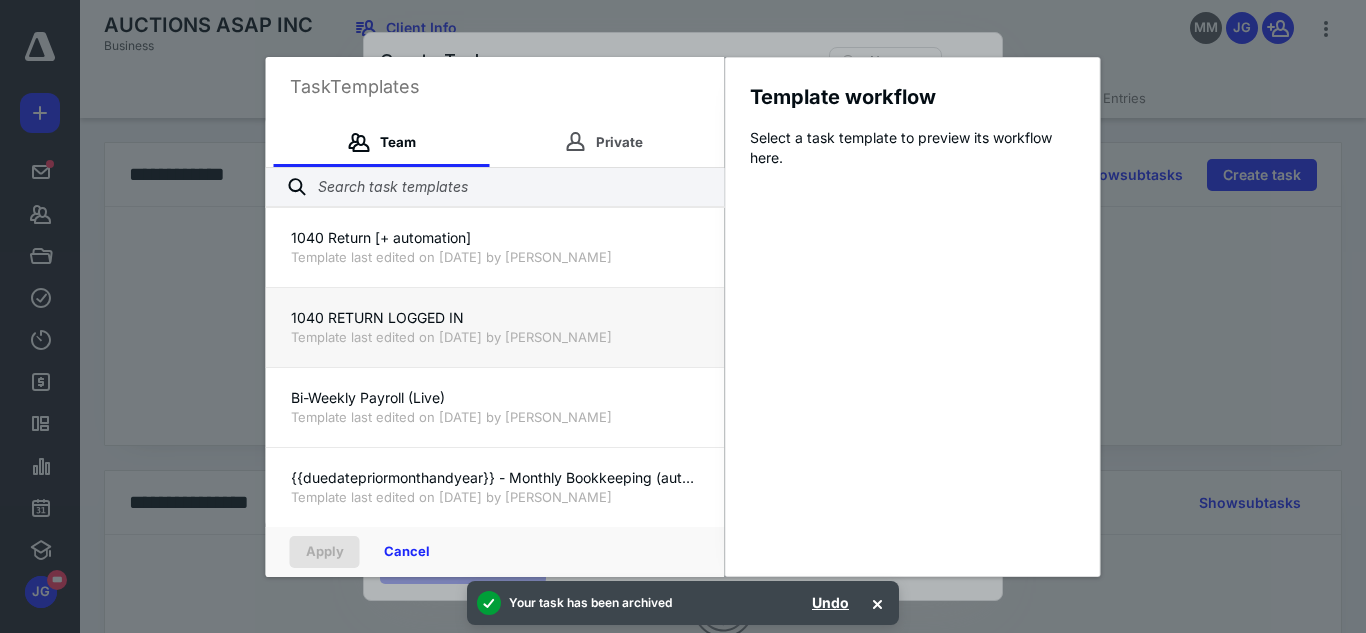 type 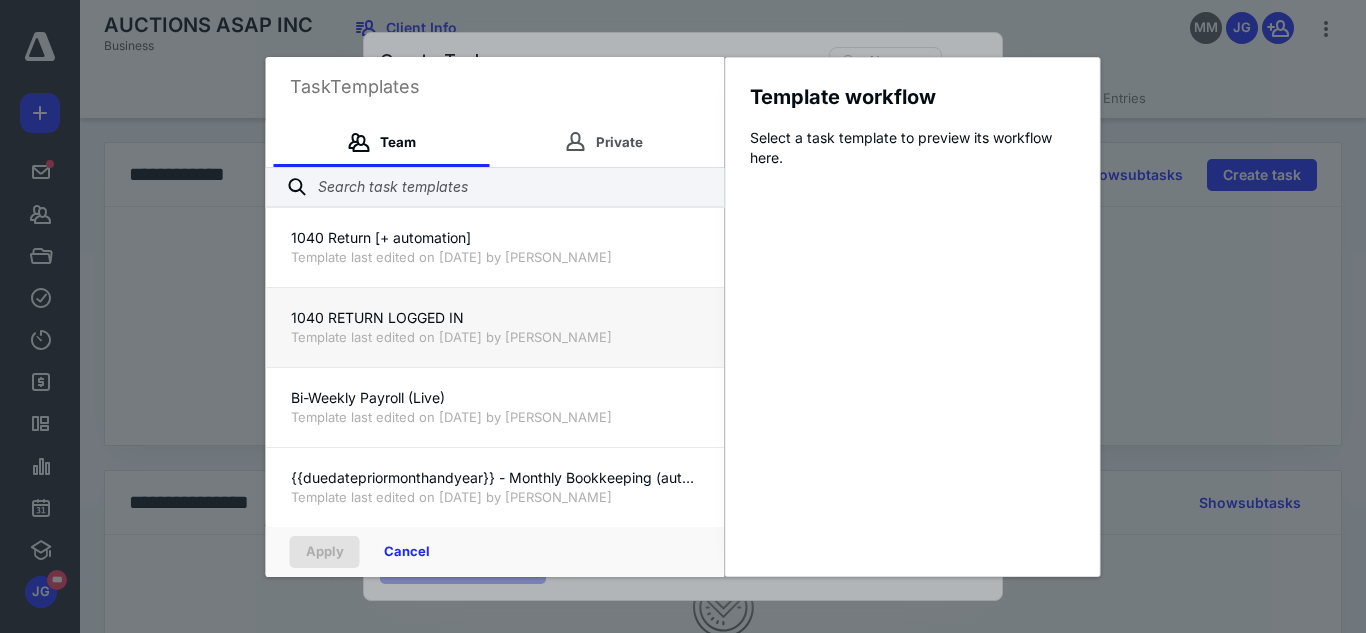 scroll, scrollTop: 160, scrollLeft: 0, axis: vertical 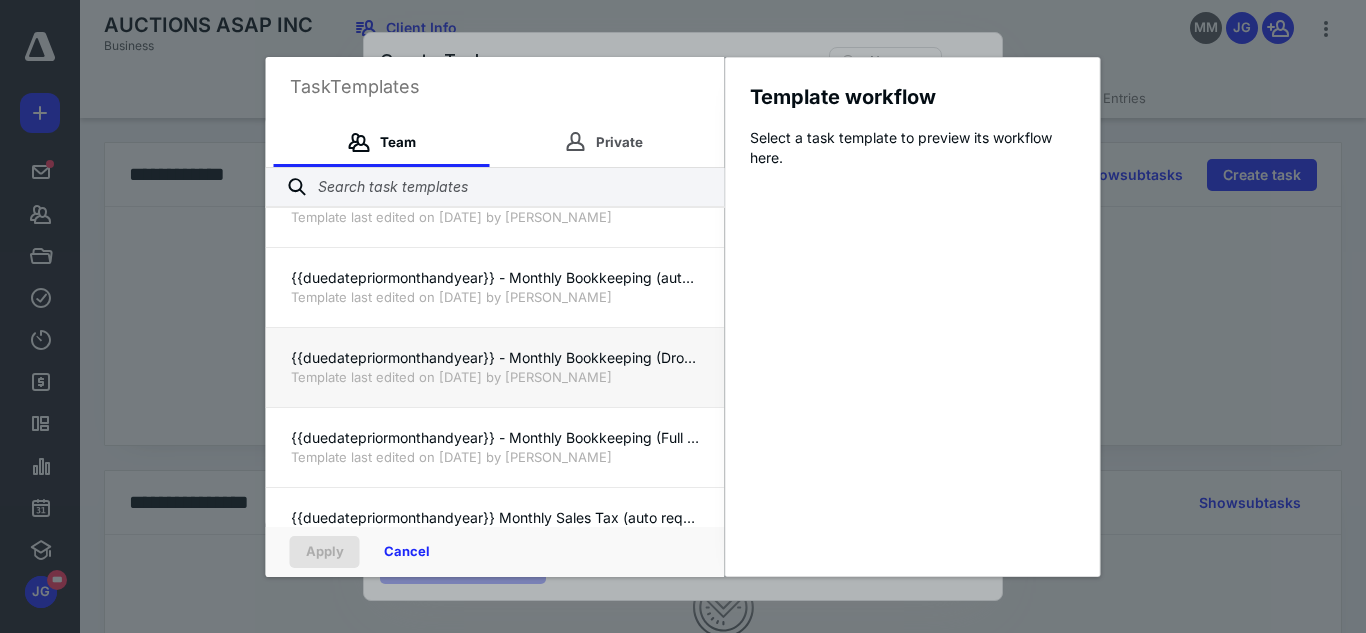 click on "{{duedatepriormonthandyear}} - Monthly Bookkeeping (Dropoff)" at bounding box center (495, 358) 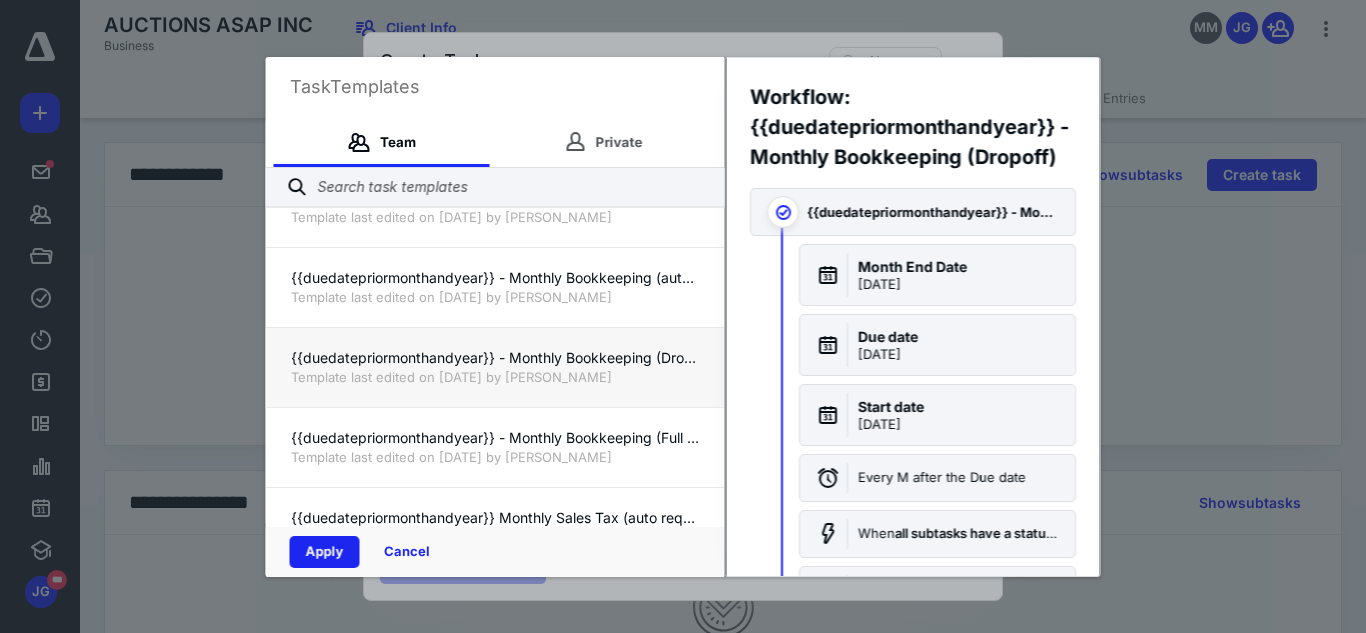 click on "Apply" at bounding box center (325, 552) 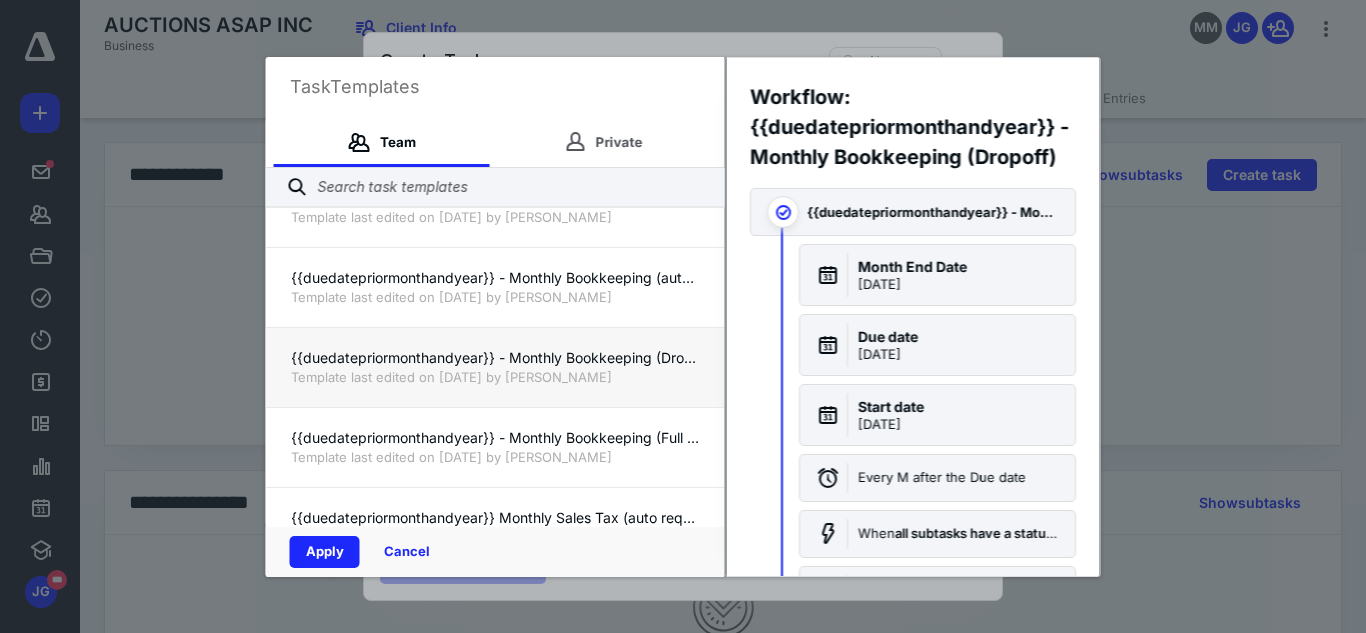 checkbox on "true" 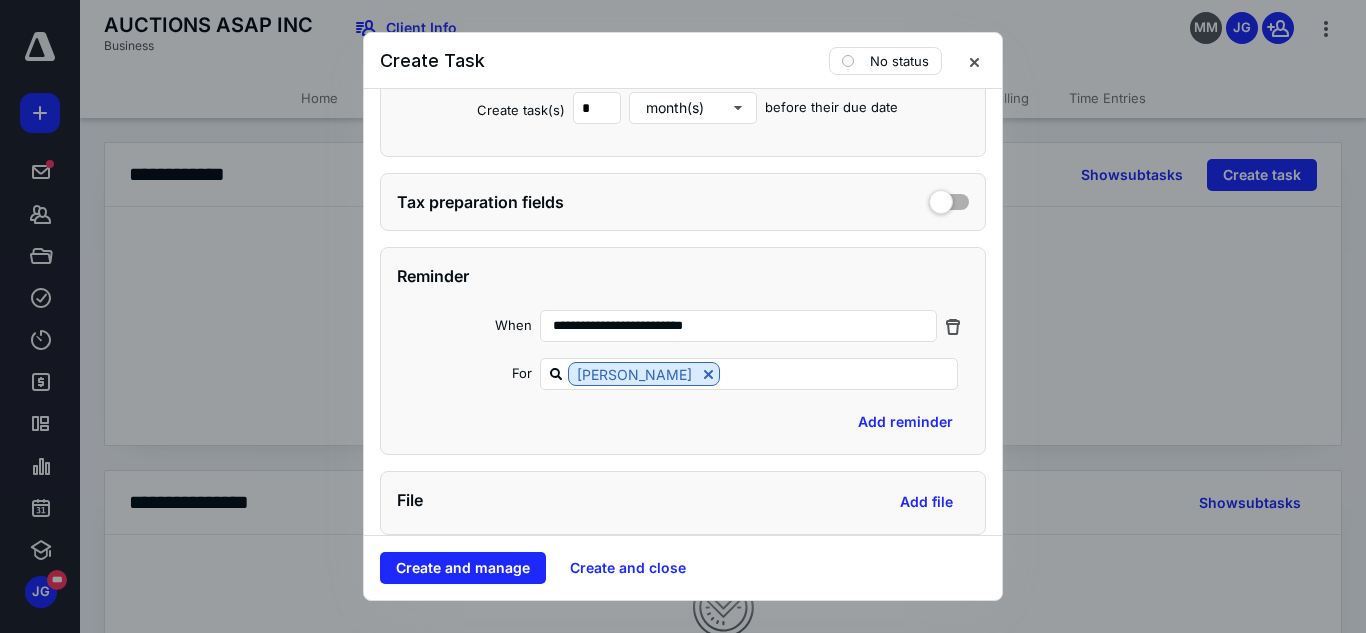 scroll, scrollTop: 1061, scrollLeft: 0, axis: vertical 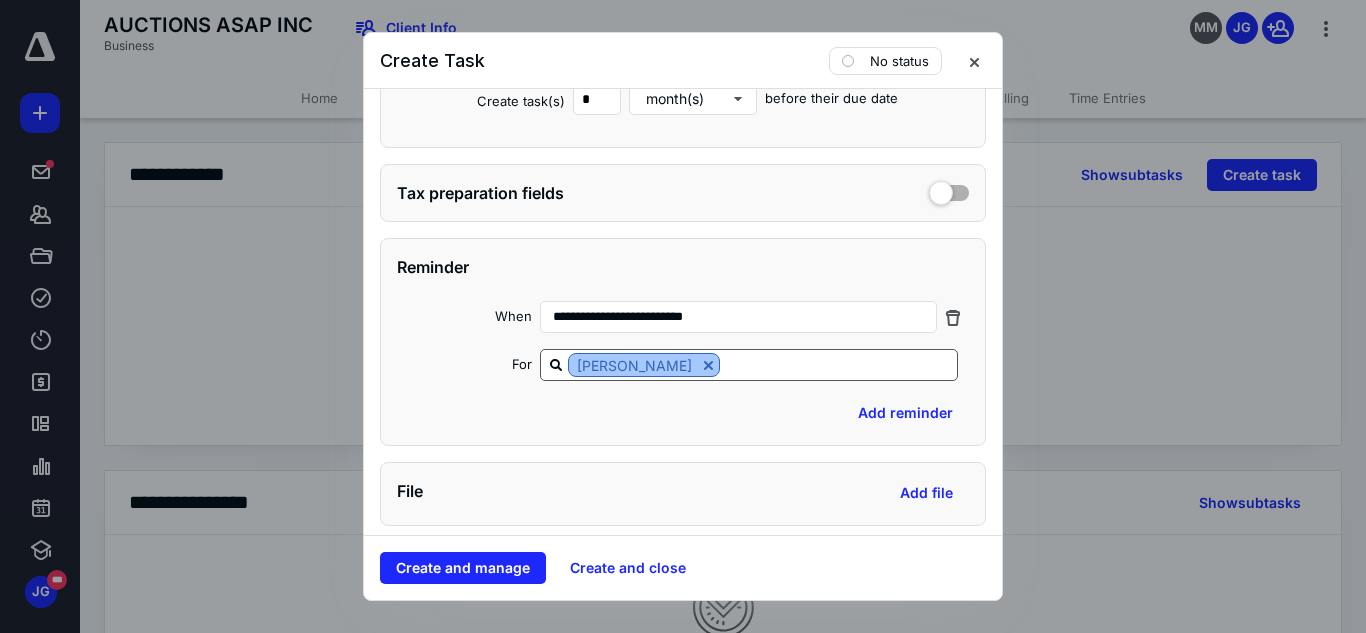 click at bounding box center (708, 365) 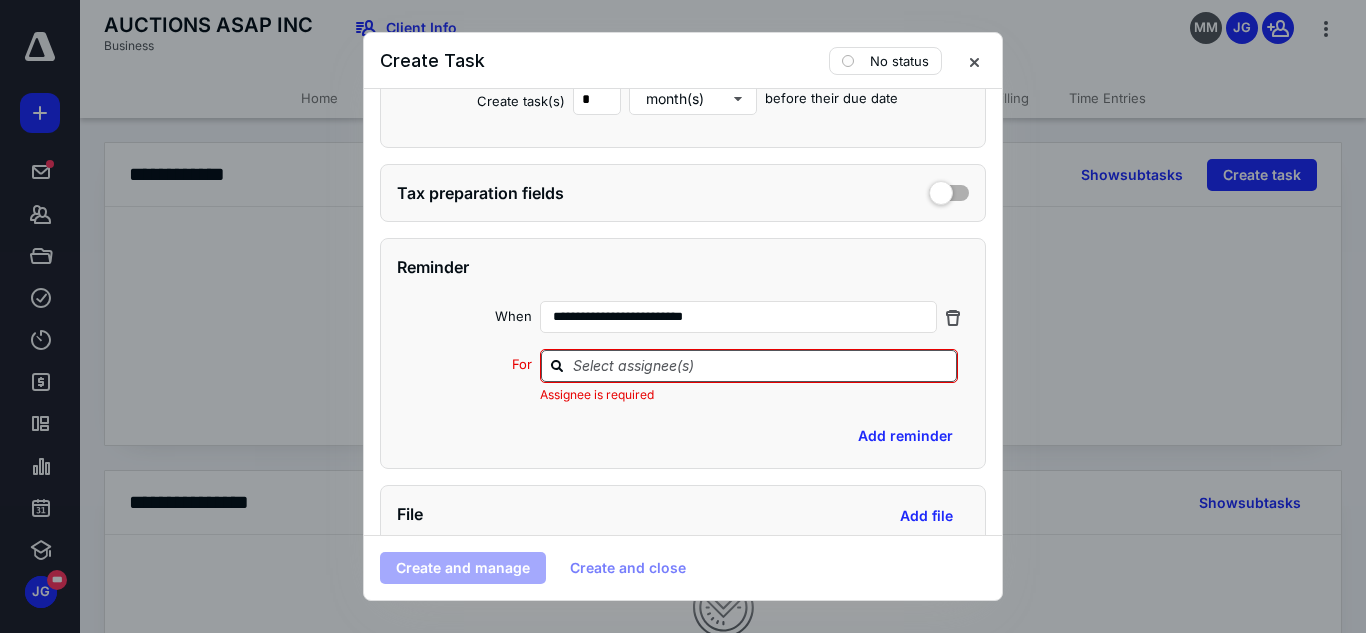 click at bounding box center (761, 365) 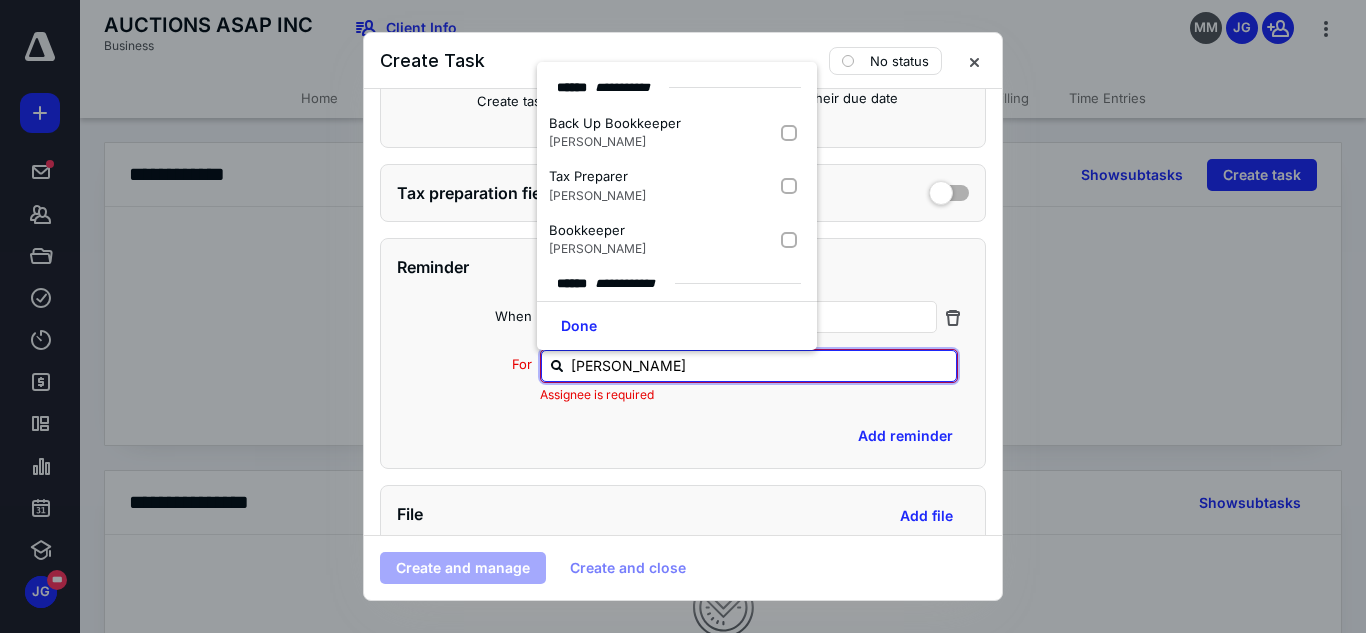 type on "jerem" 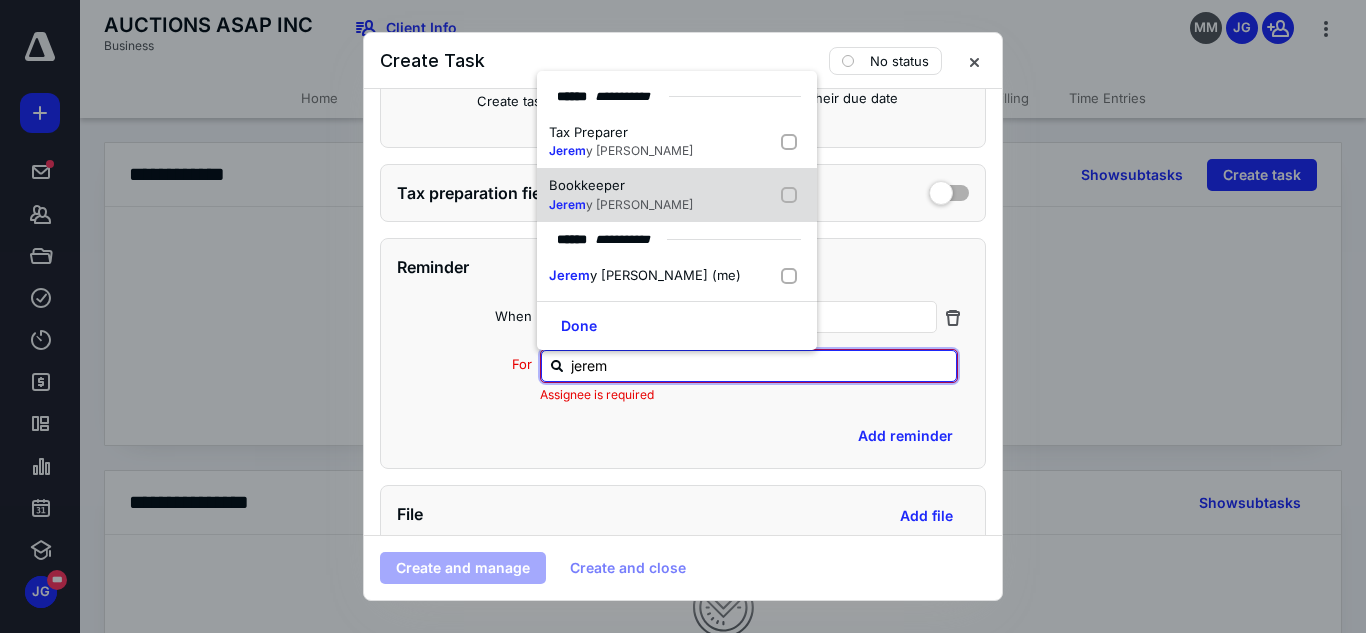 click at bounding box center [793, 195] 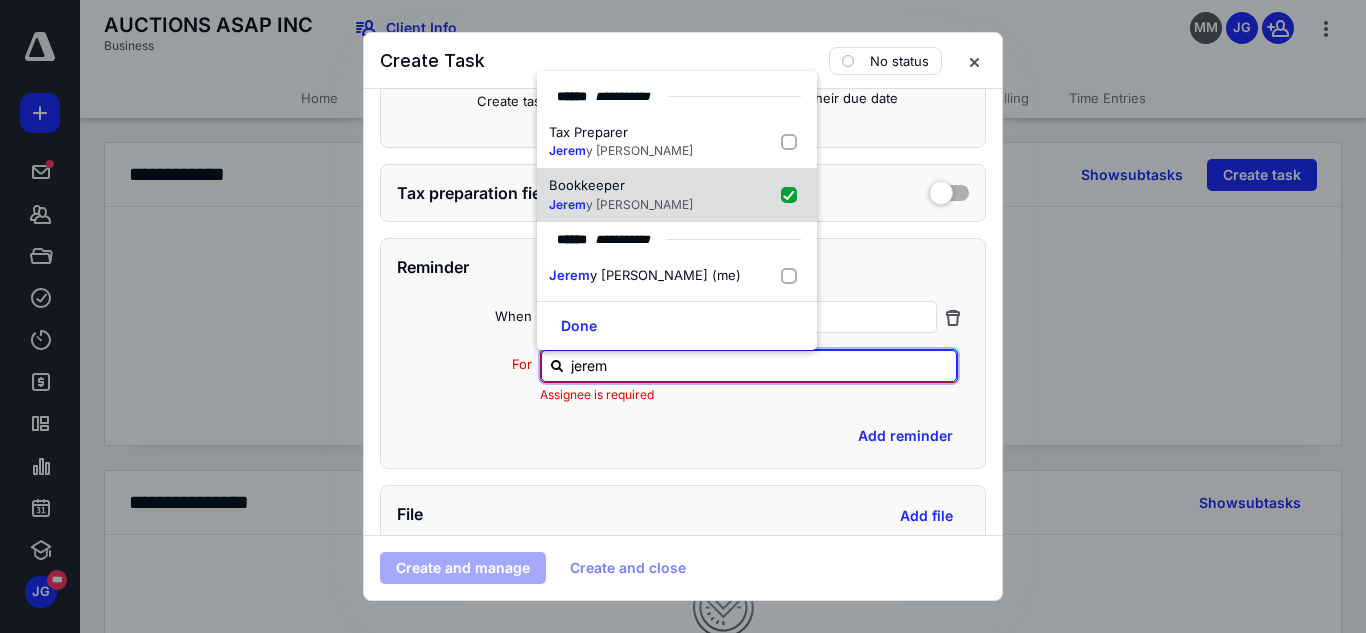 checkbox on "true" 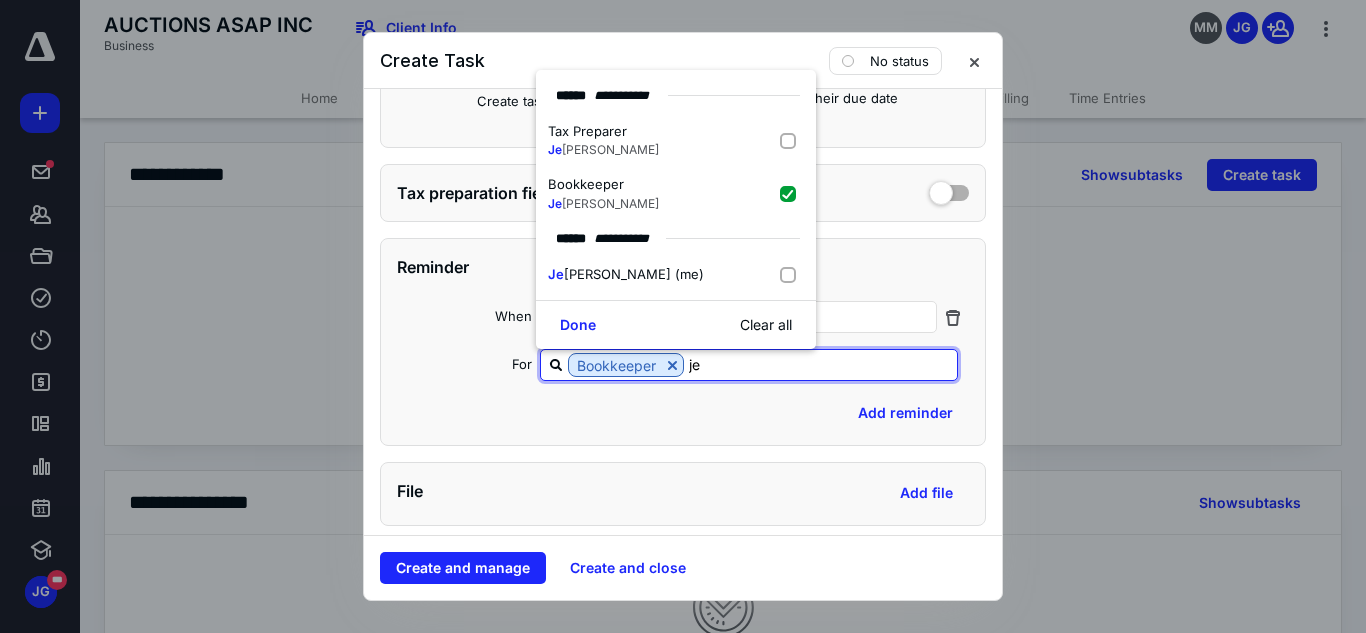 type on "j" 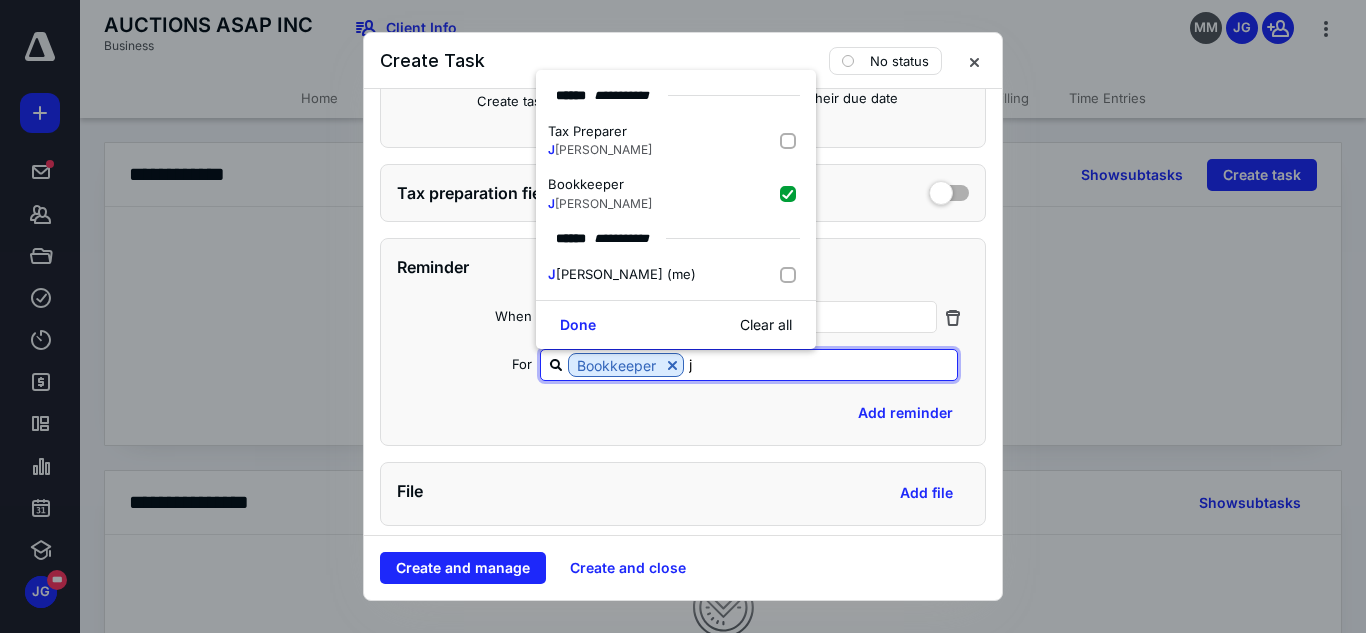 type 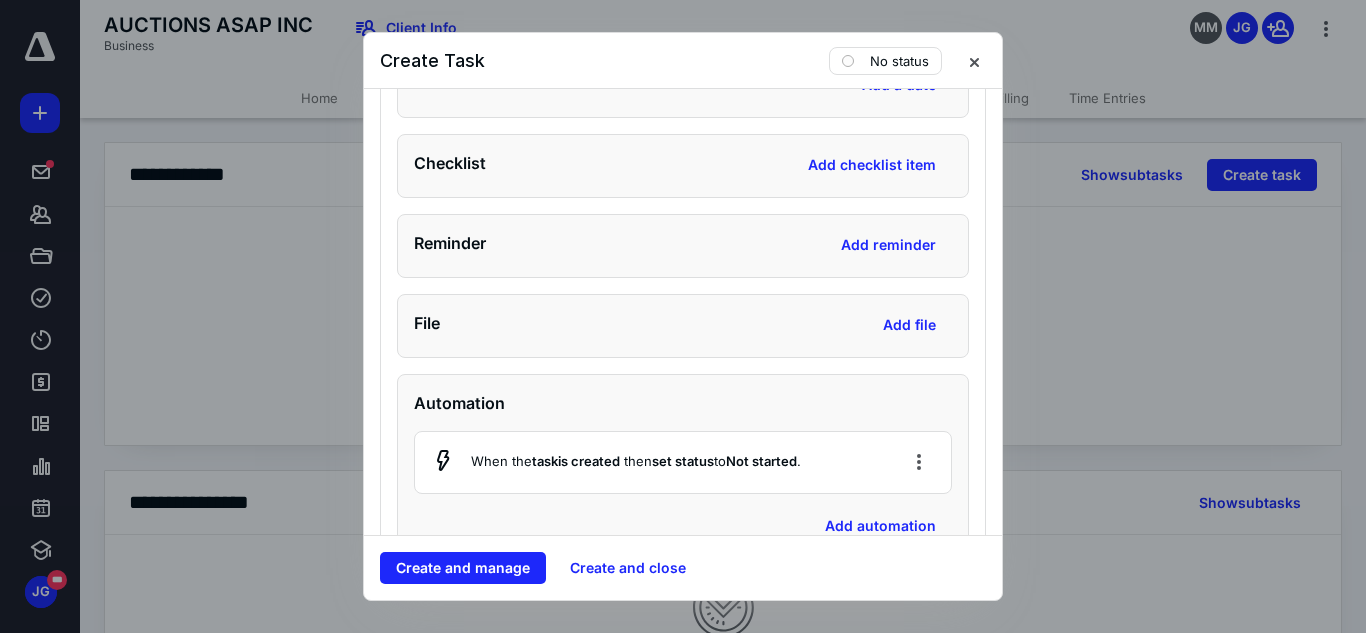 scroll, scrollTop: 6500, scrollLeft: 0, axis: vertical 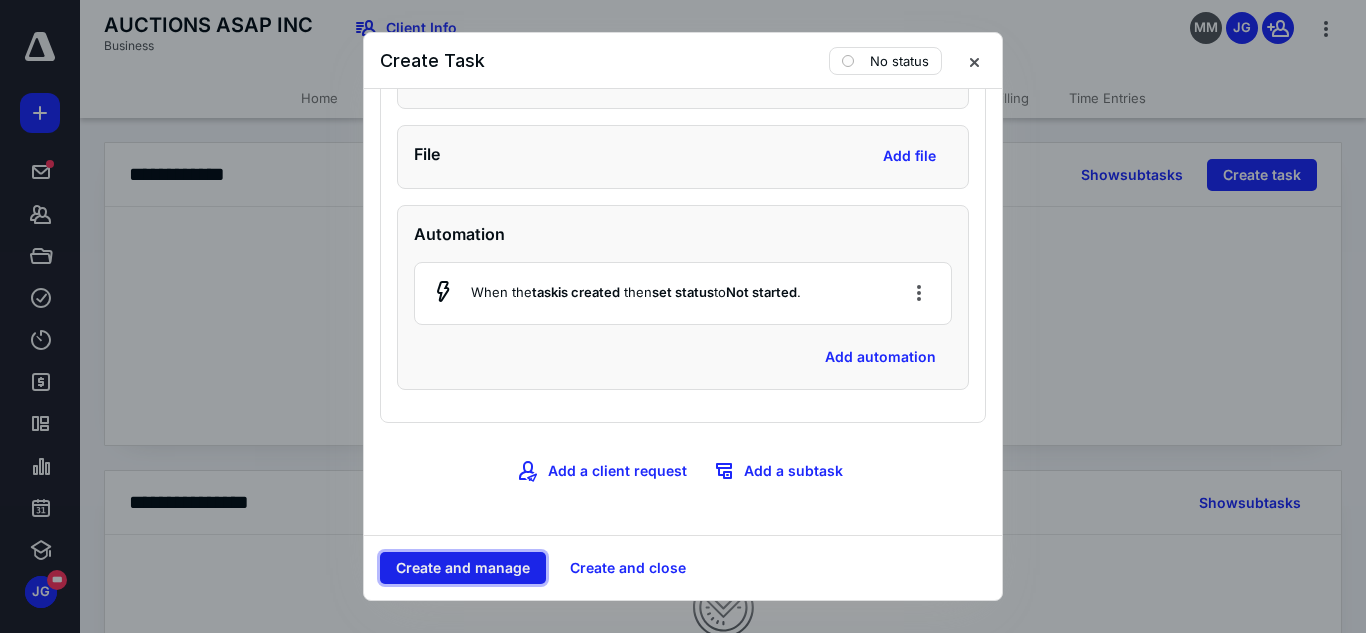 click on "Create and manage" at bounding box center [463, 568] 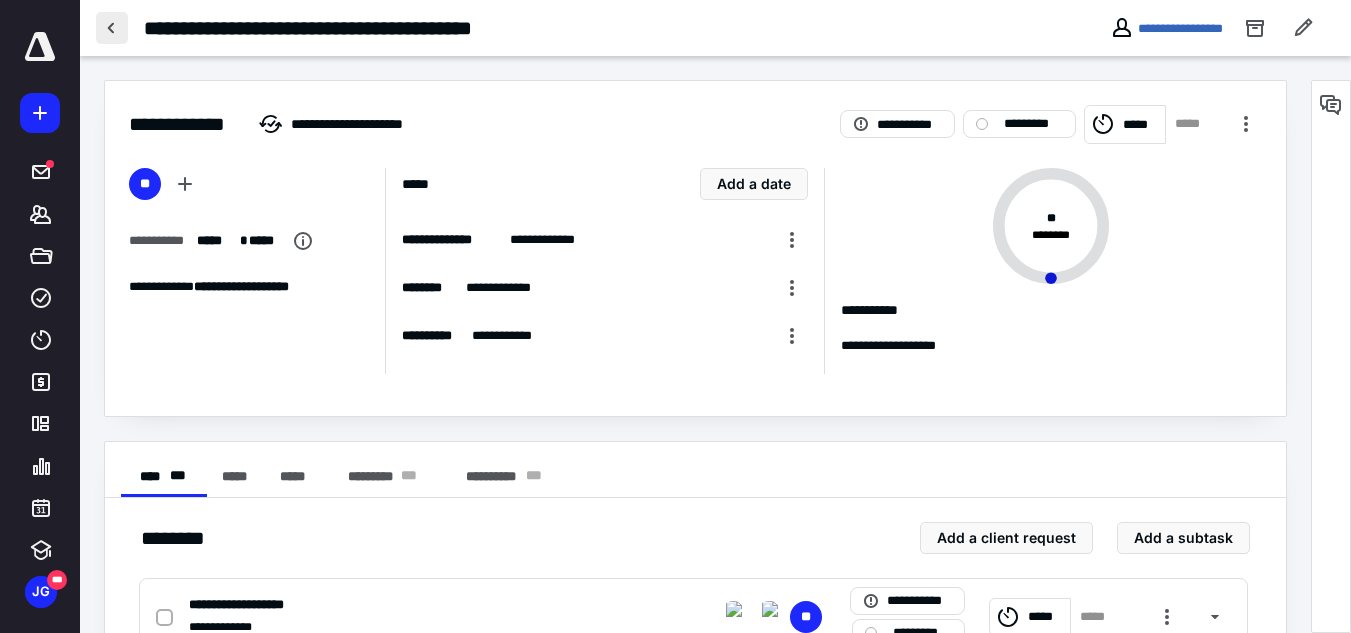 click at bounding box center (112, 28) 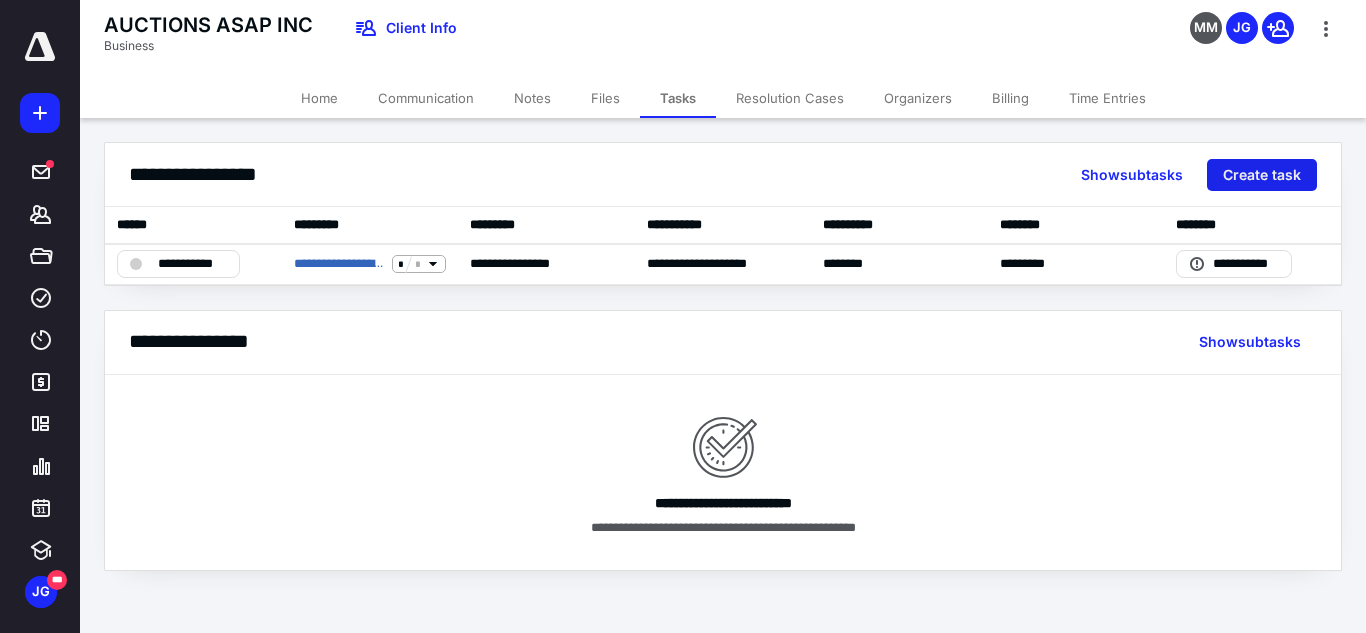 click on "Create task" at bounding box center (1262, 175) 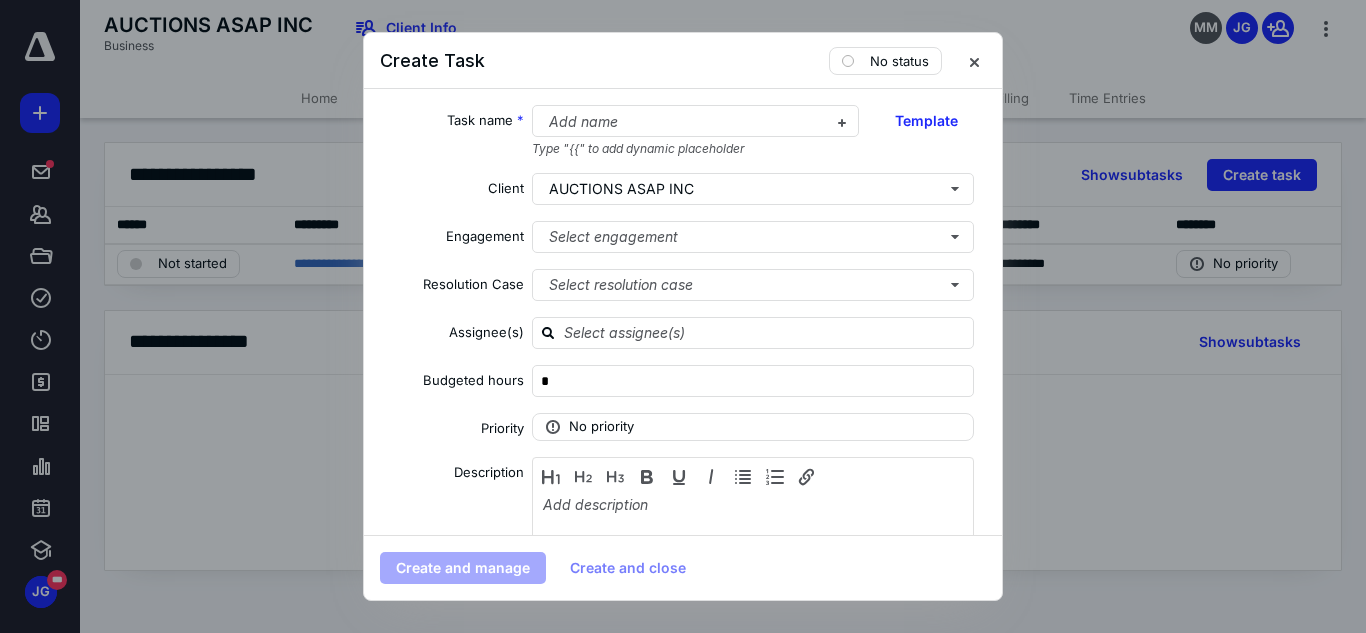 click on "Task name   * Add name Type "{{" to add dynamic placeholder Template" at bounding box center [683, 131] 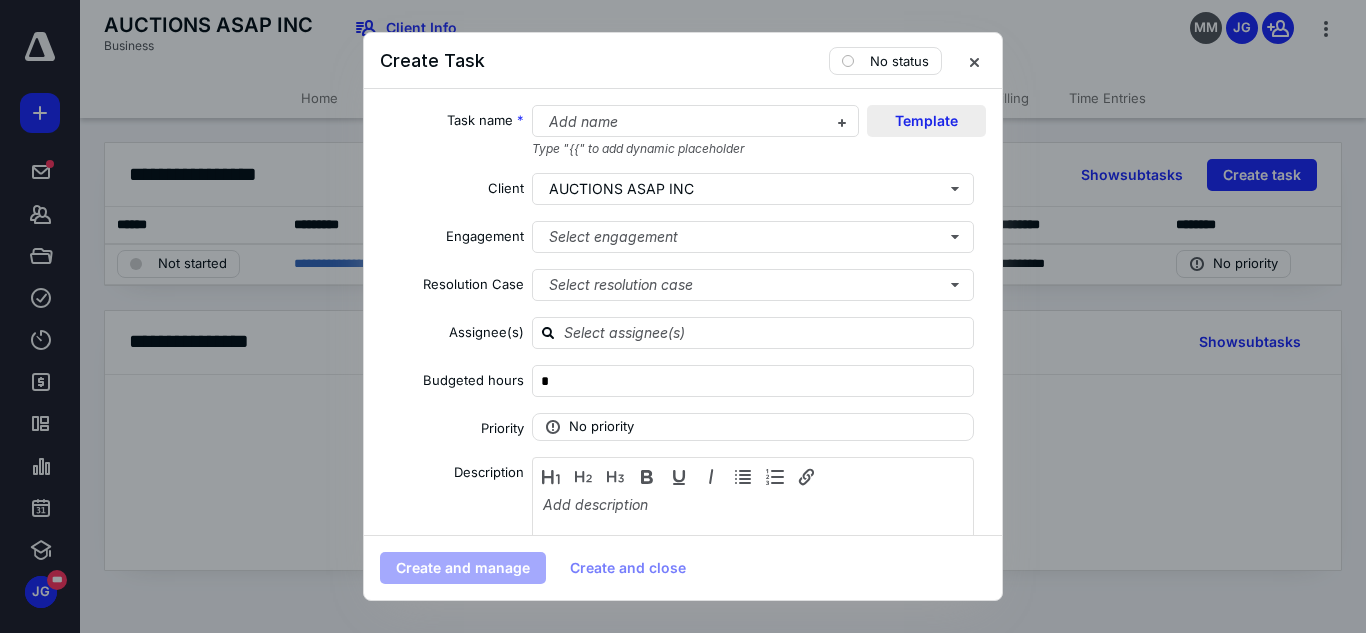 click on "Template" at bounding box center (926, 121) 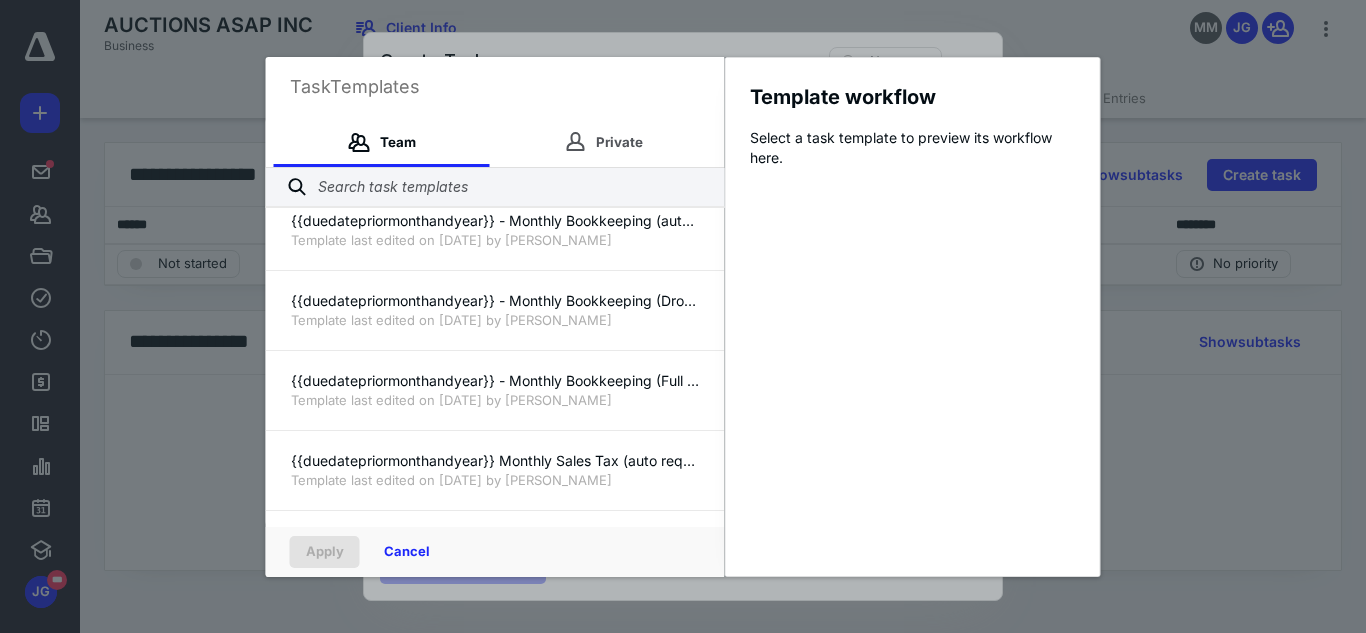 scroll, scrollTop: 365, scrollLeft: 0, axis: vertical 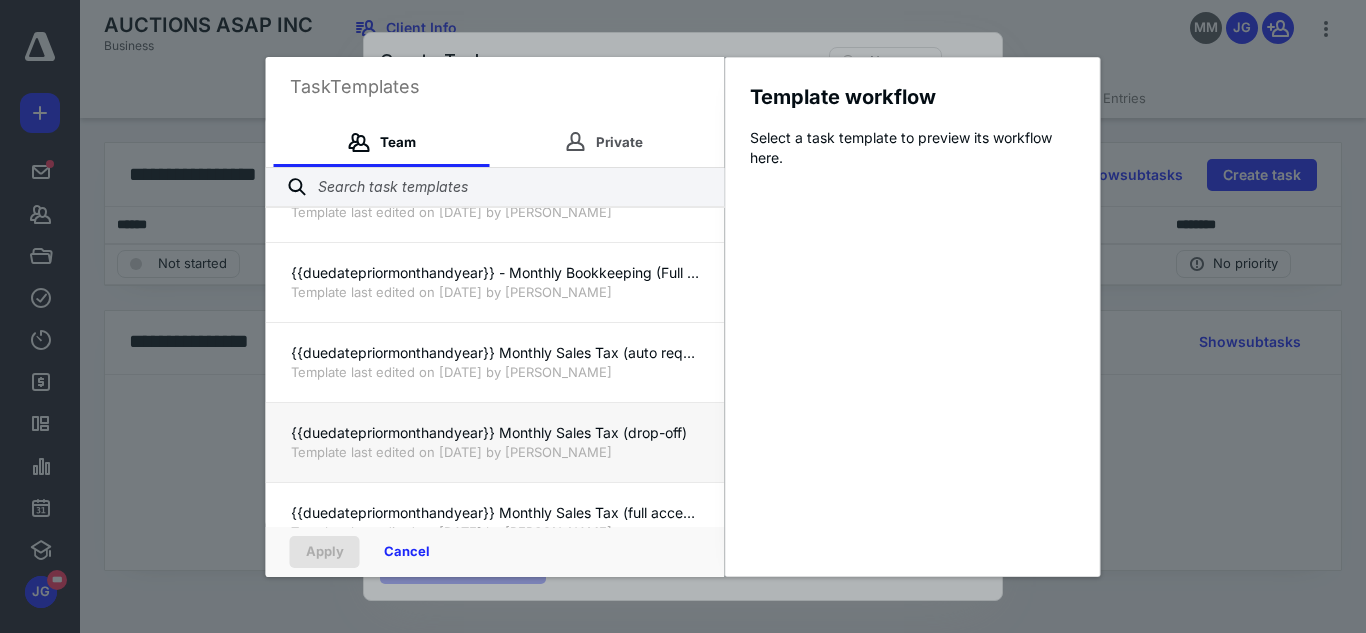 click on "{{duedatepriormonthandyear}}  Monthly Sales Tax (drop-off)" at bounding box center (495, 433) 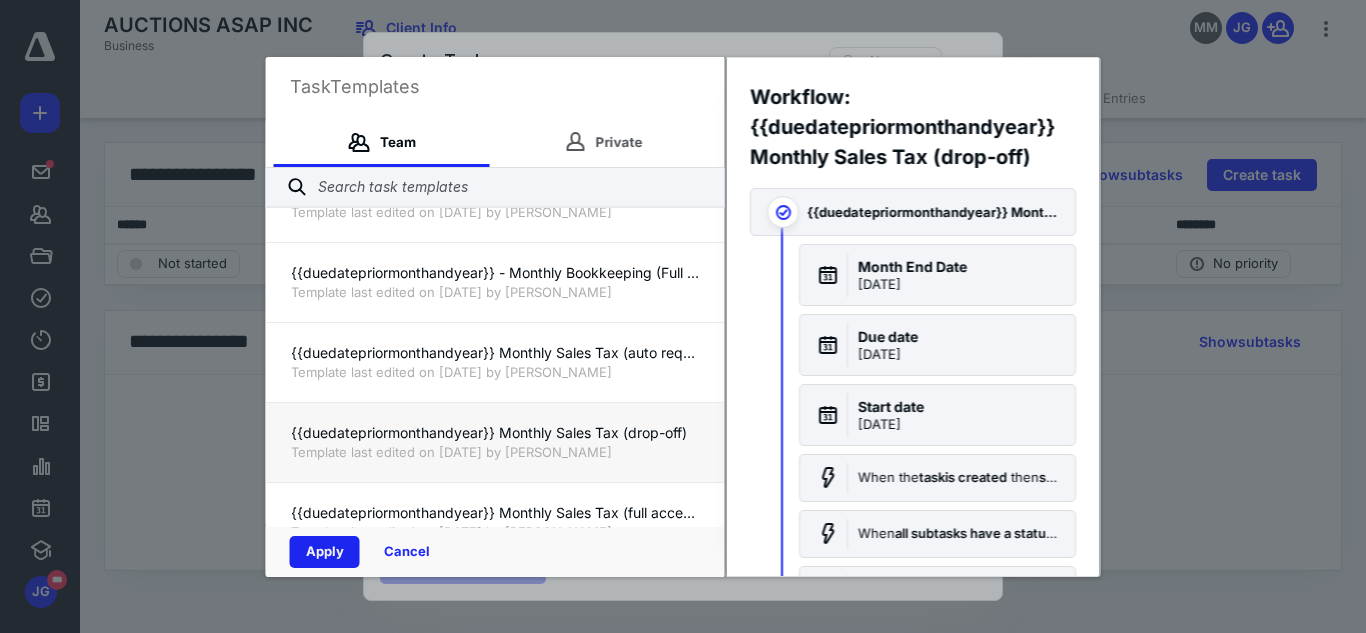 click on "Apply" at bounding box center [325, 552] 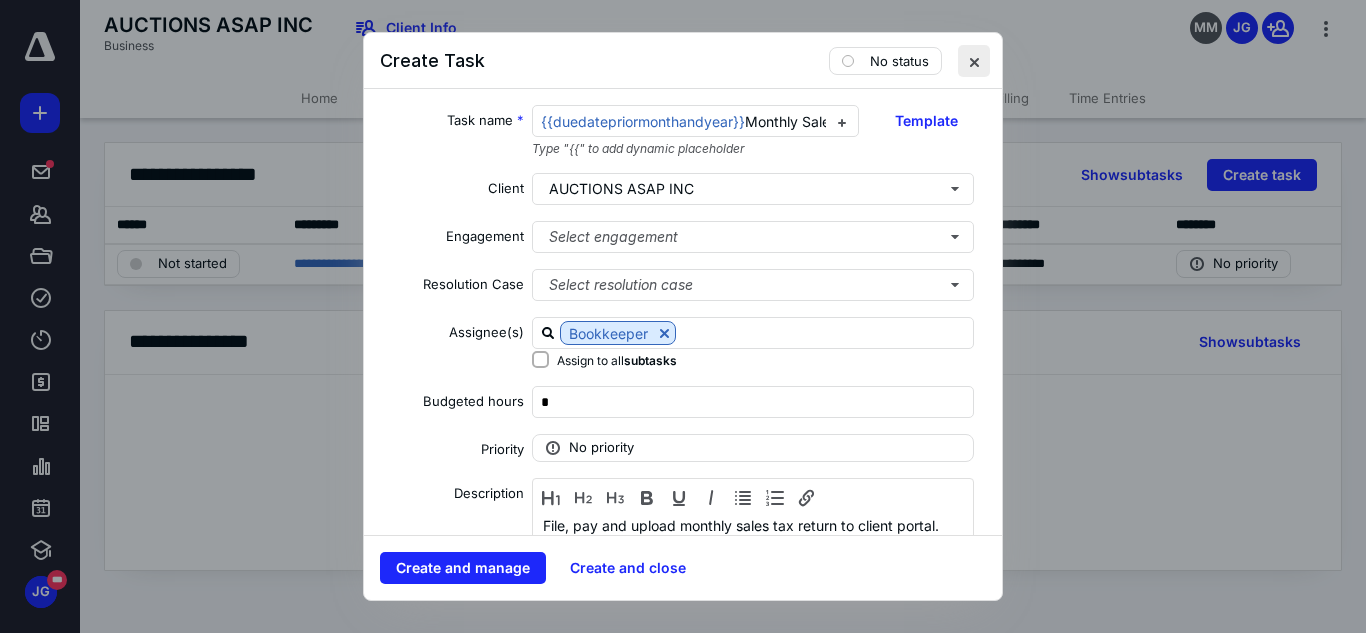 click at bounding box center (974, 61) 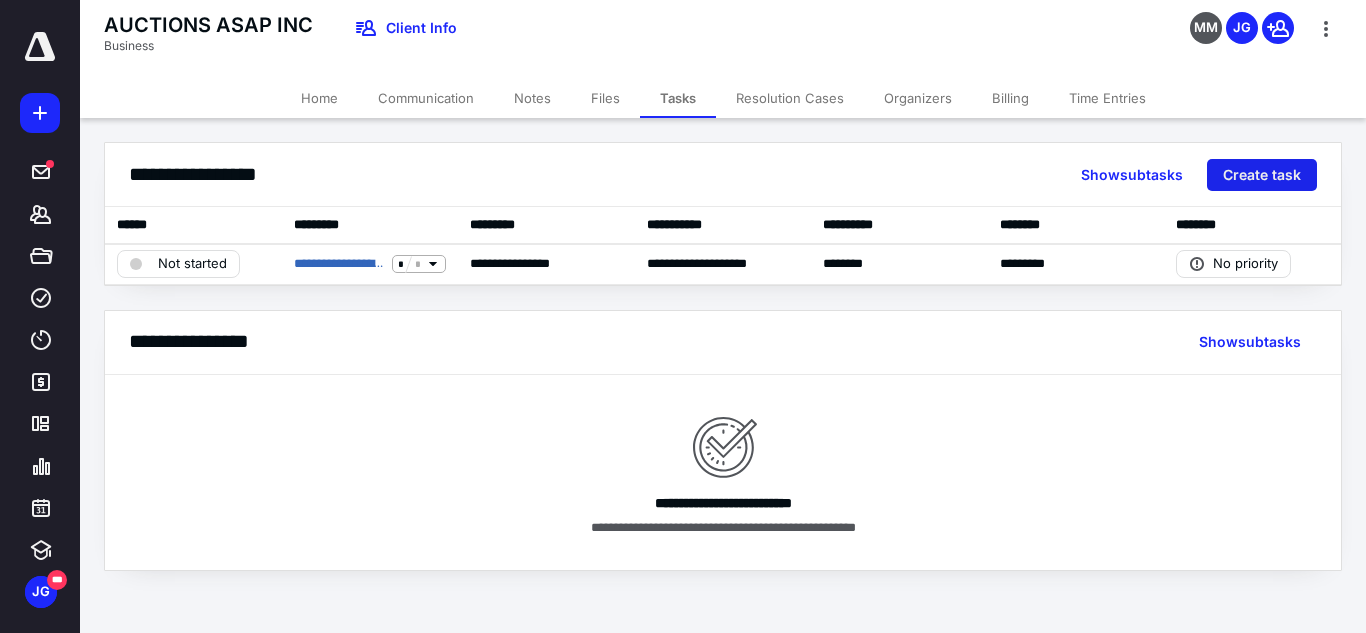 click on "Create task" at bounding box center [1262, 175] 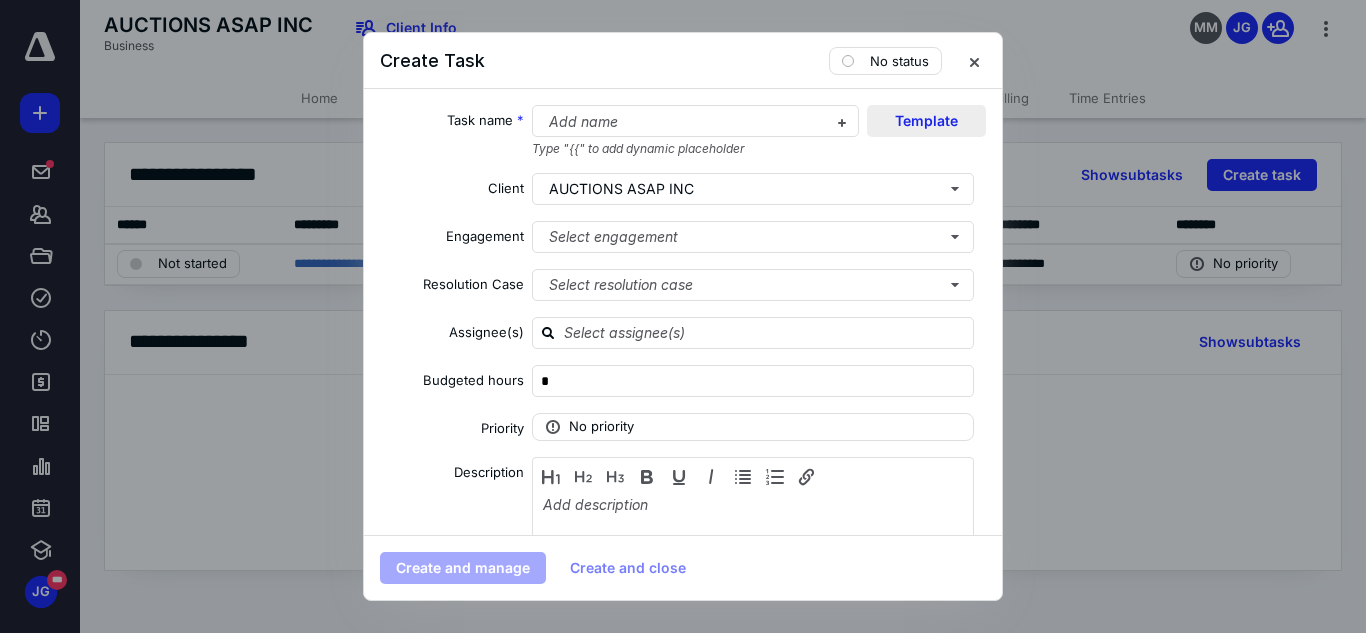 click on "Template" at bounding box center (926, 121) 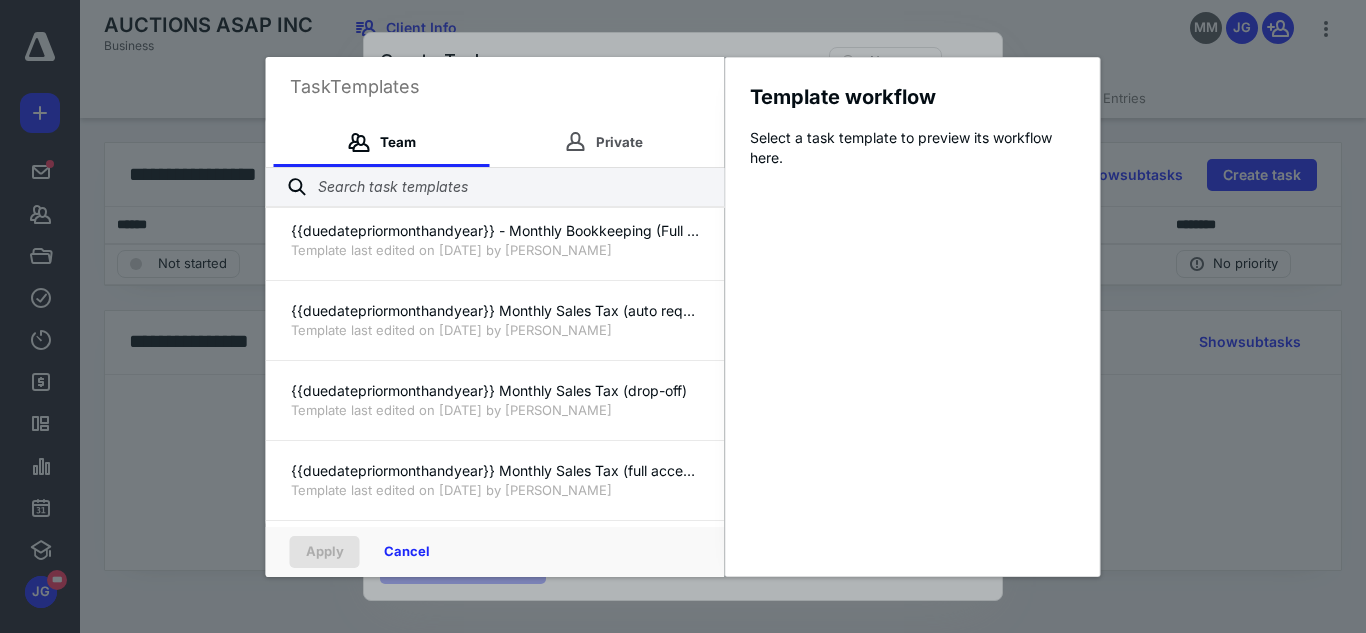 scroll, scrollTop: 428, scrollLeft: 0, axis: vertical 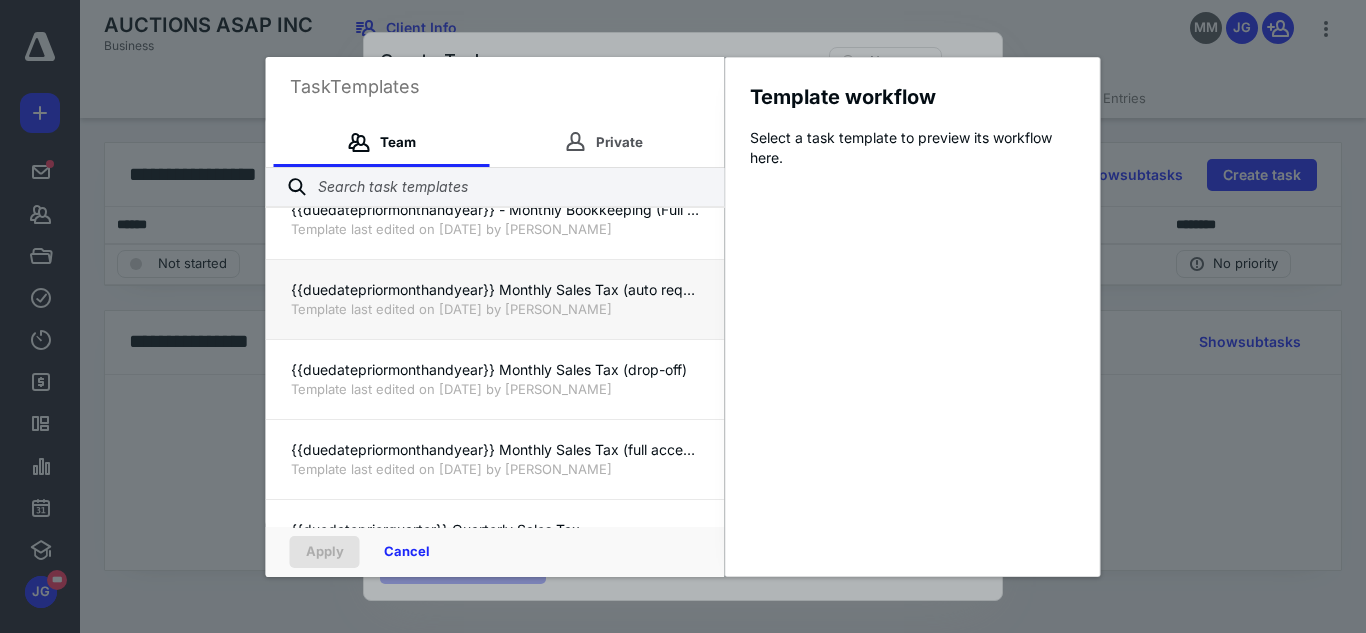 click on "Template last edited on [DATE] by [PERSON_NAME]" at bounding box center (495, 309) 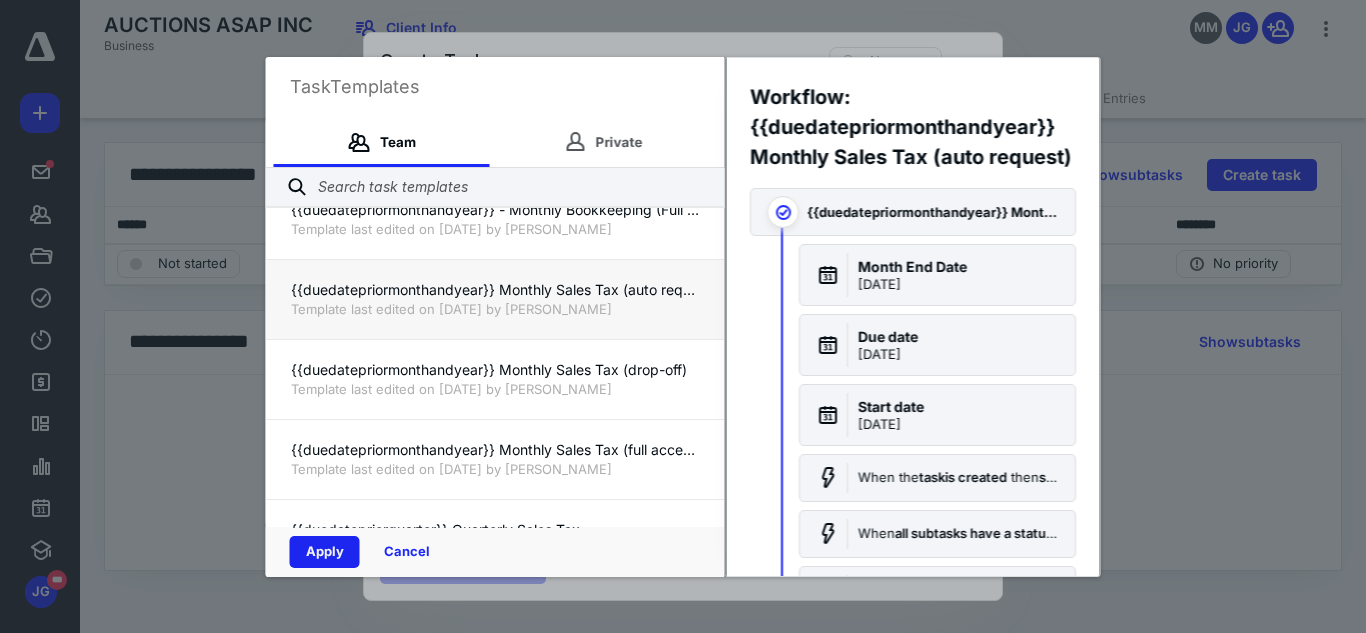 click on "Apply" at bounding box center (325, 552) 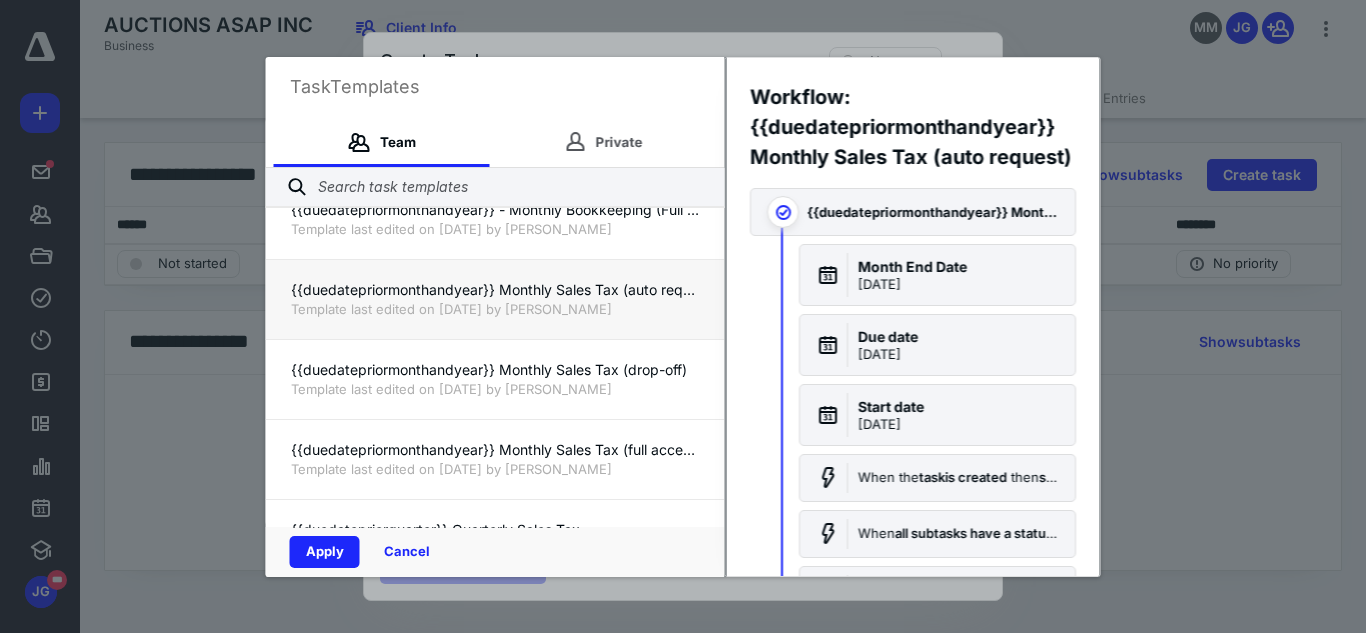 checkbox on "true" 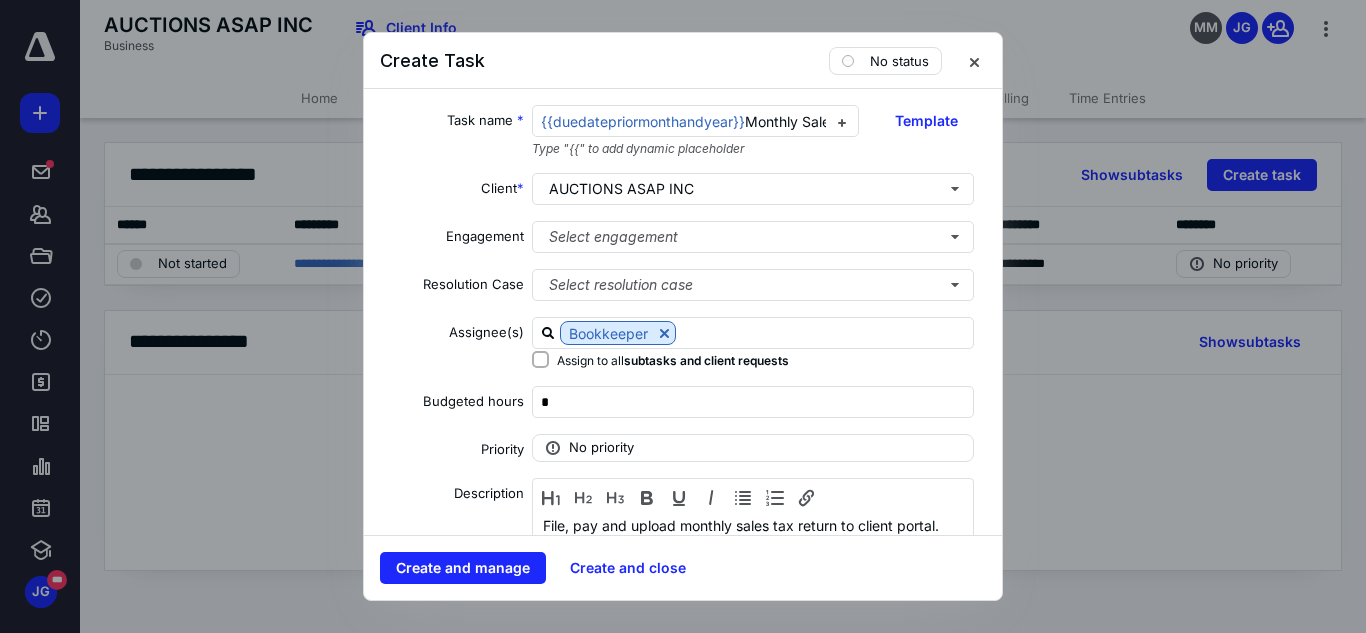 click on "Task name   * {{duedatepriormonthandyear}}   Monthly Sales Tax (auto request) Type "{{" to add dynamic placeholder Template Client  * AUCTIONS ASAP INC Engagement Select engagement Resolution Case Select resolution case Assignee(s) Bookkeeper Assign to all  subtasks and client requests Budgeted hours * Priority No priority Description File, pay and upload monthly sales tax return to client portal.  Date Start date [DATE] Due date [DATE] Date type Month End Date Date [DATE] Add a date Recurring Recreate on Due date schedule Recur Monthly every * month(s) Create task(s) ** day(s) before their due date Tax preparation fields Reminder Add reminder File Add file Automation When the  task  is created   then  set status  to  Not started . When  all subtasks have a status  of  Completed   then  set status  to  Completed . When  Download Sales Report 's  status is   Completed   then  set status  to  In progress . When  {{duedatepriormonthandyear}} Monthly Sales Report 's  status is   With client" at bounding box center [683, 312] 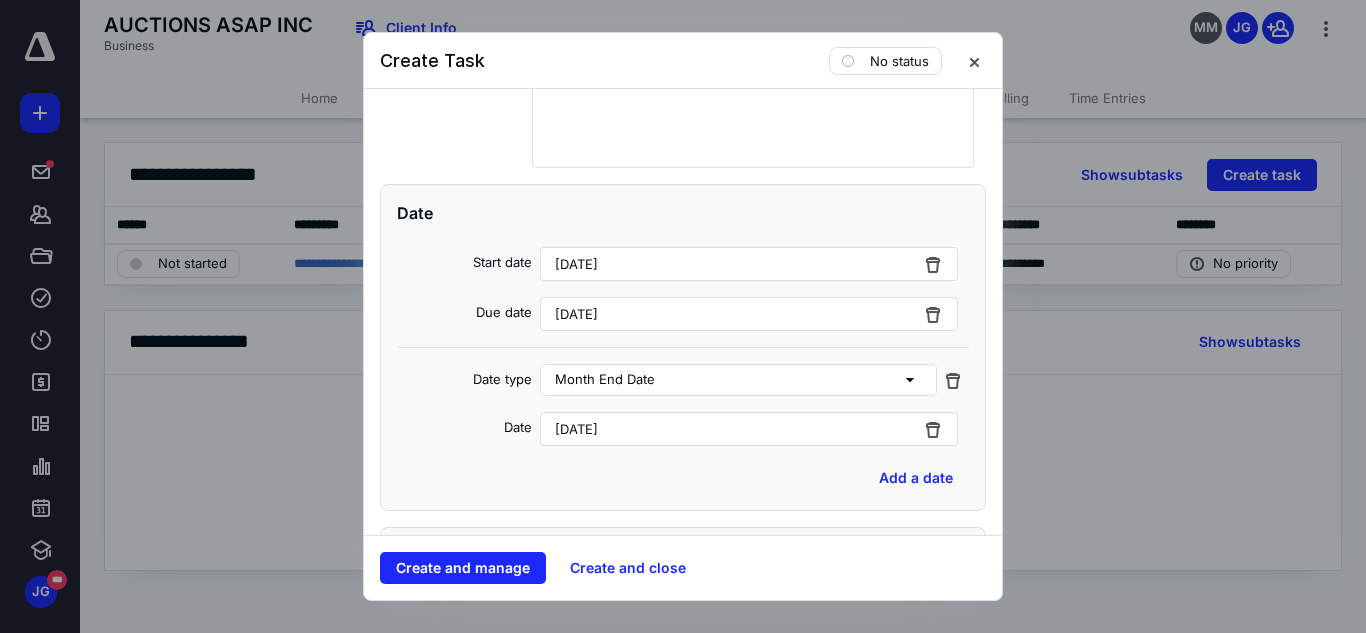 scroll, scrollTop: 480, scrollLeft: 0, axis: vertical 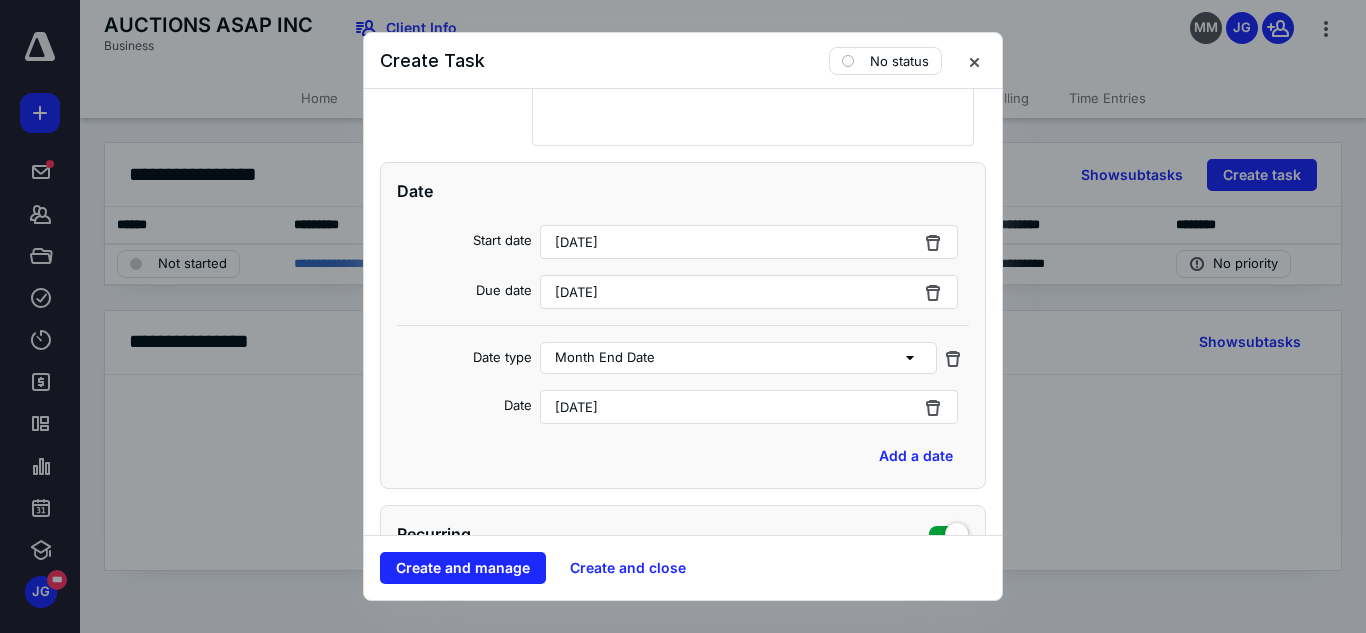 click on "[DATE]" at bounding box center (749, 407) 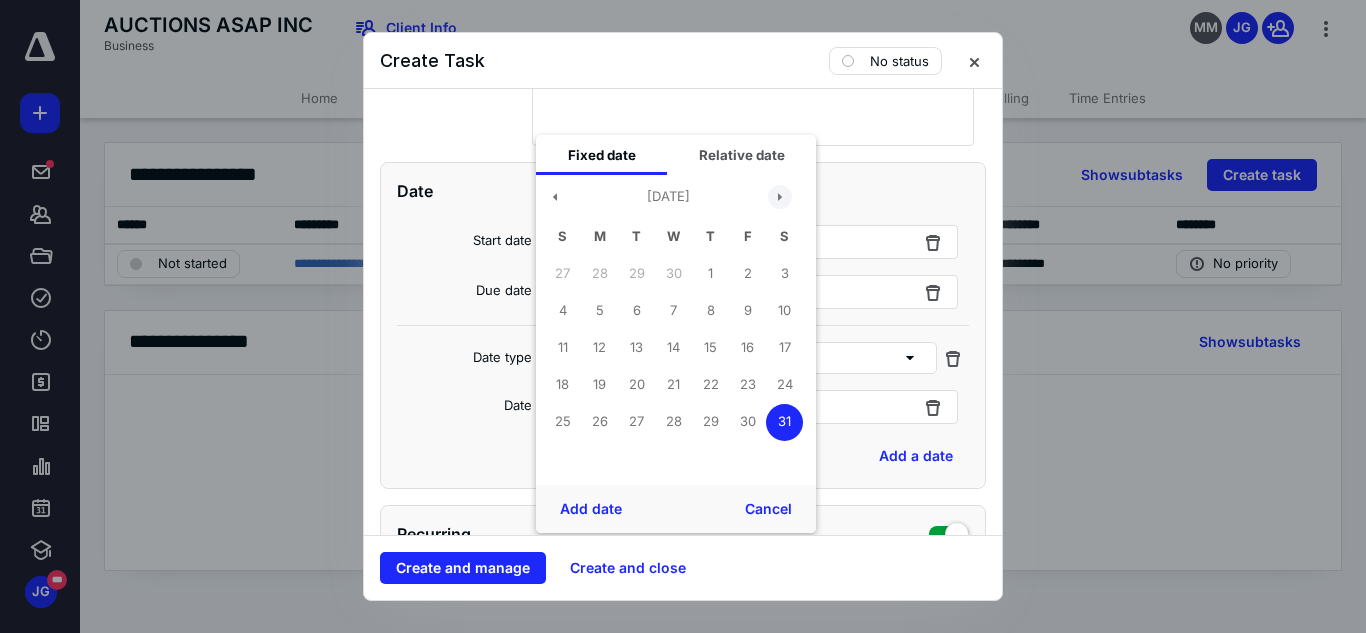 click at bounding box center [780, 197] 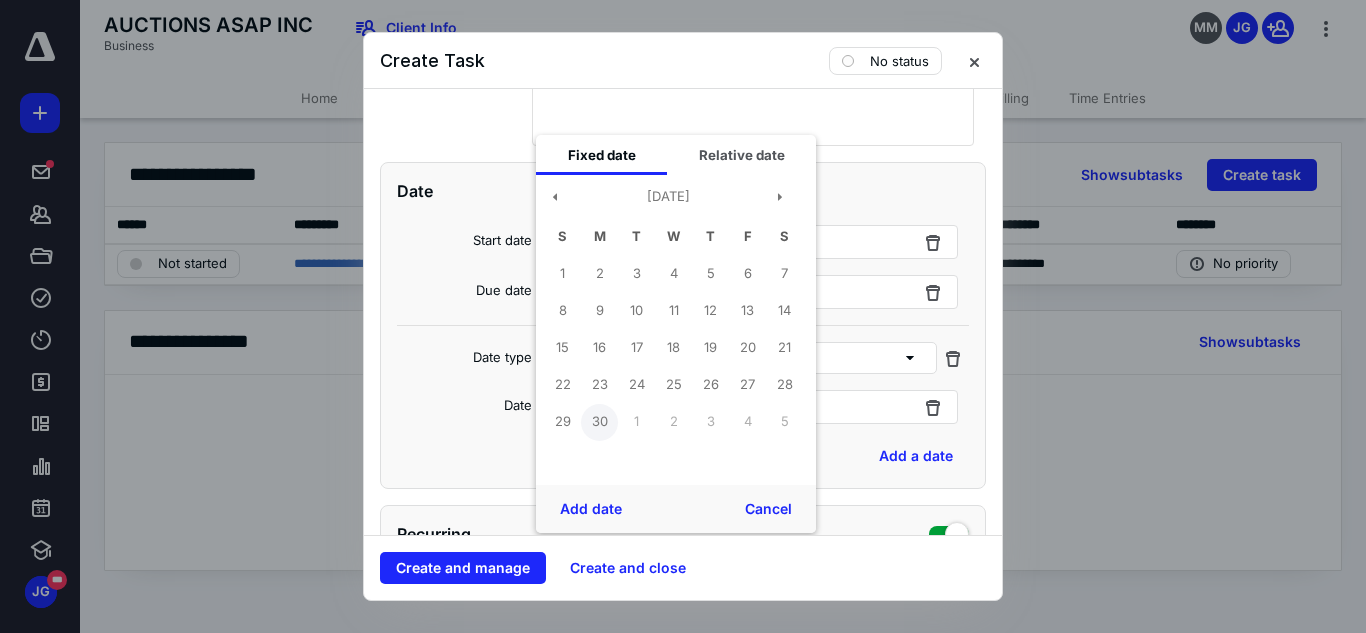 click on "30" at bounding box center [599, 422] 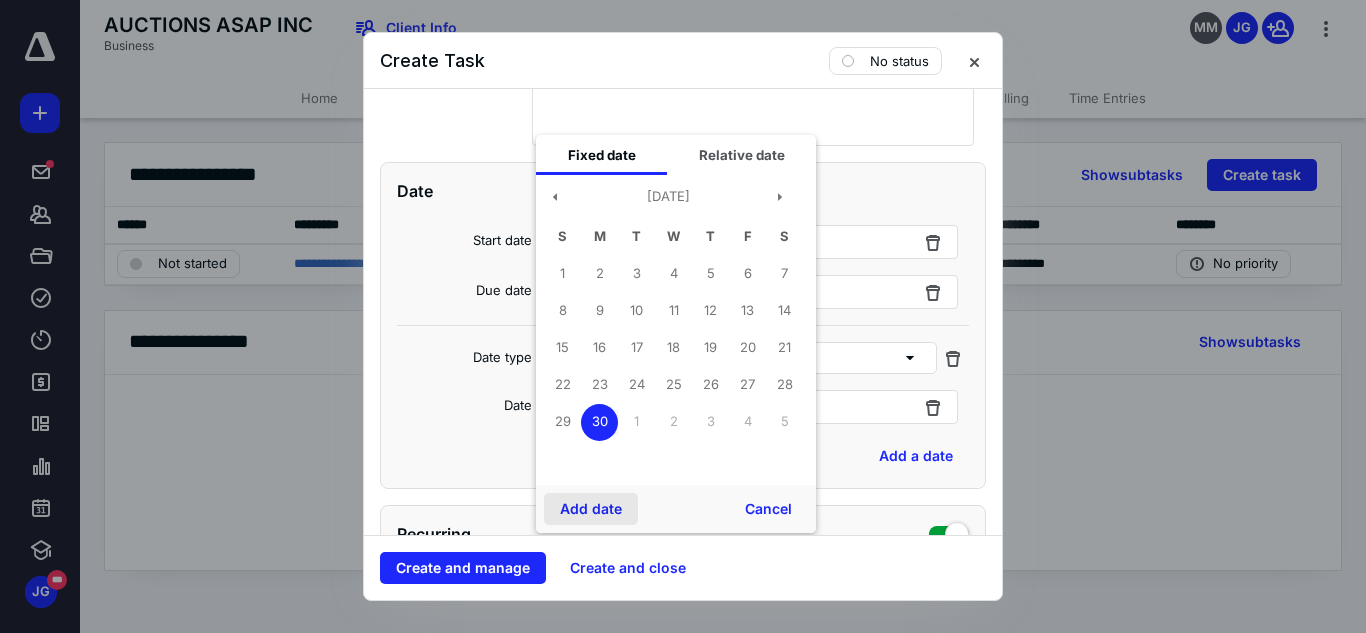 click on "Add date" at bounding box center (591, 509) 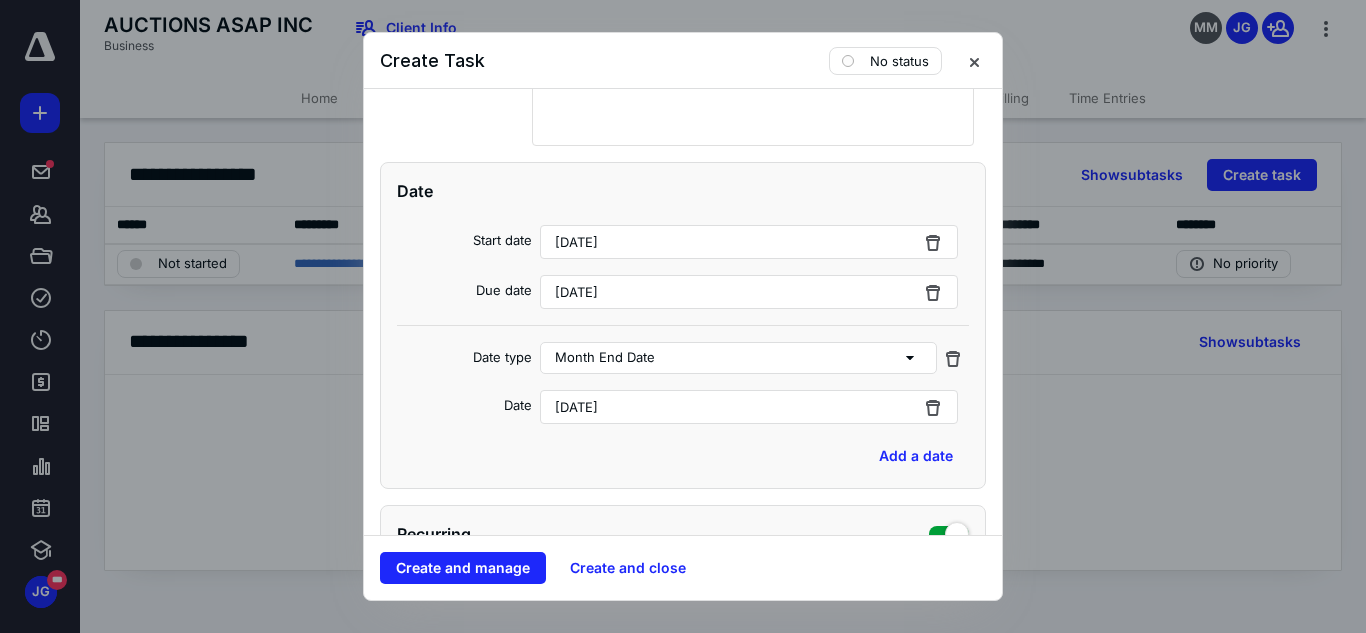 click on "[DATE]" at bounding box center [749, 242] 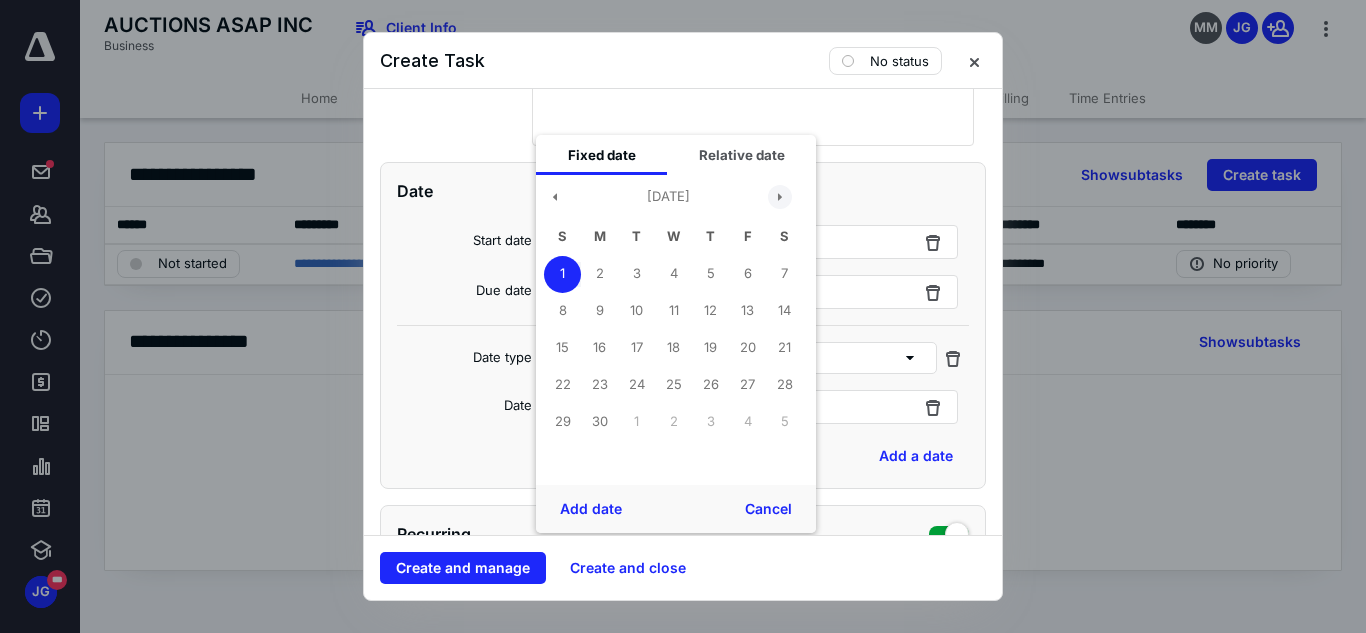 click at bounding box center [780, 197] 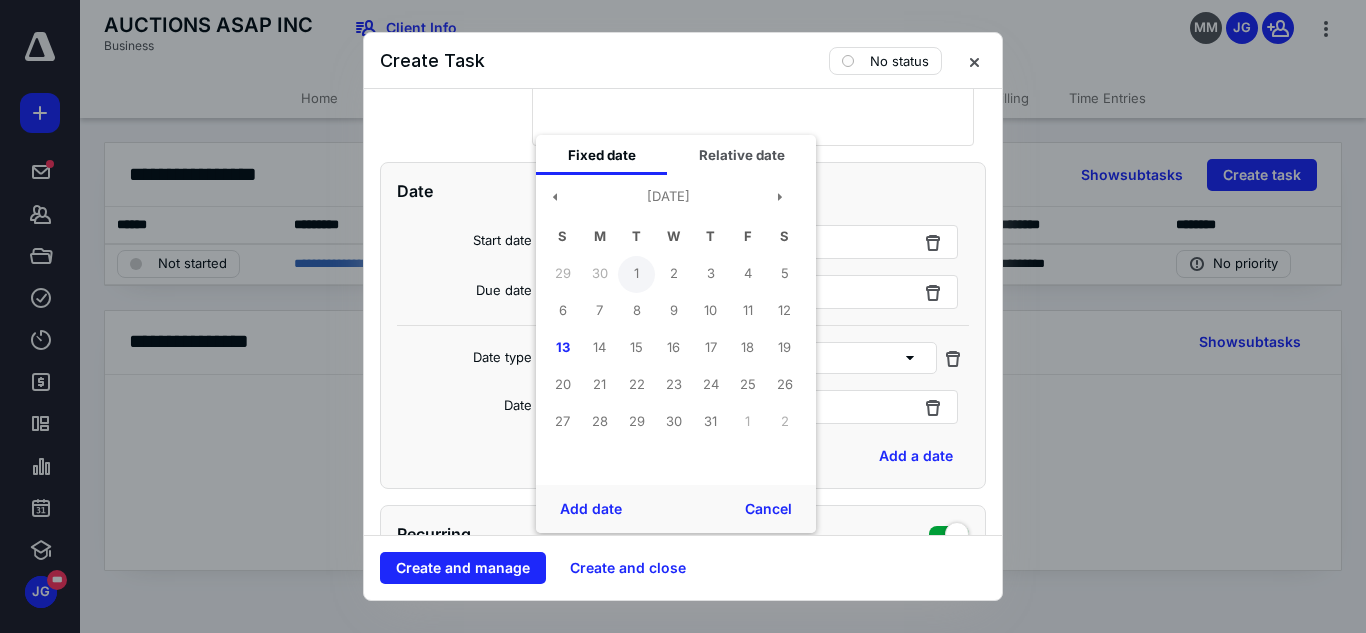 click on "1" at bounding box center (636, 274) 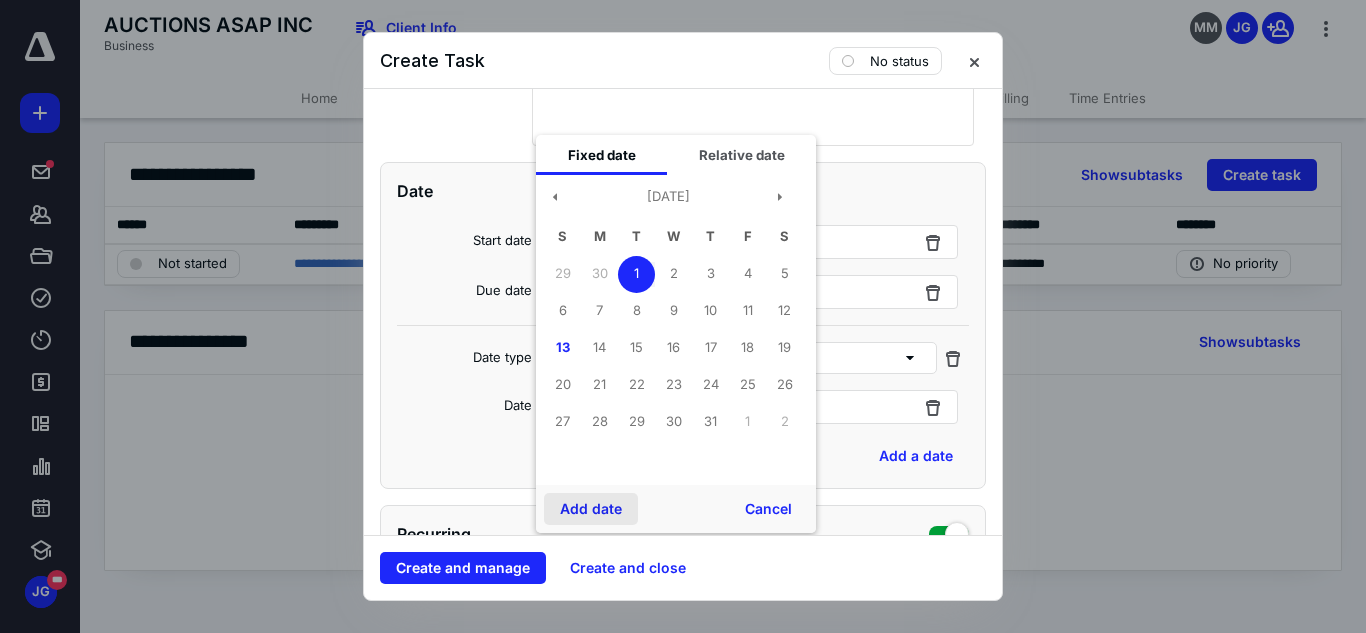 click on "Add date" at bounding box center (591, 509) 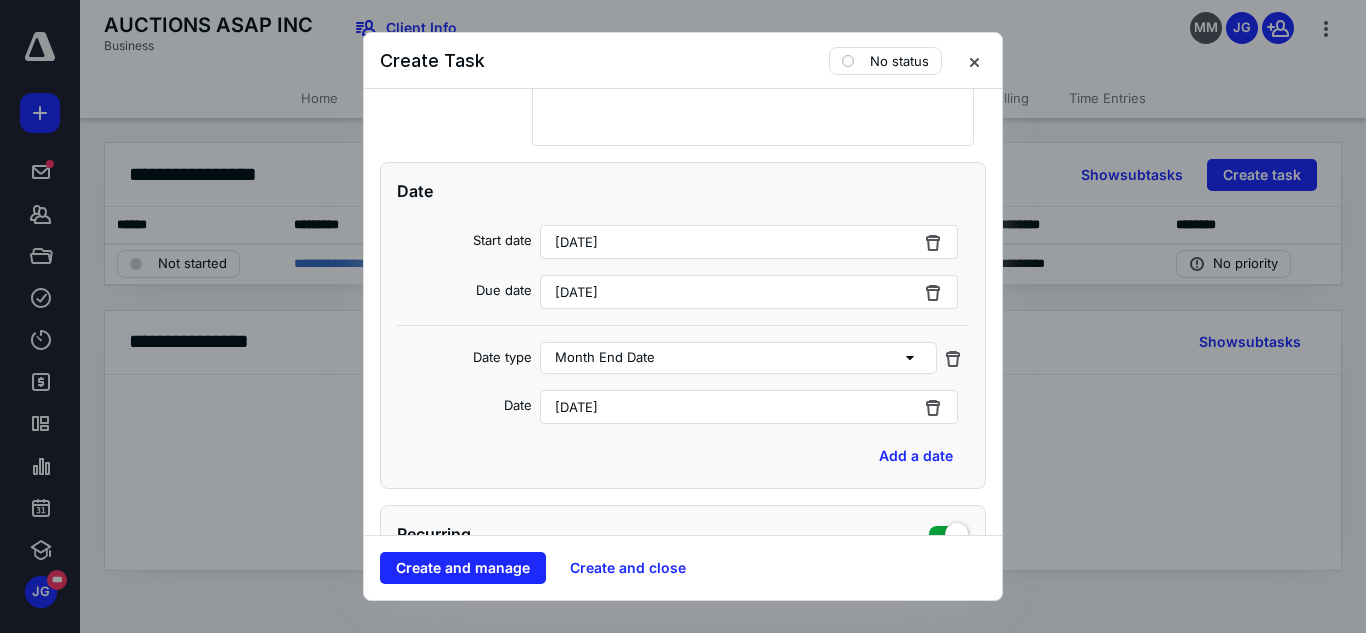 click on "[DATE]" at bounding box center [576, 292] 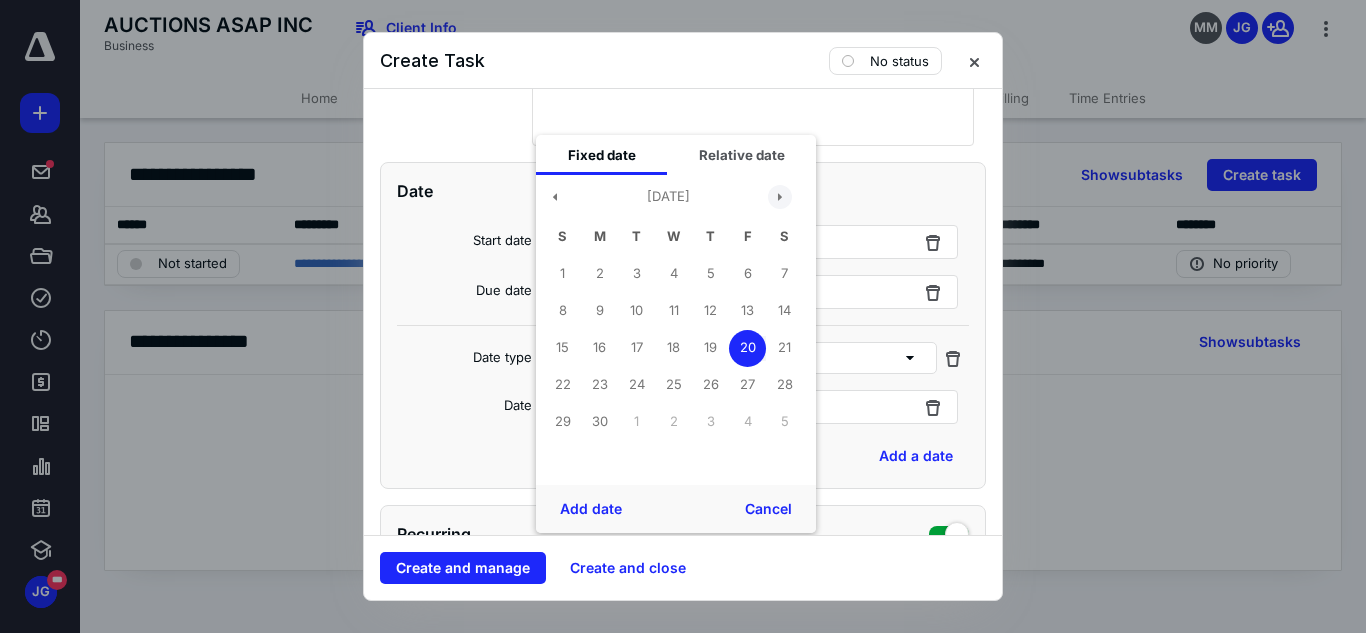 click at bounding box center (780, 197) 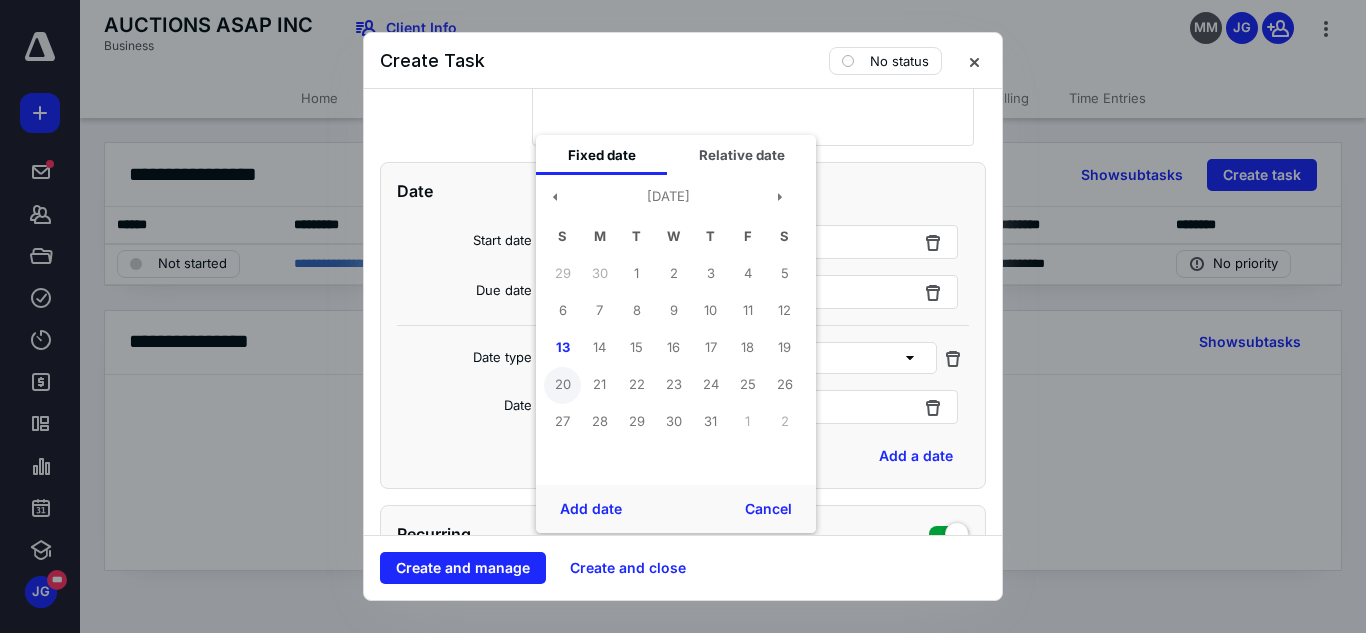 click on "20" at bounding box center [562, 385] 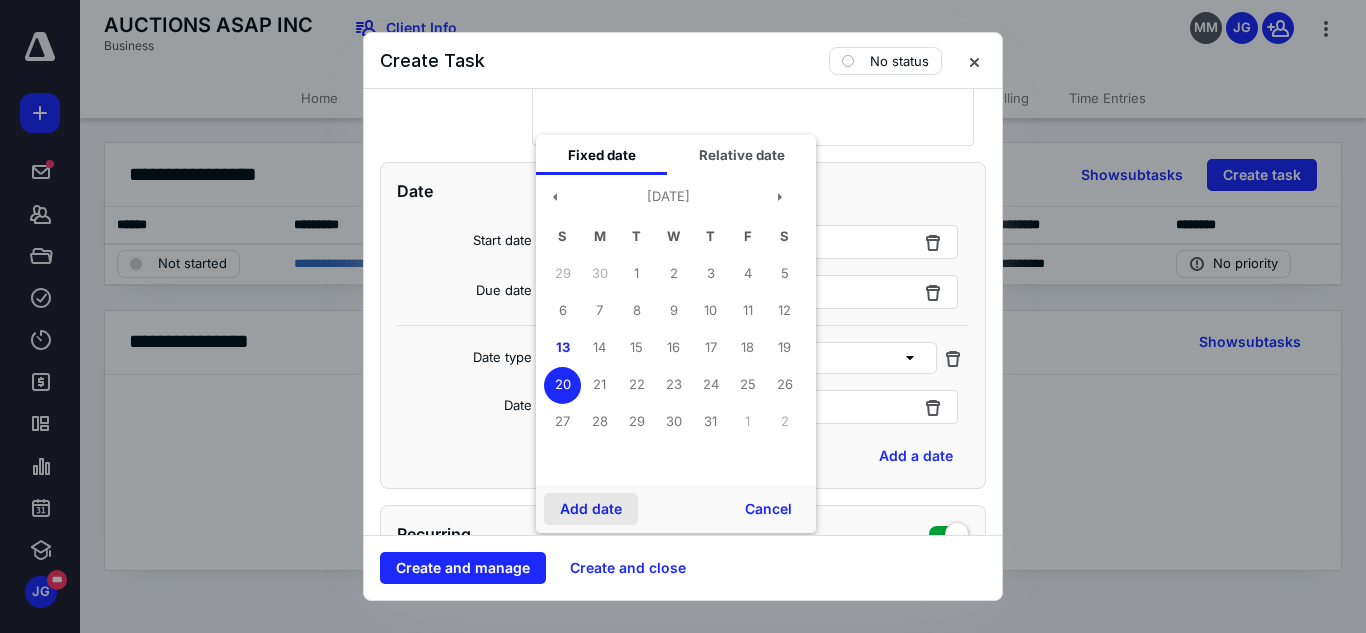 click on "Add date" at bounding box center (591, 509) 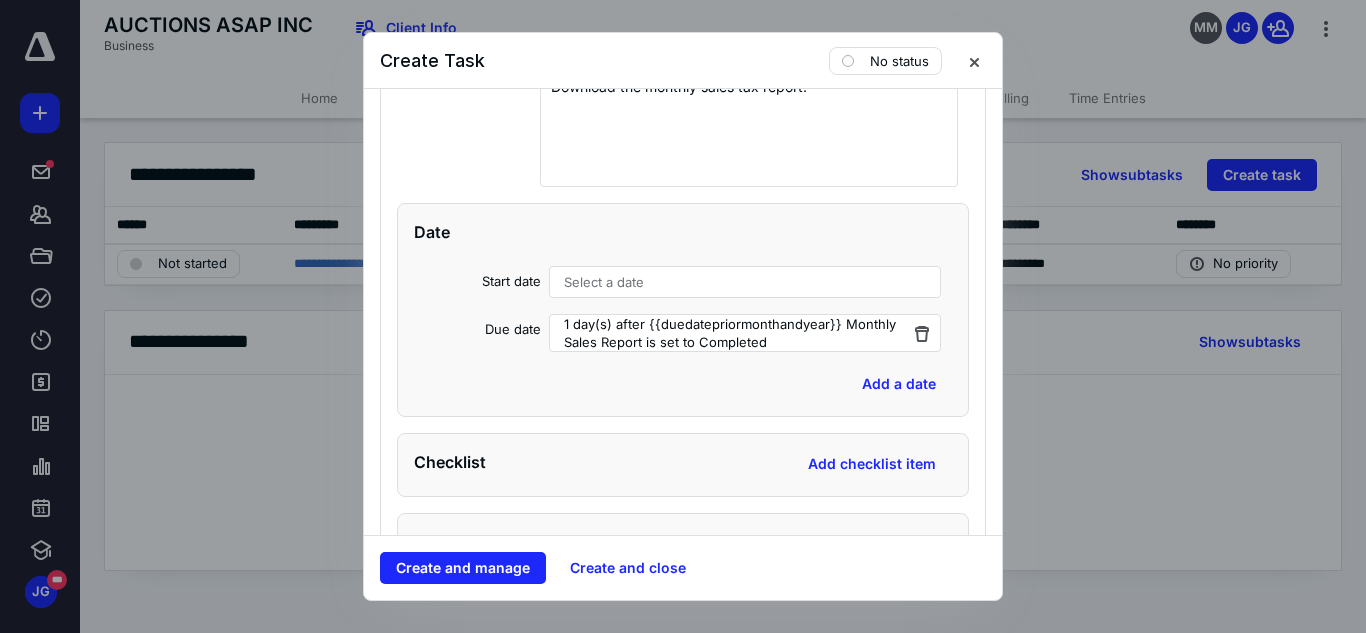 scroll, scrollTop: 3133, scrollLeft: 0, axis: vertical 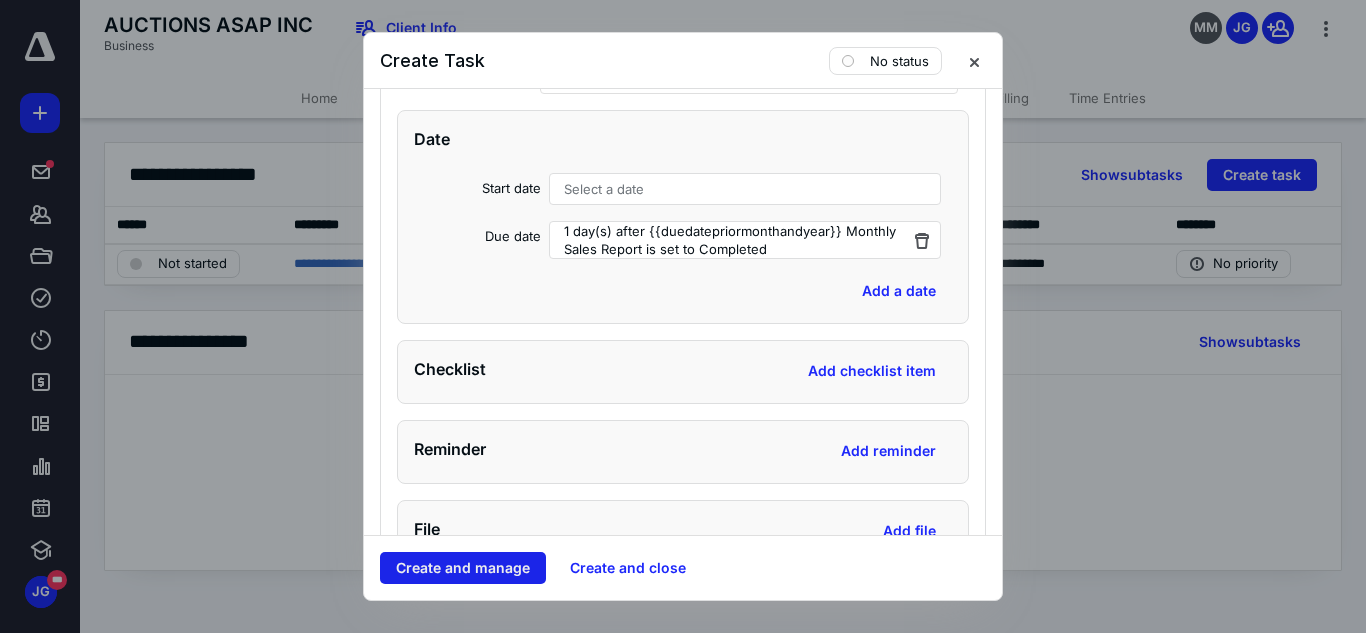 click on "Create and manage" at bounding box center (463, 568) 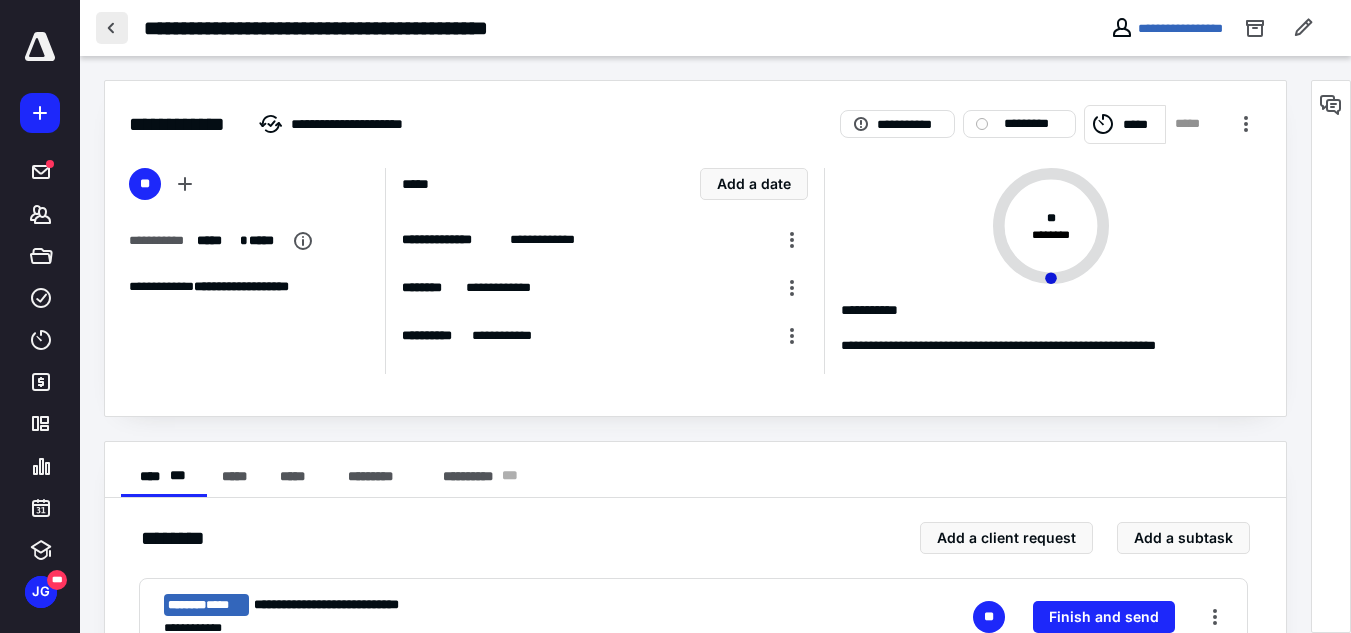 click at bounding box center [112, 28] 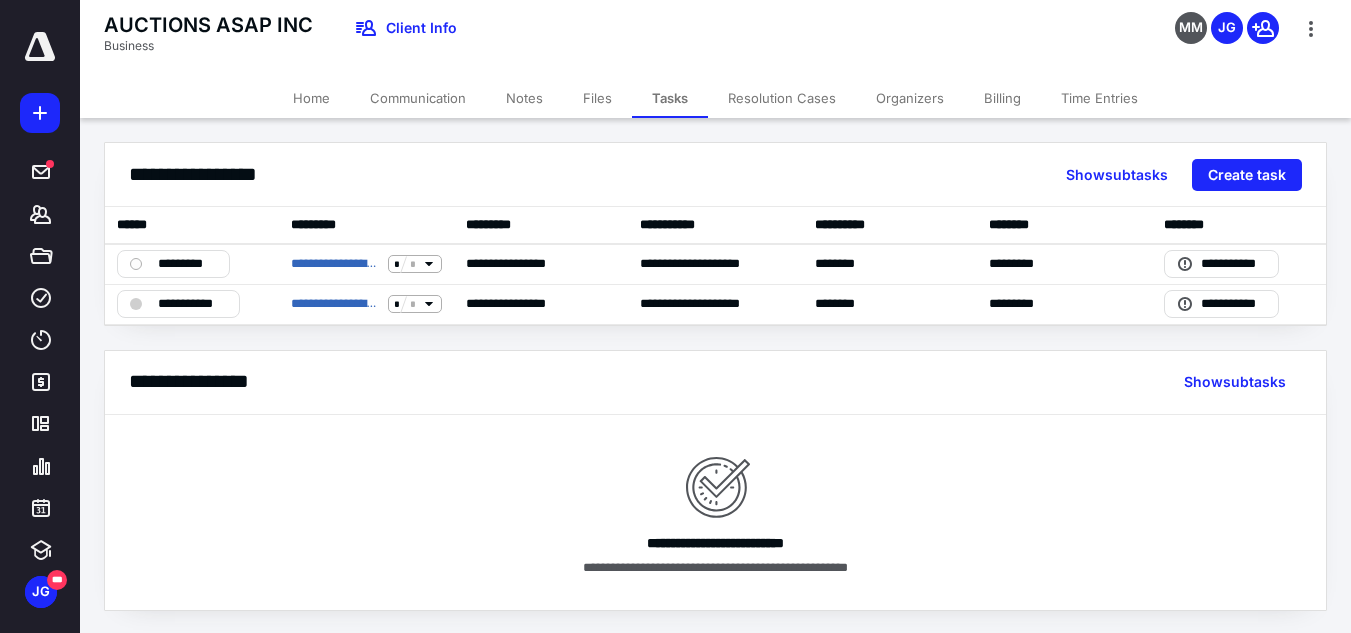 click on "******   *****   *** Show  subtasks Create task" at bounding box center (715, 175) 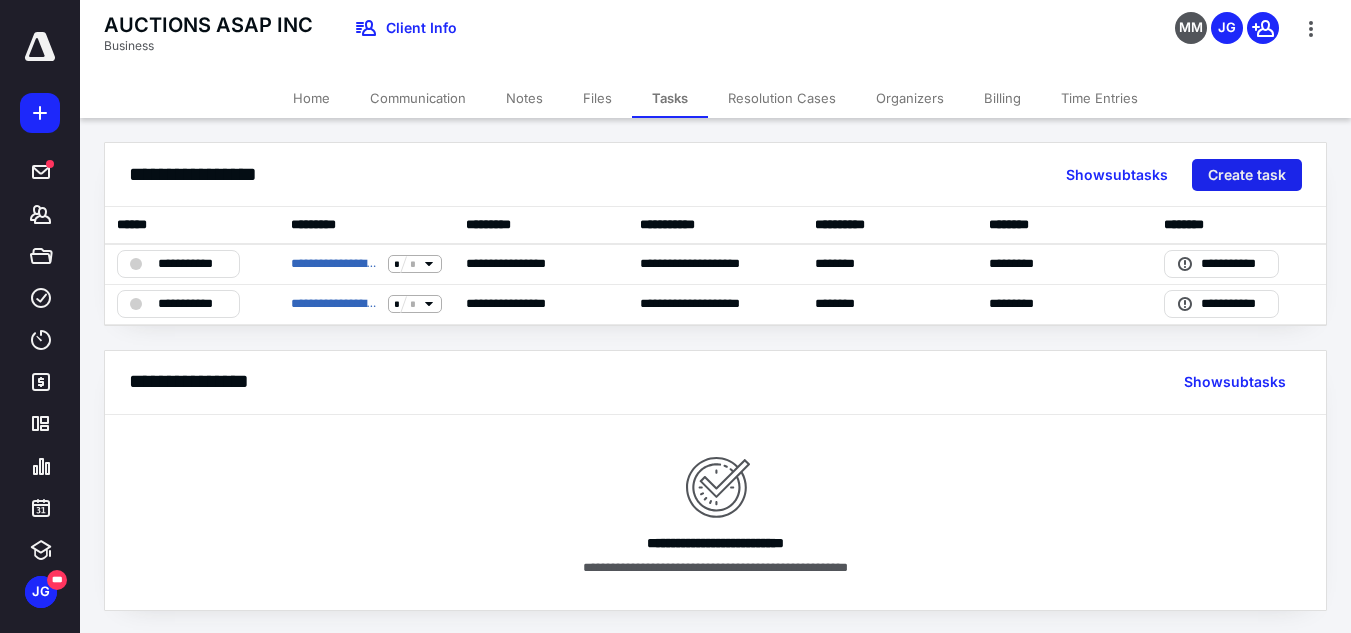 click on "Create task" at bounding box center [1247, 175] 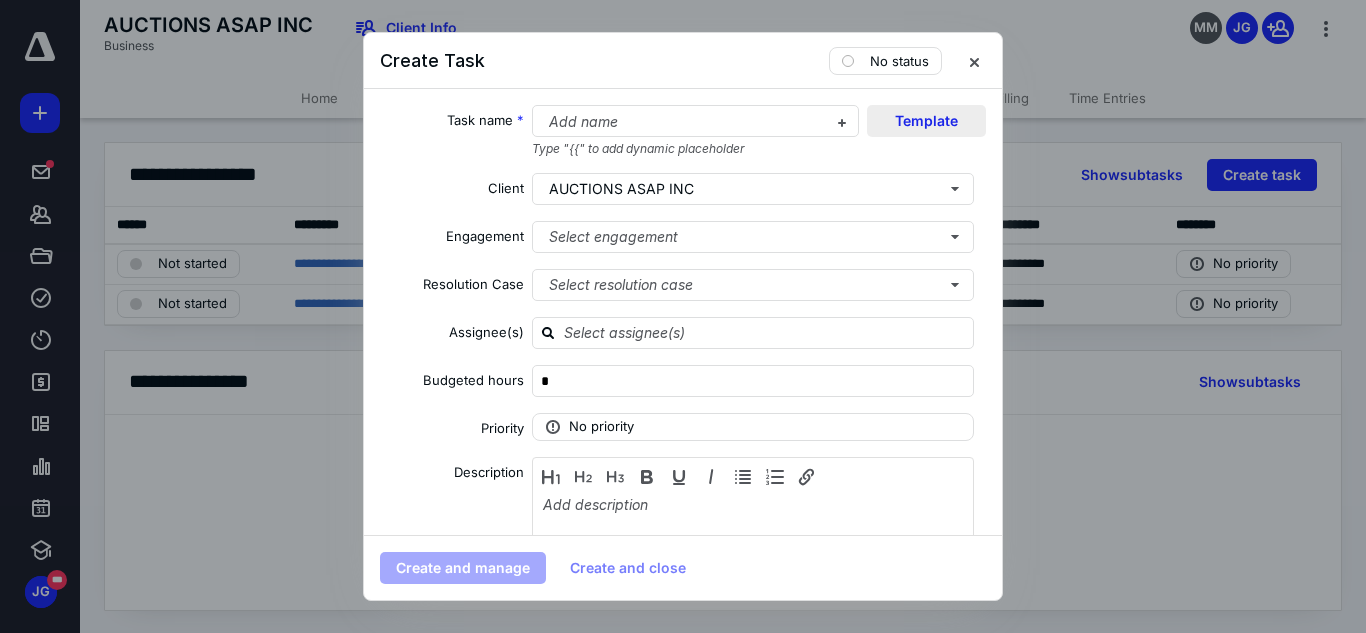 click on "Template" at bounding box center (926, 121) 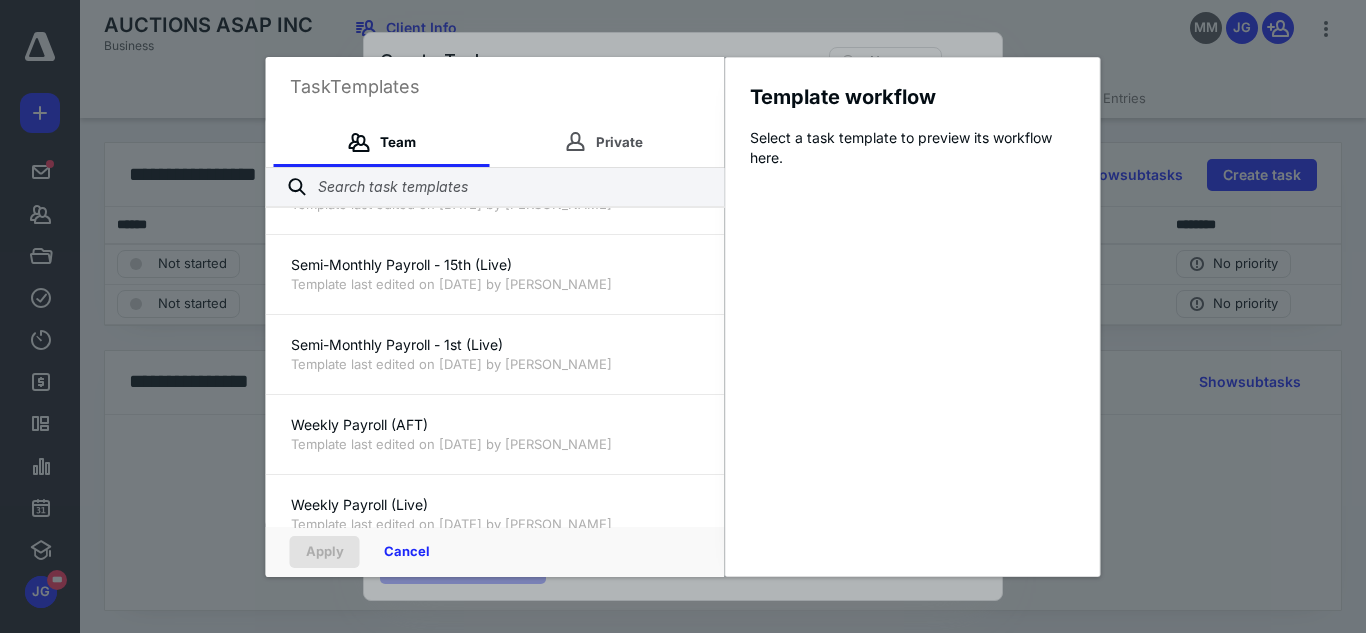 scroll, scrollTop: 1179, scrollLeft: 0, axis: vertical 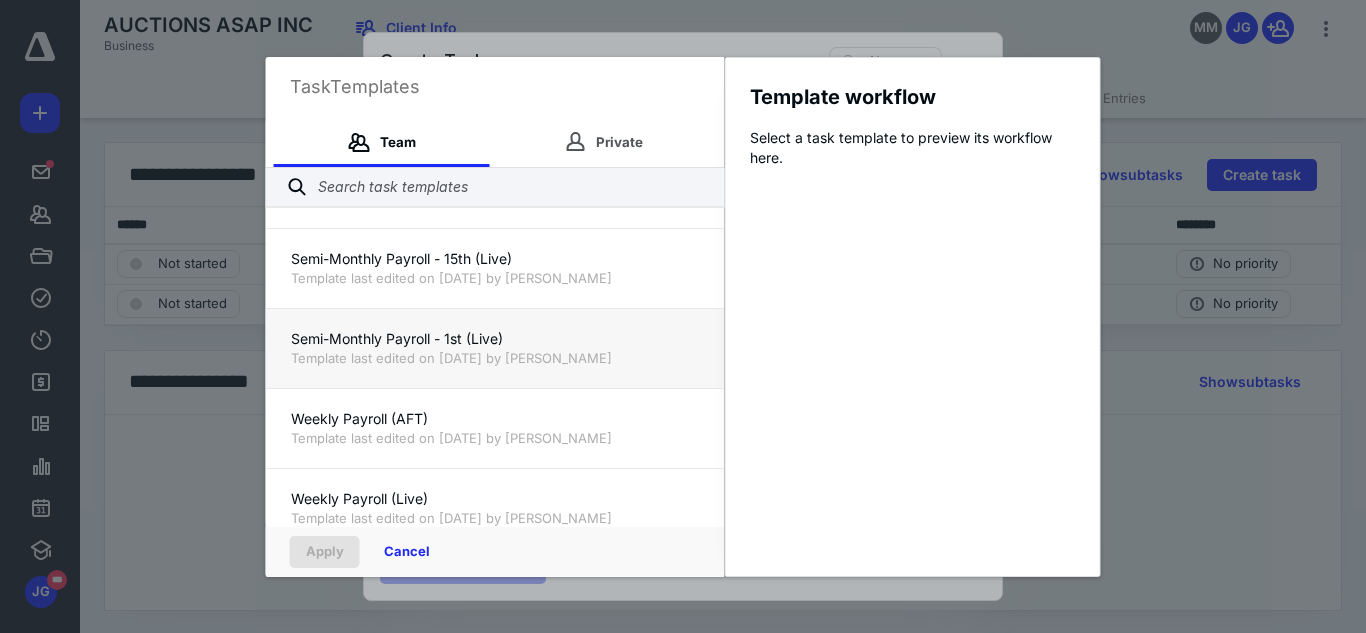 click on "Template last edited on [DATE] by [PERSON_NAME]" at bounding box center (495, 358) 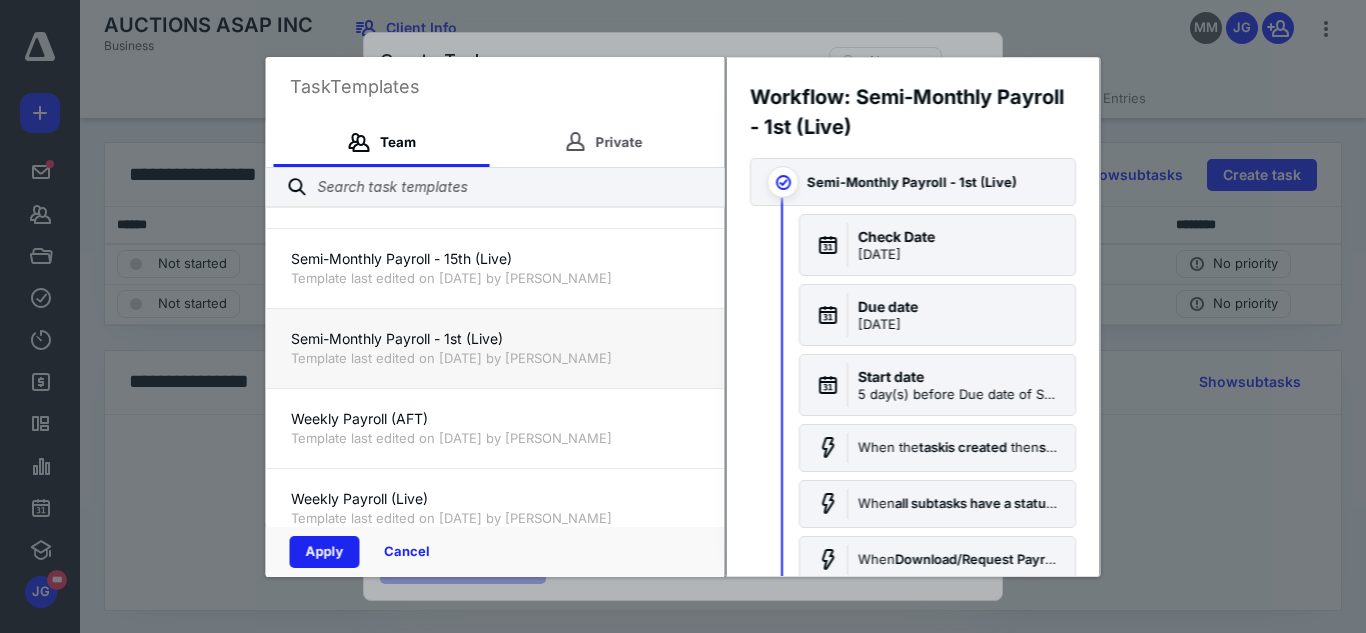 click on "Apply" at bounding box center [325, 552] 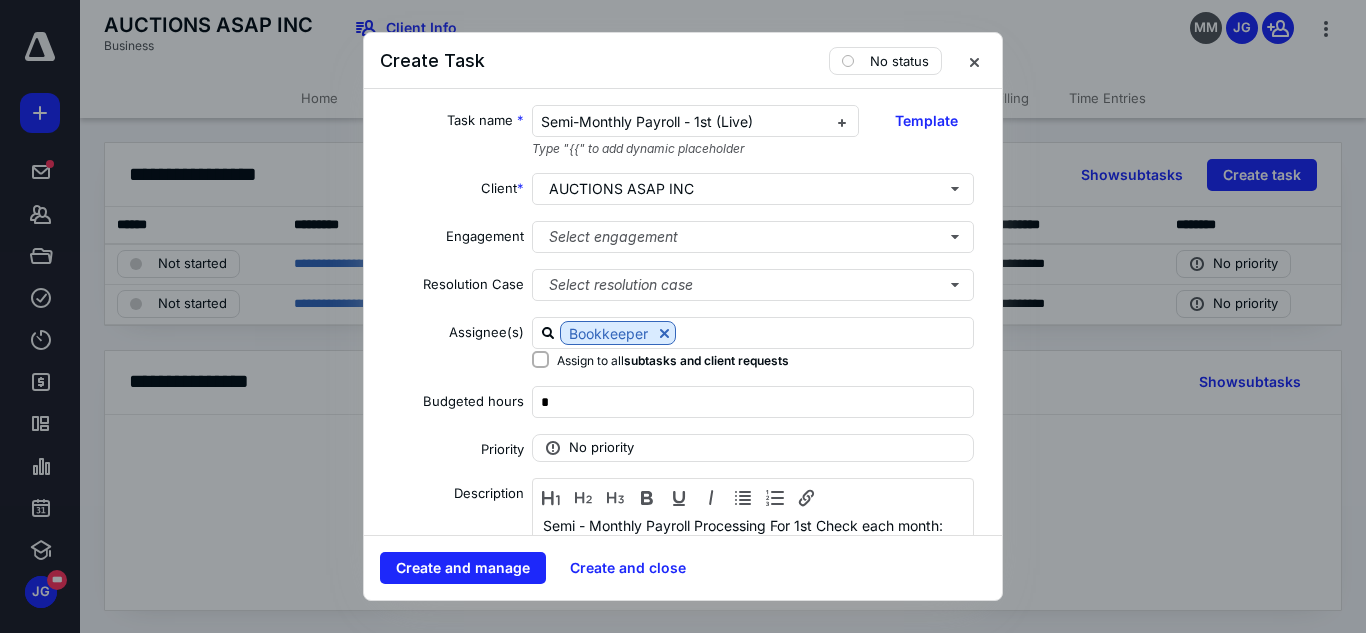 checkbox on "true" 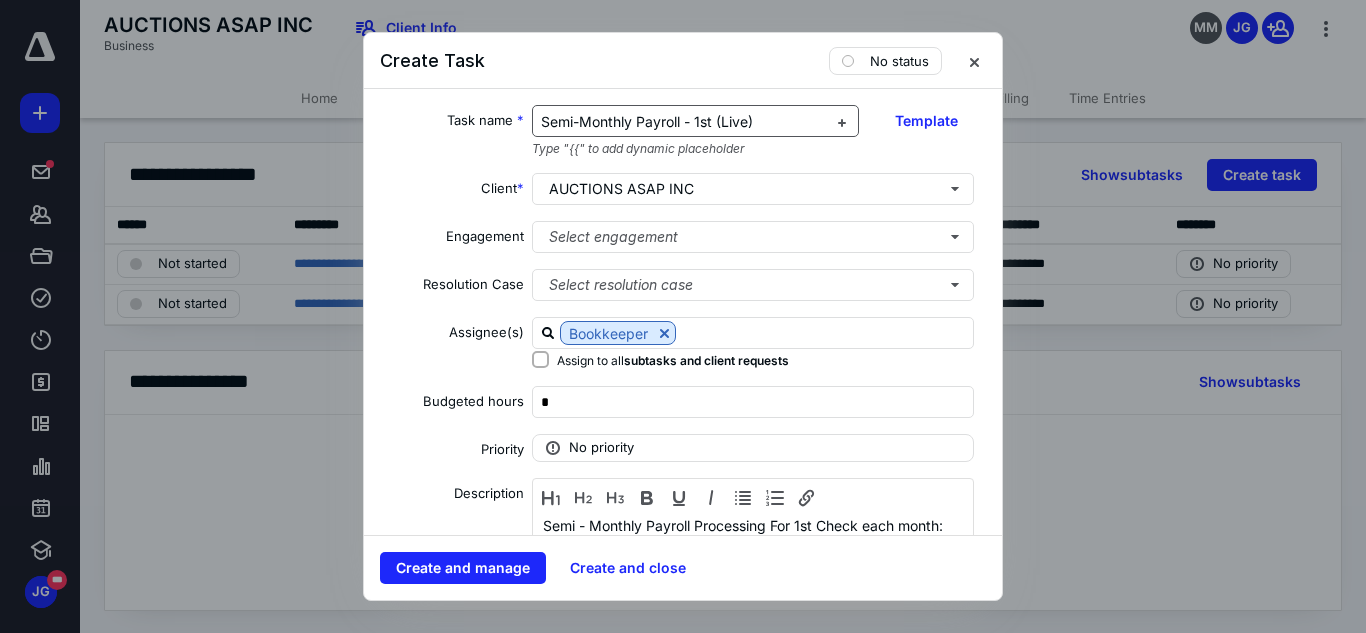click on "Semi-Monthly Payroll - 1st (Live)" at bounding box center [684, 122] 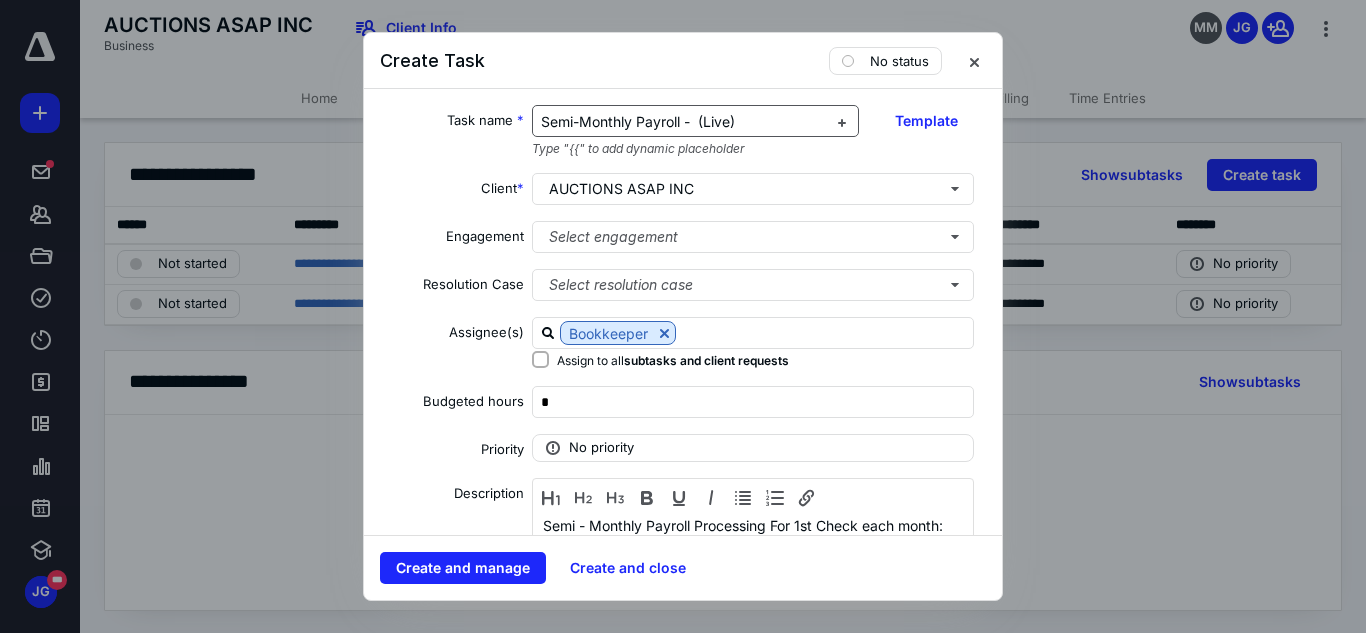 type 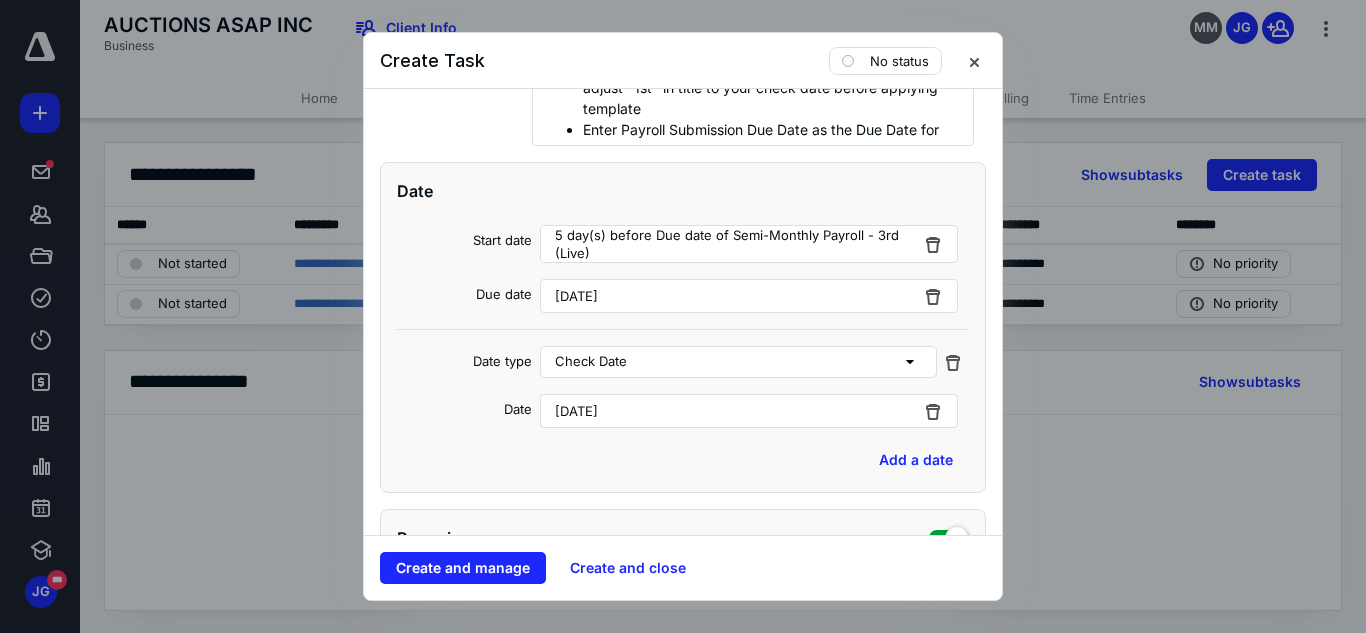 scroll, scrollTop: 520, scrollLeft: 0, axis: vertical 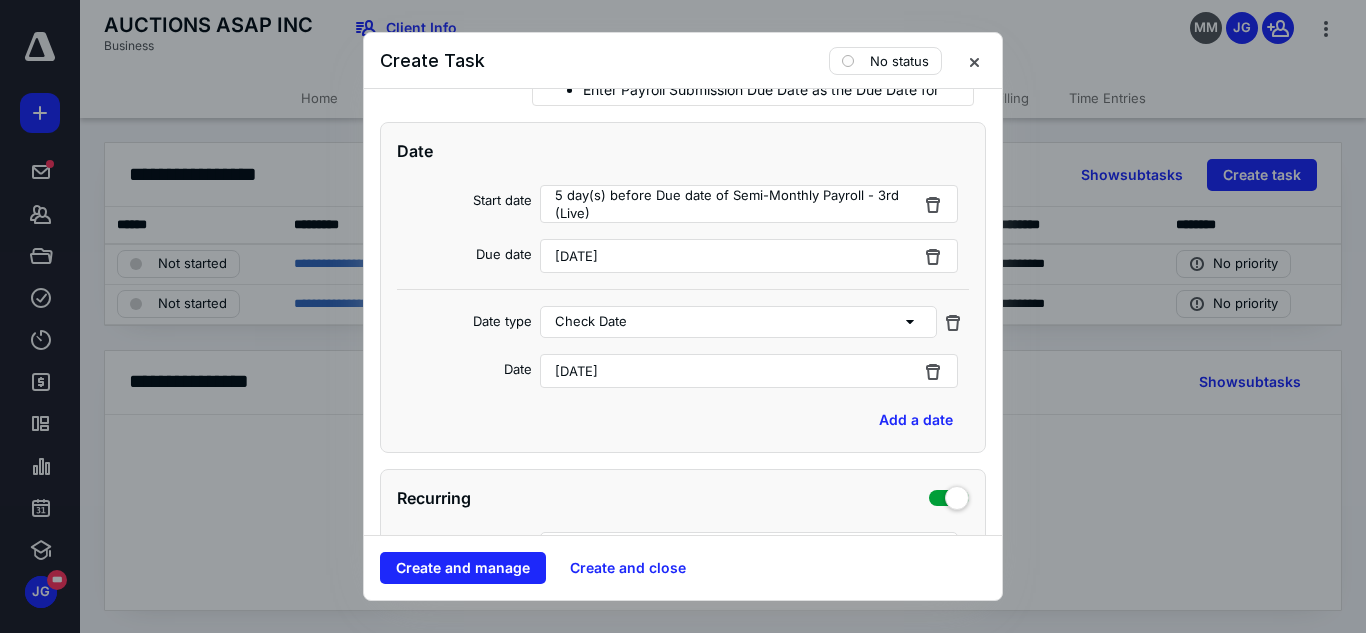 click on "[DATE]" at bounding box center (749, 256) 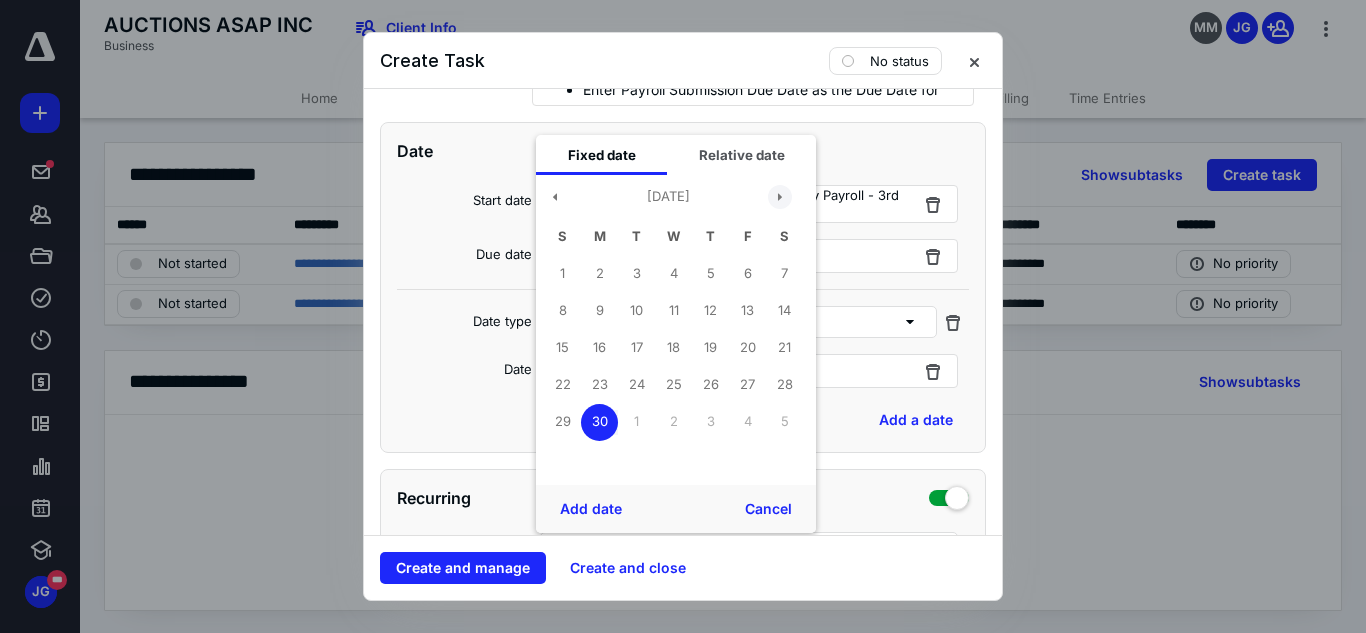 click at bounding box center [780, 197] 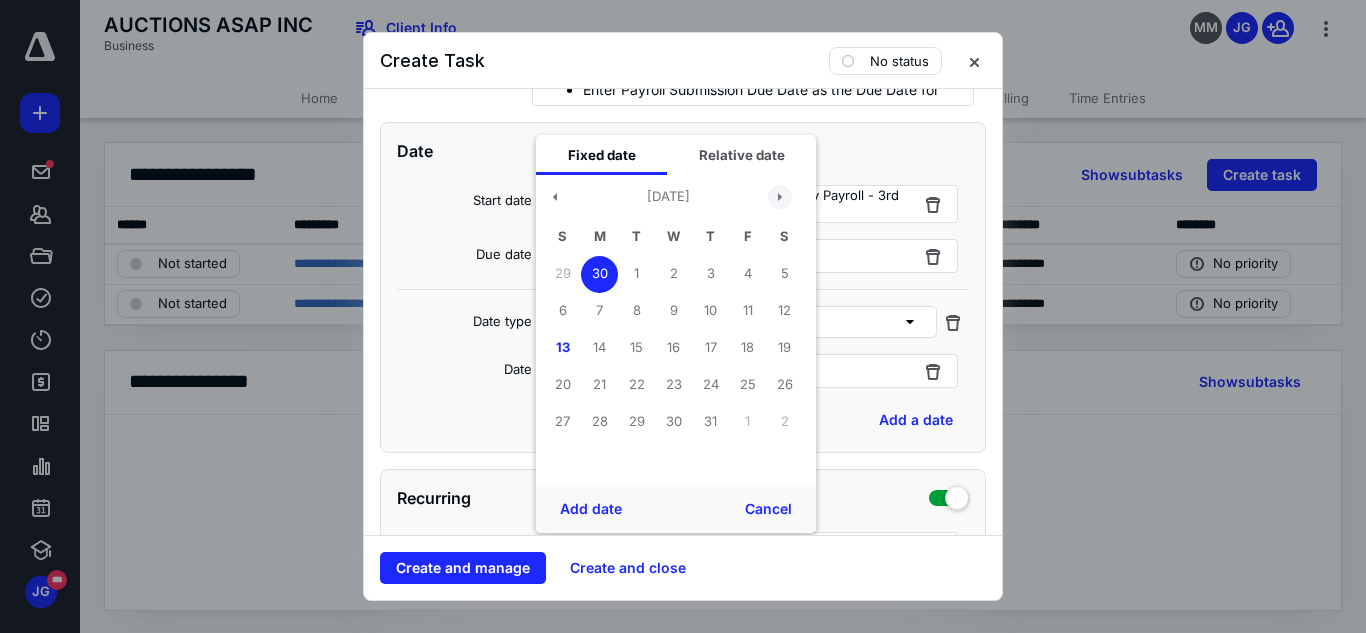 click at bounding box center (780, 197) 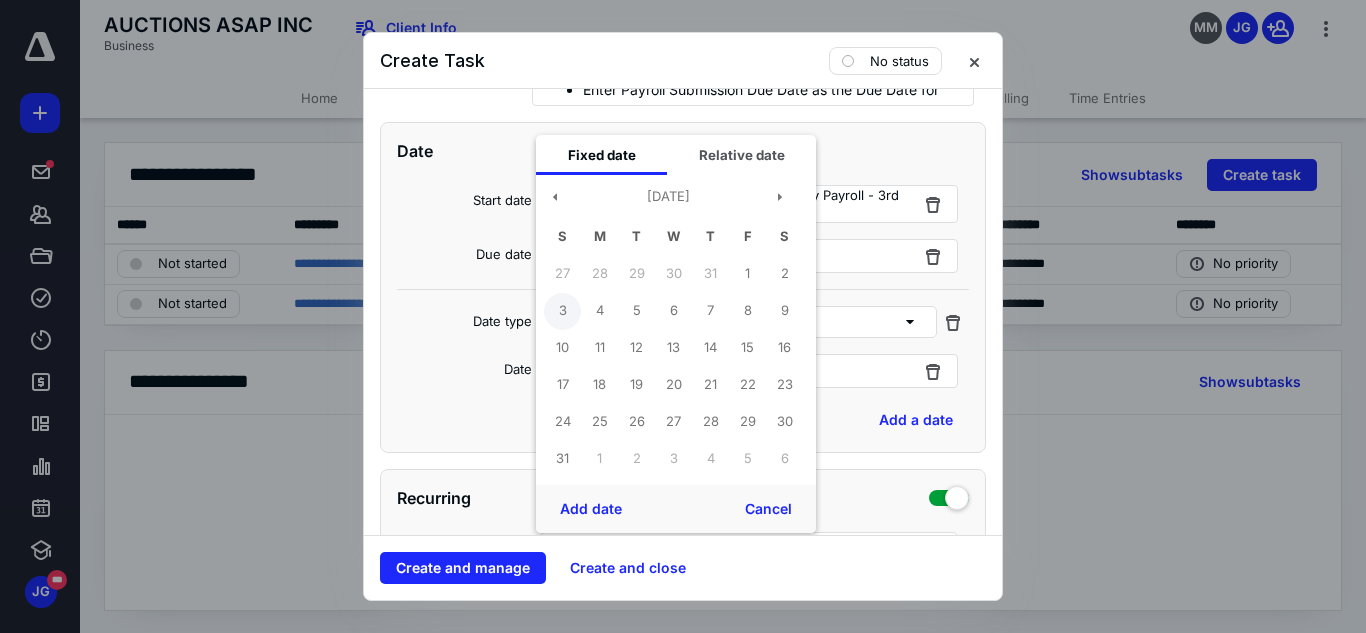 click on "3" at bounding box center (562, 311) 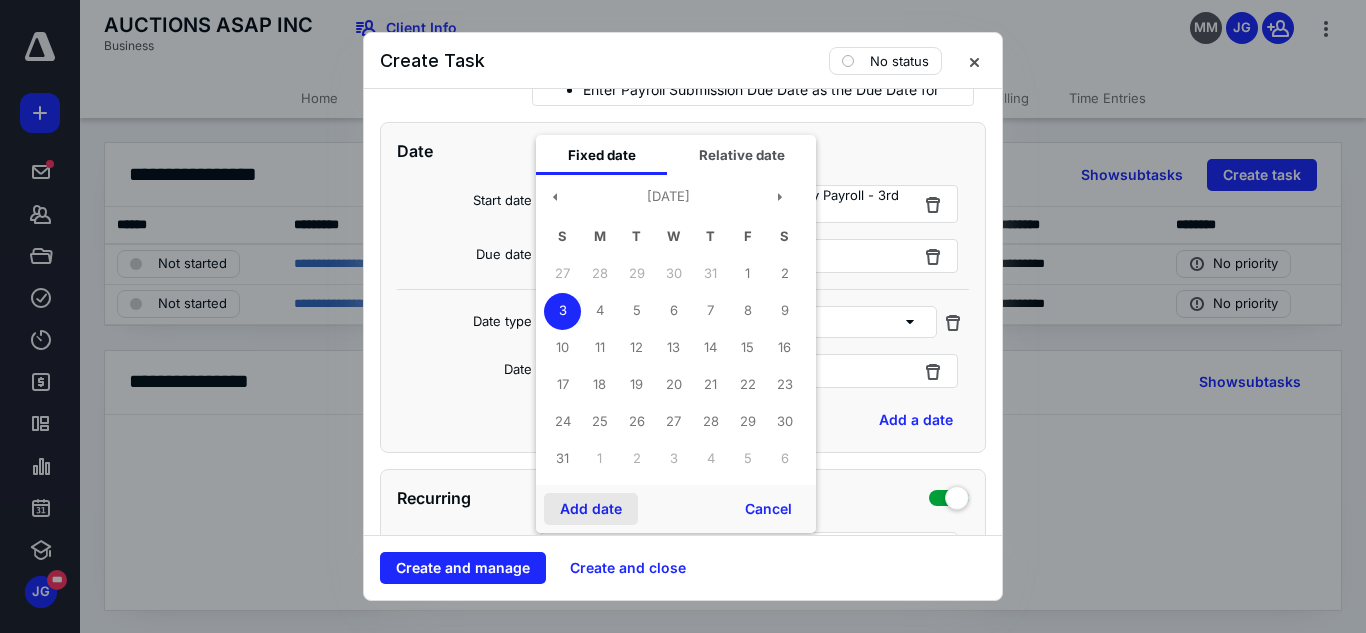 click on "Add date" at bounding box center [591, 509] 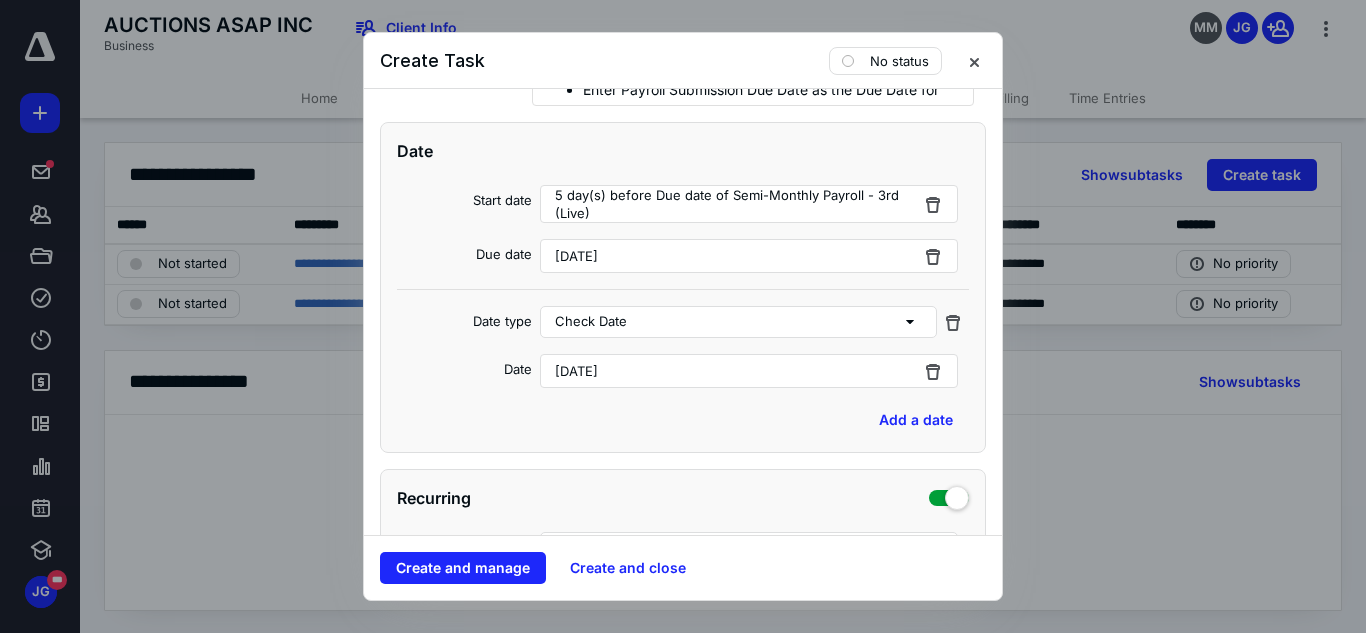 click on "[DATE]" at bounding box center (576, 256) 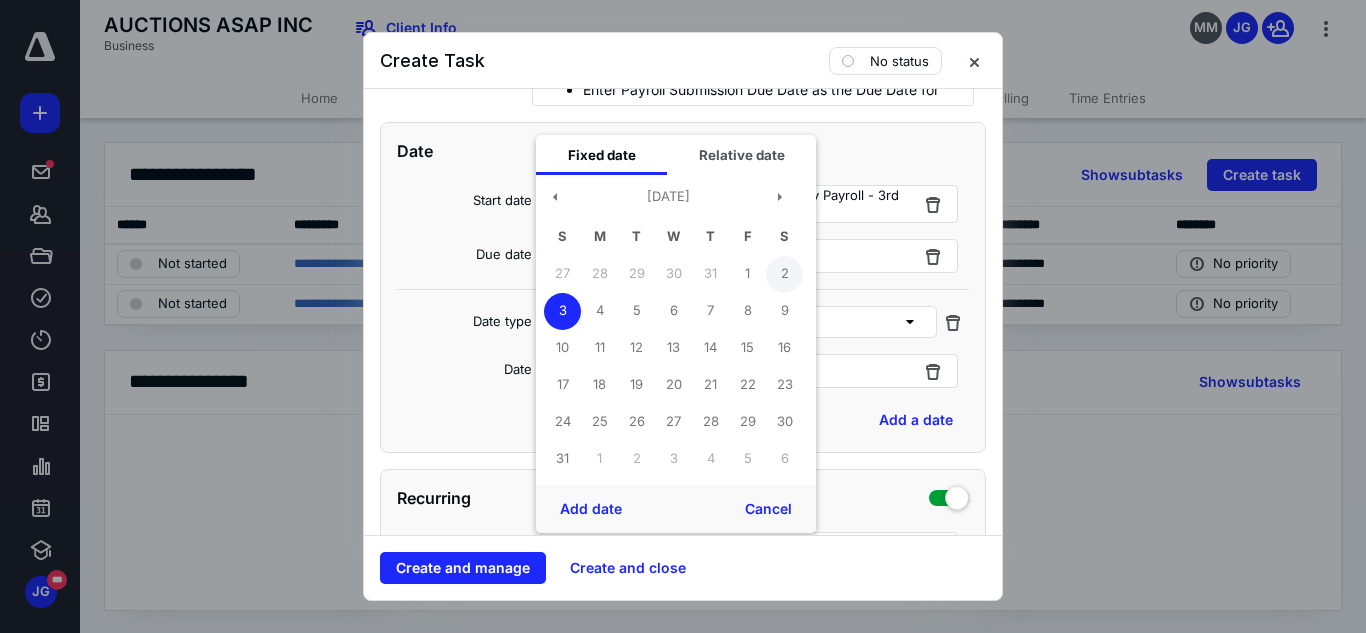 click on "2" at bounding box center [784, 274] 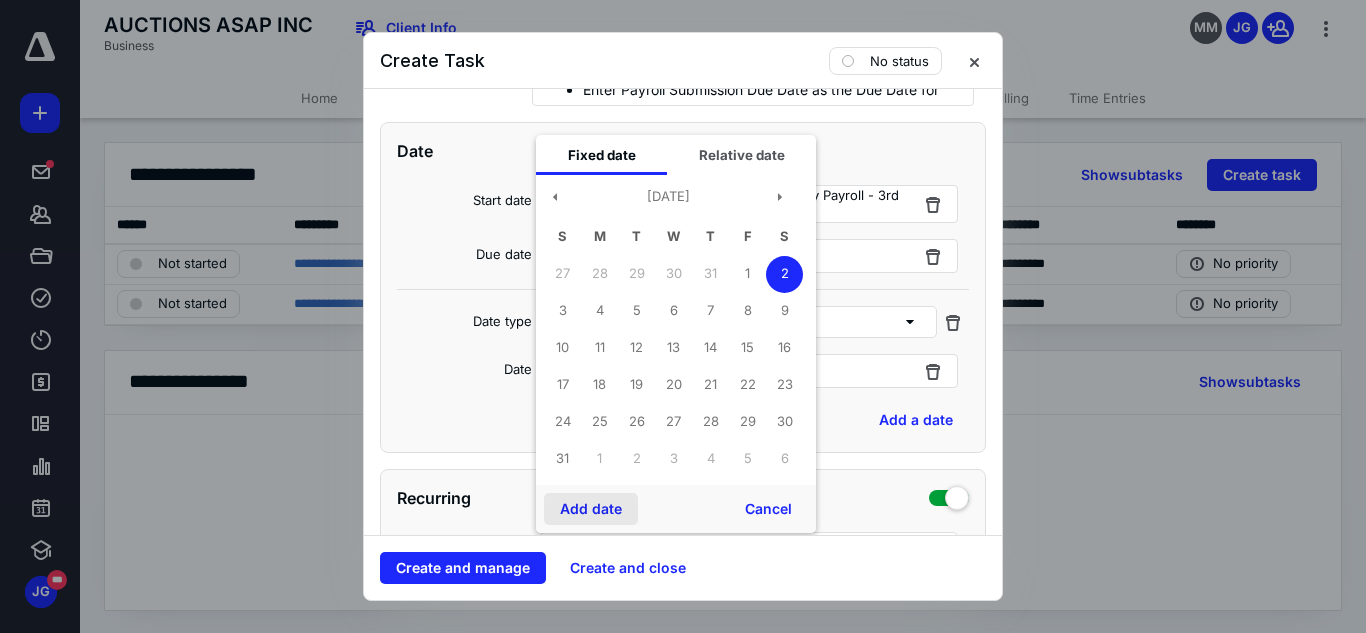 click on "Add date" at bounding box center (591, 509) 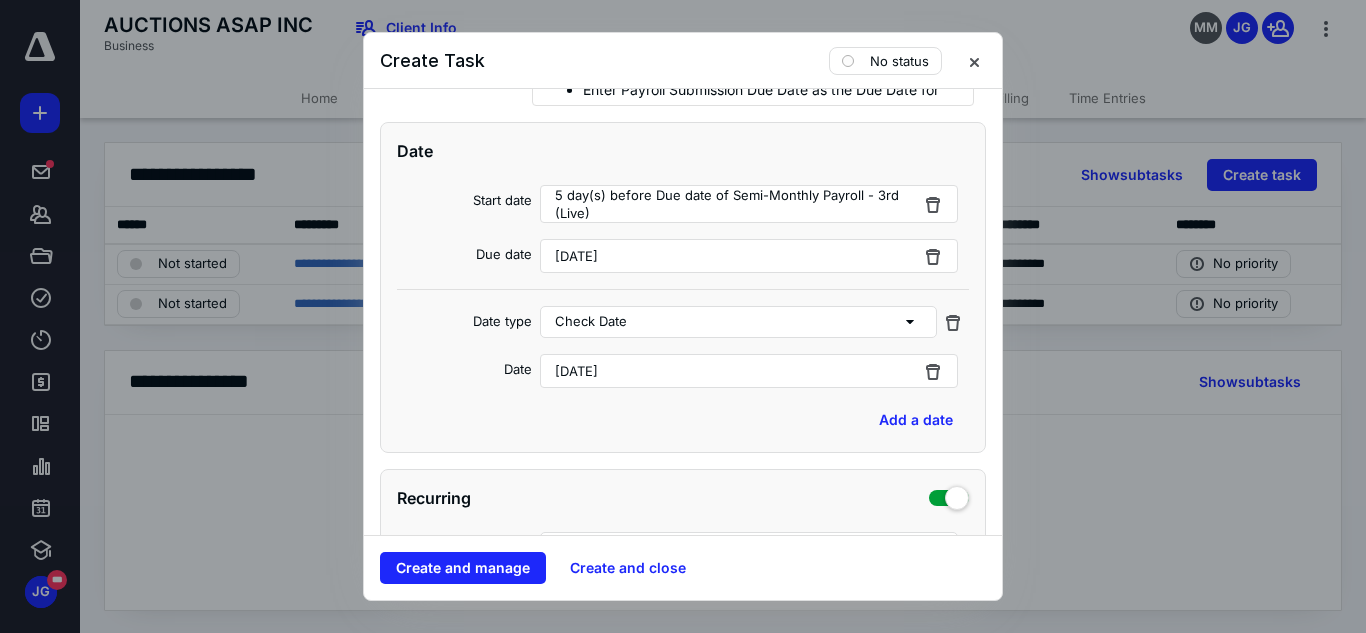 click on "[DATE]" at bounding box center [749, 371] 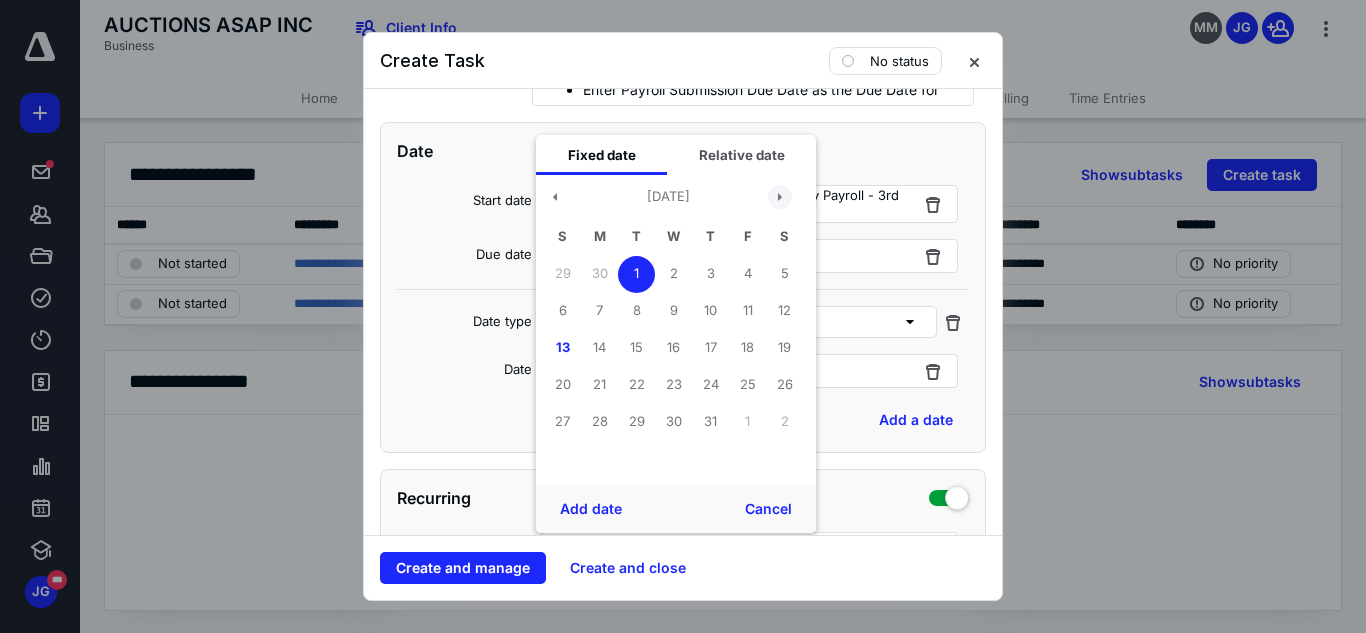 click at bounding box center [780, 197] 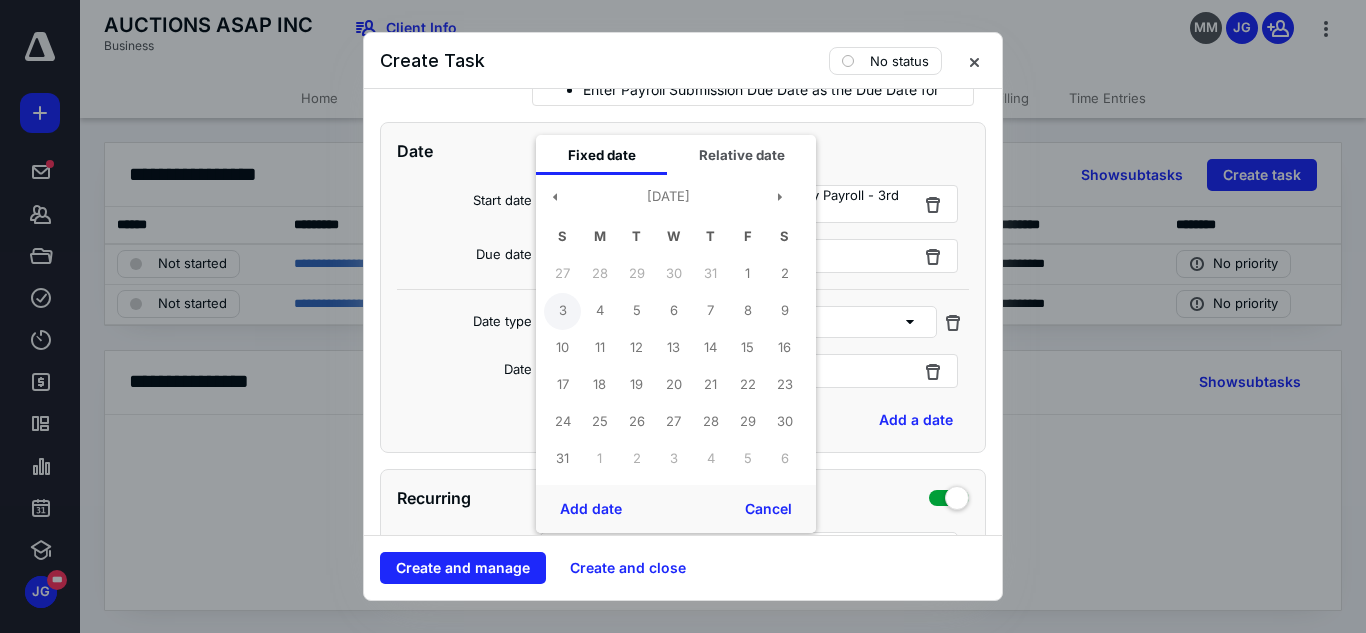 click on "3" at bounding box center (562, 311) 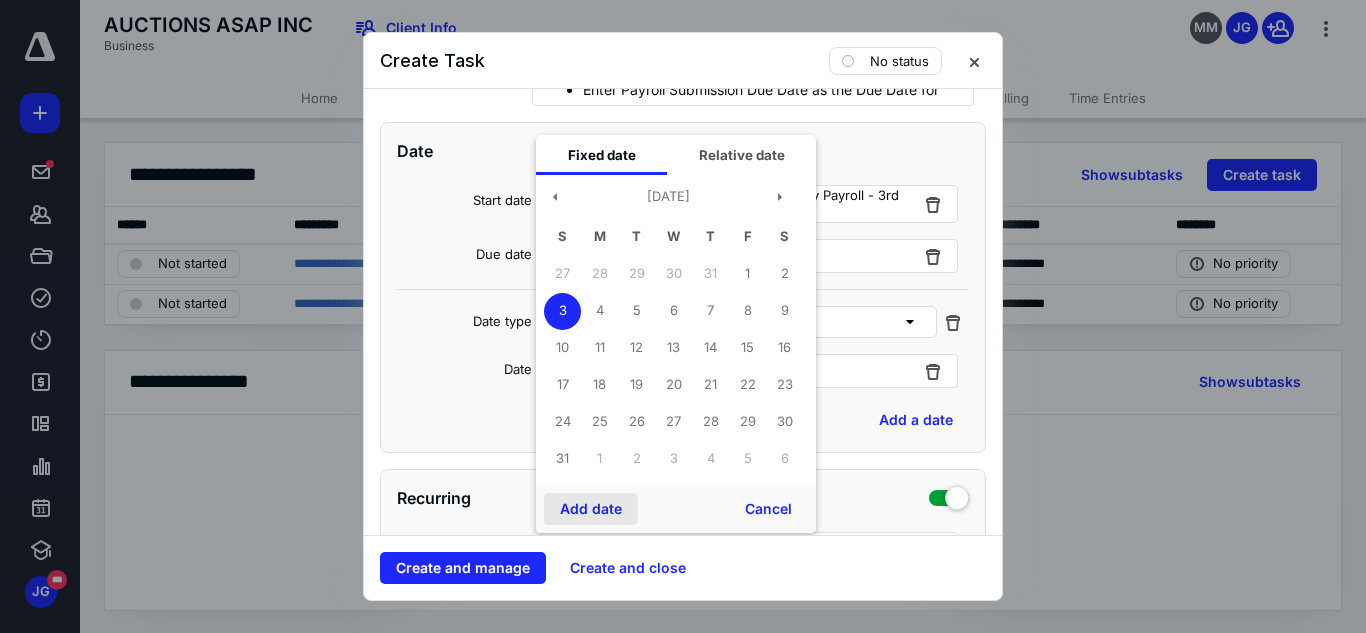 click on "Add date" at bounding box center (591, 509) 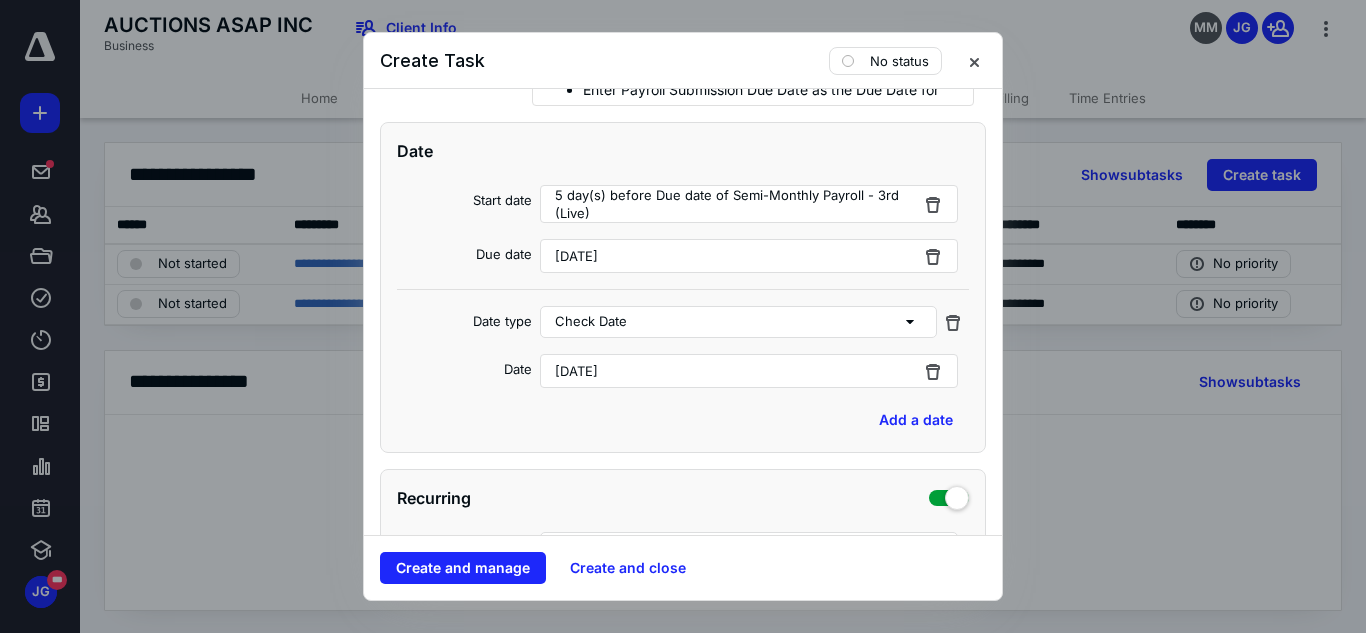 click on "Date Start date 5 day(s) before Due date of Semi-Monthly Payroll - 3rd (Live) Due date [DATE] Date type Check Date Date [DATE] Add a date" at bounding box center [683, 287] 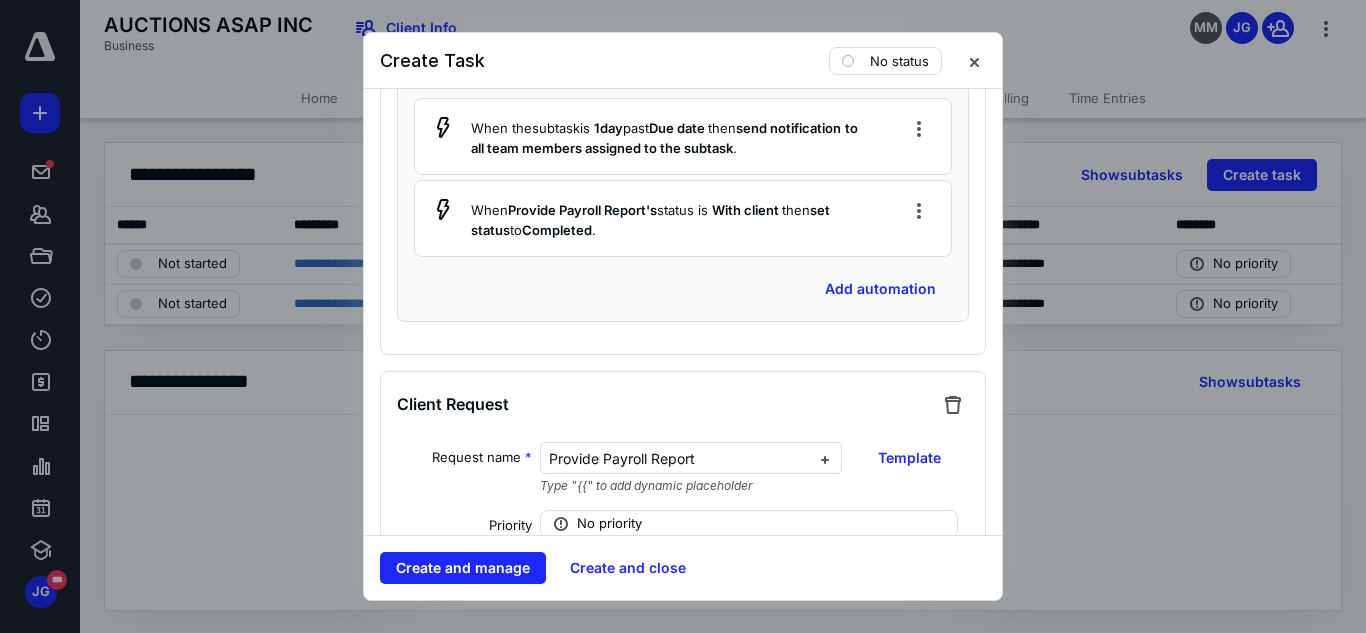 scroll, scrollTop: 2800, scrollLeft: 0, axis: vertical 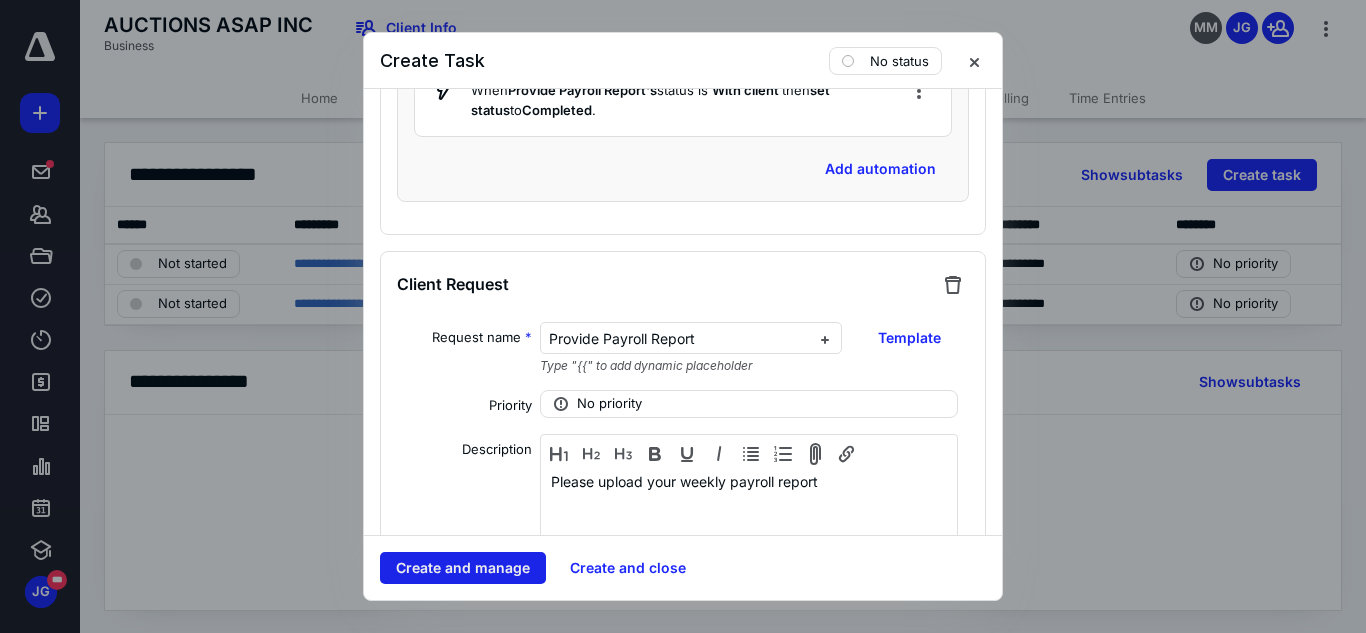 click on "Create and manage" at bounding box center (463, 568) 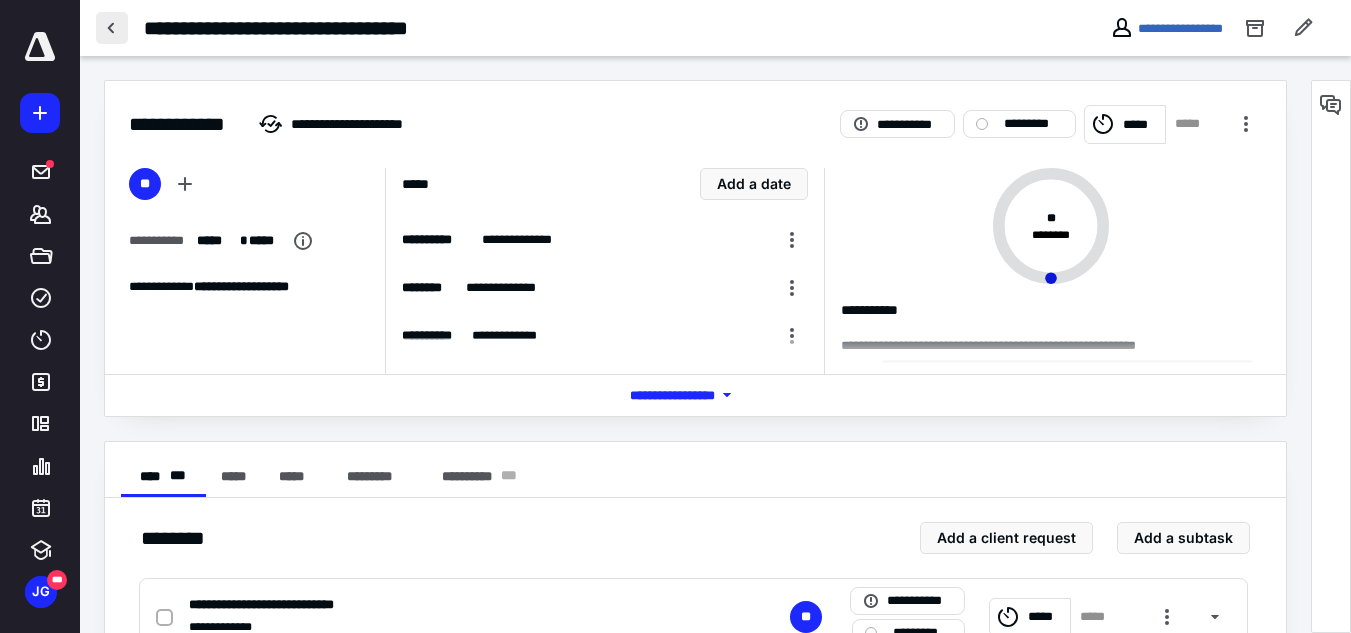 click at bounding box center (112, 28) 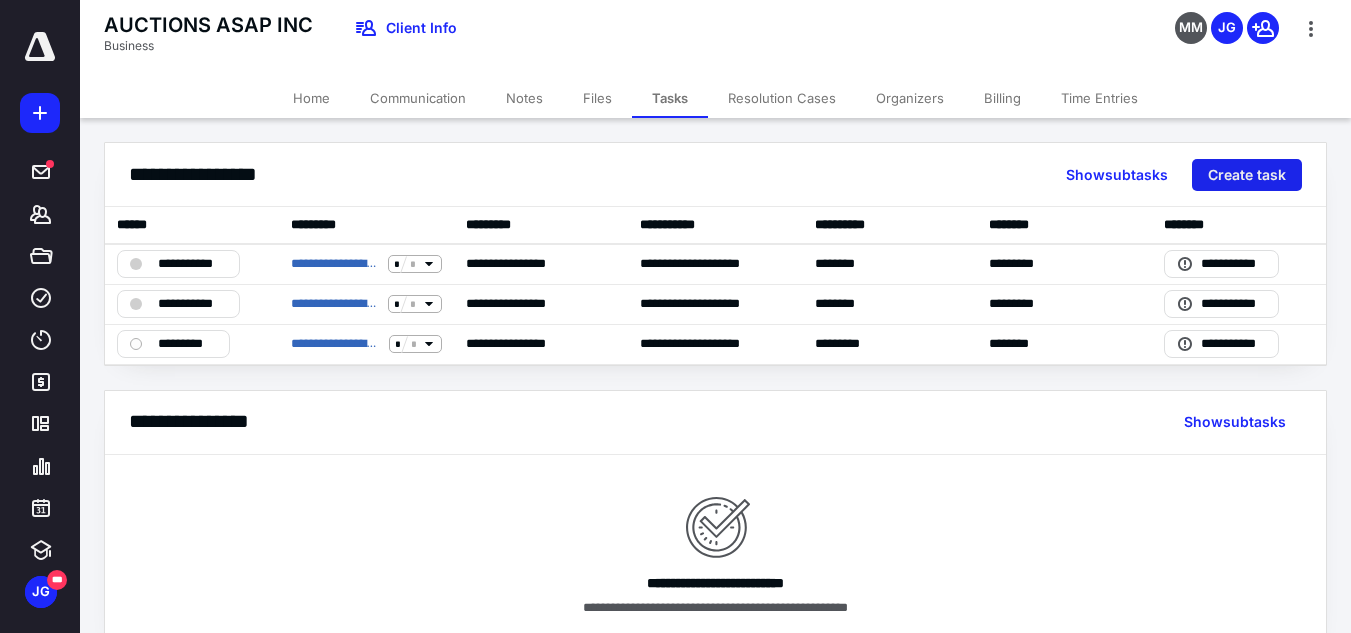 click on "Create task" at bounding box center [1247, 175] 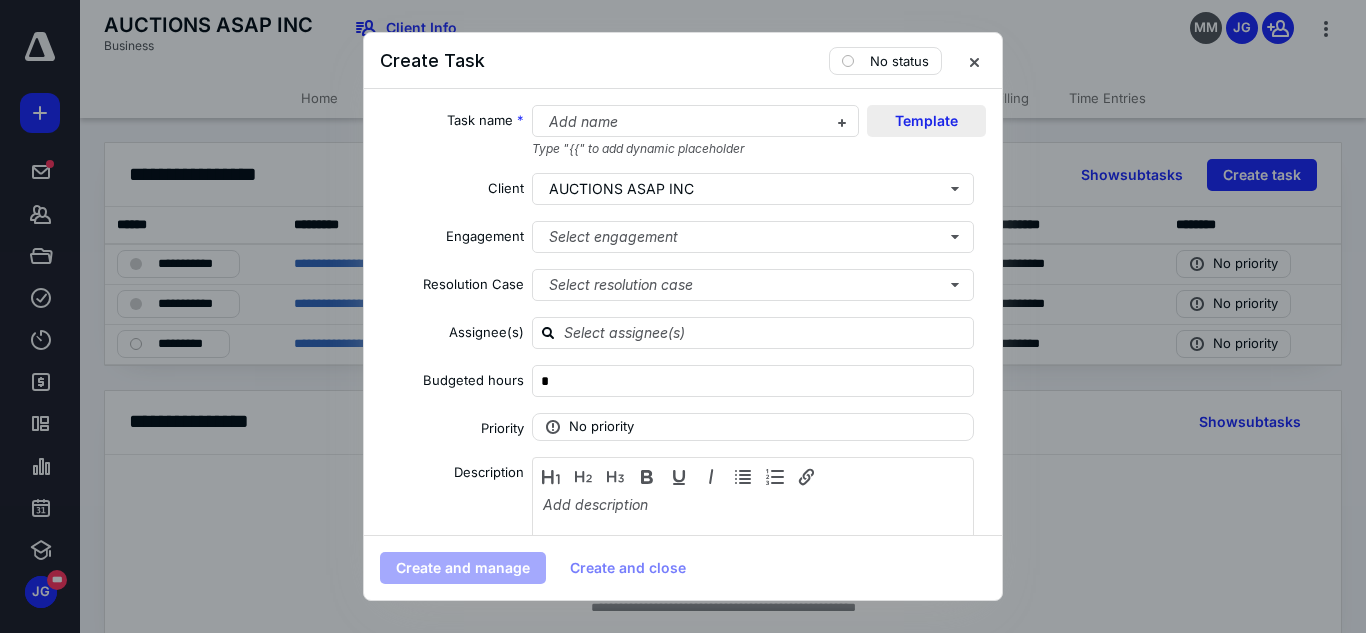click on "Template" at bounding box center [926, 121] 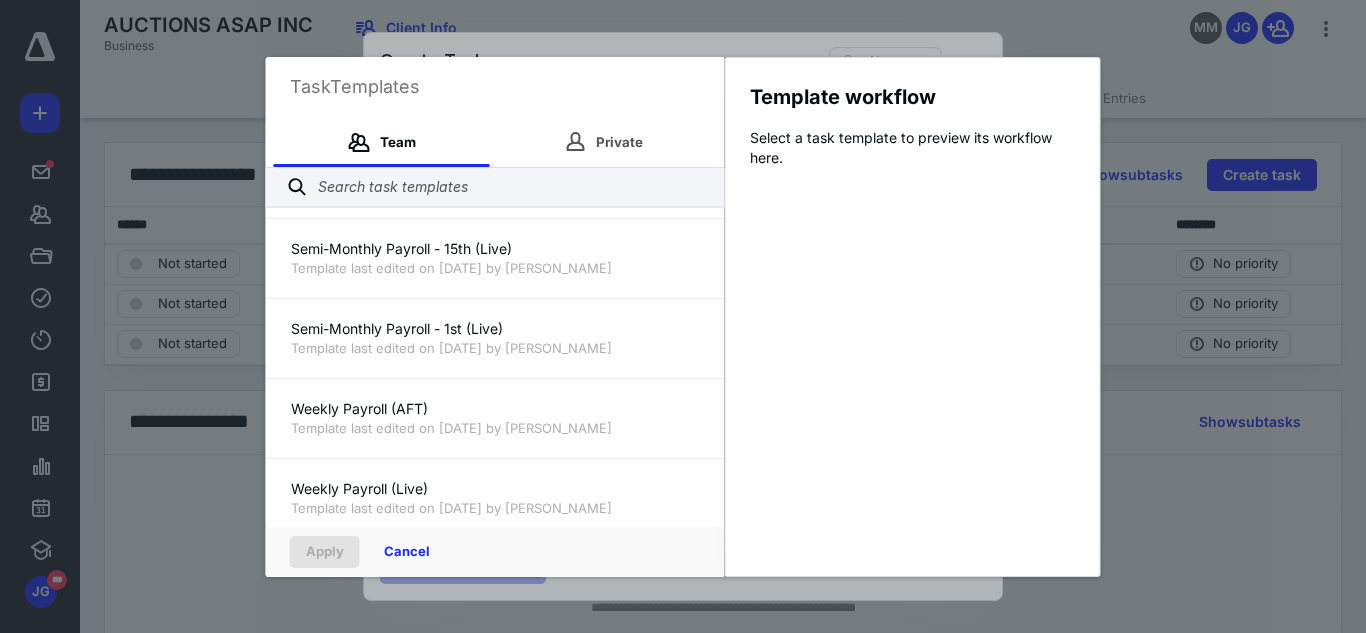 scroll, scrollTop: 1200, scrollLeft: 0, axis: vertical 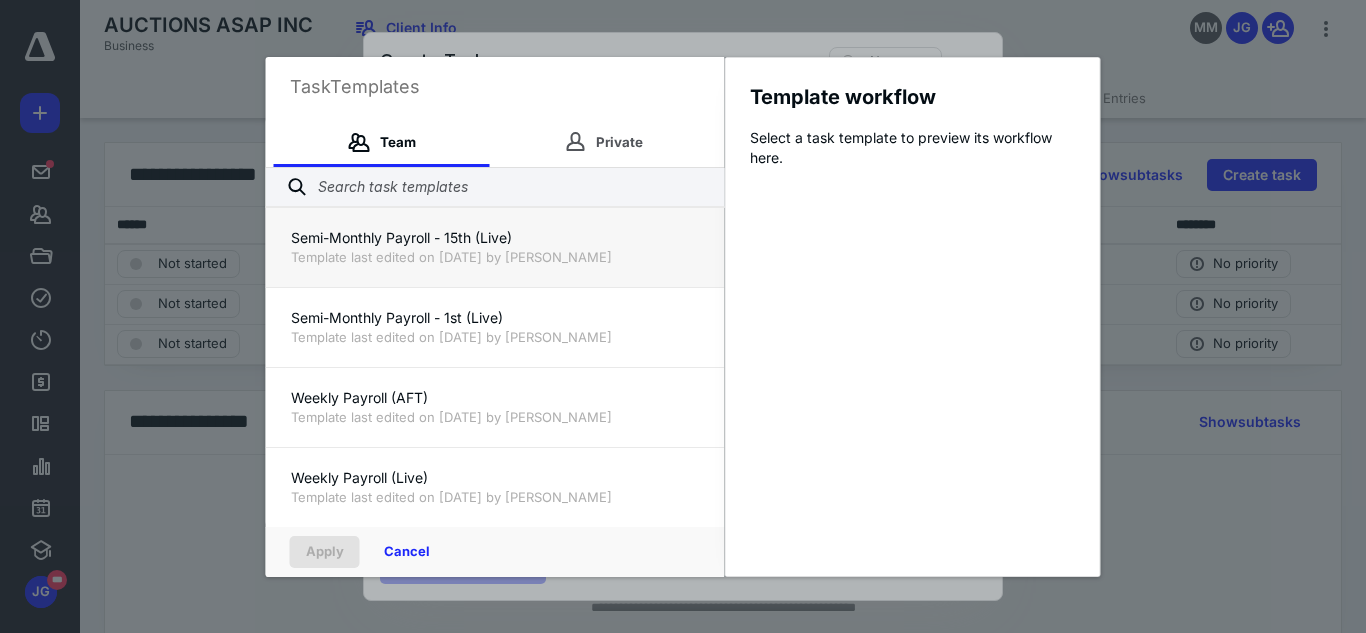 click on "Template last edited on [DATE] by [PERSON_NAME]" at bounding box center [495, 257] 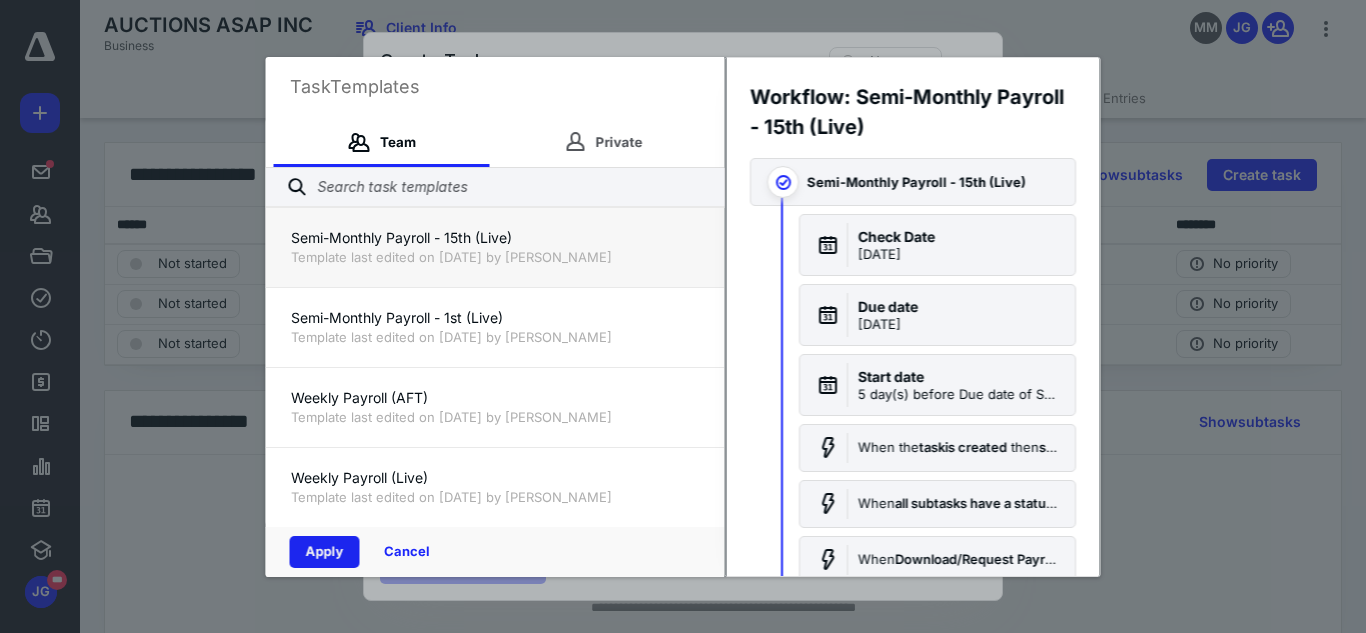 click on "Apply" at bounding box center [325, 552] 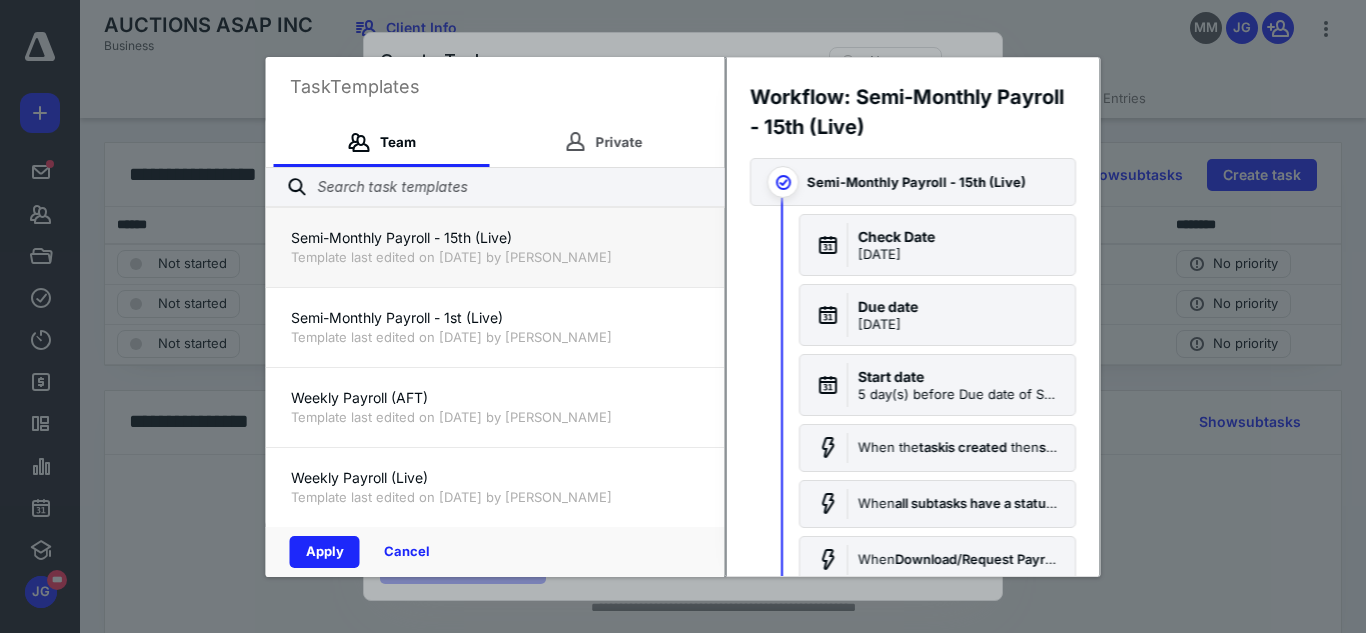 checkbox on "true" 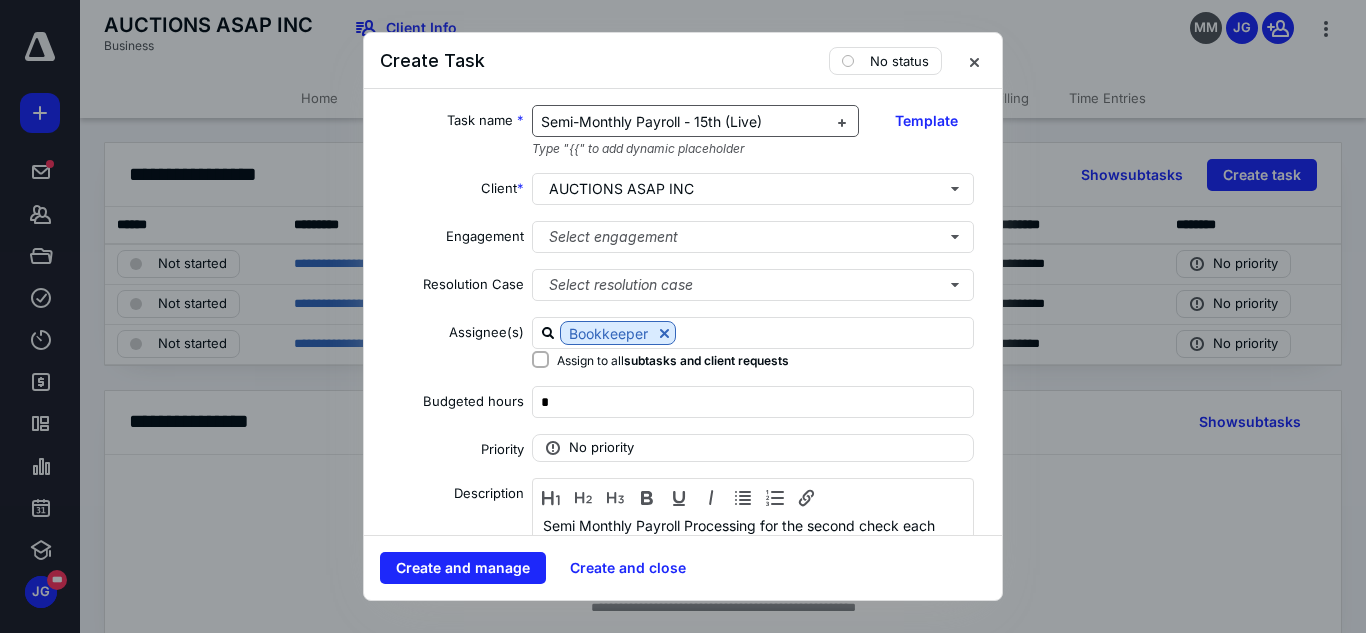 click on "Semi-Monthly Payroll - 15th (Live)" at bounding box center (651, 121) 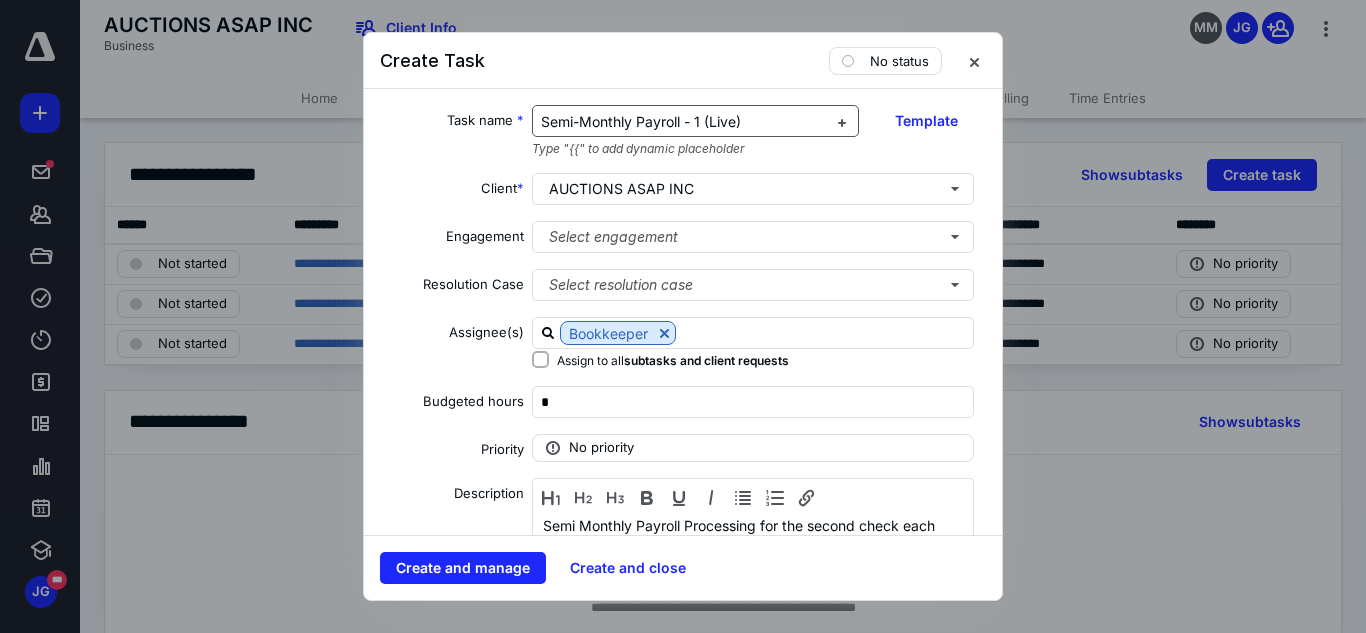 type 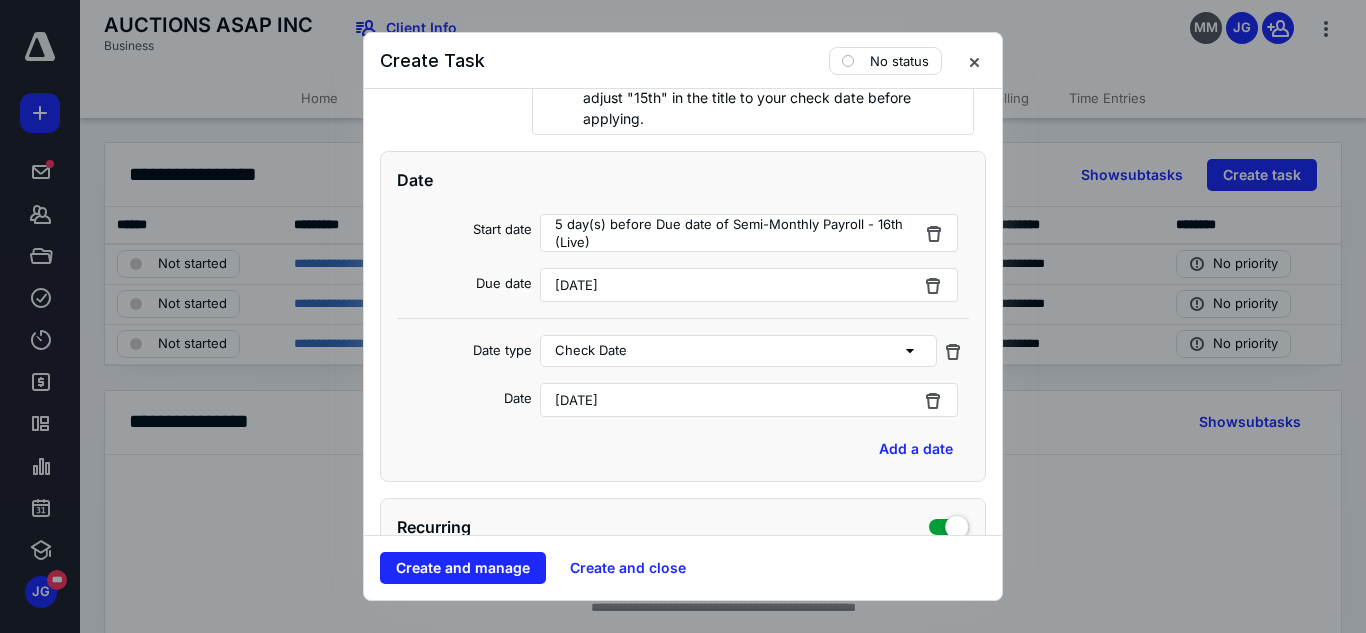 scroll, scrollTop: 520, scrollLeft: 0, axis: vertical 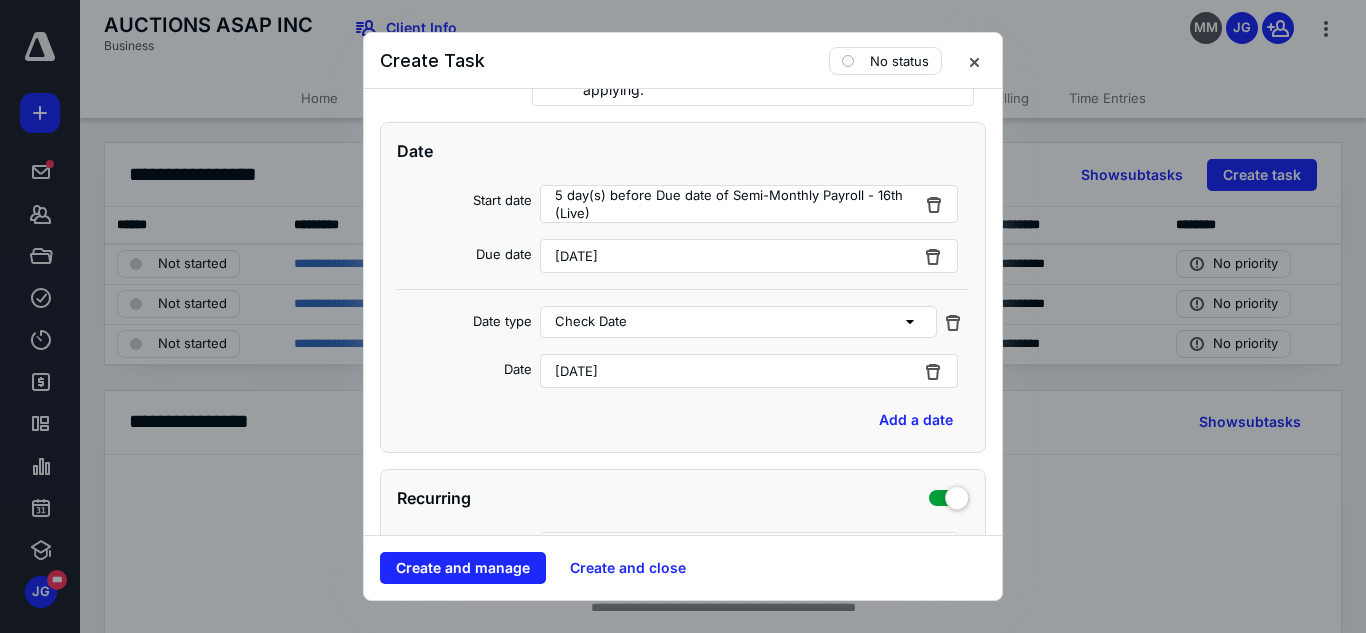 click on "[DATE]" at bounding box center (749, 256) 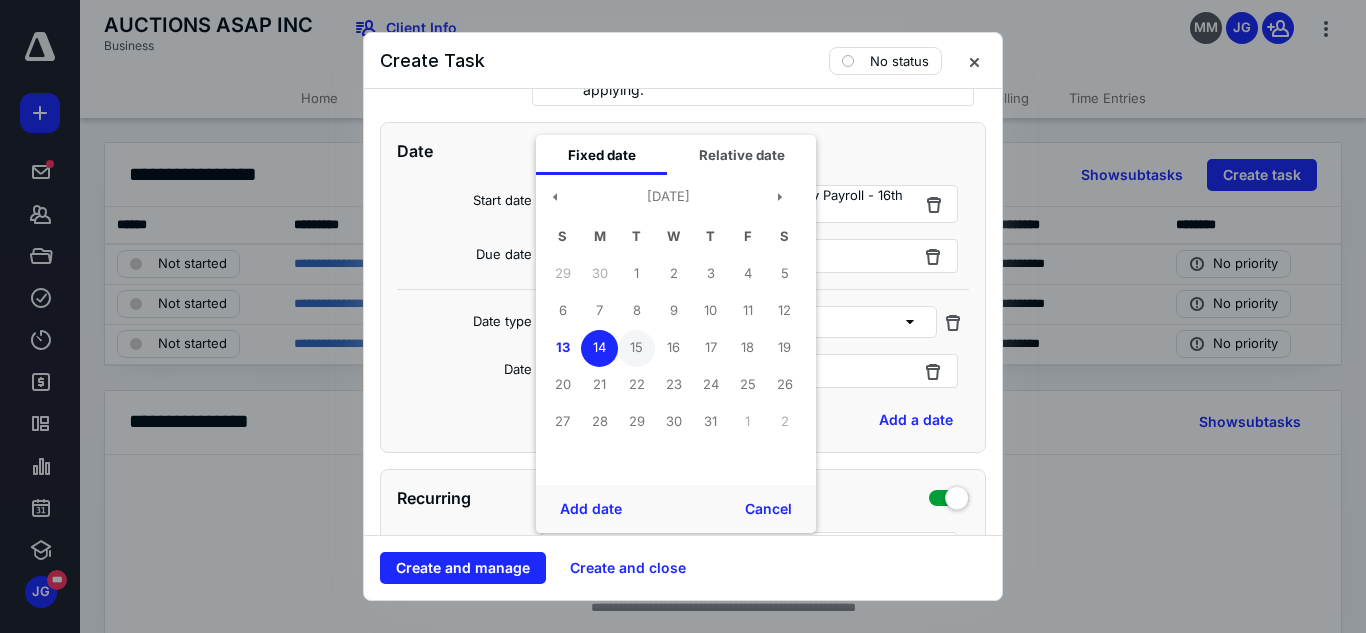 click on "15" at bounding box center (636, 348) 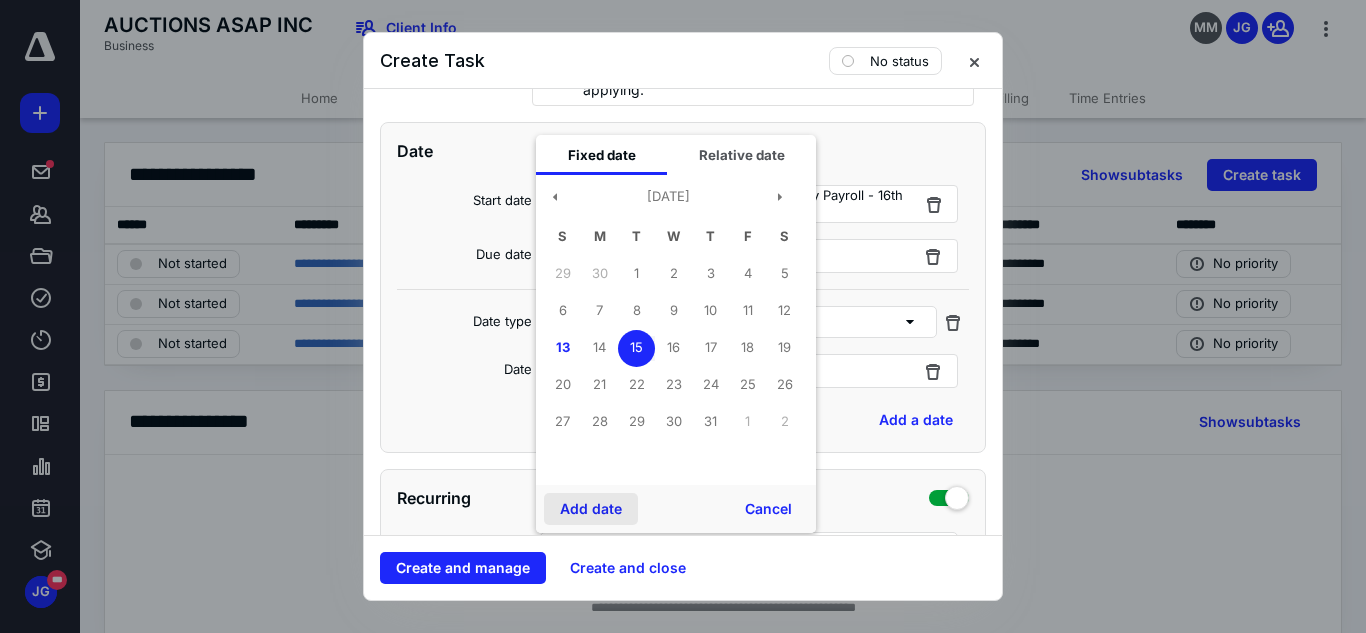click on "Add date" at bounding box center (591, 509) 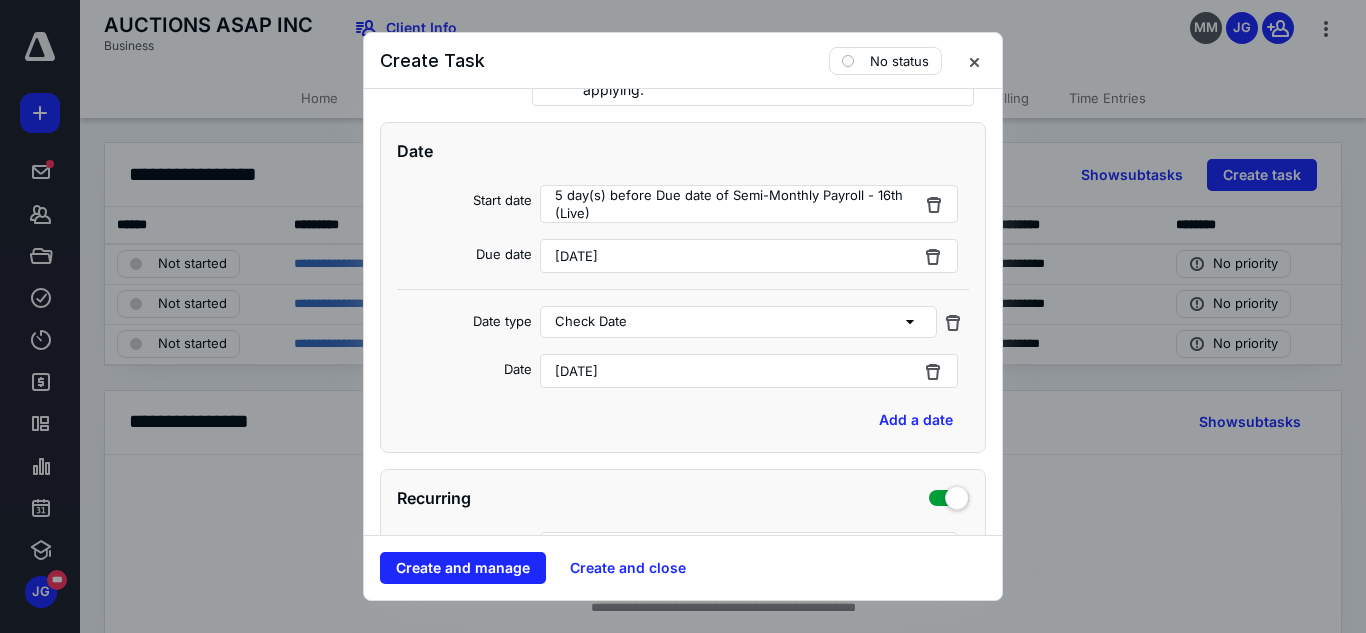 click on "[DATE]" at bounding box center (749, 371) 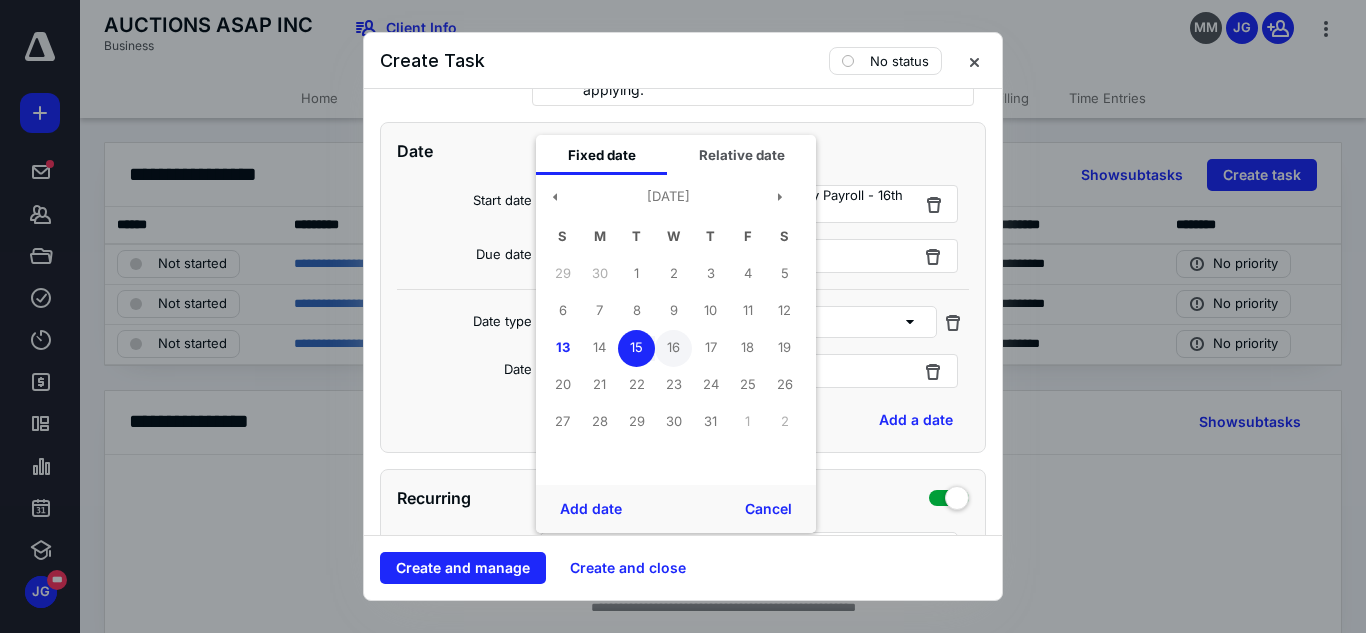 click on "16" at bounding box center [673, 348] 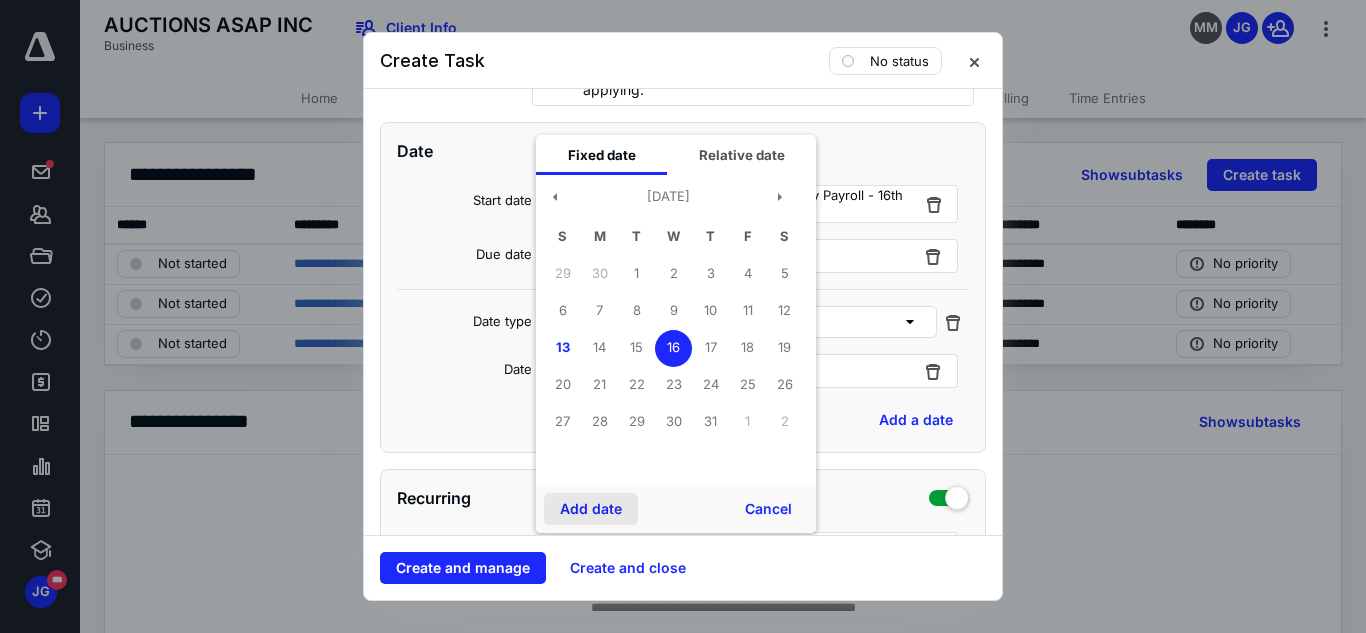 click on "Add date" at bounding box center [591, 509] 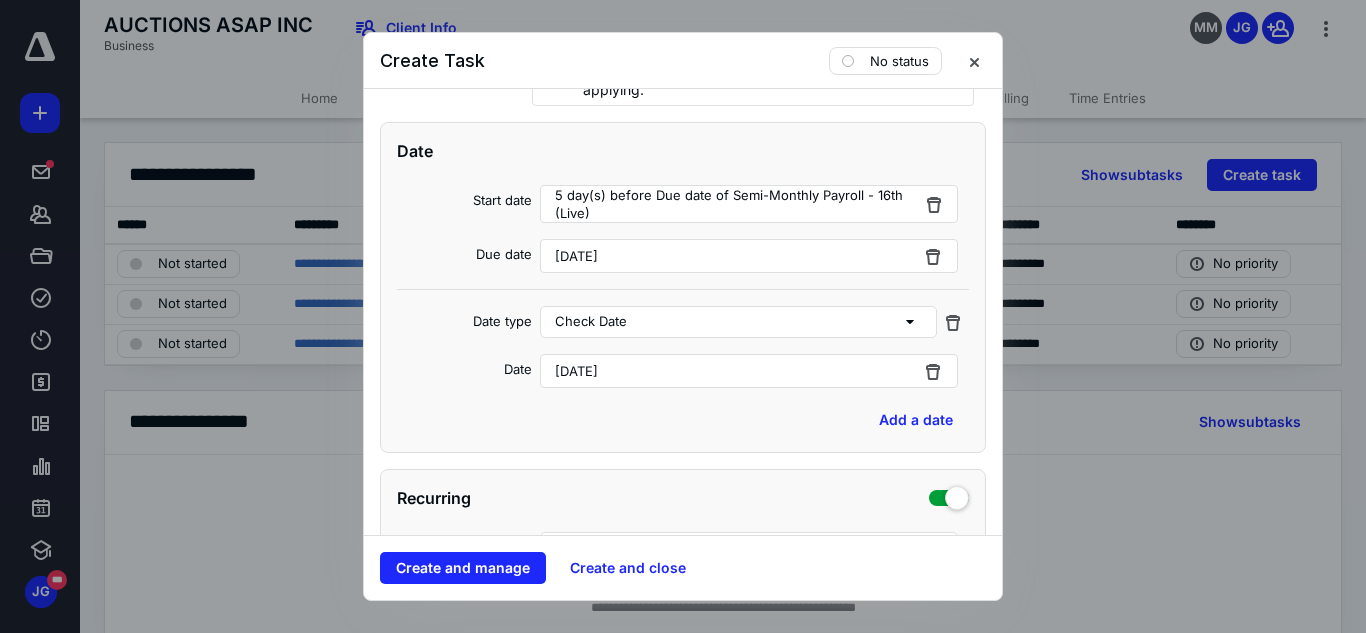 click on "Date Start date 5 day(s) before Due date of Semi-Monthly Payroll - 16th (Live) Due date [DATE] Date type Check Date Date [DATE] Add a date Recurring Recreate on Due date schedule Recur Monthly every * month(s) Create task(s) * day(s) before their due date Tax preparation fields Reminder Add reminder File Add file Automation When the  task  is created   then  set status  to  Not started . When  all subtasks have a status  of  Completed   then  set status  to  Completed . When  Download/Request Payroll Info 's  status is   Completed   then  set status  to  In progress . Add automation" at bounding box center [683, 707] 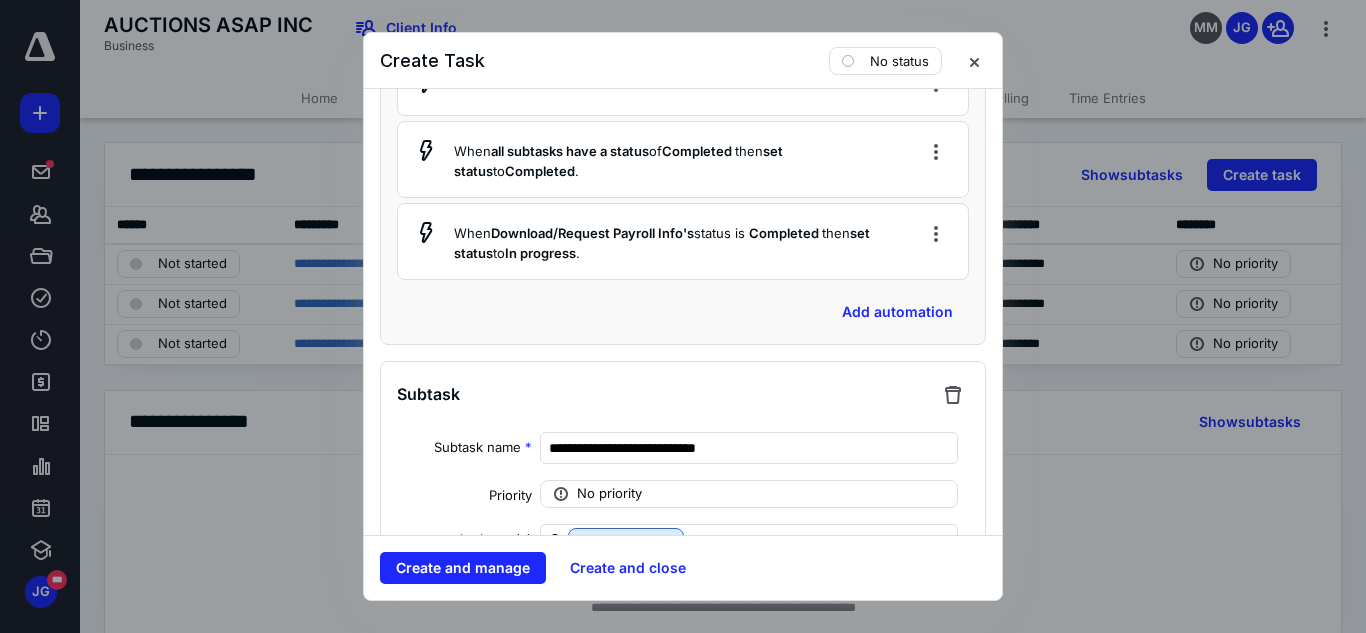 scroll, scrollTop: 1573, scrollLeft: 0, axis: vertical 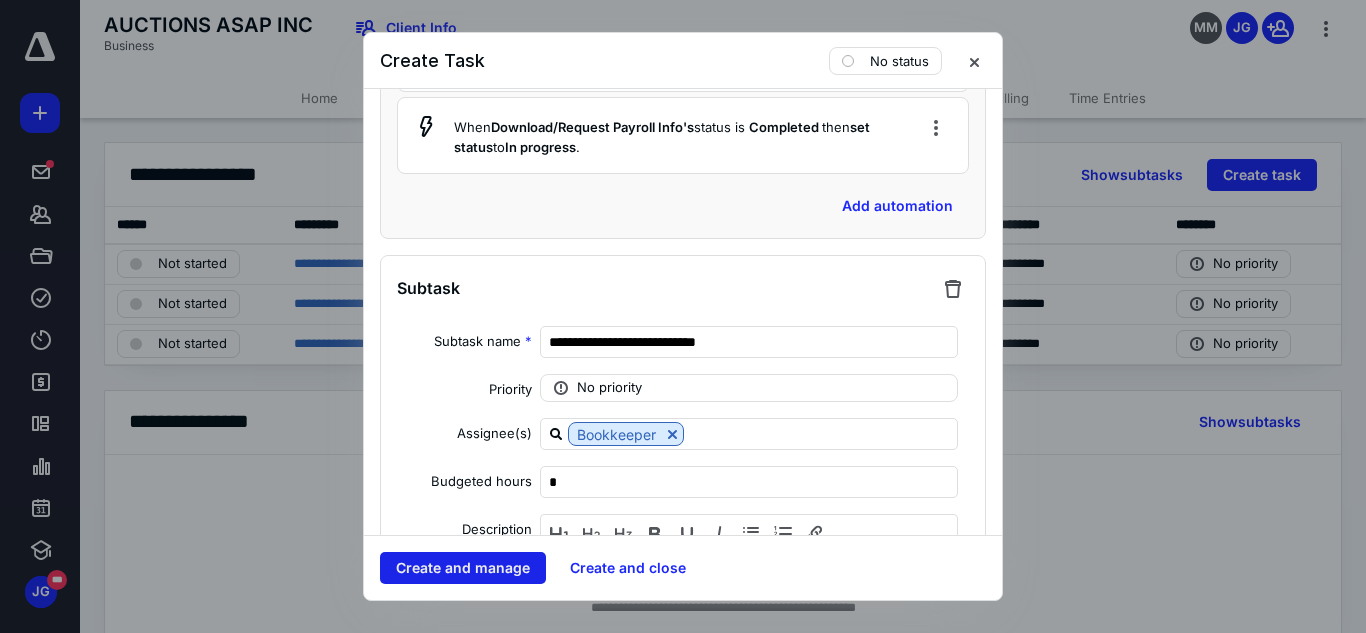 click on "Create and manage" at bounding box center [463, 568] 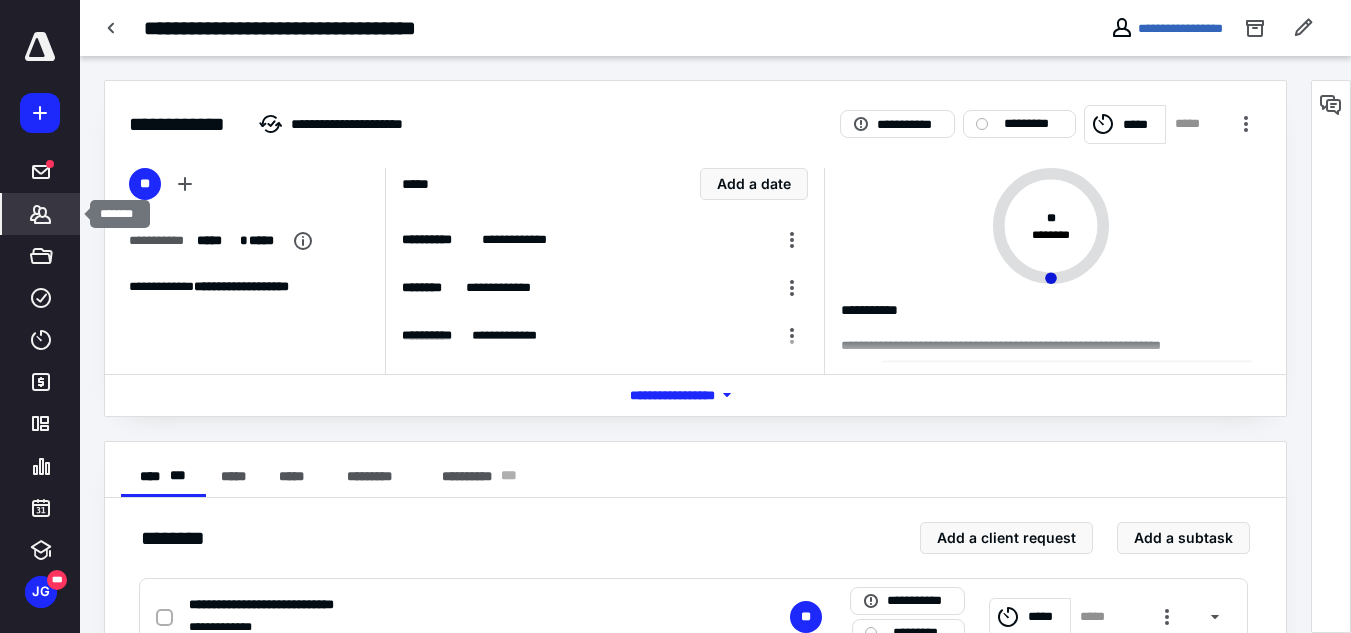 click 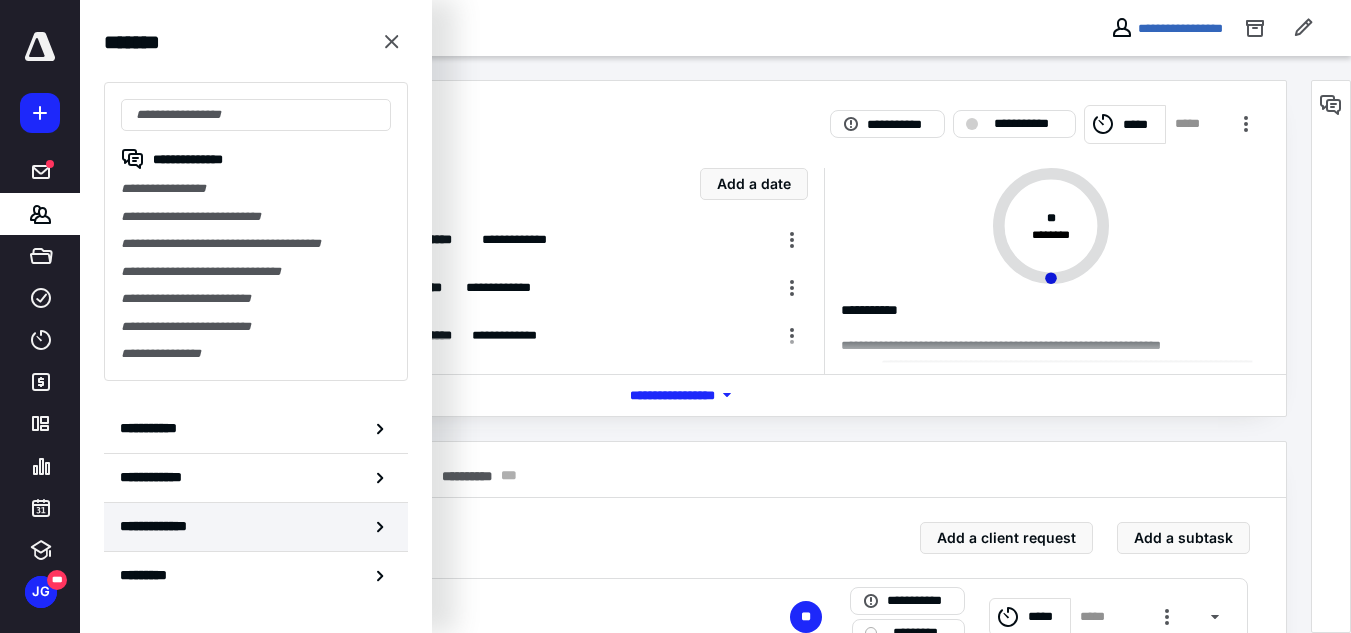 click on "**********" at bounding box center [256, 527] 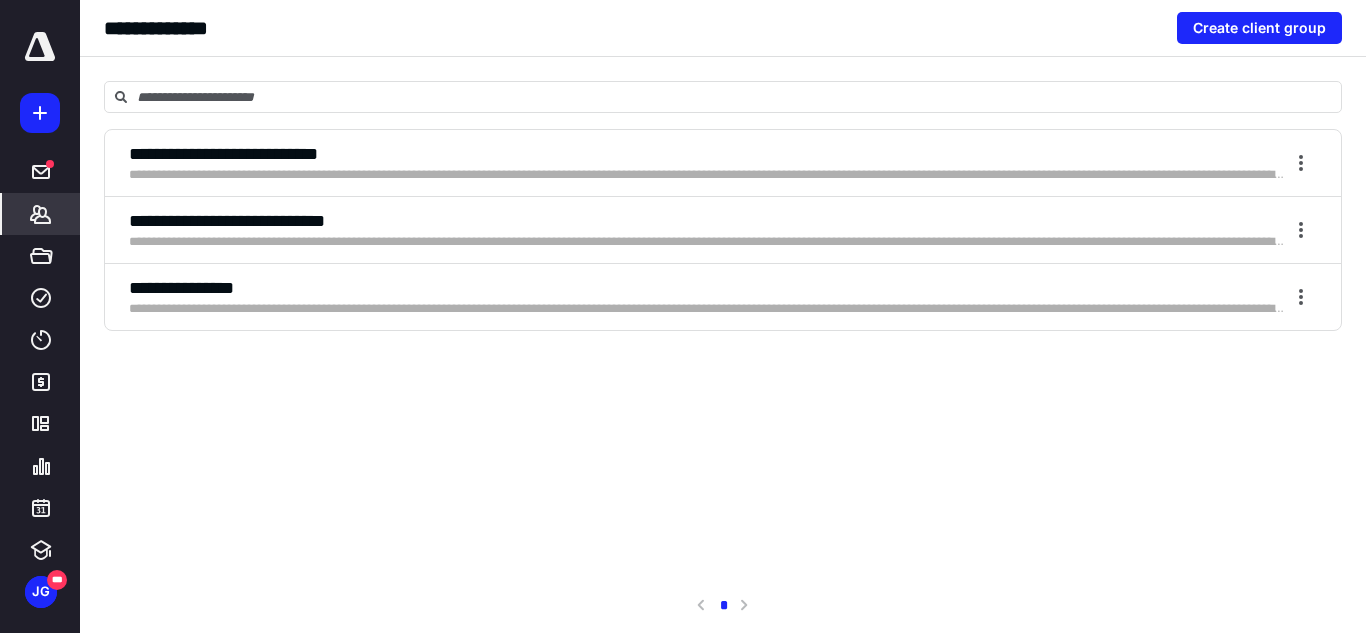 click on "**********" at bounding box center (707, 242) 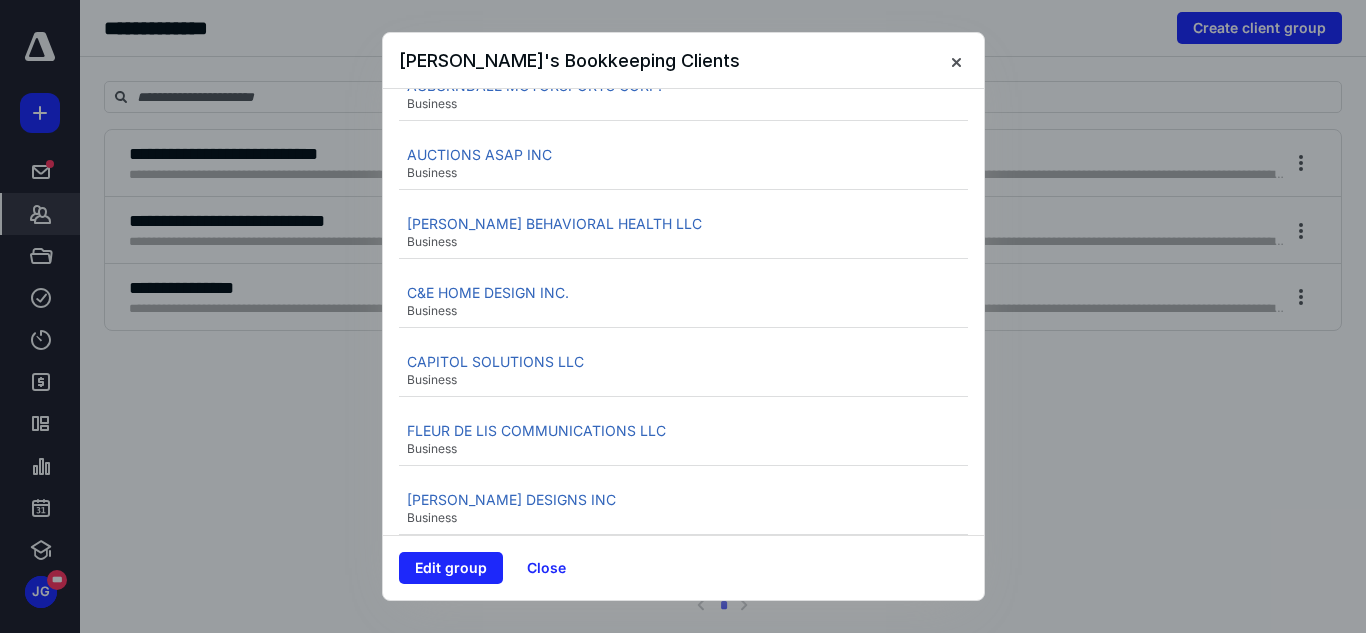 scroll, scrollTop: 320, scrollLeft: 0, axis: vertical 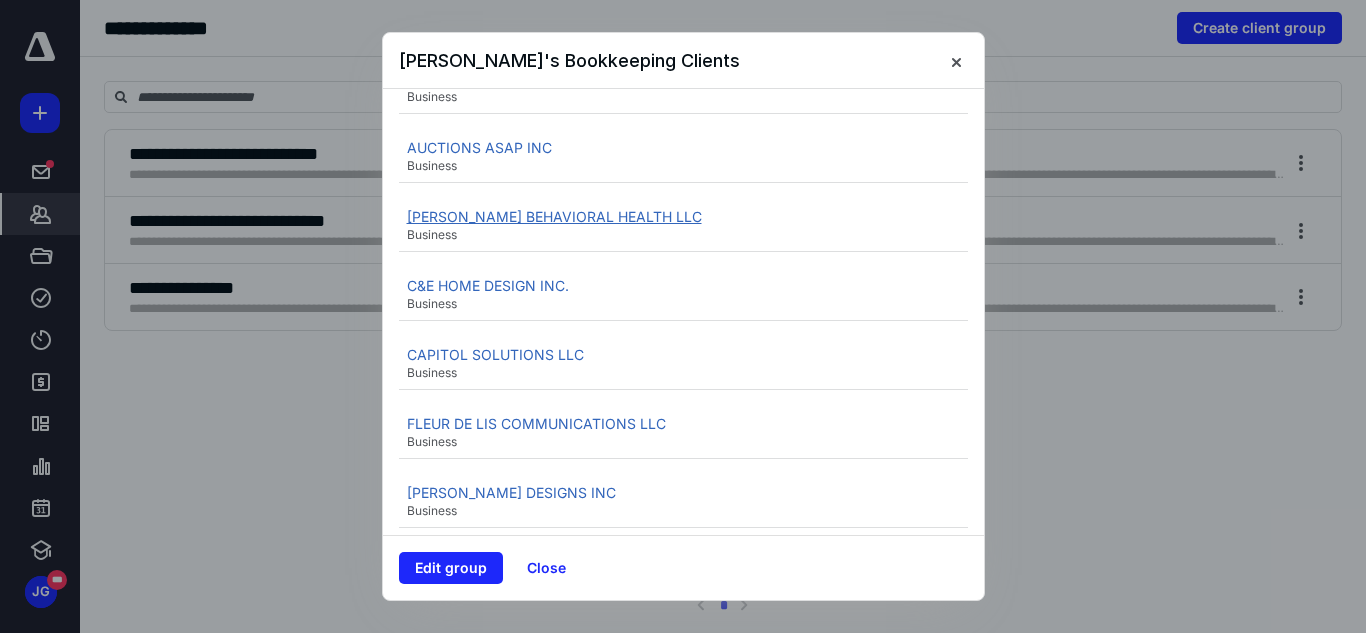 click on "[PERSON_NAME] BEHAVIORAL HEALTH LLC" at bounding box center [554, 216] 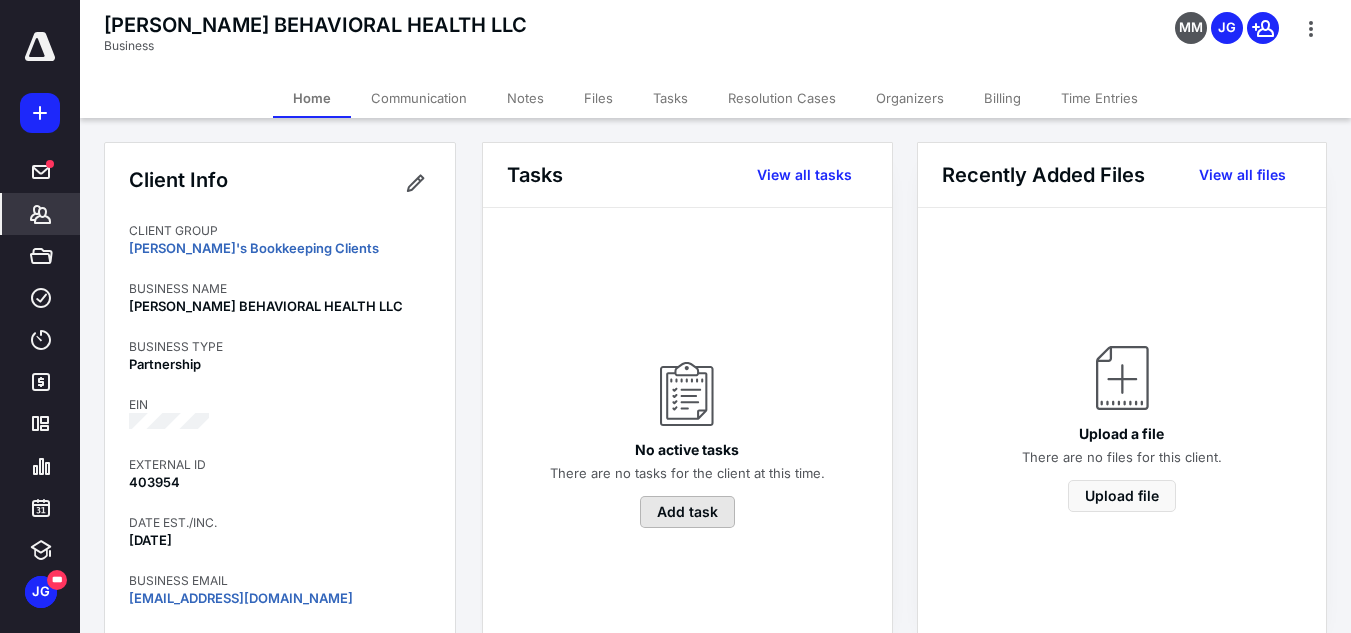 click on "Add task" at bounding box center [687, 512] 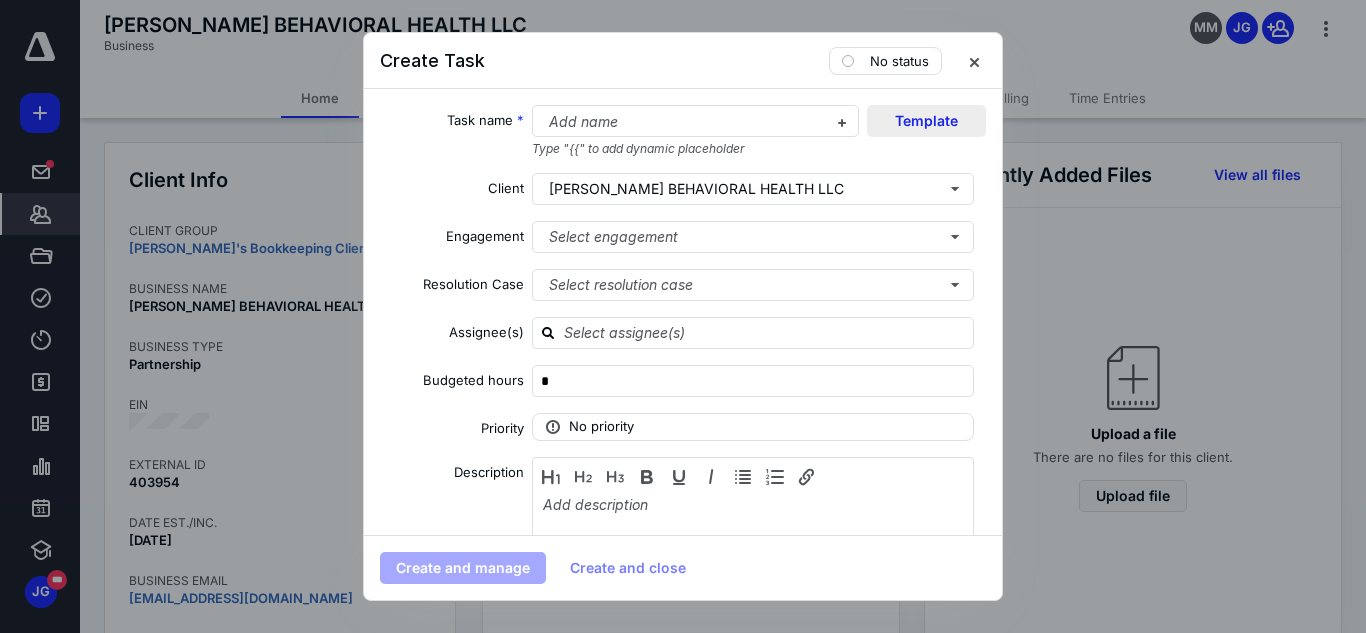 click on "Template" at bounding box center (926, 121) 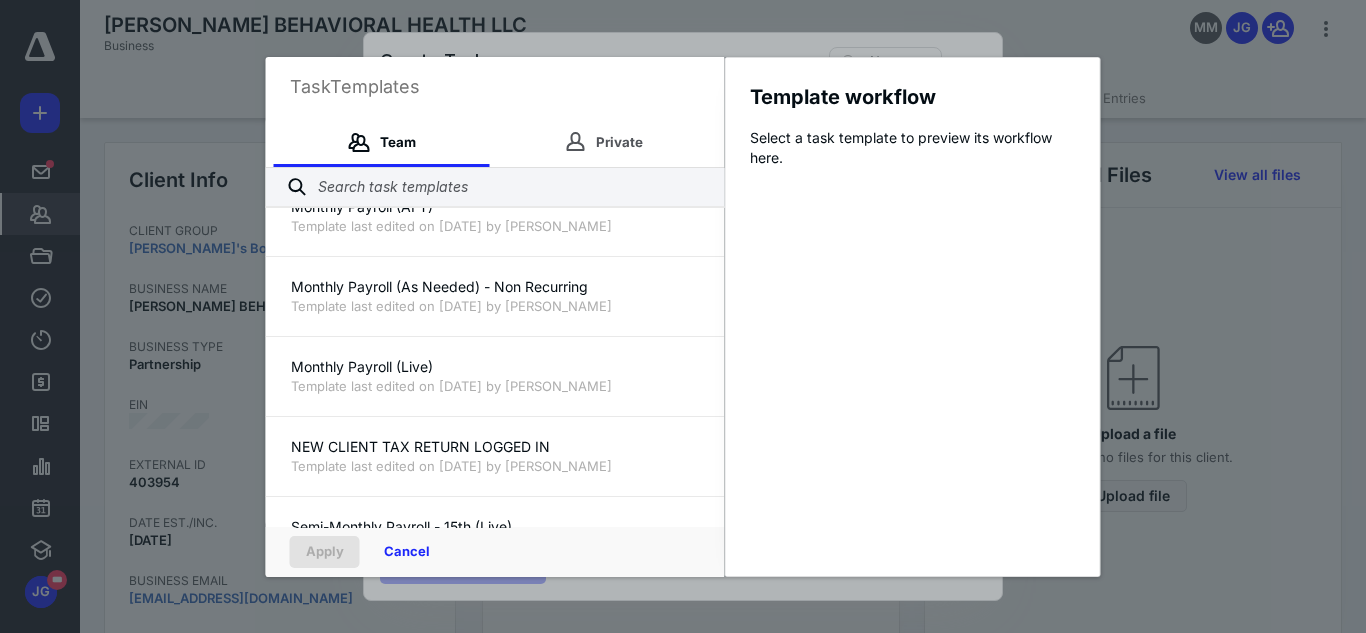 scroll, scrollTop: 905, scrollLeft: 0, axis: vertical 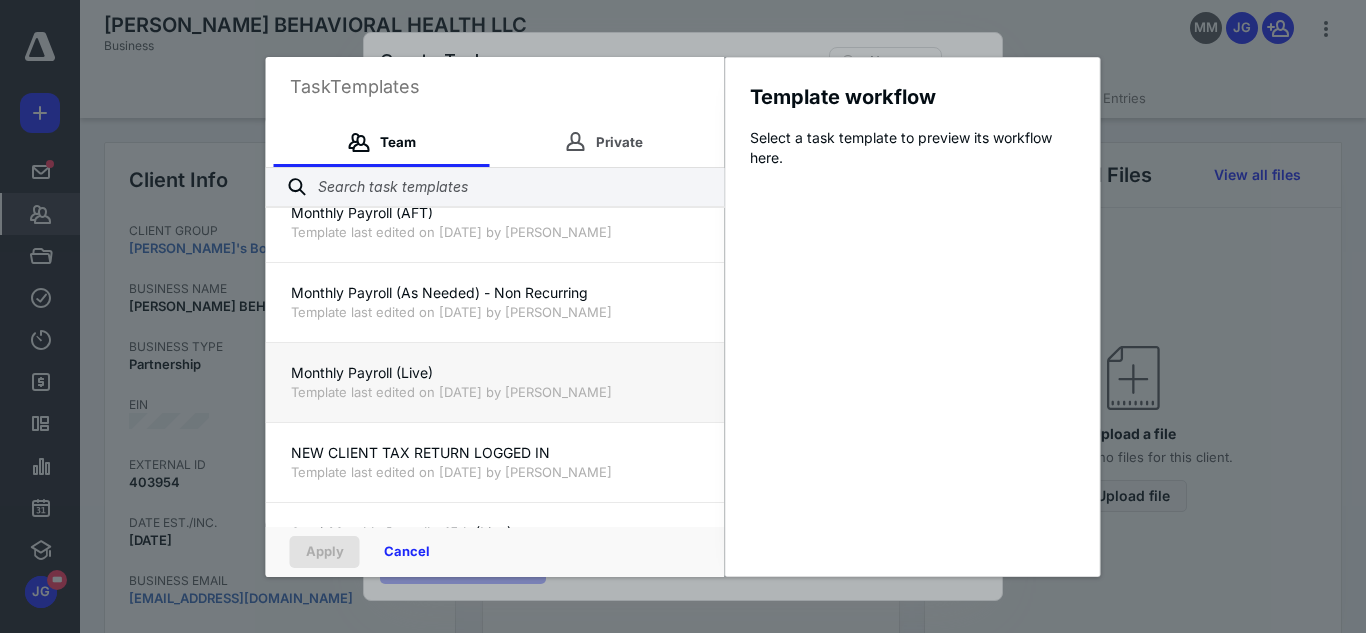click on "Monthly Payroll (Live)" at bounding box center [495, 373] 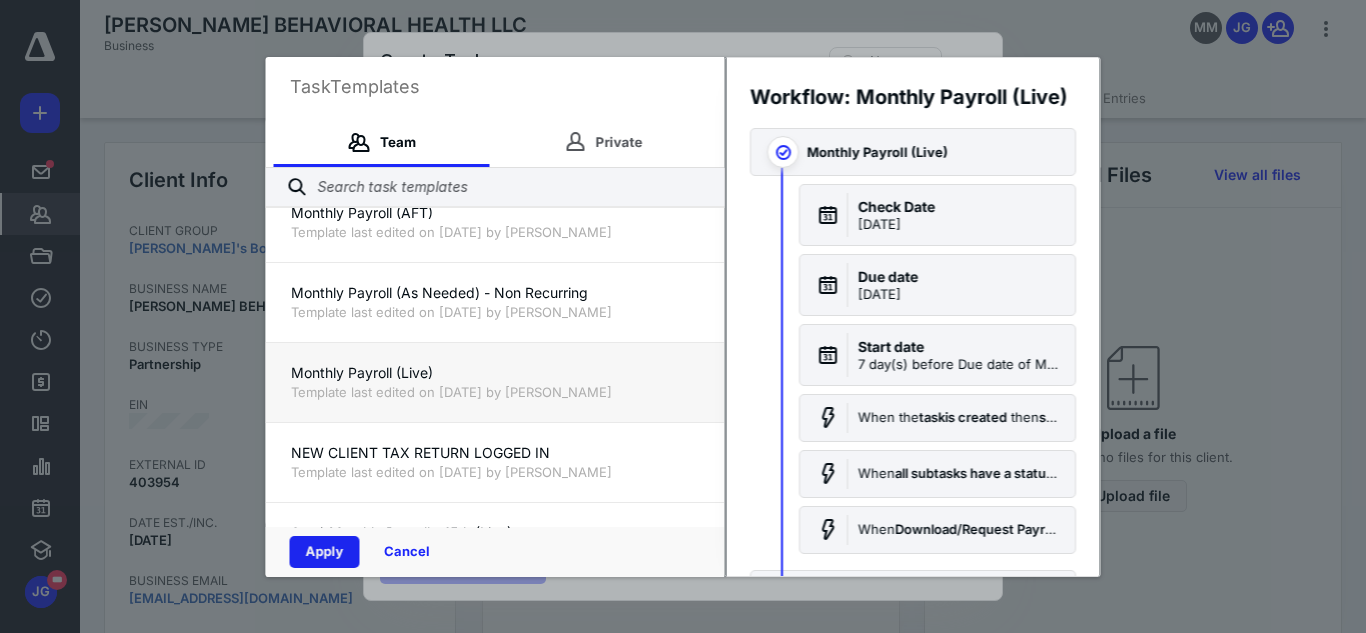 click on "Apply" at bounding box center (325, 552) 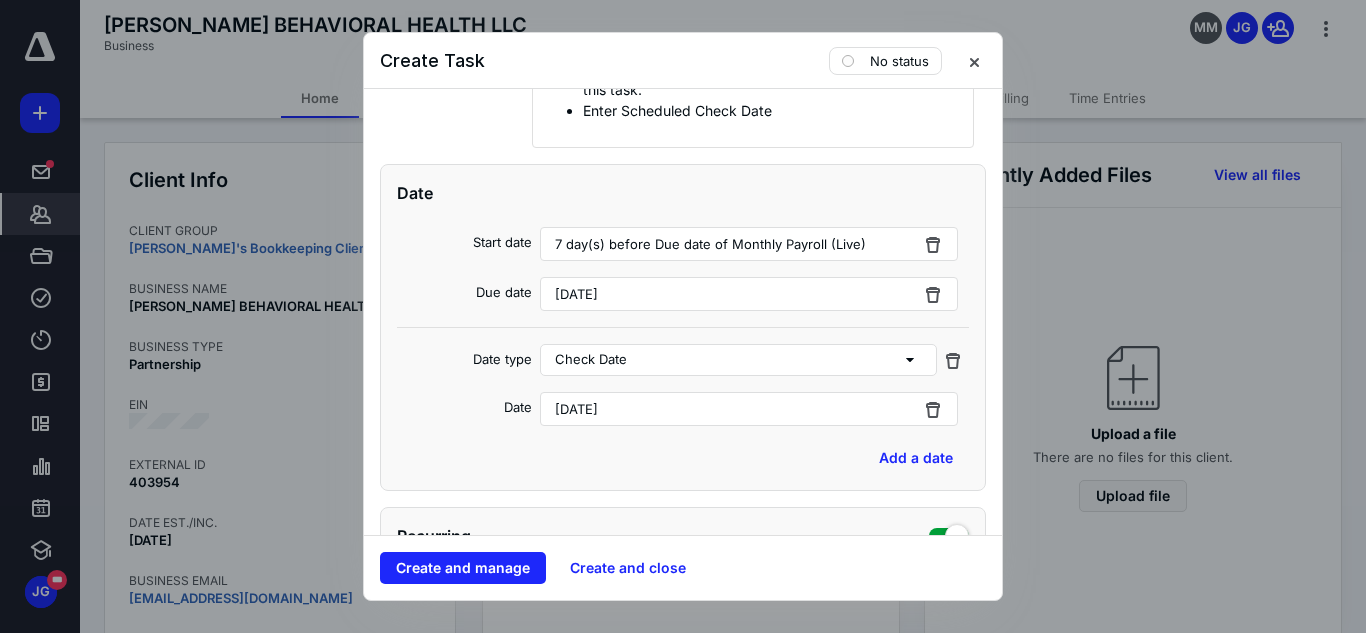 scroll, scrollTop: 480, scrollLeft: 0, axis: vertical 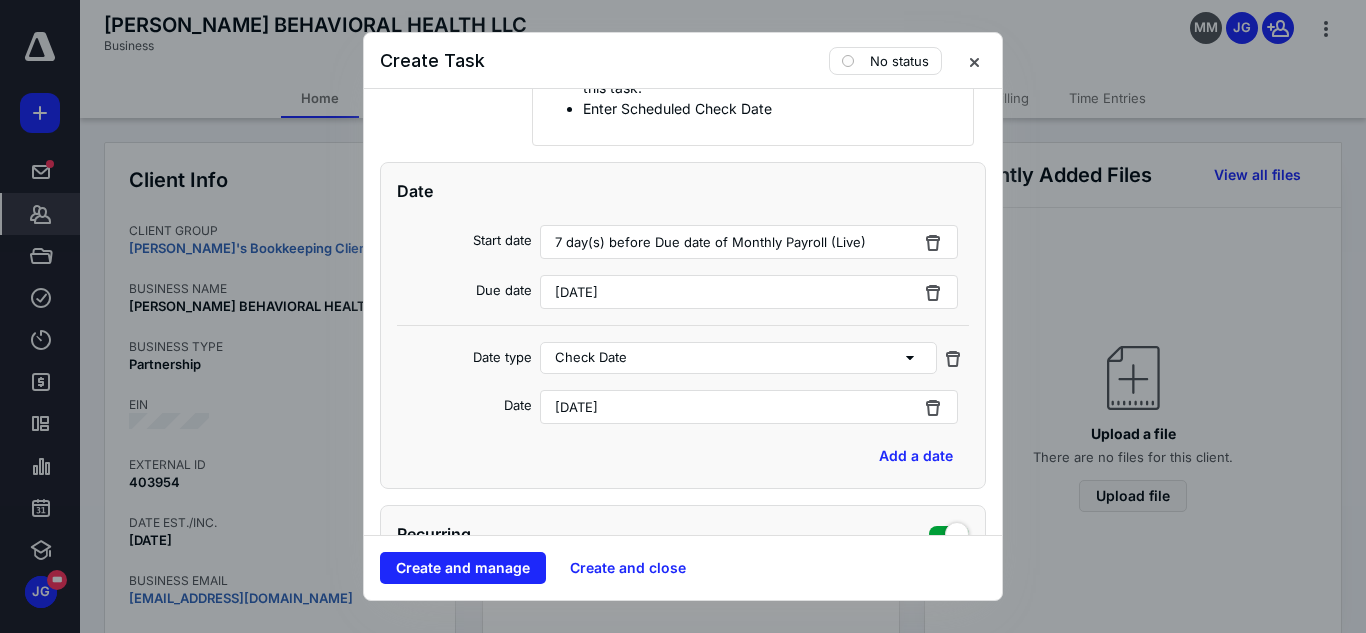click on "[DATE]" at bounding box center (576, 292) 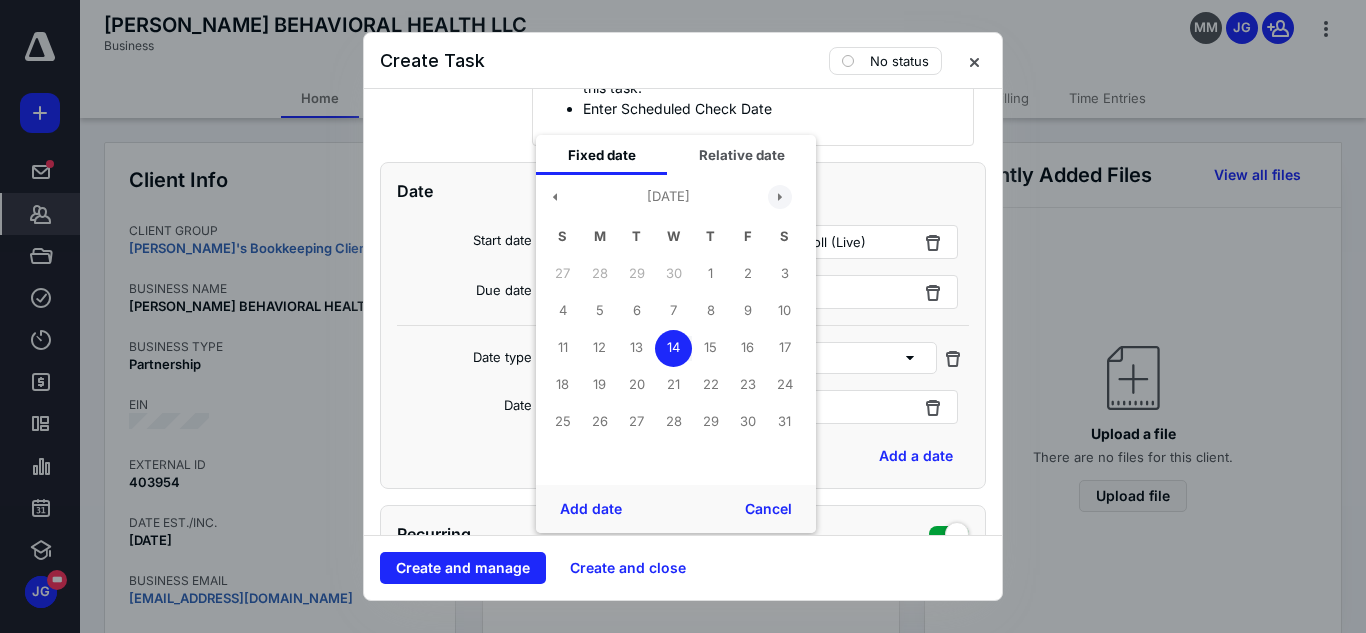 click at bounding box center (780, 197) 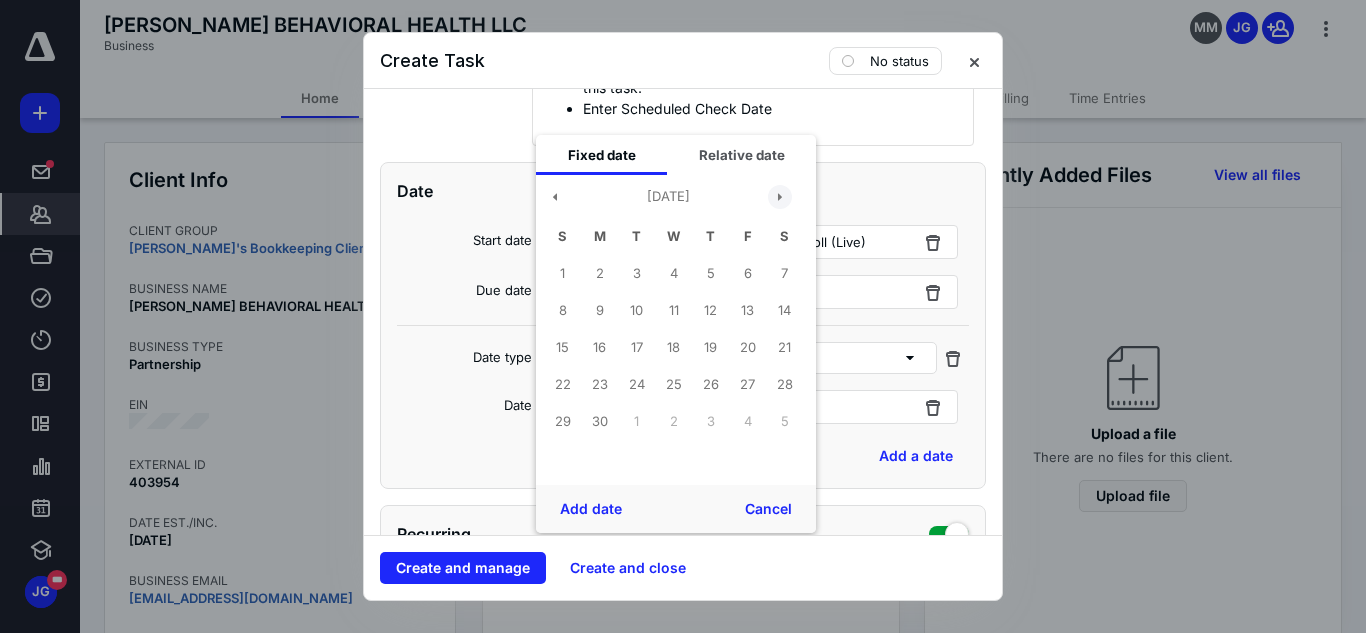 click at bounding box center (780, 197) 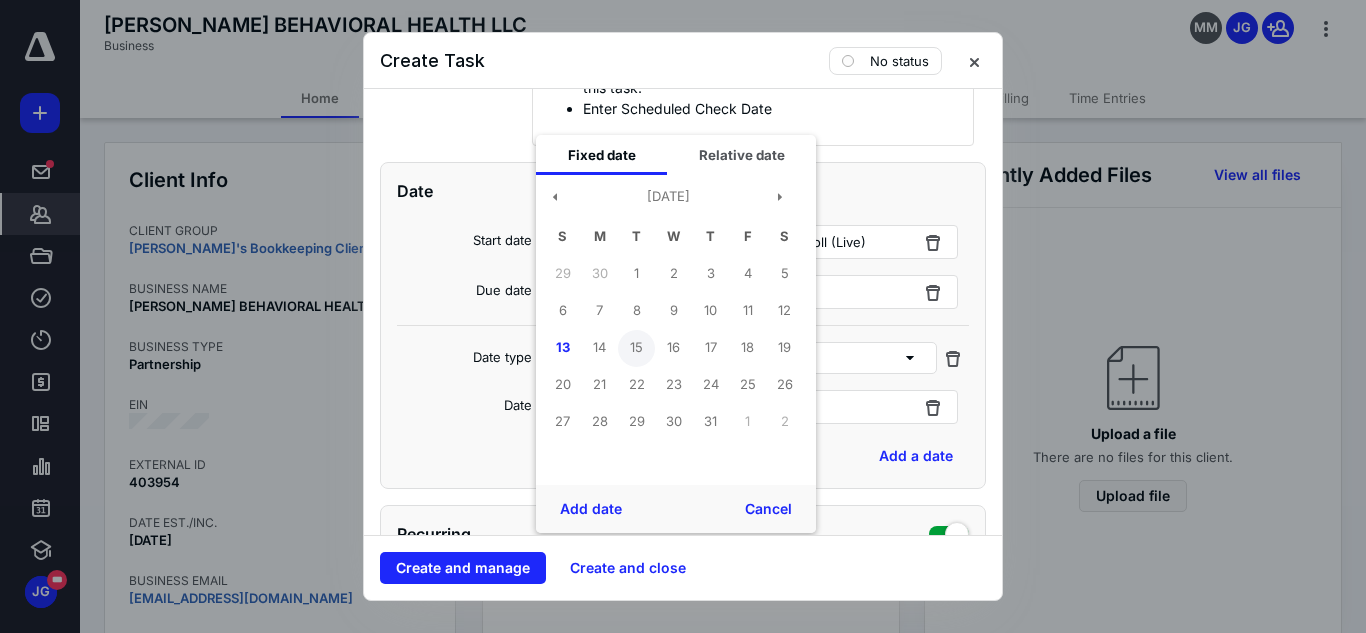 click on "15" at bounding box center [636, 348] 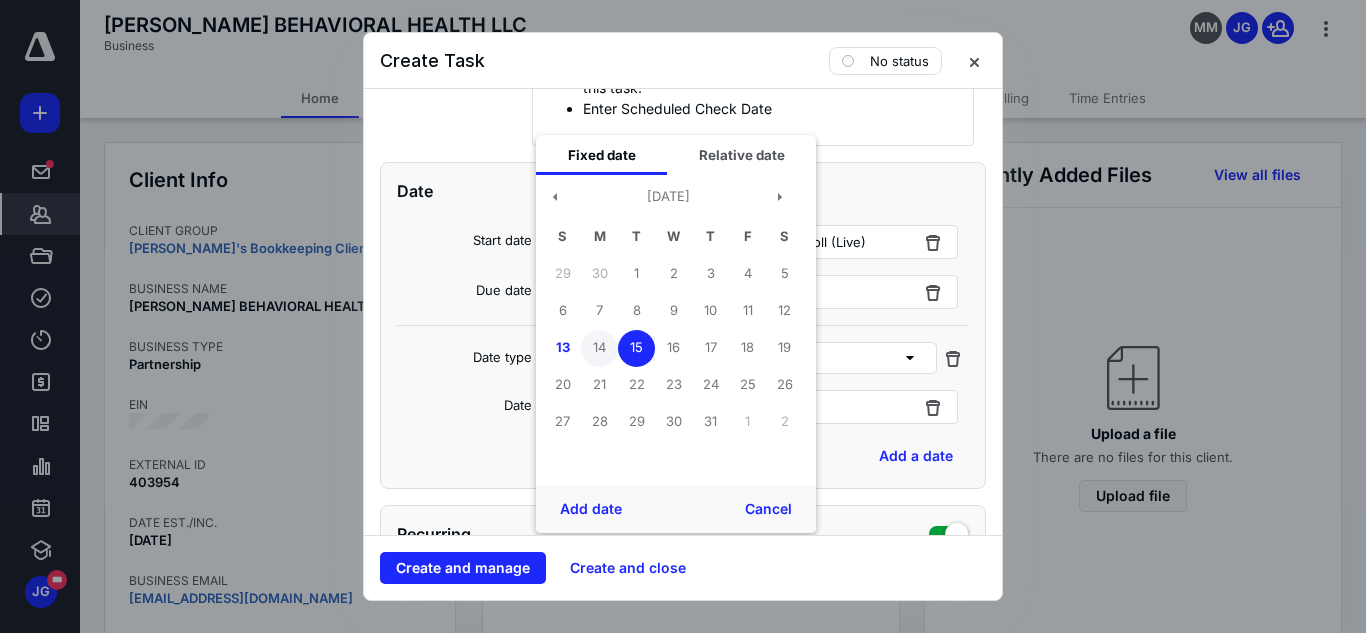 click on "14" at bounding box center [599, 348] 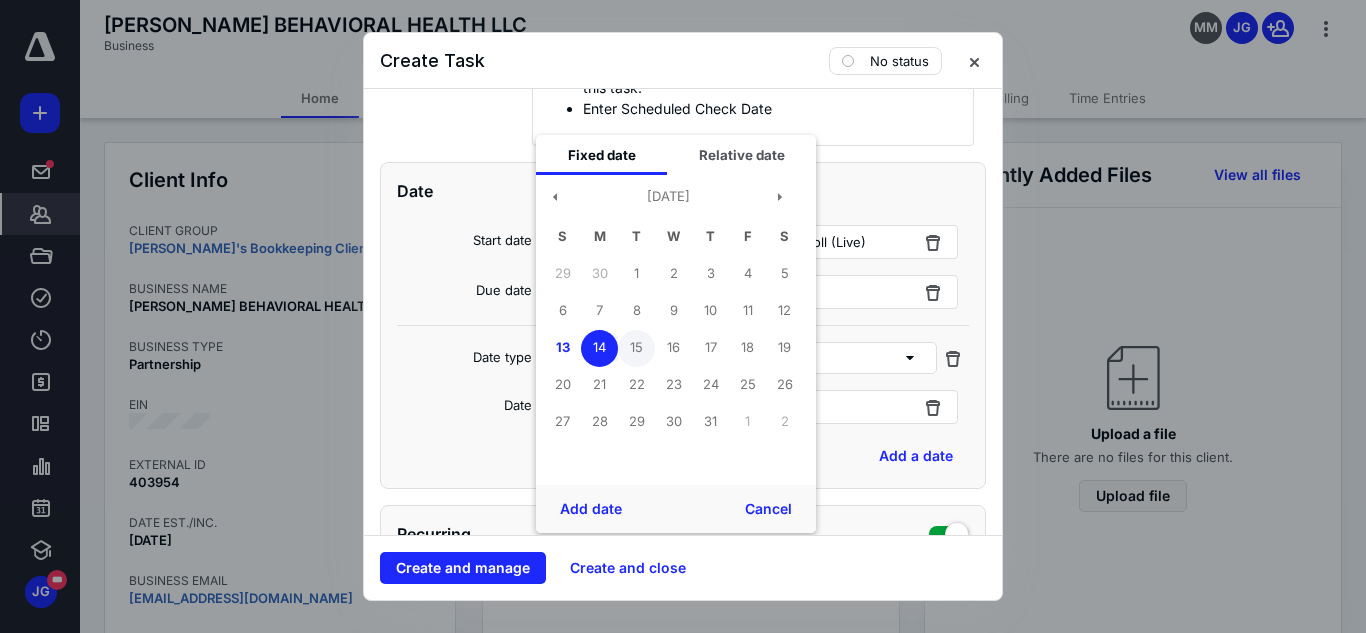 click on "15" at bounding box center (636, 348) 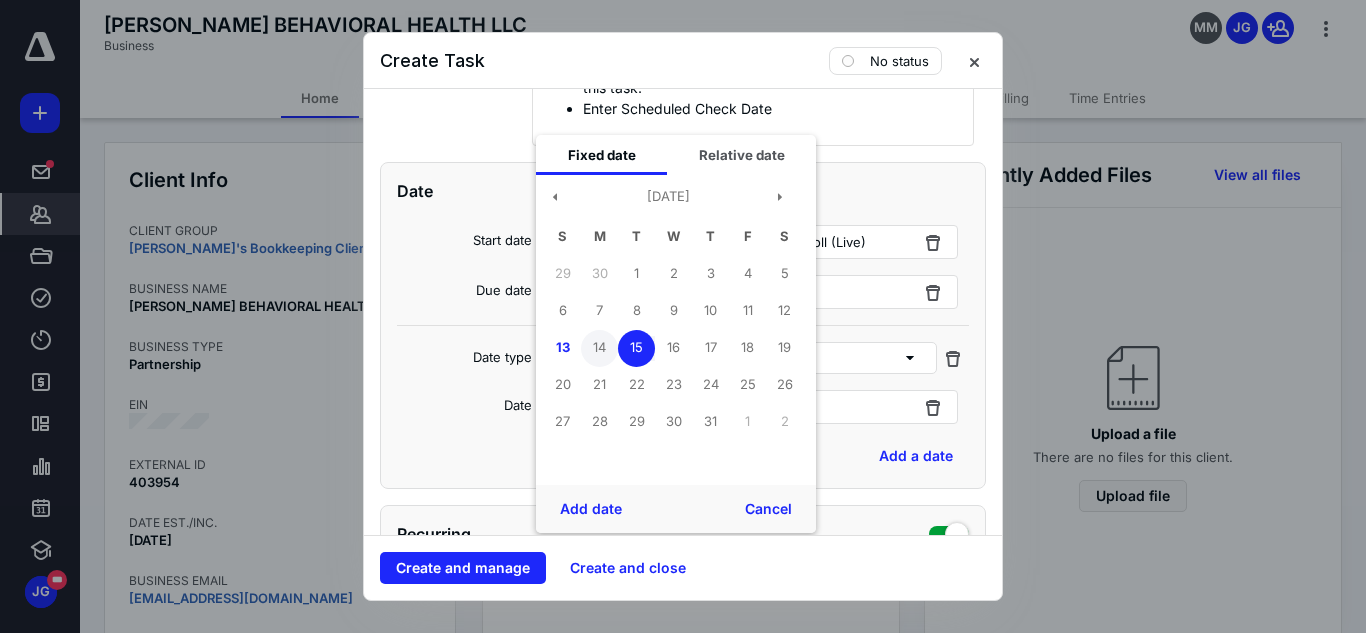 click on "14" at bounding box center (599, 348) 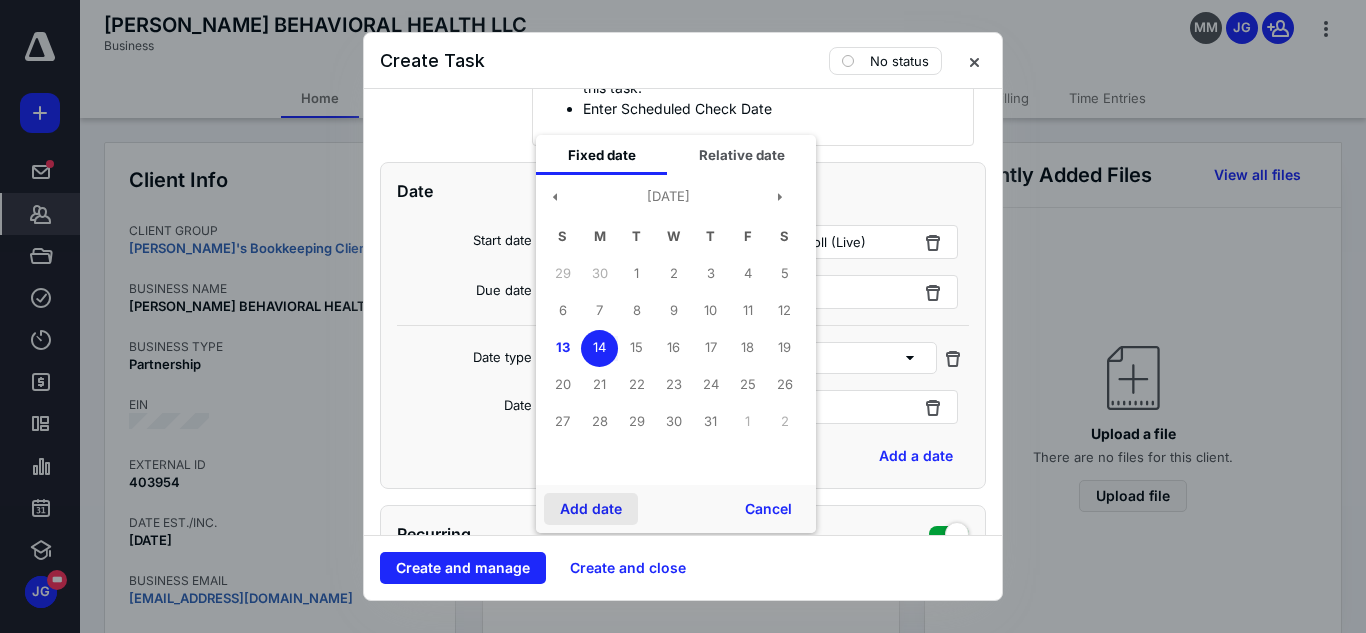 click on "Add date" at bounding box center (591, 509) 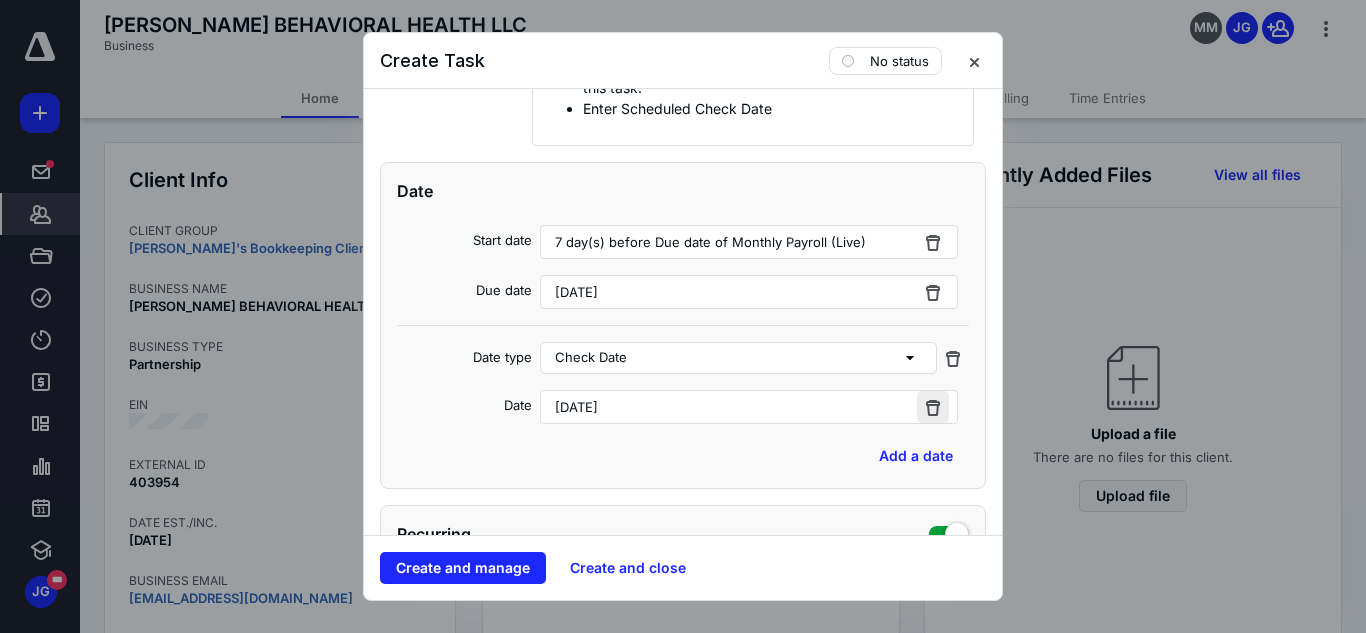 click at bounding box center [933, 407] 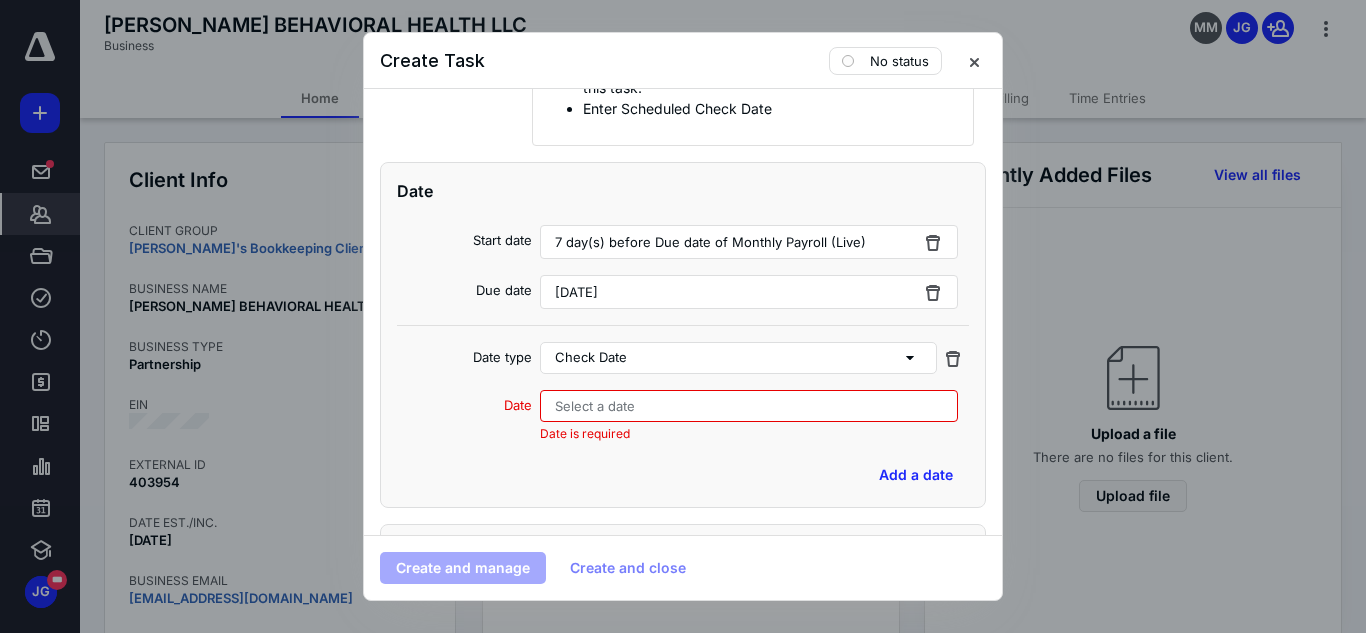 click on "Select a date" at bounding box center (749, 406) 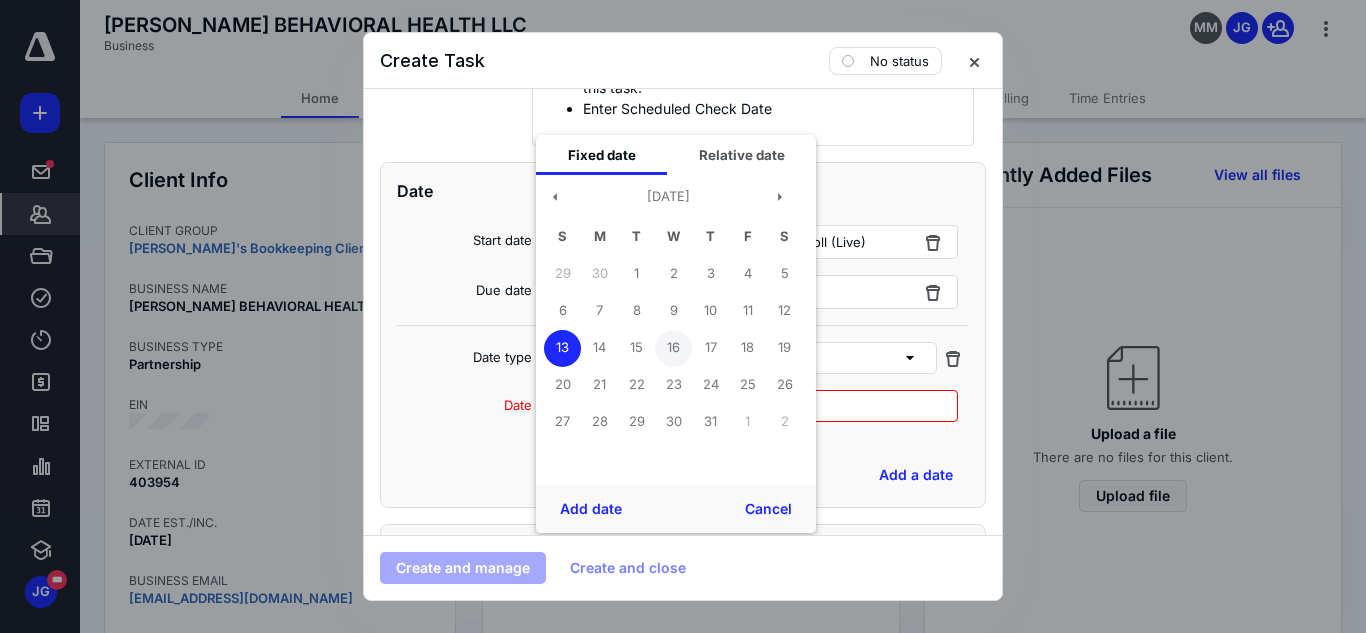 click on "16" at bounding box center (673, 348) 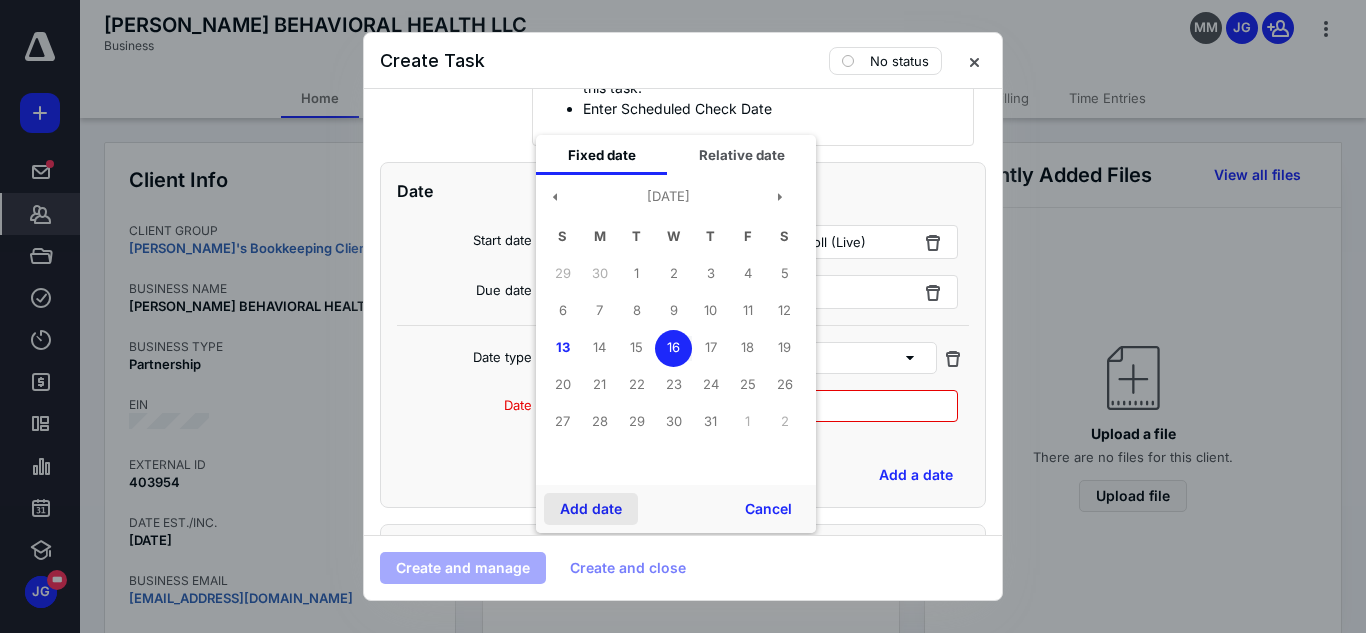 click on "Add date" at bounding box center [591, 509] 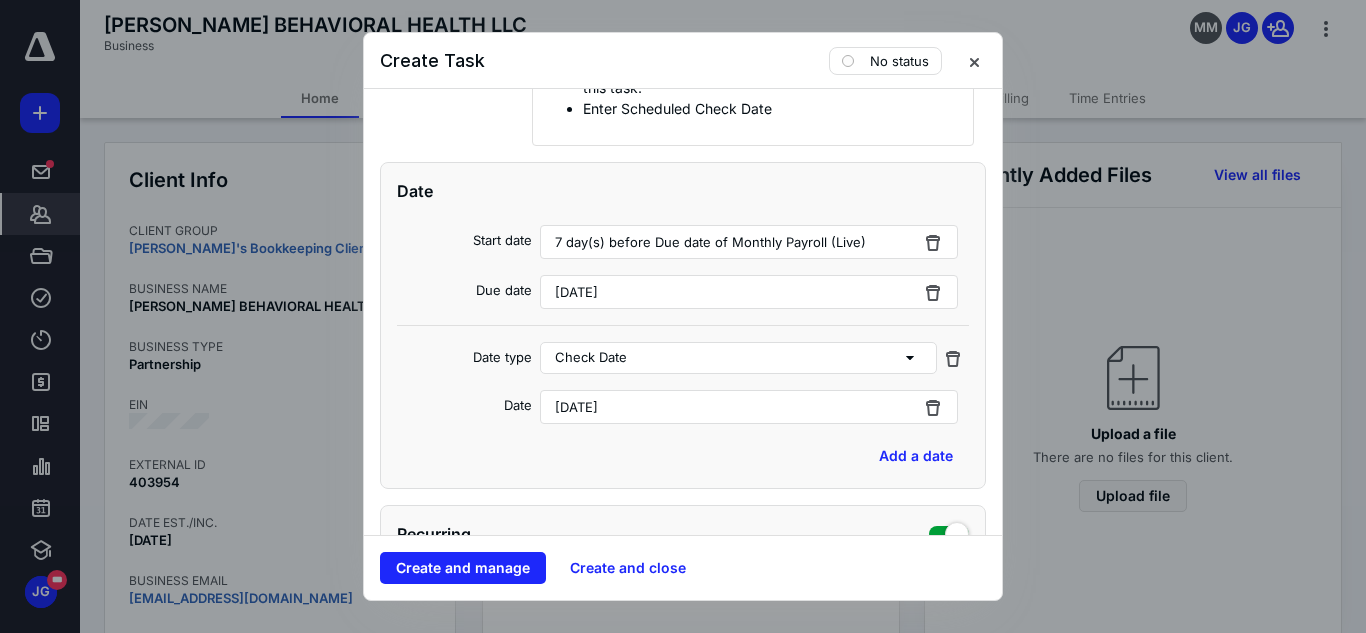 click on "Date Start date 7 day(s) before Due date of Monthly Payroll (Live) Due date [DATE] Date type Check Date Date [DATE] Add a date" at bounding box center (683, 325) 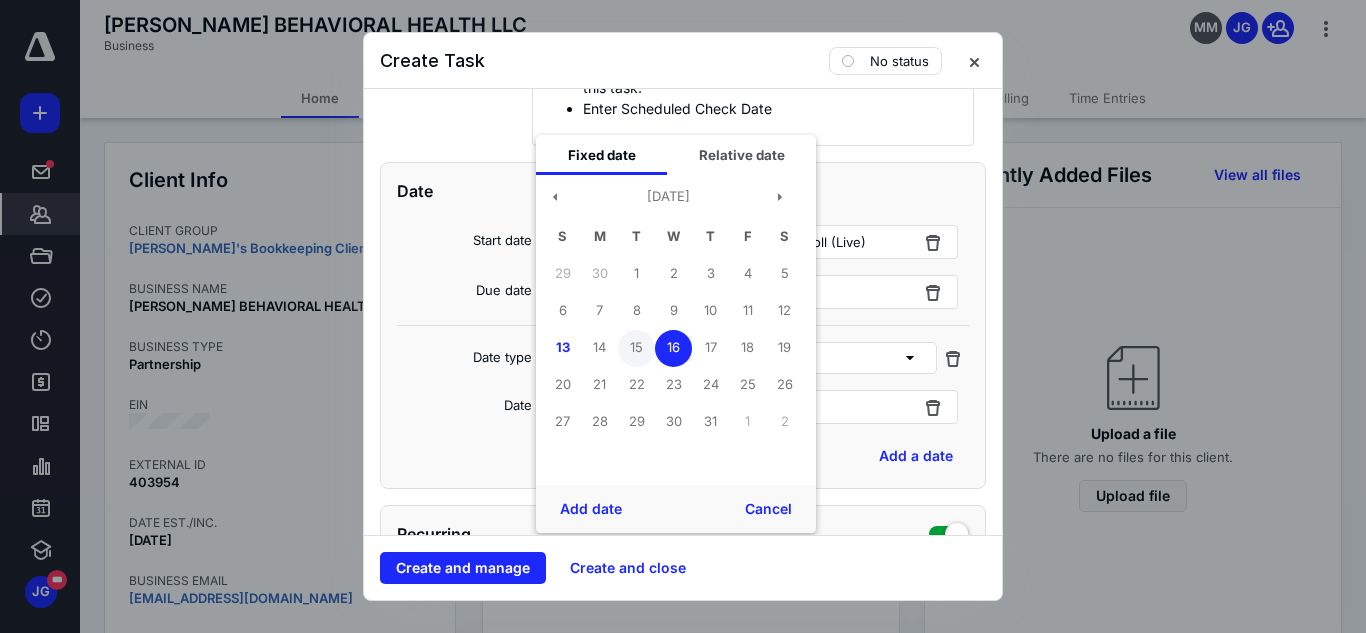 click on "15" at bounding box center (636, 348) 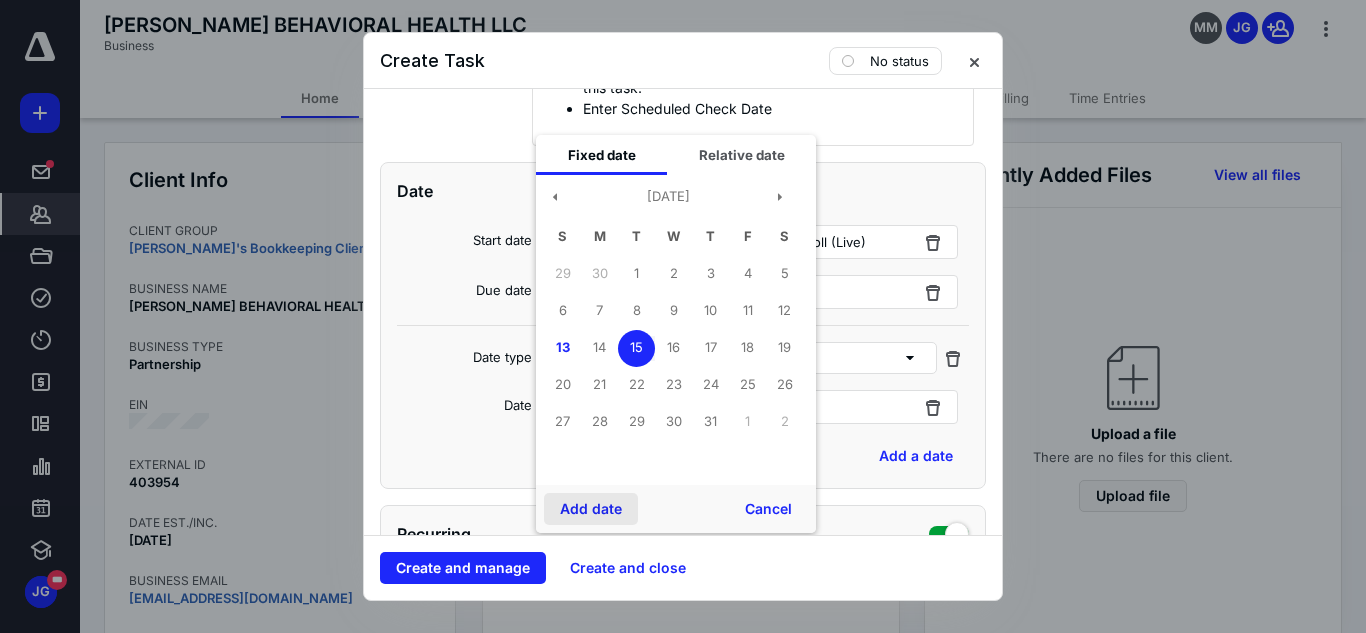 click on "Add date" at bounding box center [591, 509] 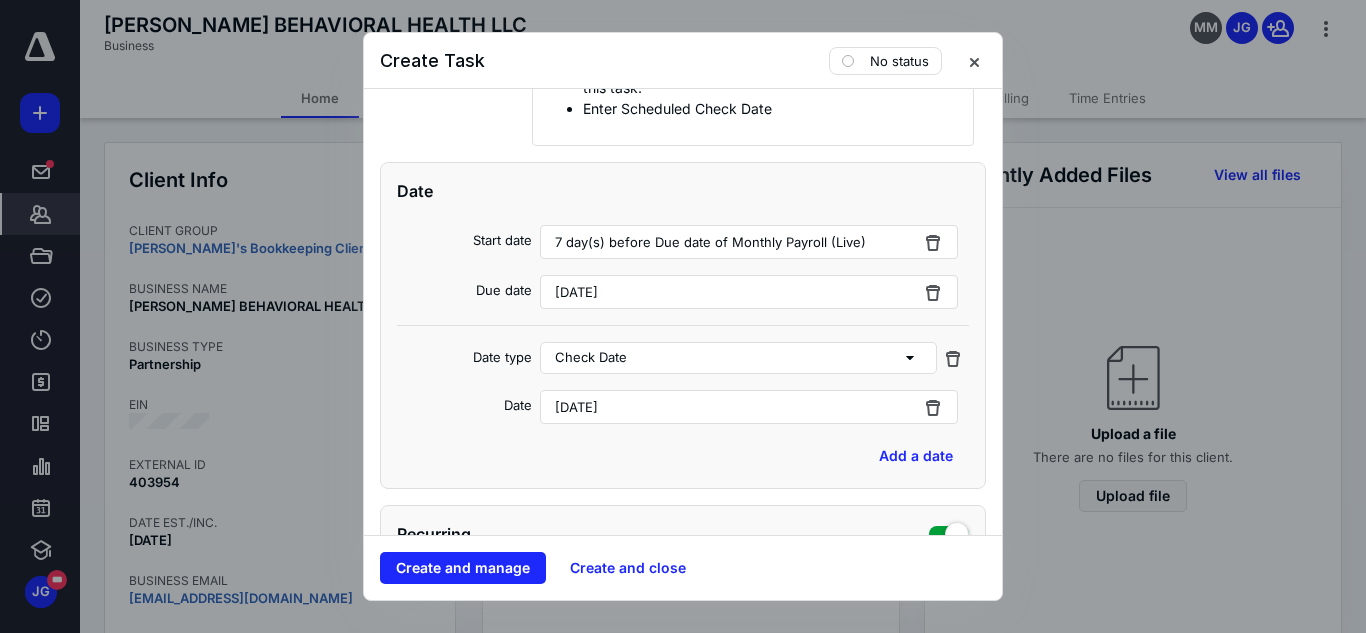 click on "Add a date" at bounding box center [683, 456] 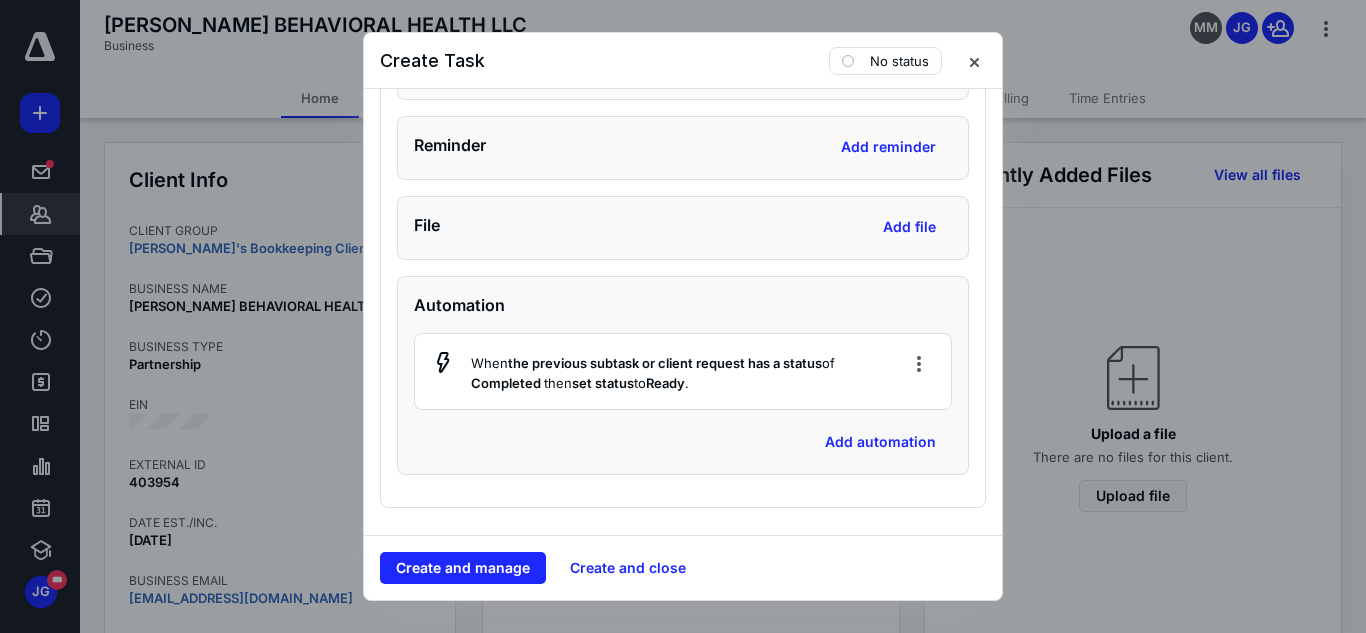 scroll, scrollTop: 6684, scrollLeft: 0, axis: vertical 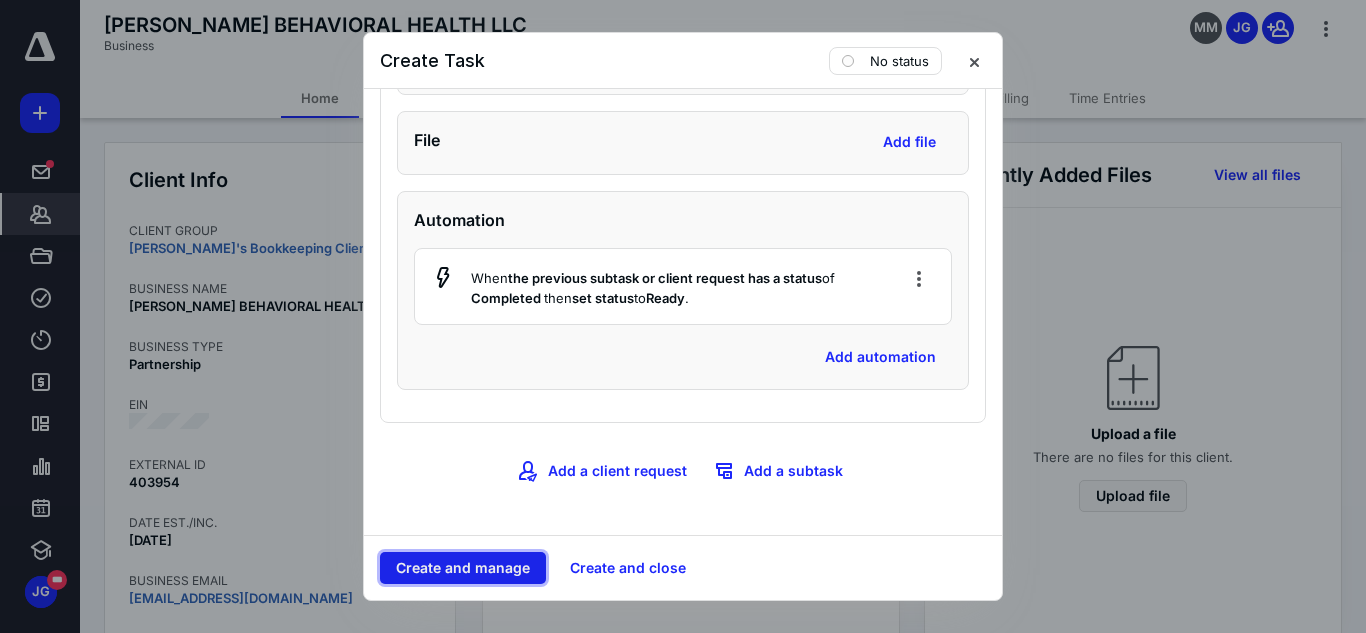 click on "Create and manage" at bounding box center [463, 568] 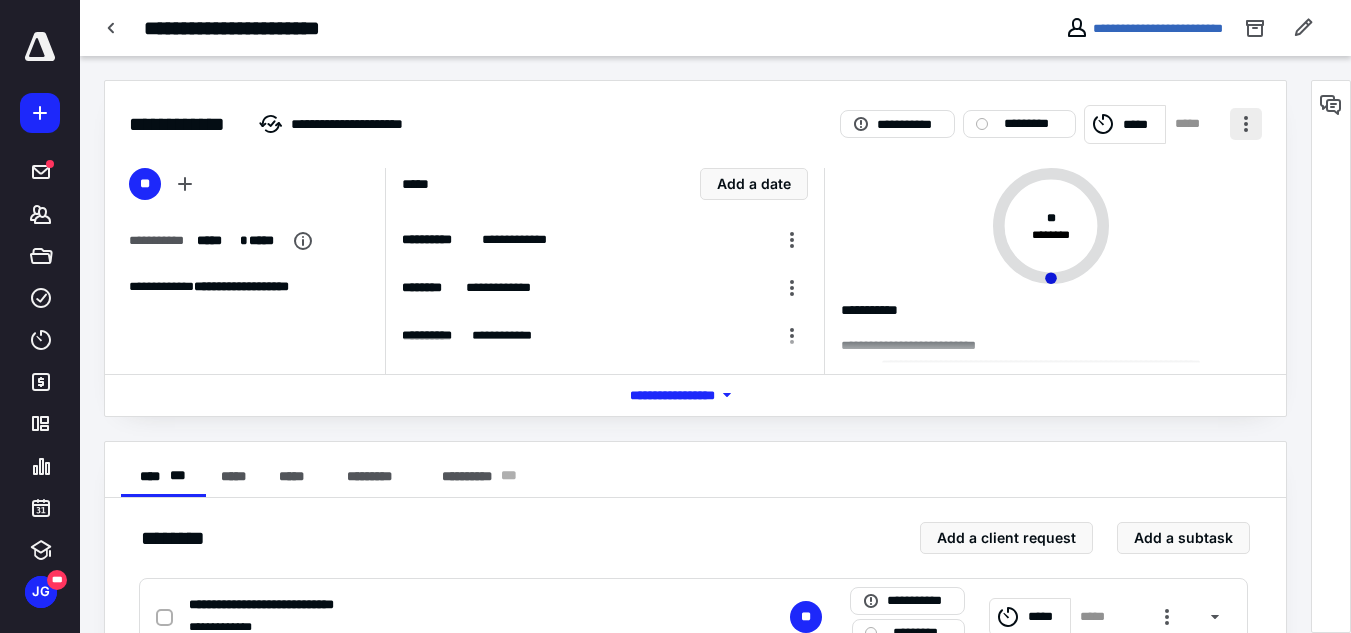 click at bounding box center (1246, 124) 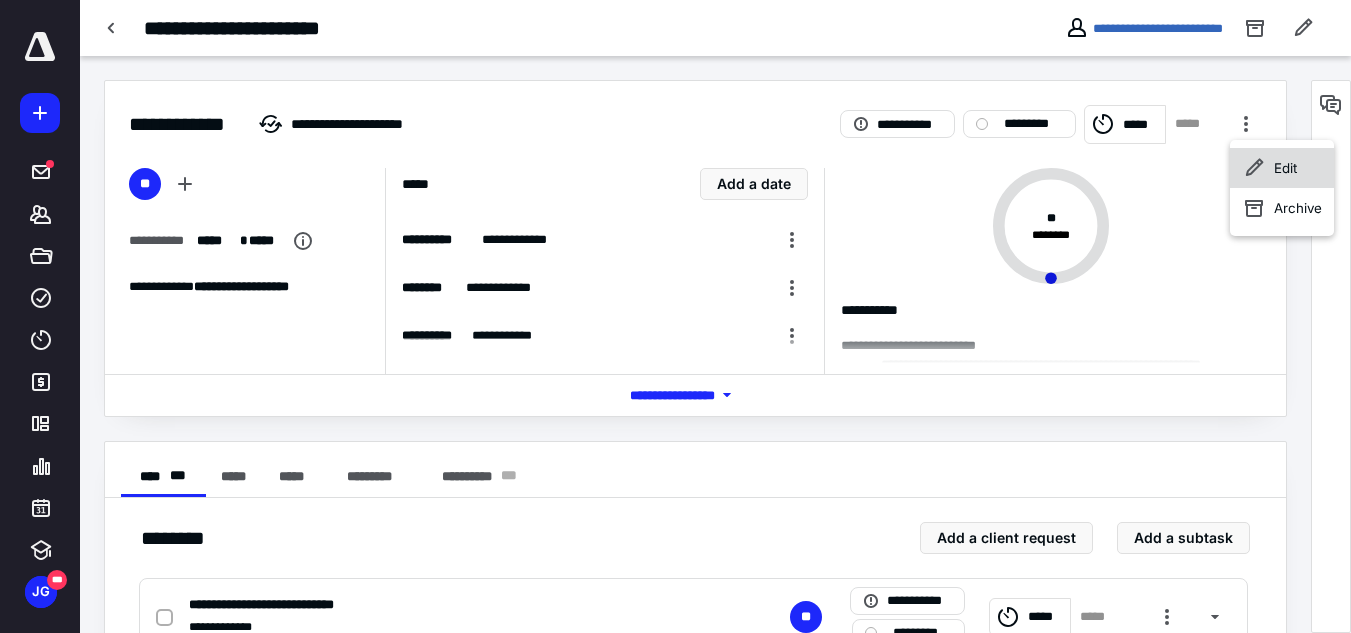 click on "Edit" at bounding box center [1282, 168] 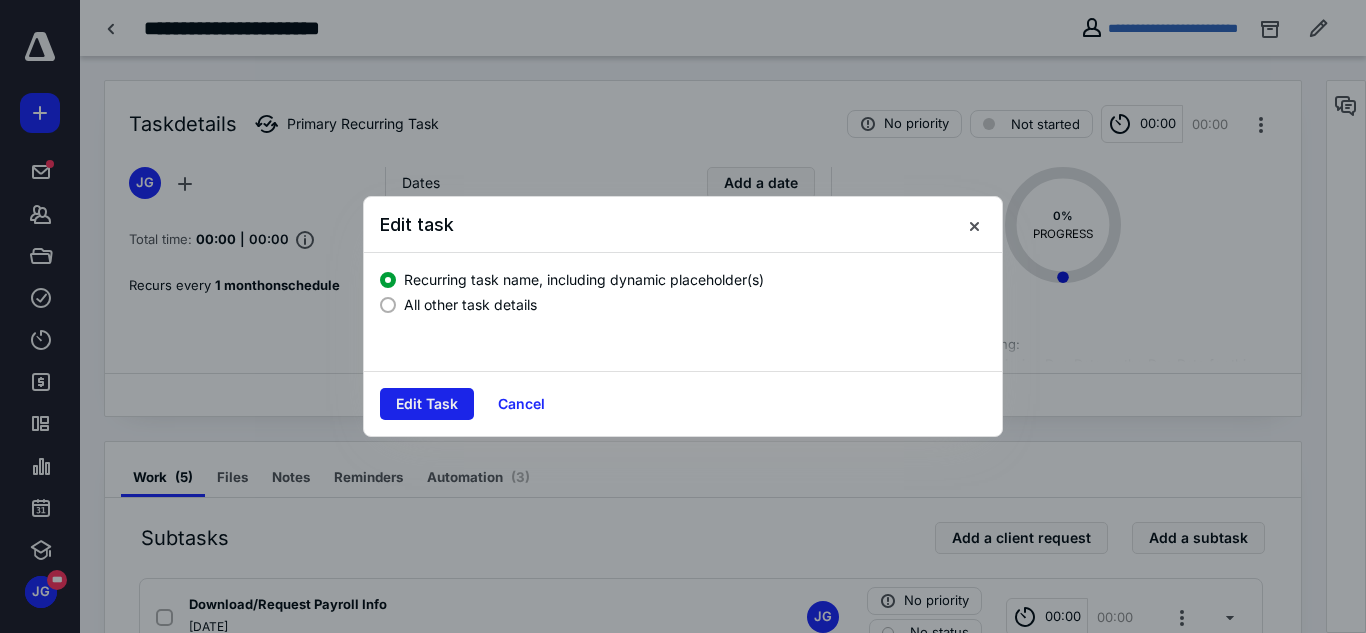 click on "Edit Task" at bounding box center (427, 404) 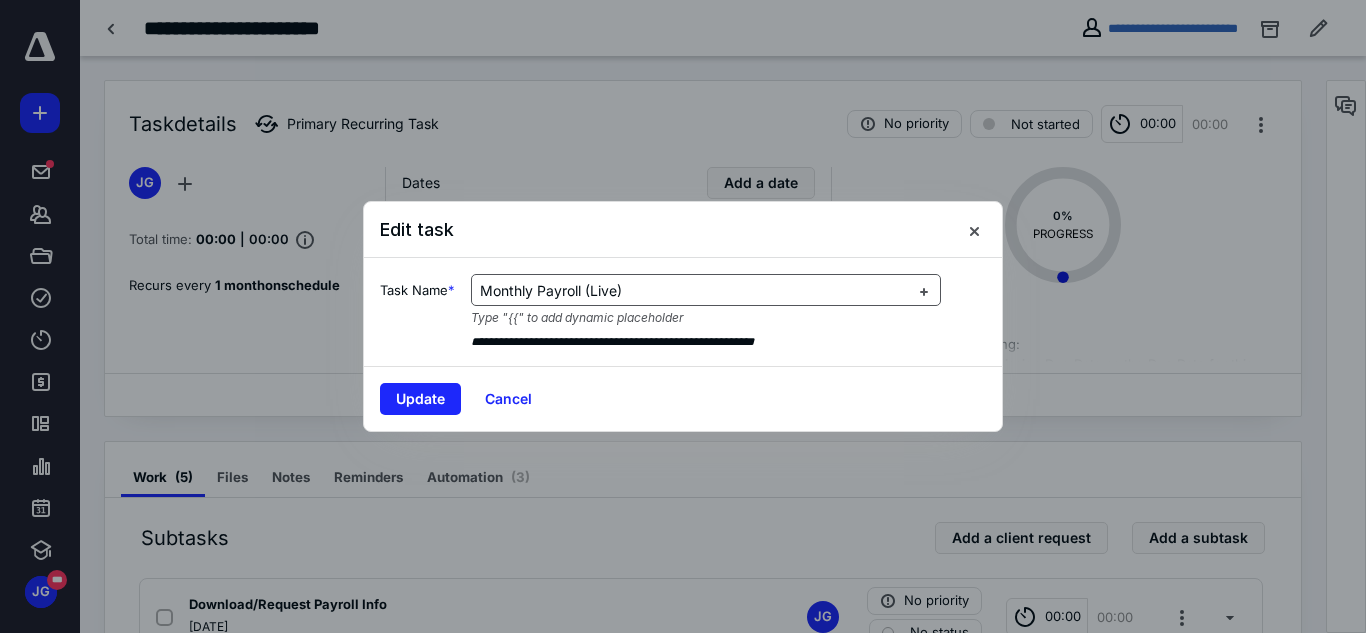 click on "Monthly Payroll (Live)" at bounding box center [551, 290] 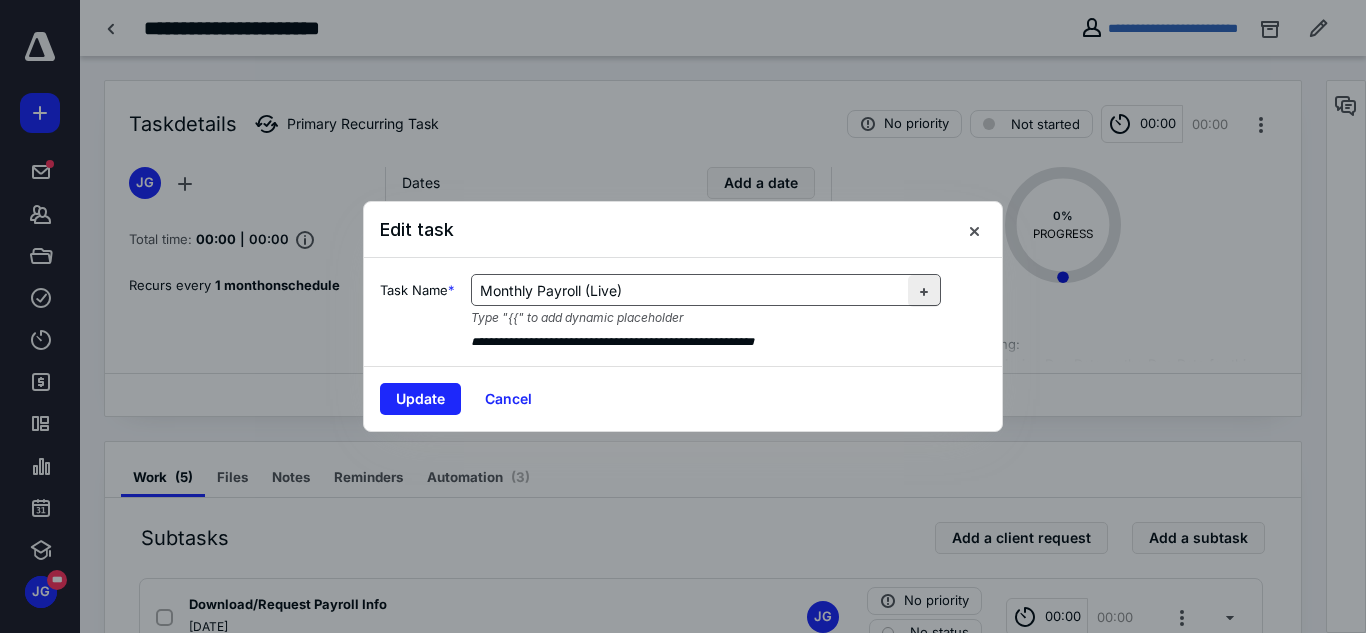 click at bounding box center (924, 291) 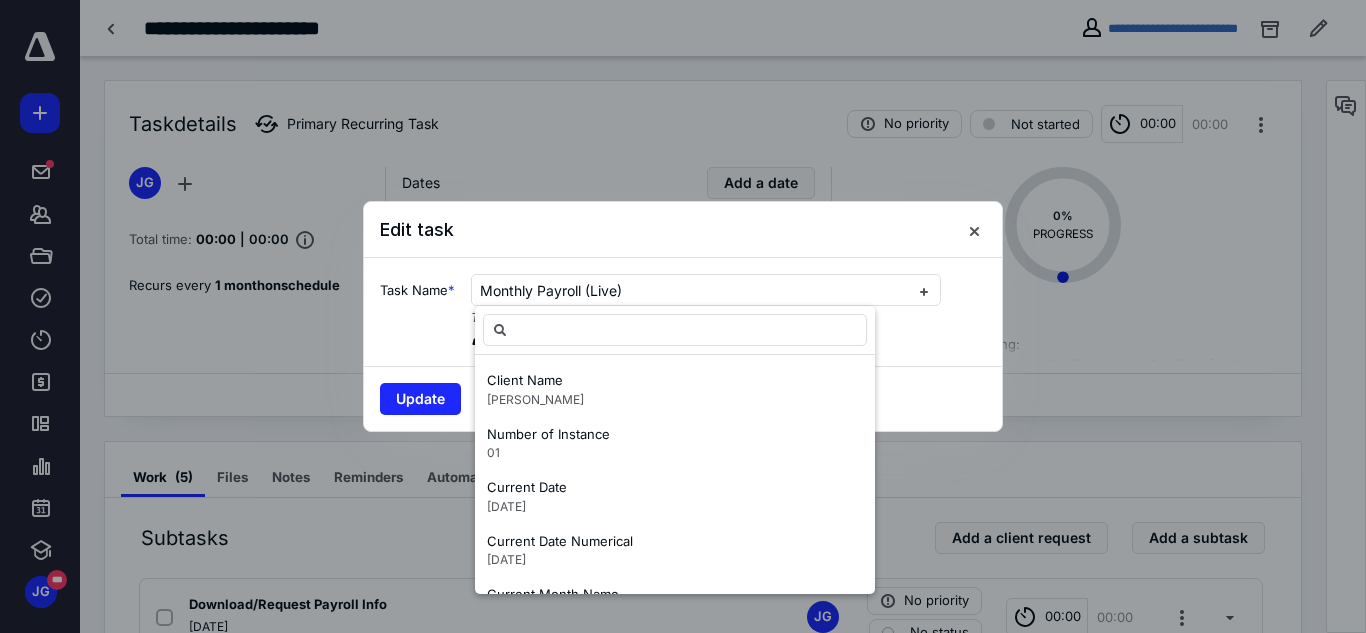 click on "Task Name  *" at bounding box center [417, 312] 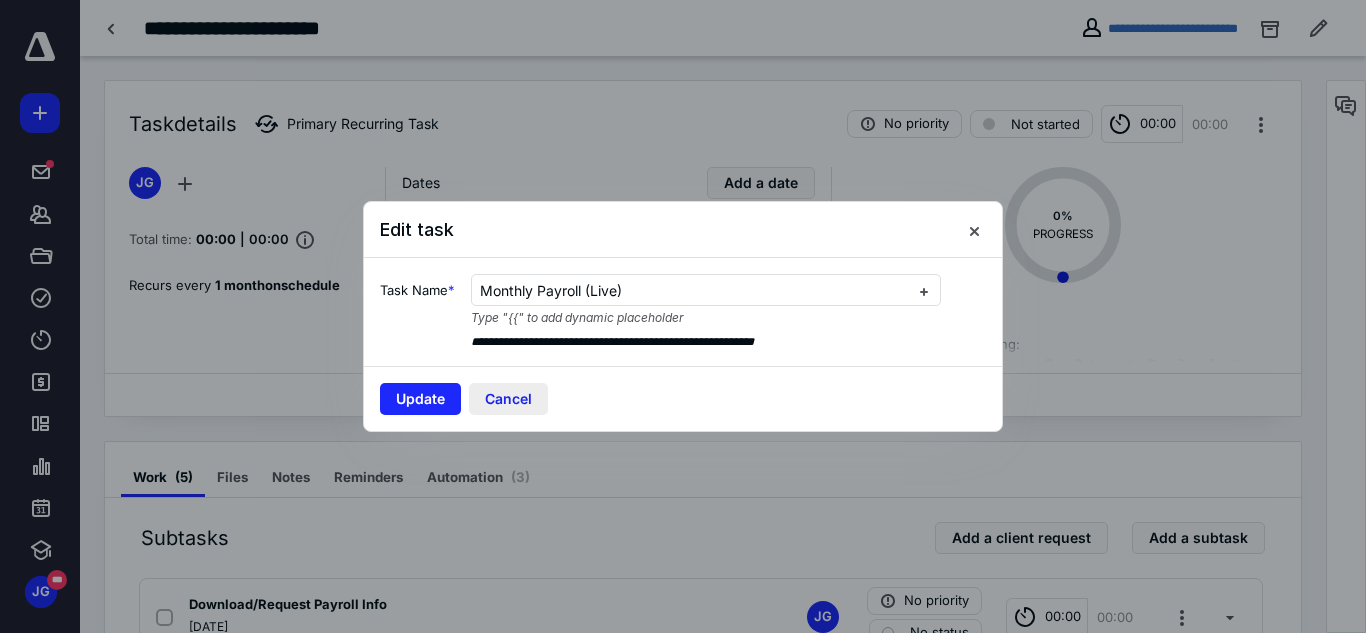 click on "Cancel" at bounding box center (508, 399) 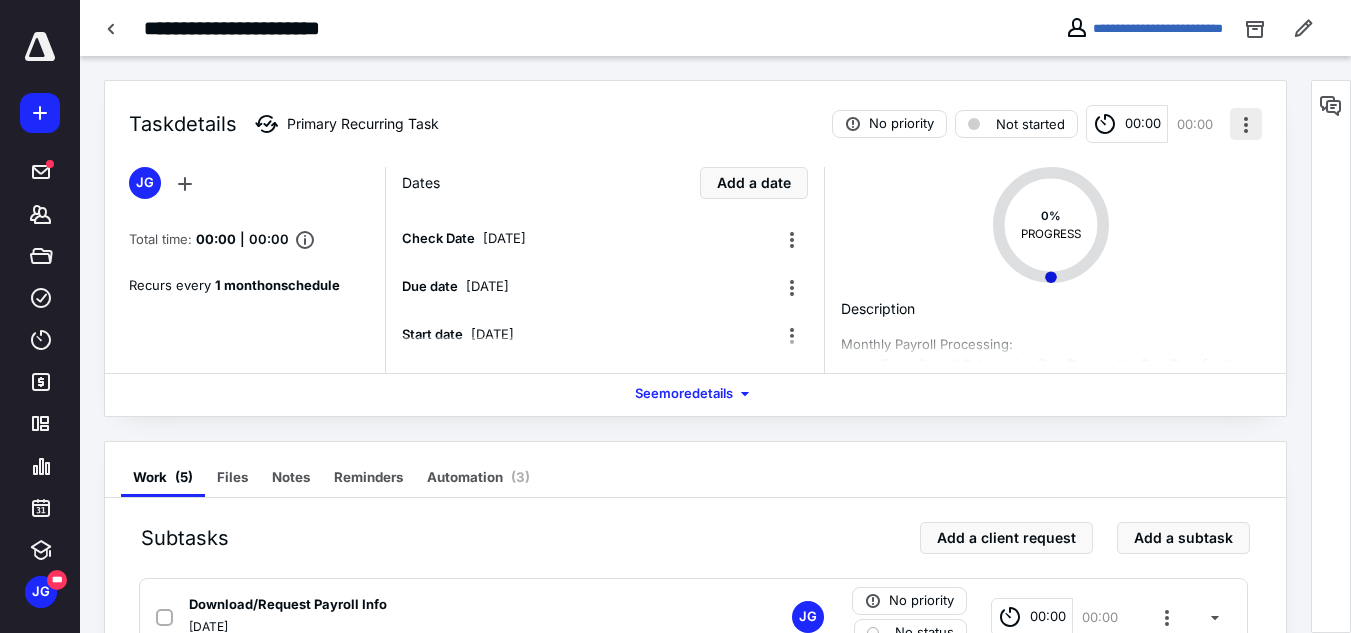 click at bounding box center (1246, 124) 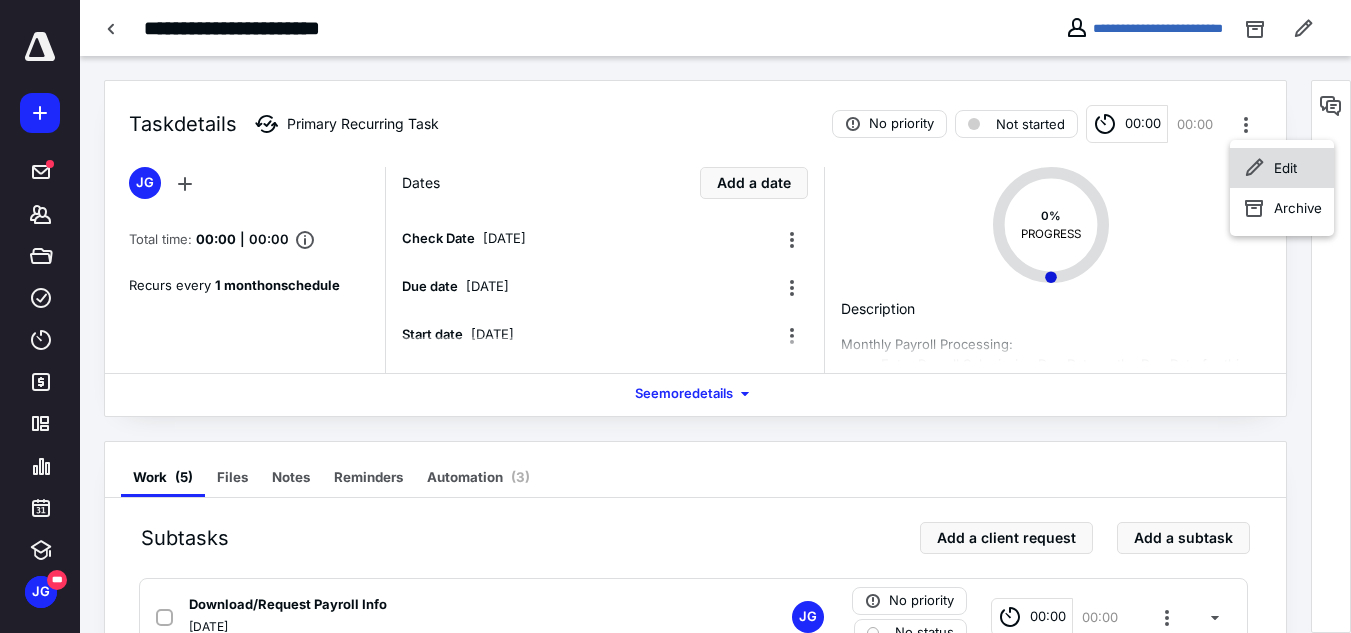click on "Edit" at bounding box center (1282, 168) 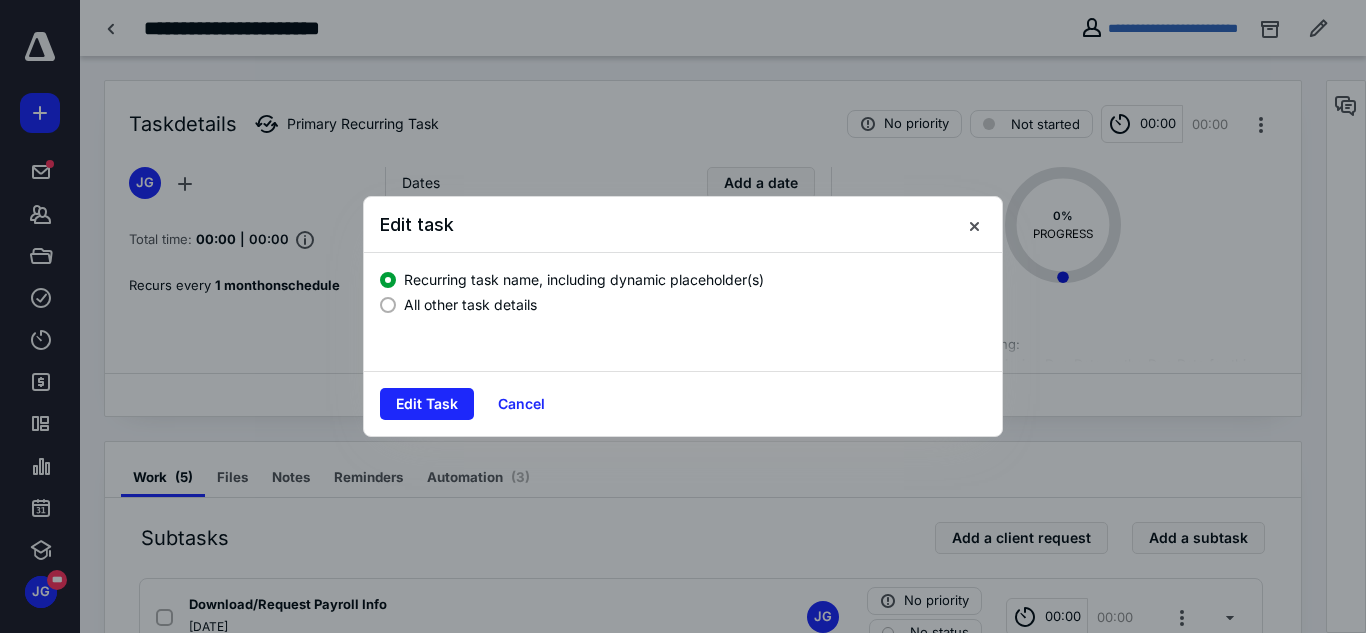 click on "All other task details" at bounding box center [470, 304] 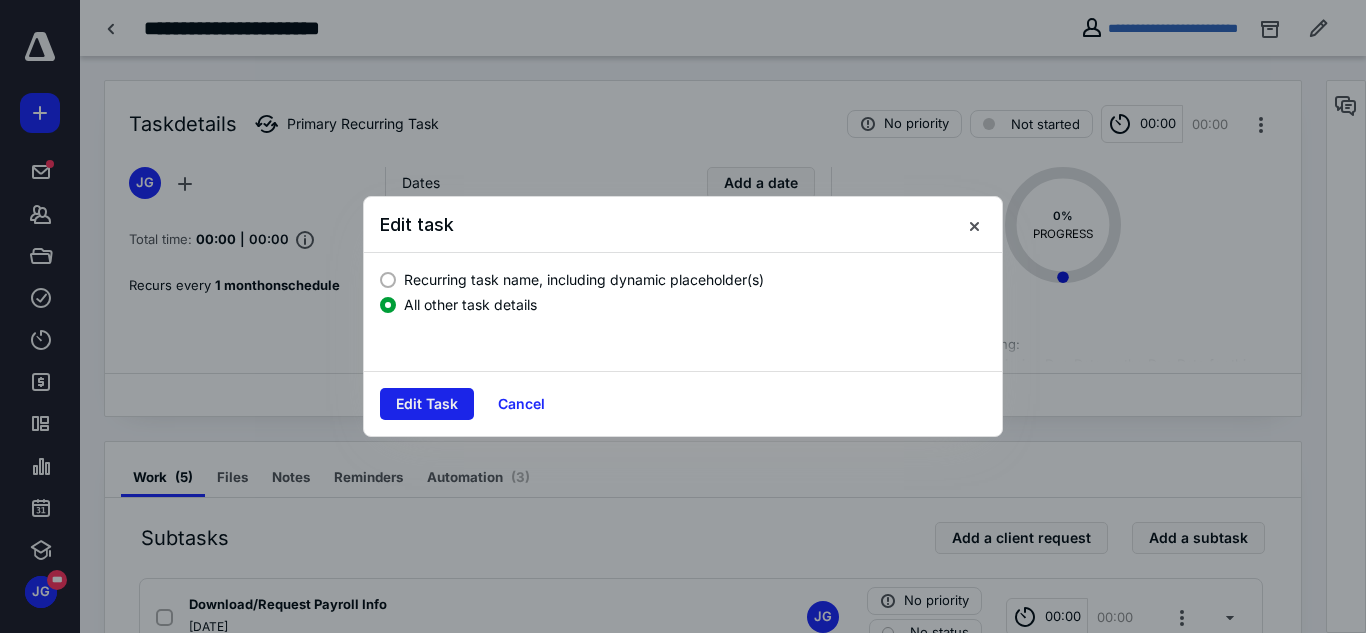 click on "Edit Task" at bounding box center (427, 404) 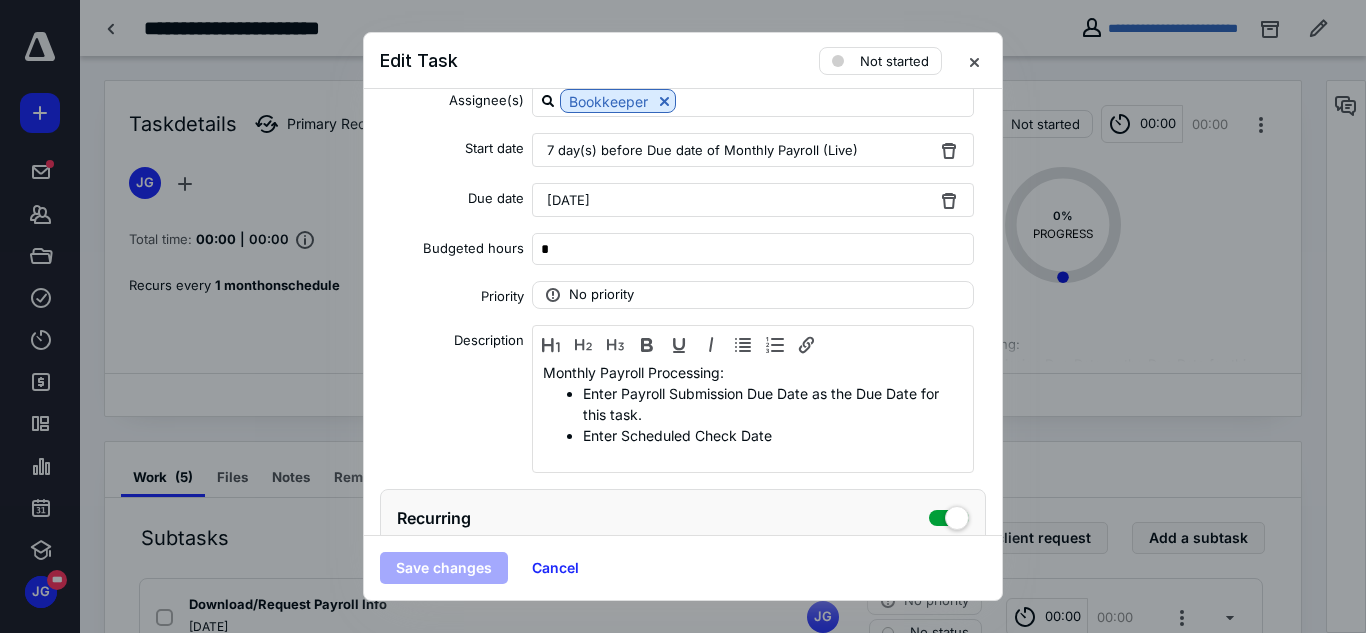 scroll, scrollTop: 284, scrollLeft: 0, axis: vertical 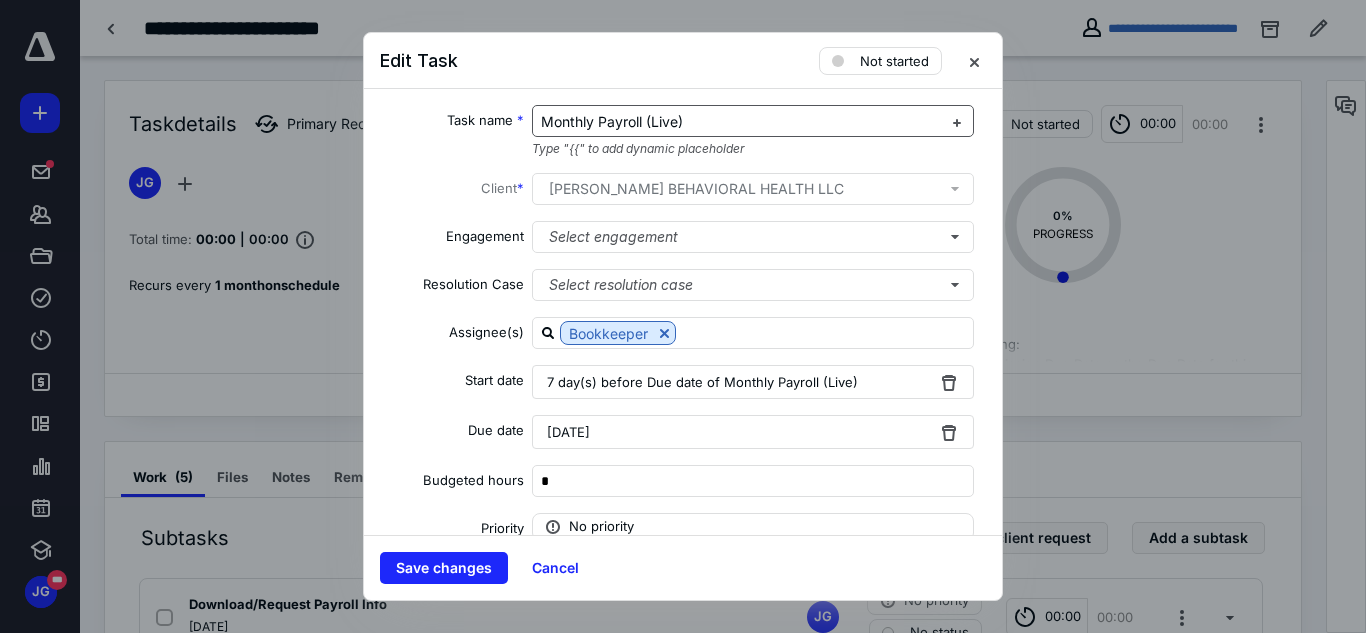 click on "Monthly Payroll (Live)" at bounding box center [741, 122] 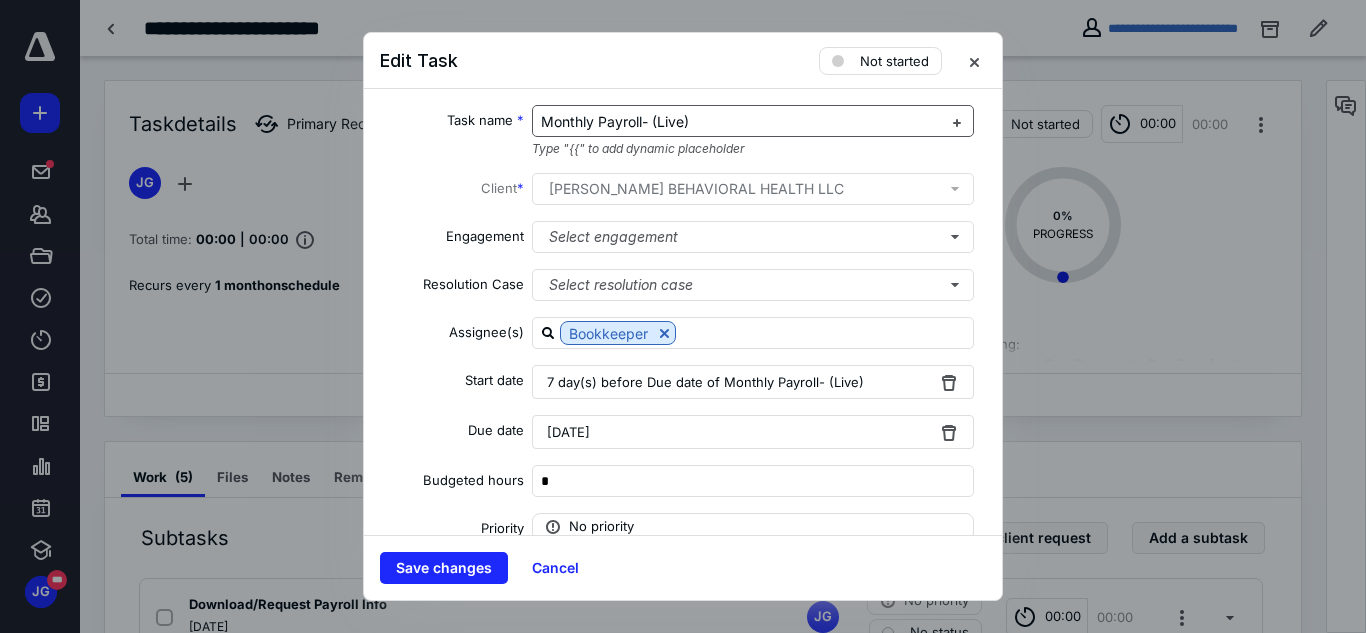 type 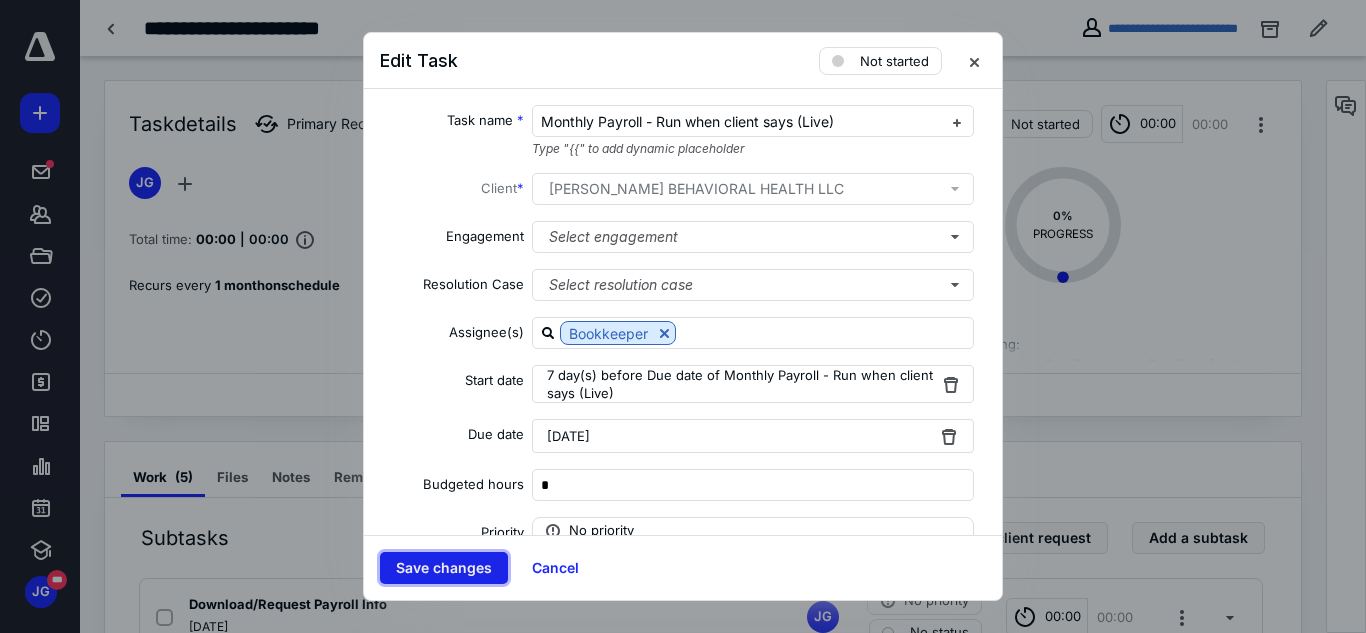 click on "Save changes" at bounding box center [444, 568] 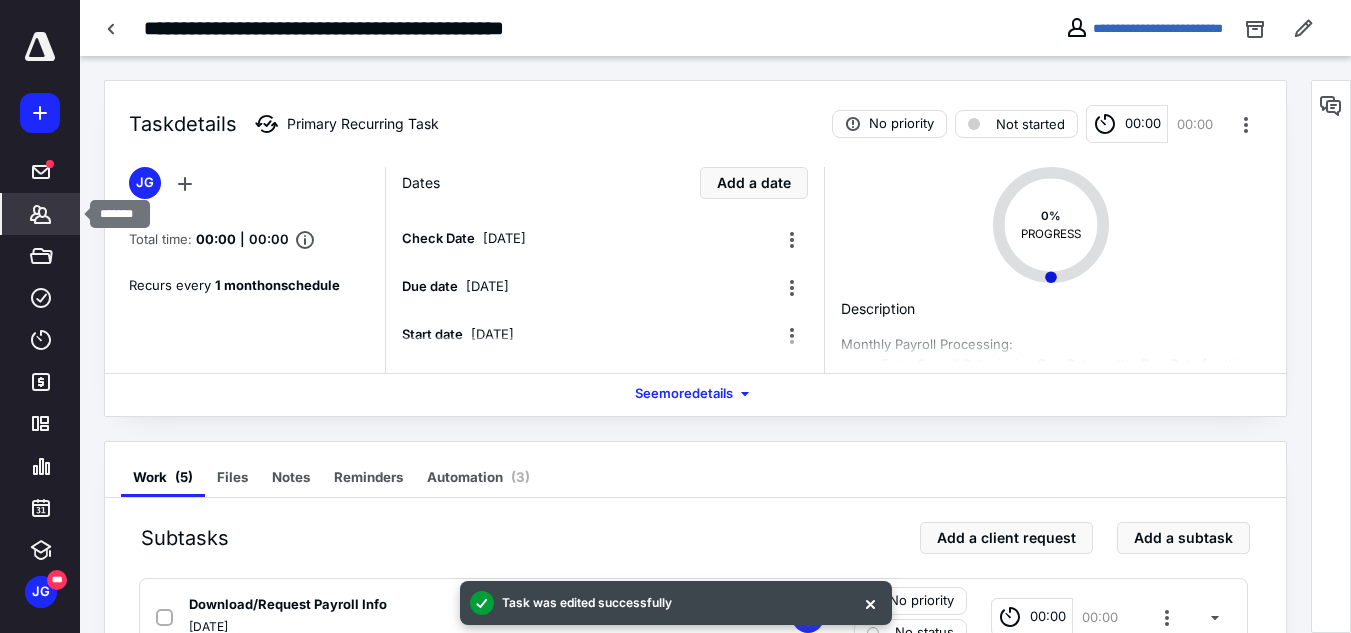click 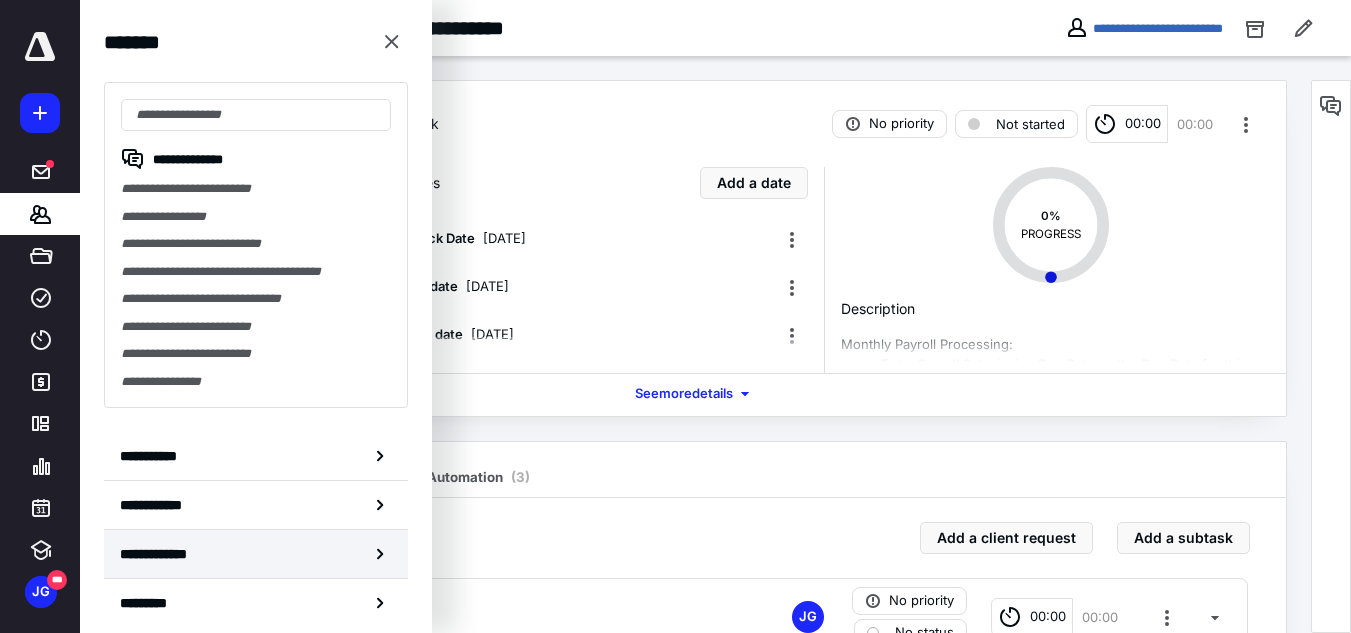 click on "**********" at bounding box center (256, 554) 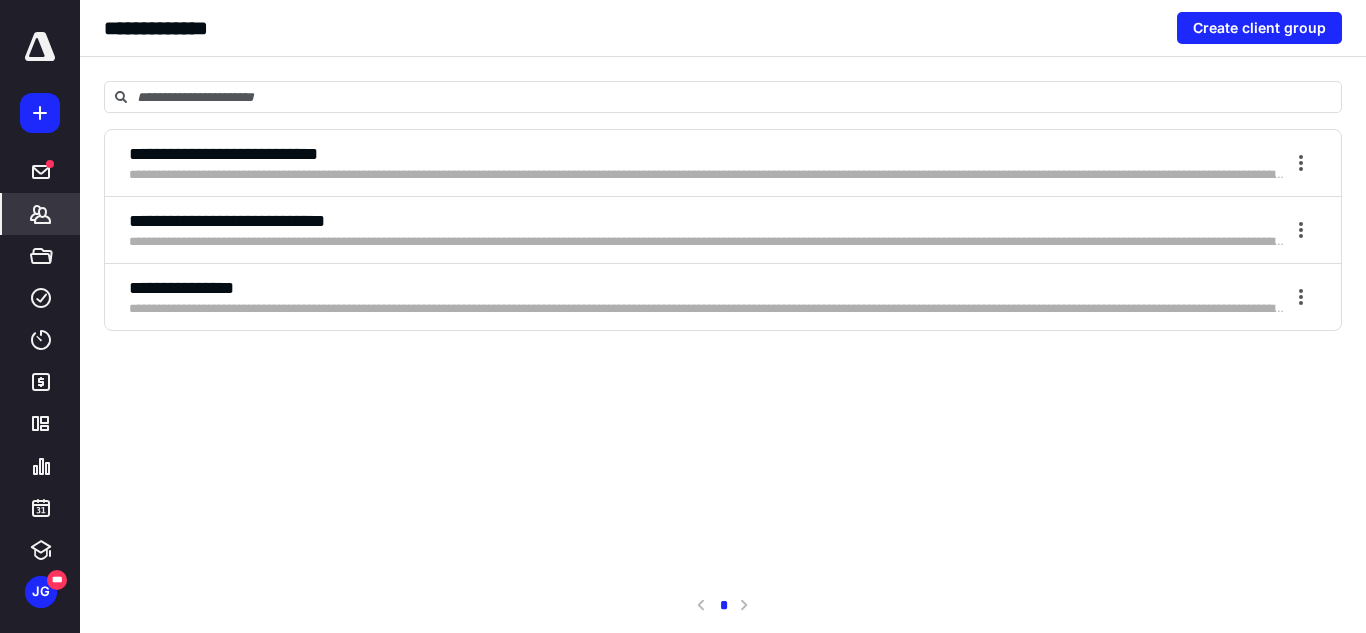 click on "**********" at bounding box center [707, 221] 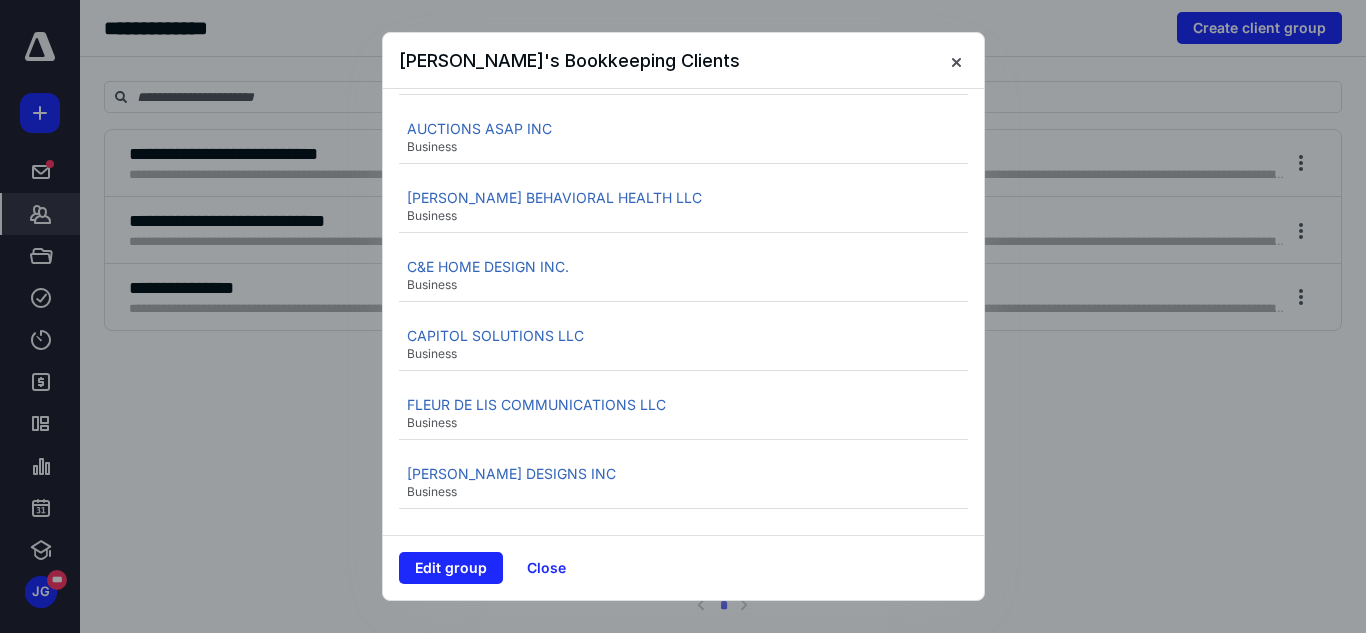 scroll, scrollTop: 360, scrollLeft: 0, axis: vertical 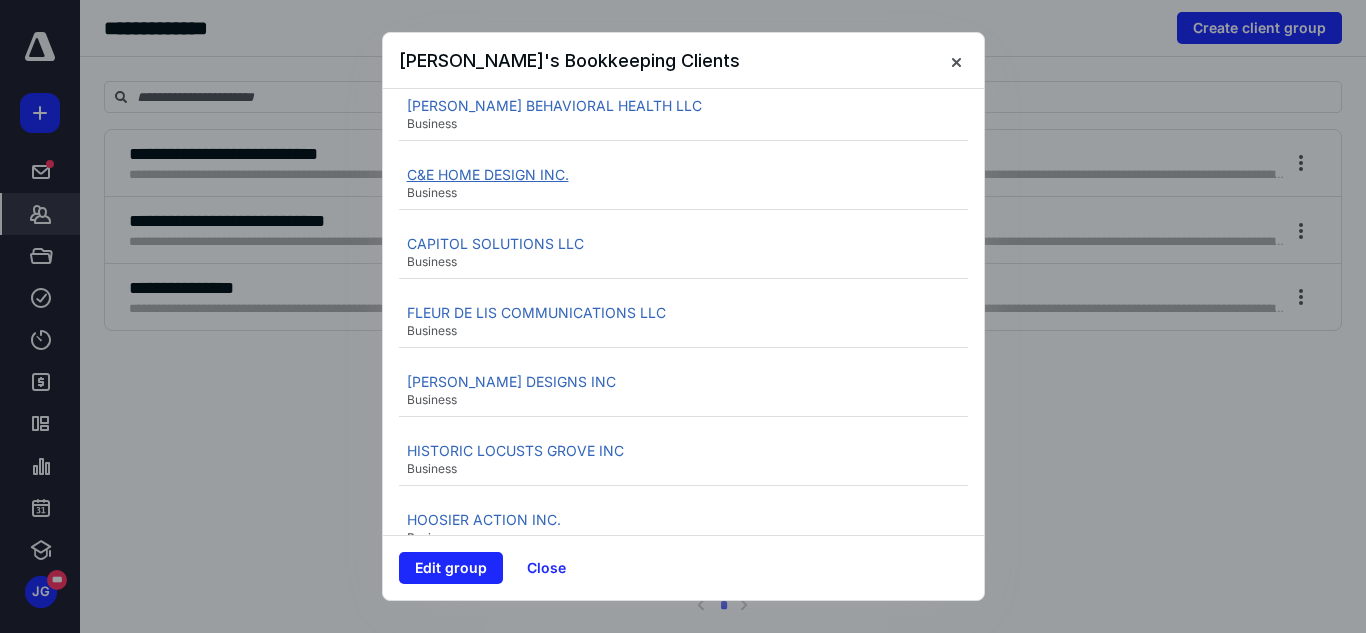 click on "C&E HOME DESIGN INC." at bounding box center (488, 174) 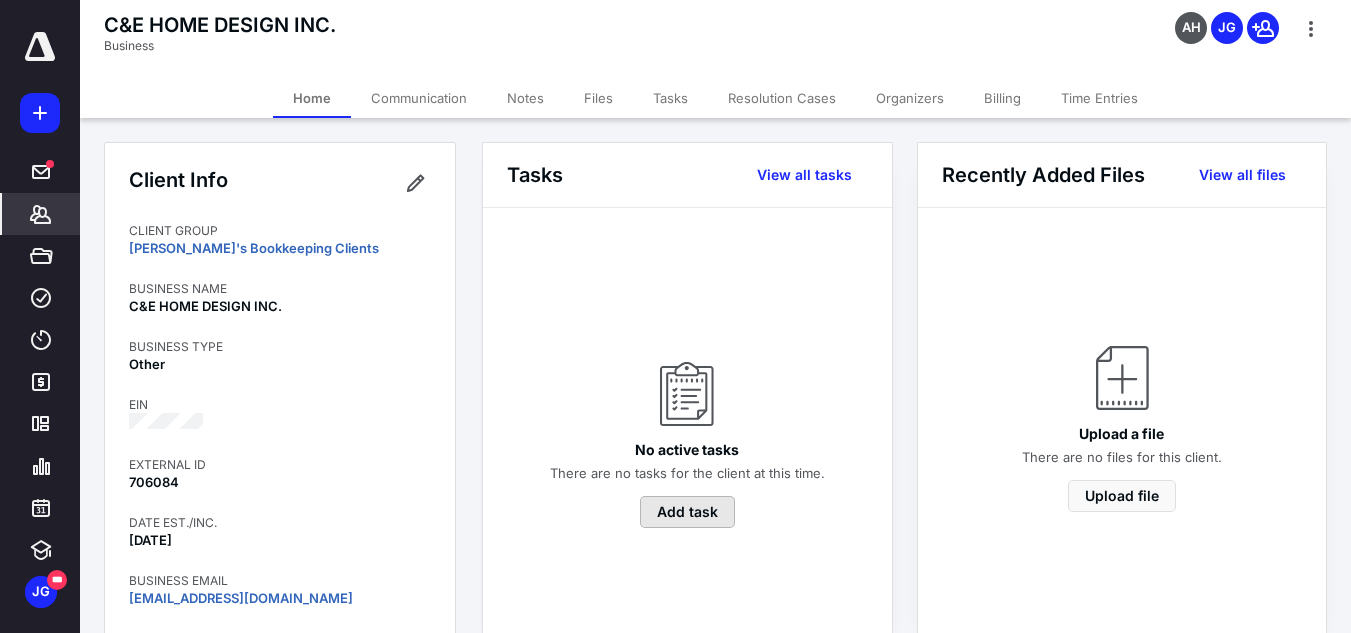 click on "Add task" at bounding box center [687, 512] 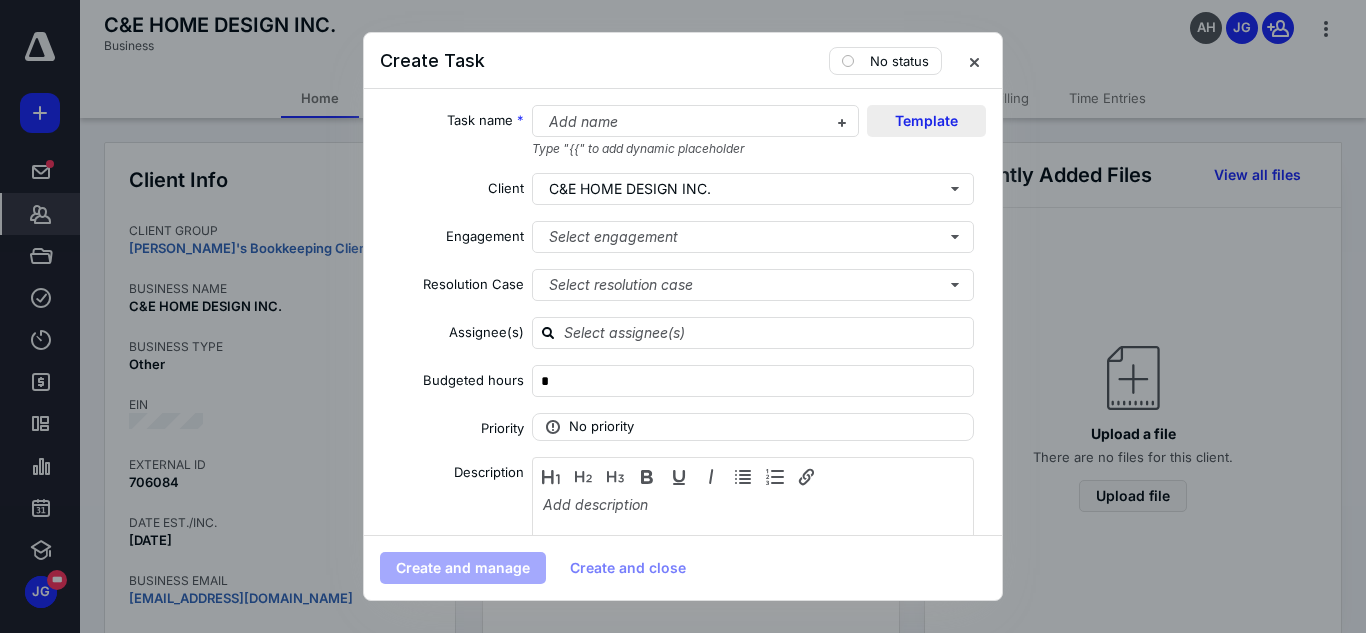click on "Template" at bounding box center [926, 121] 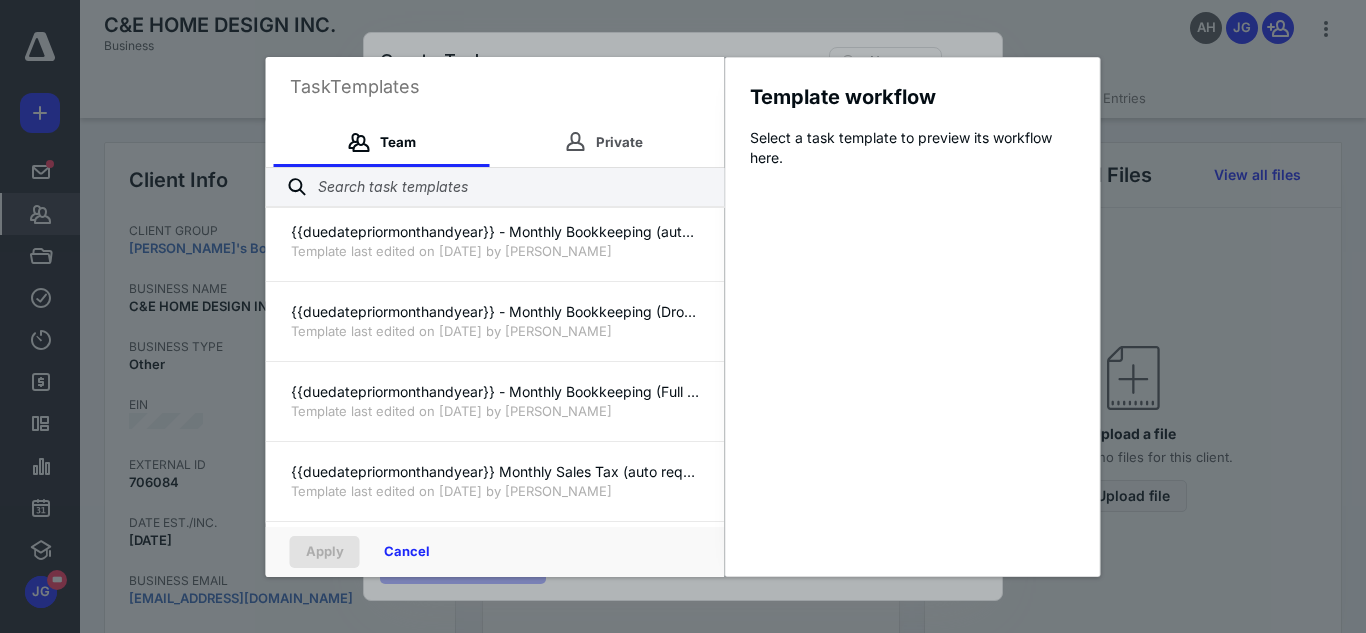 scroll, scrollTop: 219, scrollLeft: 0, axis: vertical 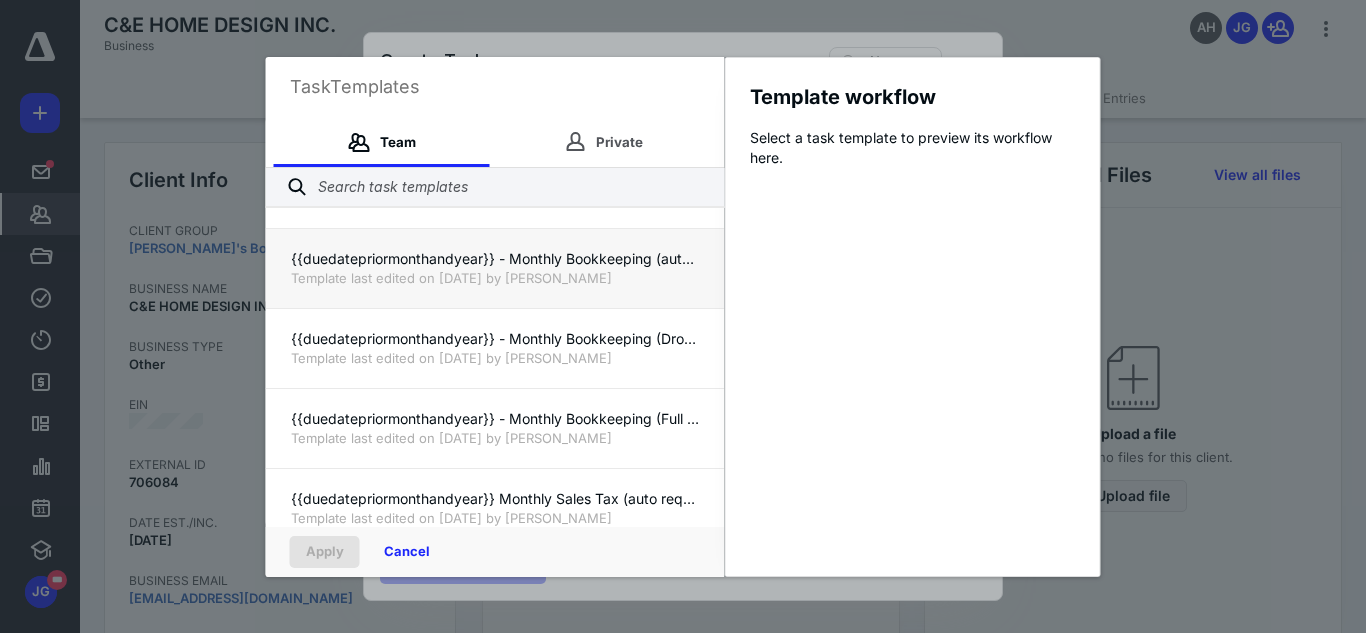 click on "{{duedatepriormonthandyear}} - Monthly Bookkeeping (auto request)" at bounding box center (495, 259) 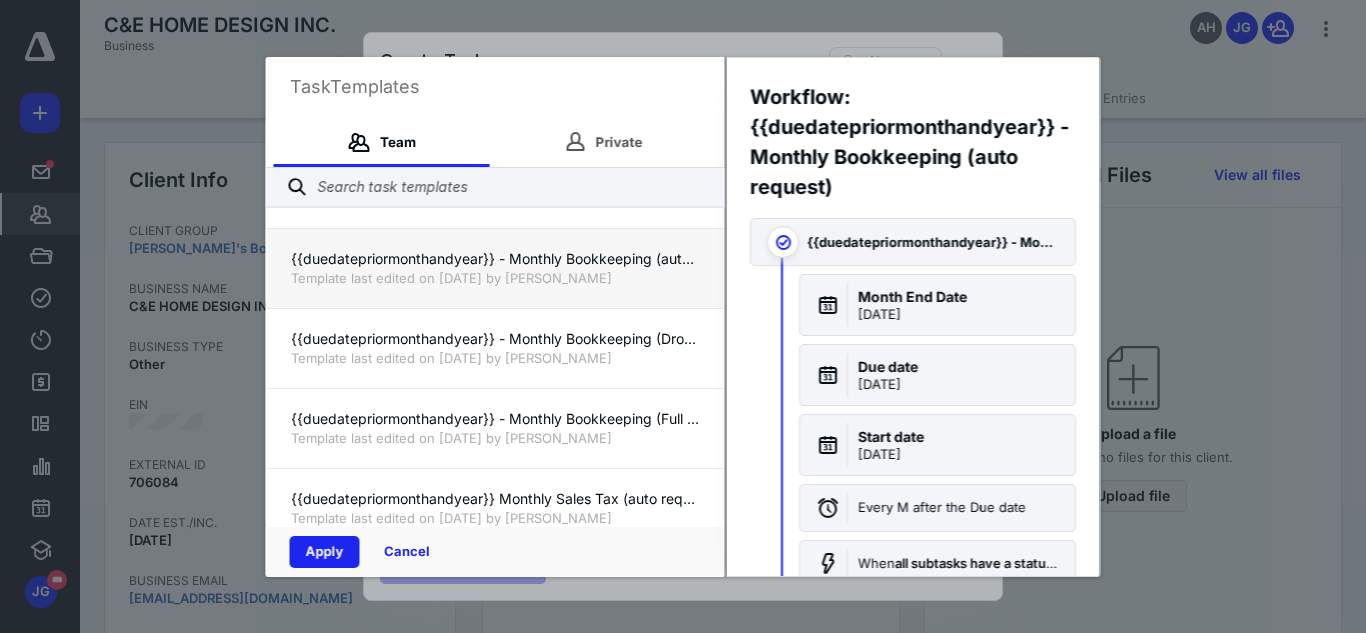 click on "Apply" at bounding box center [325, 552] 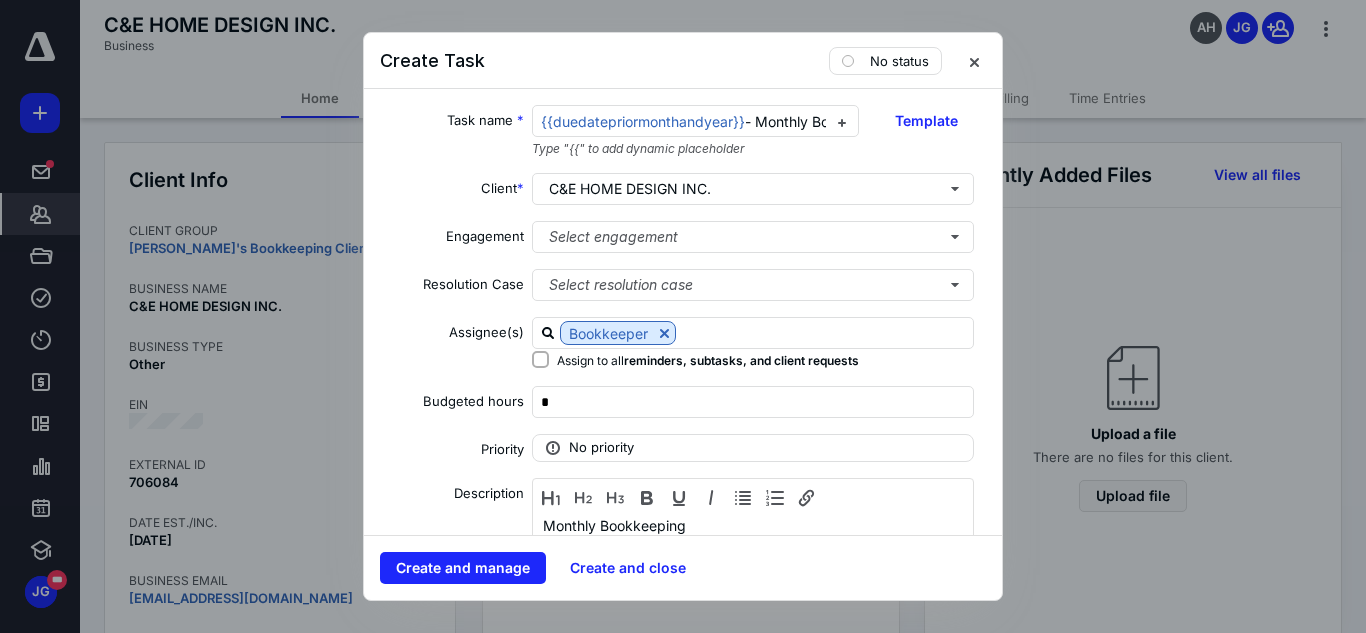 checkbox on "true" 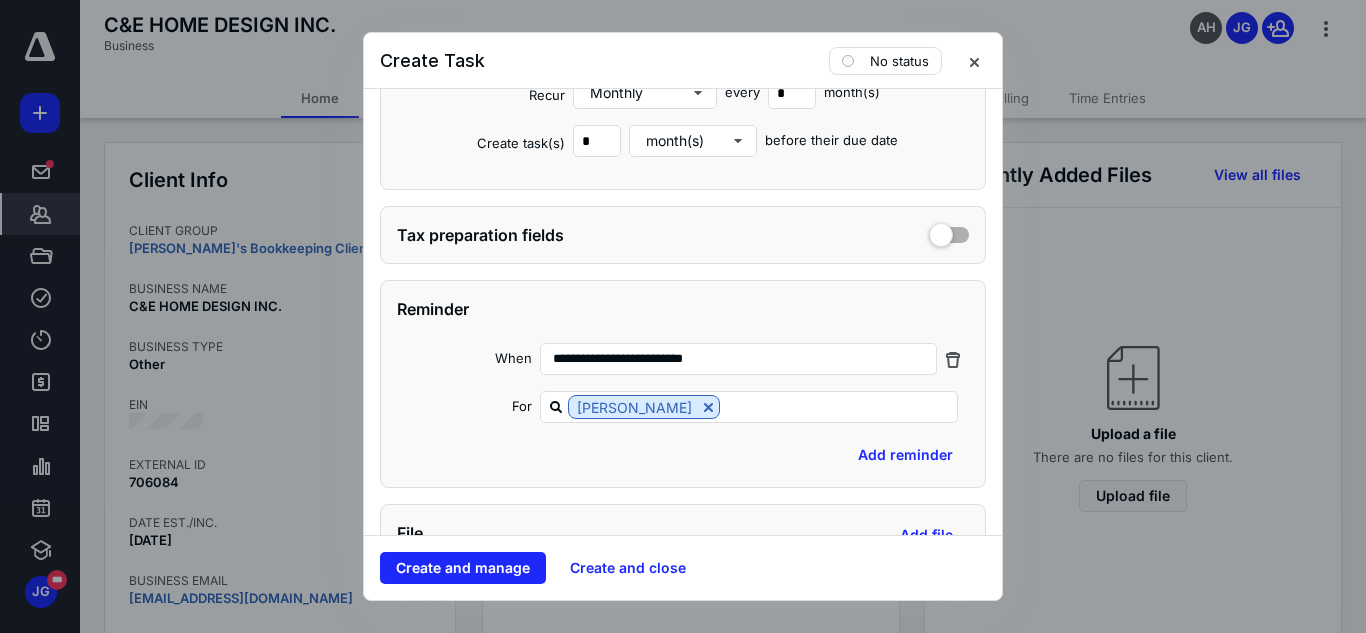 scroll, scrollTop: 1040, scrollLeft: 0, axis: vertical 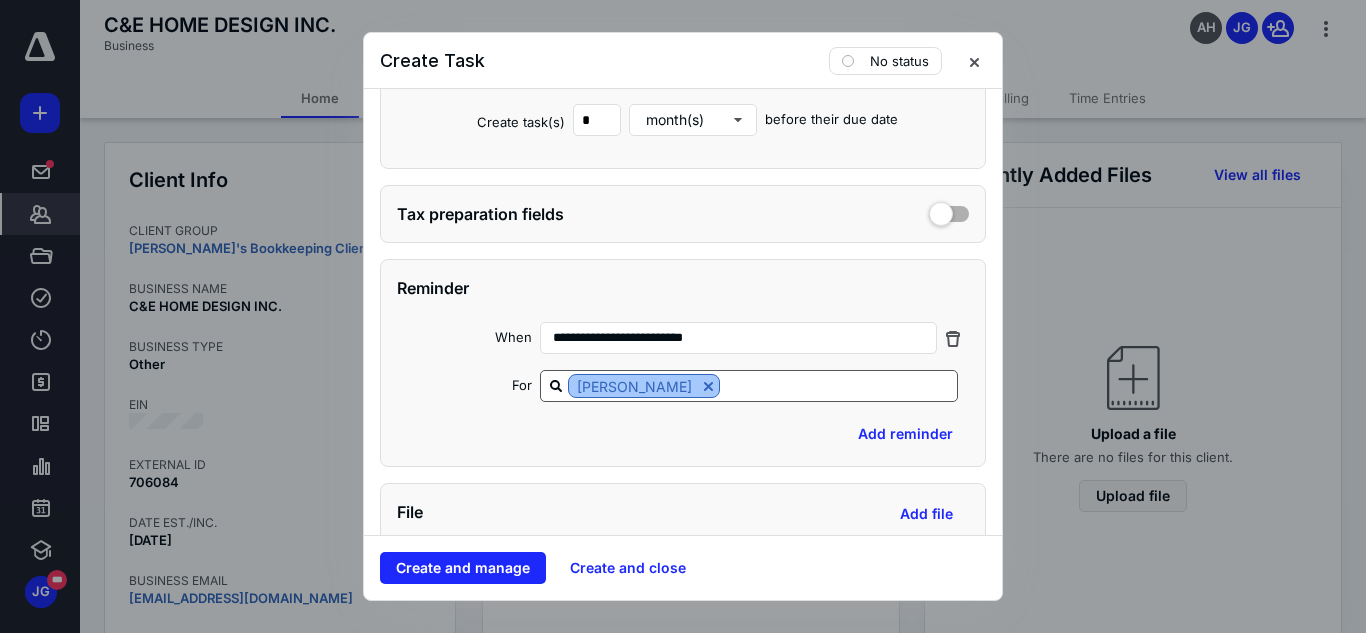 click at bounding box center (708, 386) 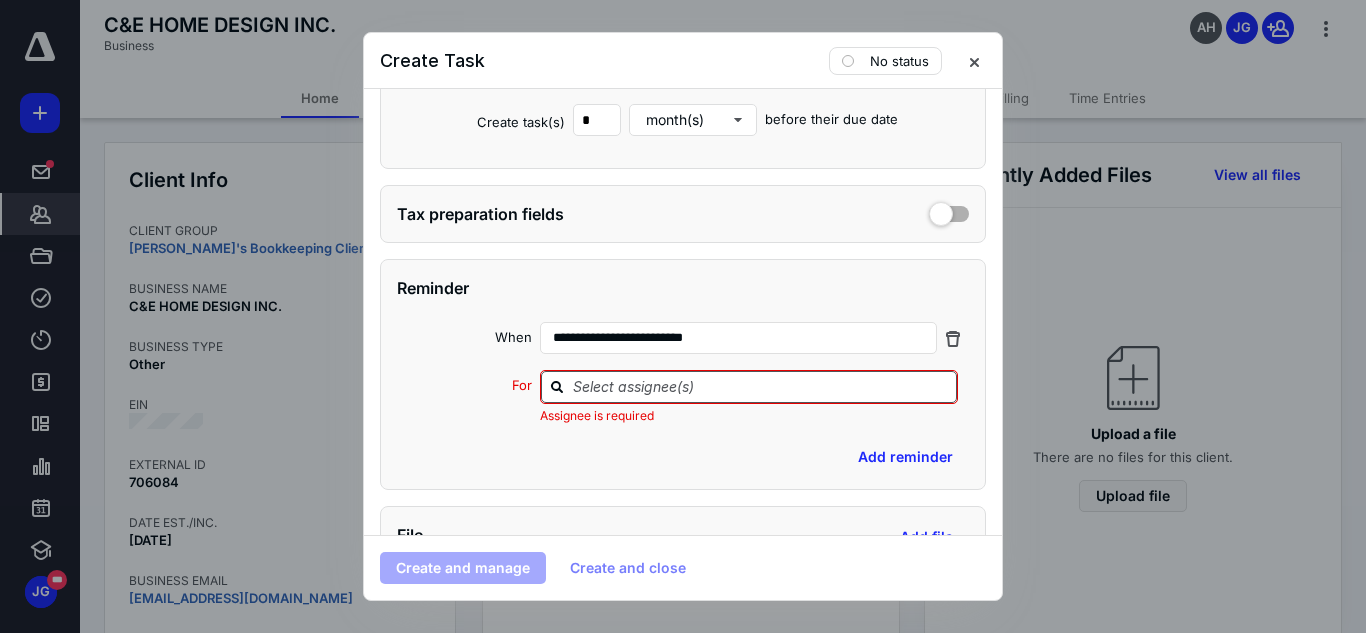 click at bounding box center [761, 386] 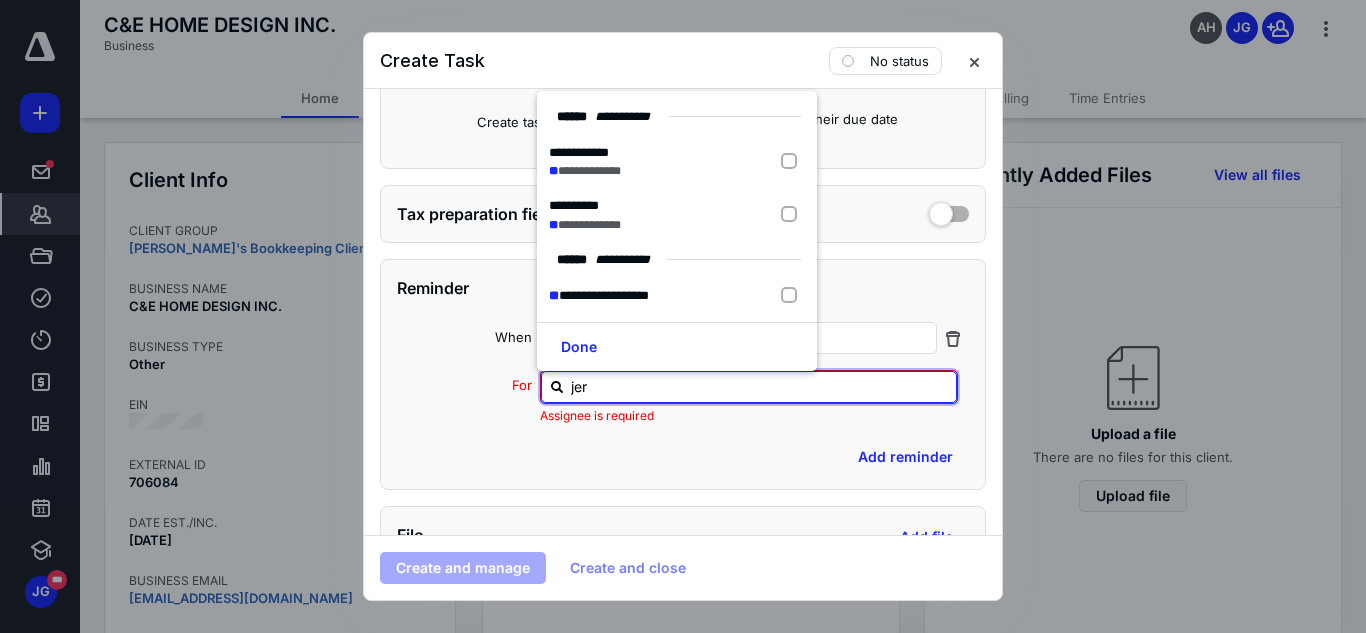 type on "[PERSON_NAME]" 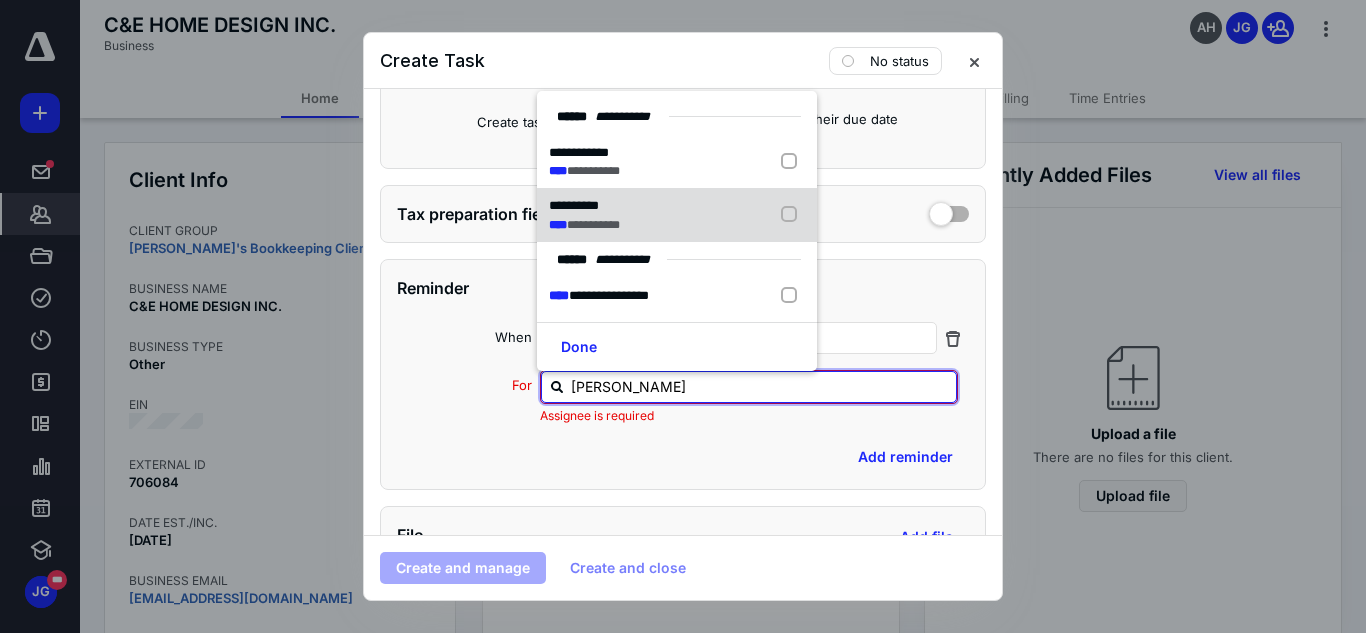 click at bounding box center [793, 215] 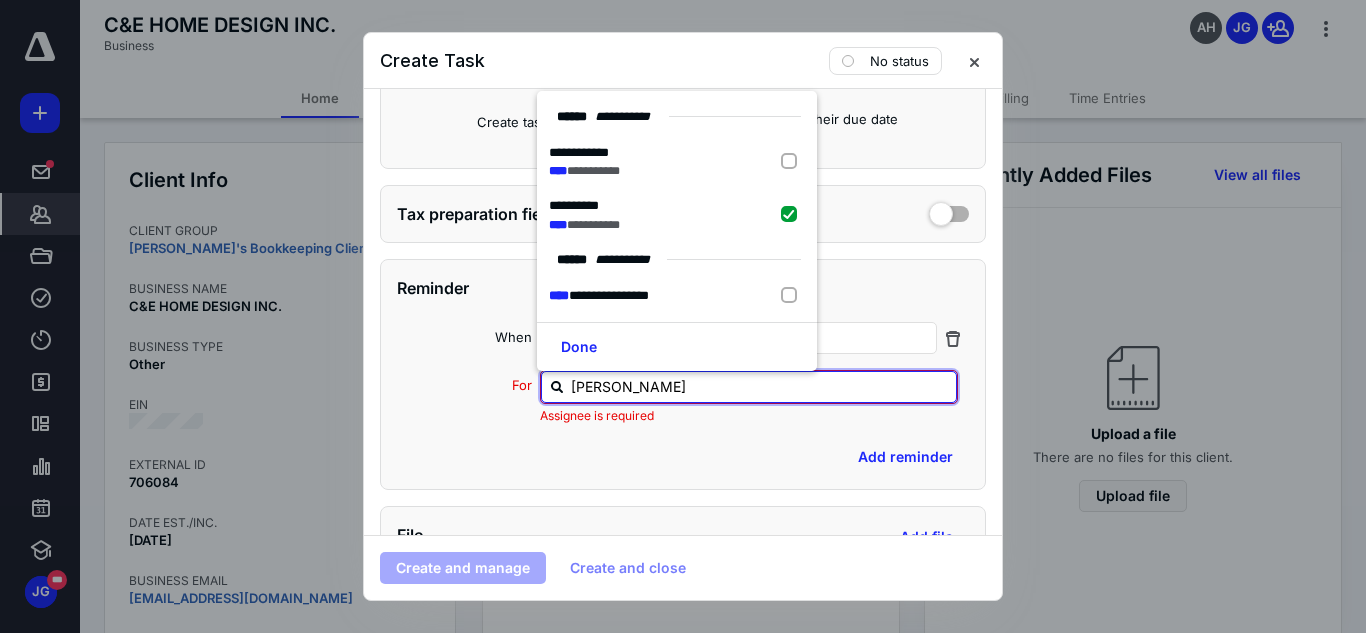 checkbox on "true" 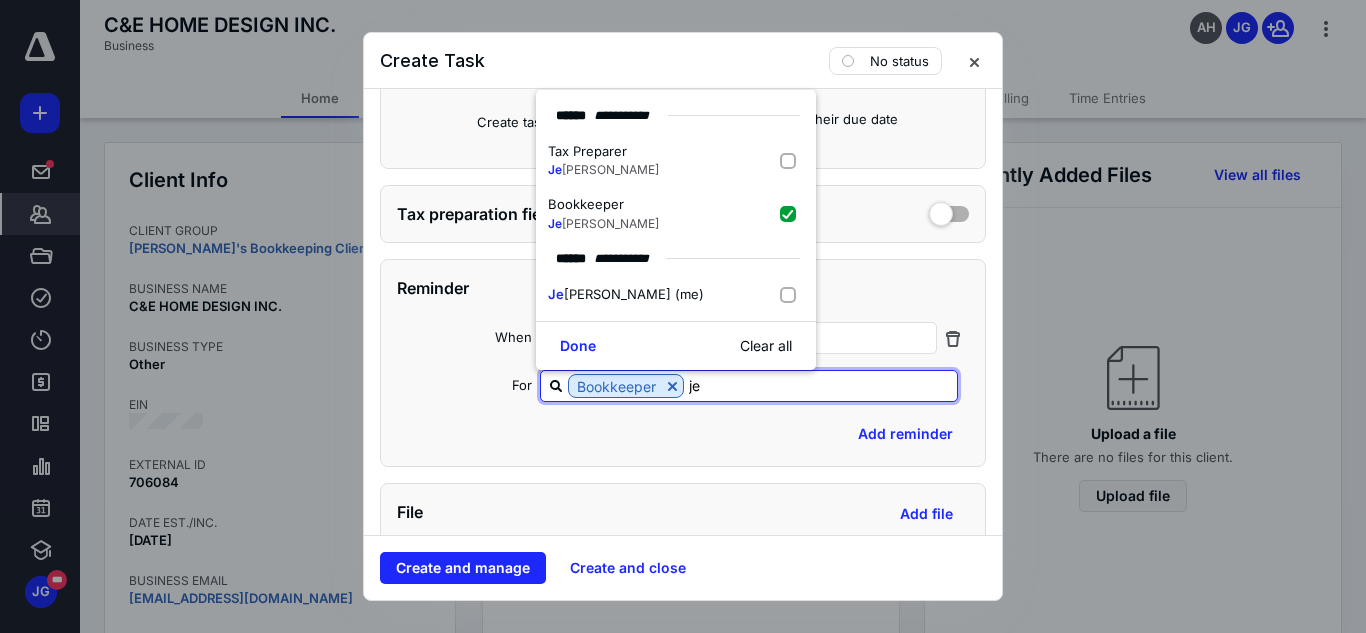 type on "j" 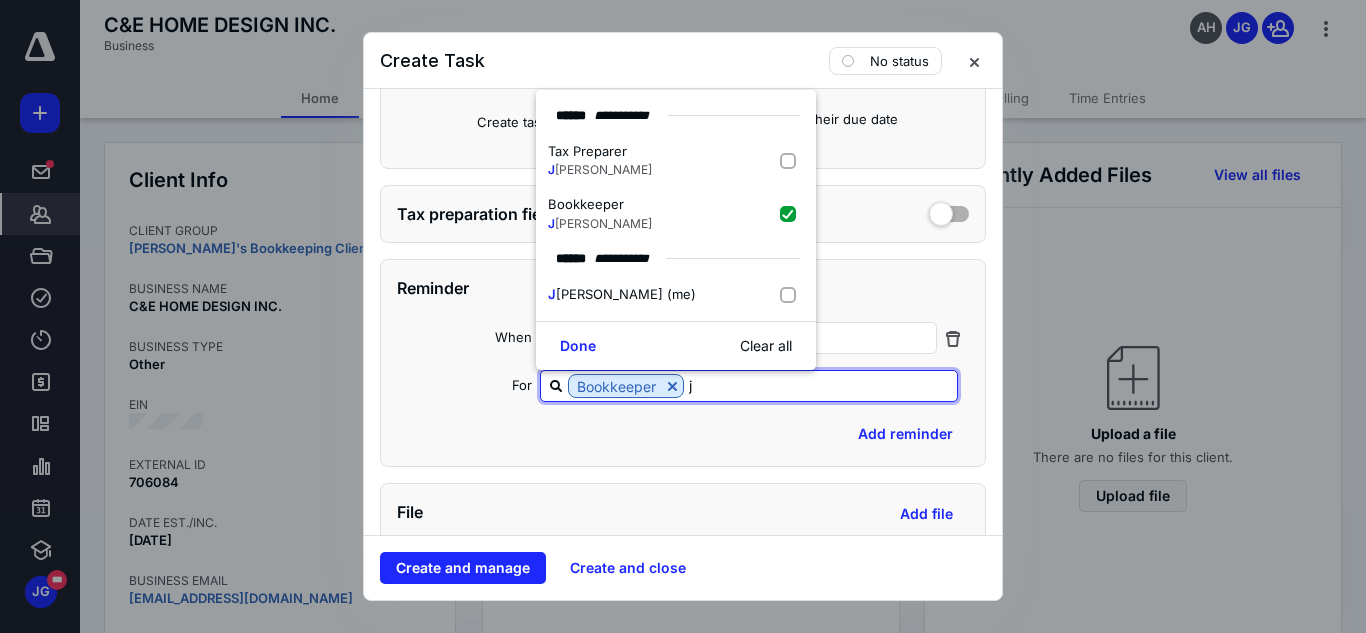 type 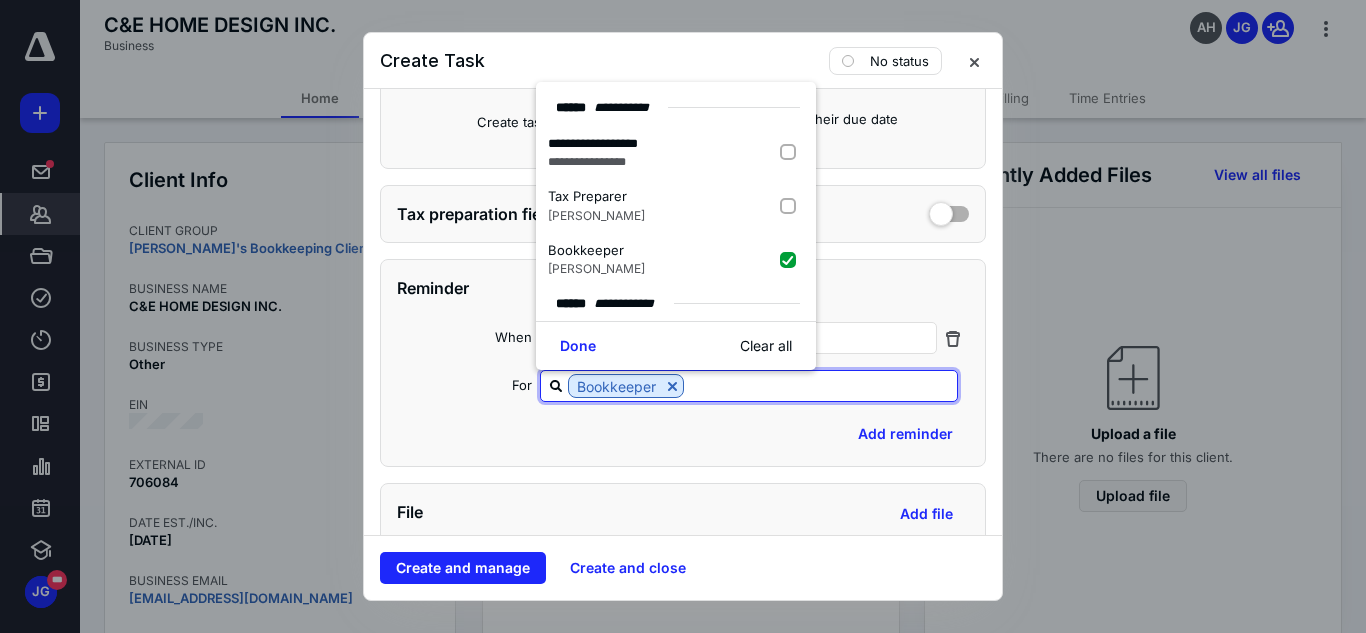 click on "Add reminder" at bounding box center (683, 434) 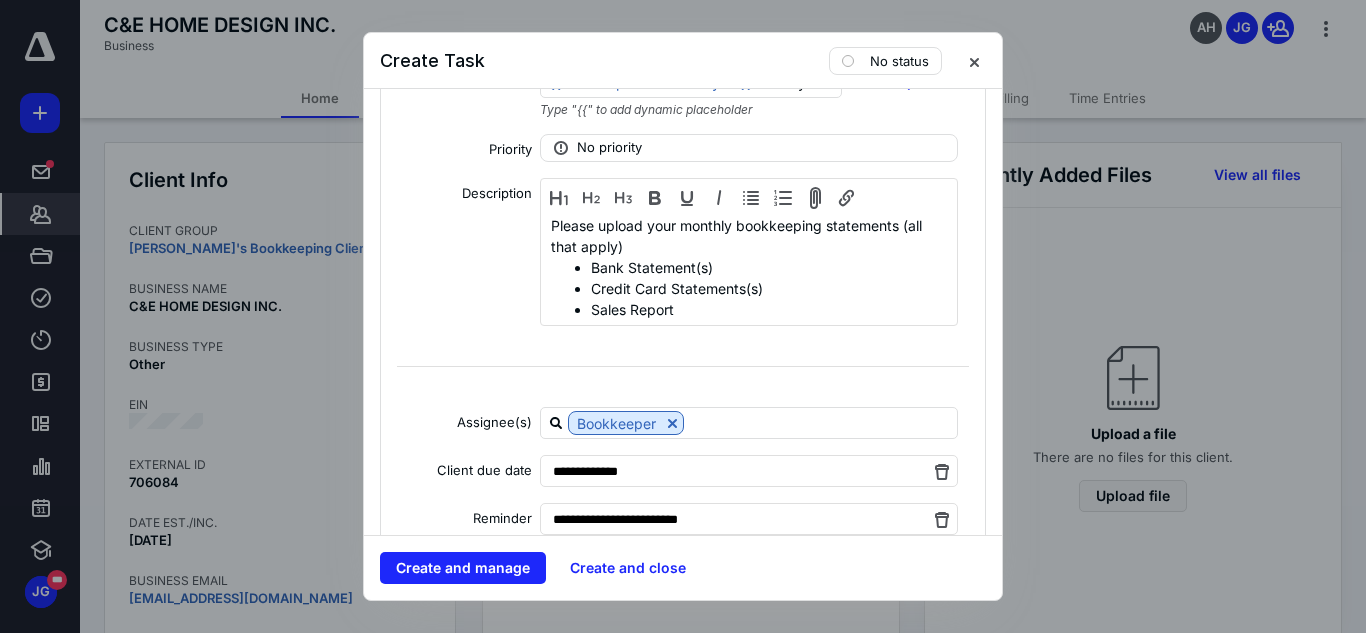 scroll, scrollTop: 2080, scrollLeft: 0, axis: vertical 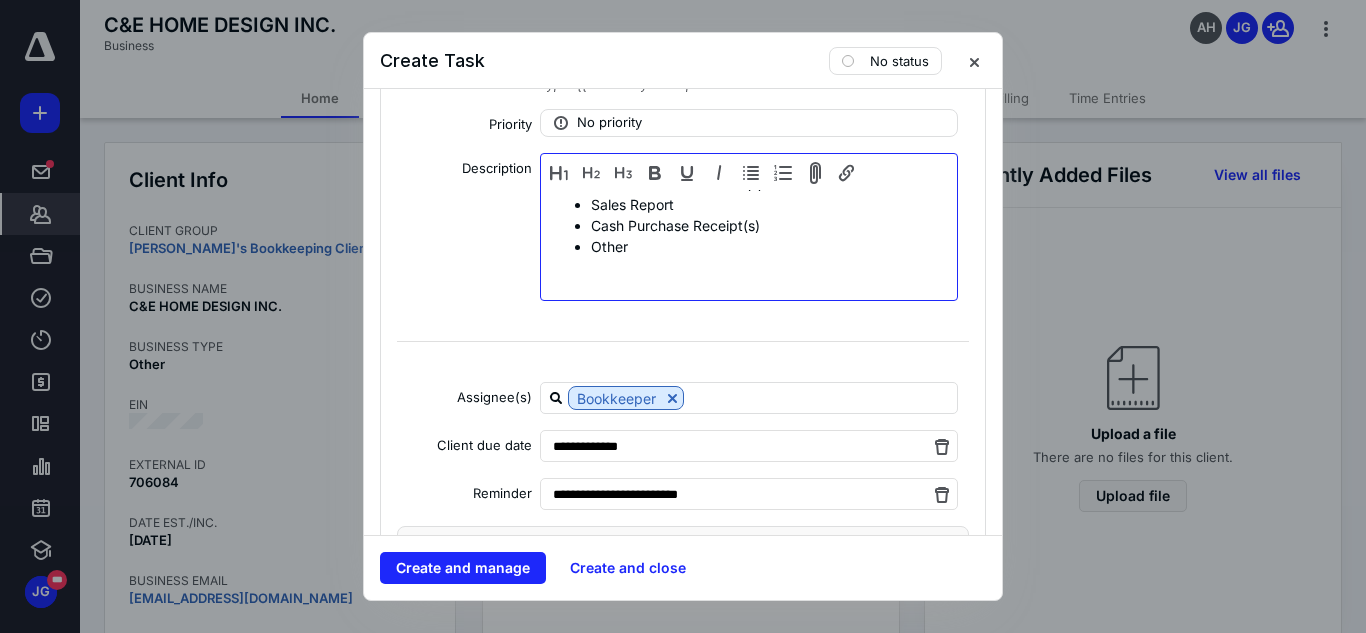 click on "Sales Report" at bounding box center (763, 204) 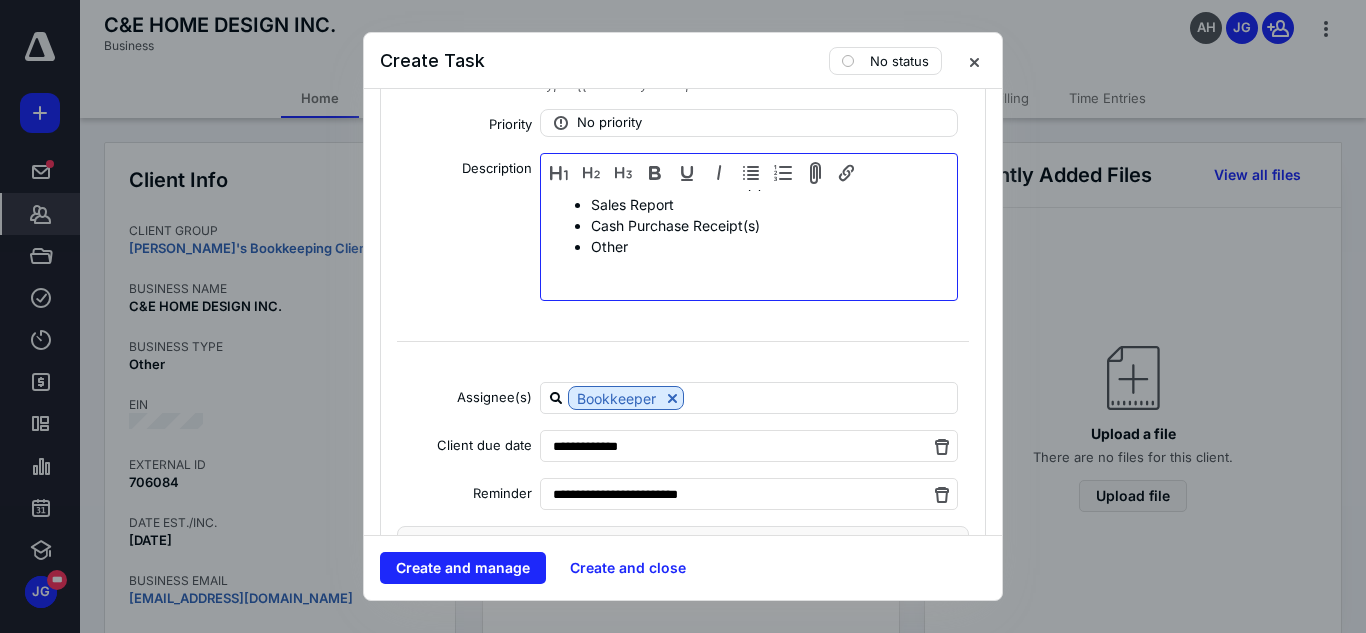 type 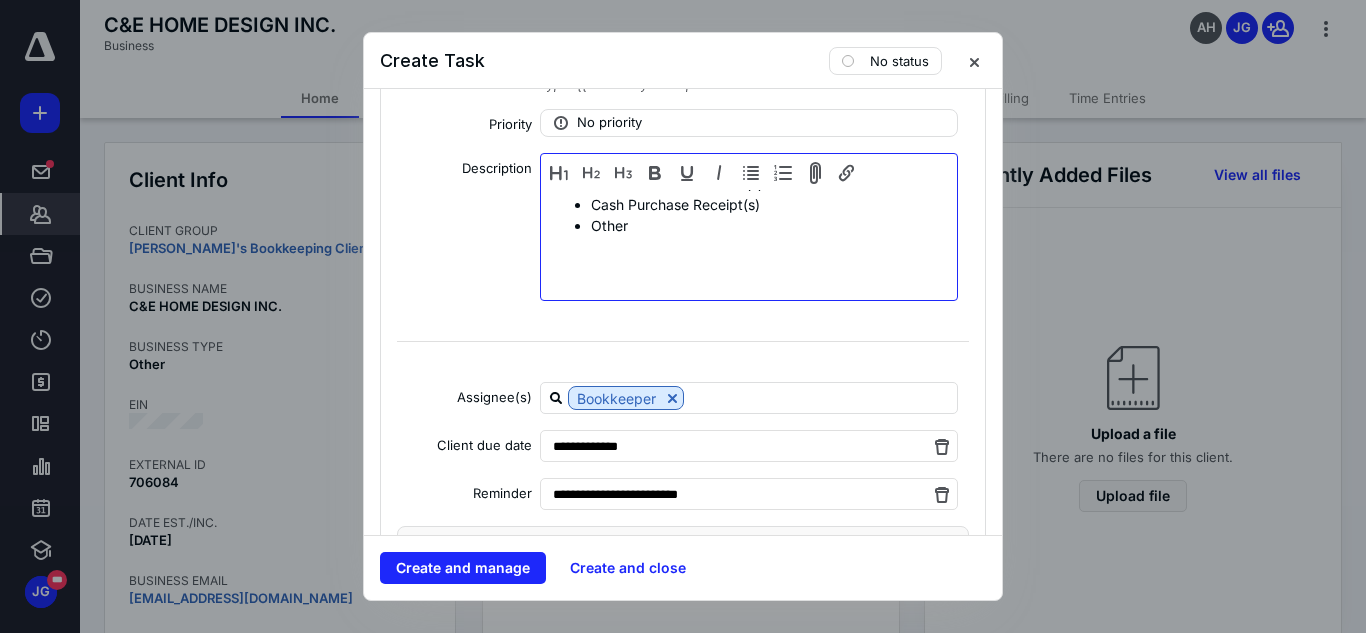scroll, scrollTop: 65, scrollLeft: 0, axis: vertical 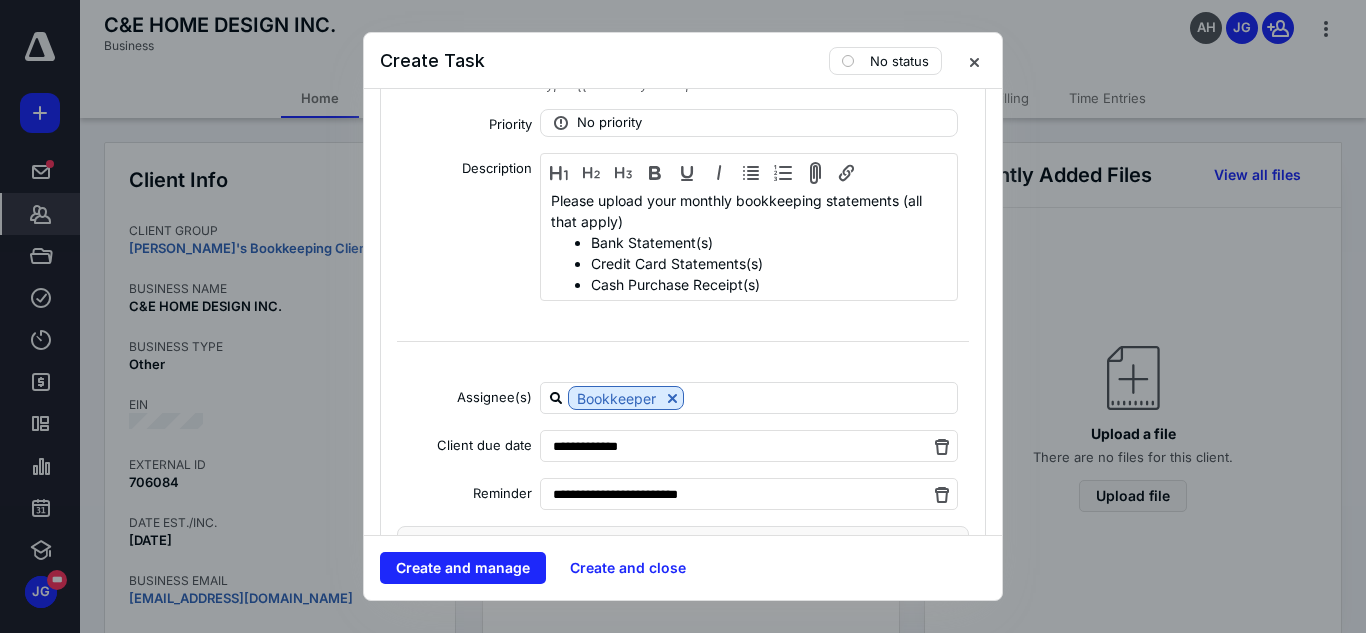 click on "**********" at bounding box center [683, 419] 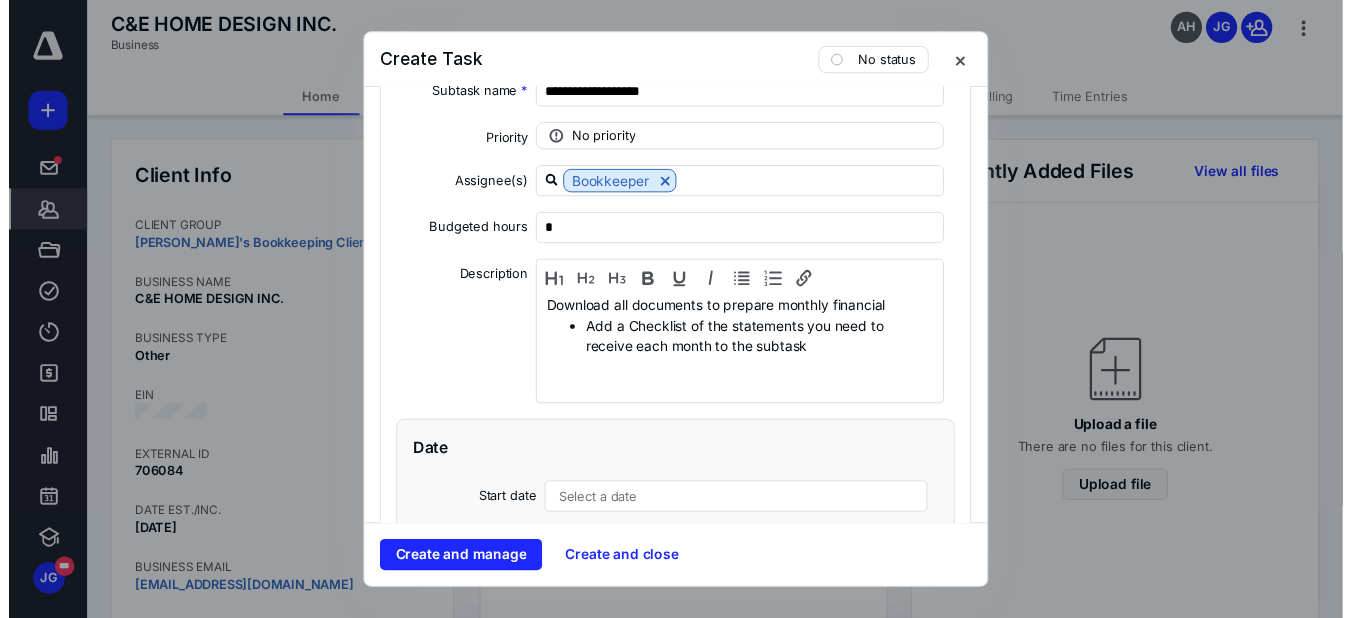 scroll, scrollTop: 2960, scrollLeft: 0, axis: vertical 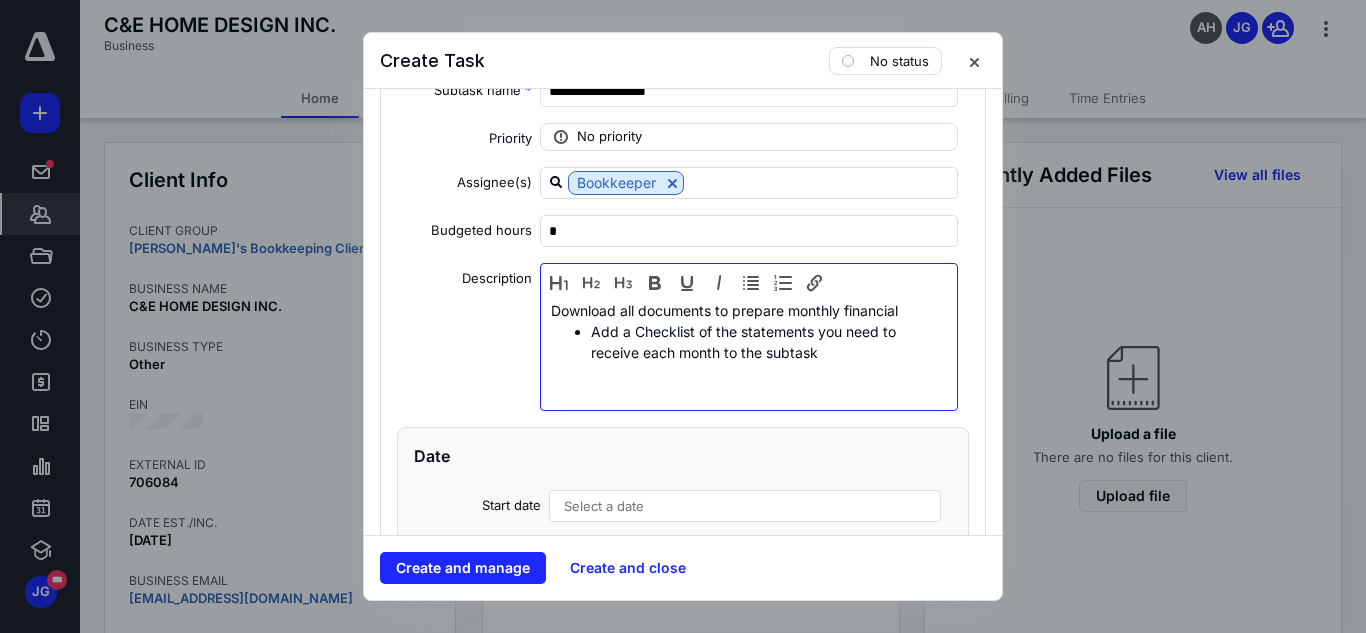 click on "Add a Checklist of the statements you need to receive each month to the subtask" at bounding box center (769, 342) 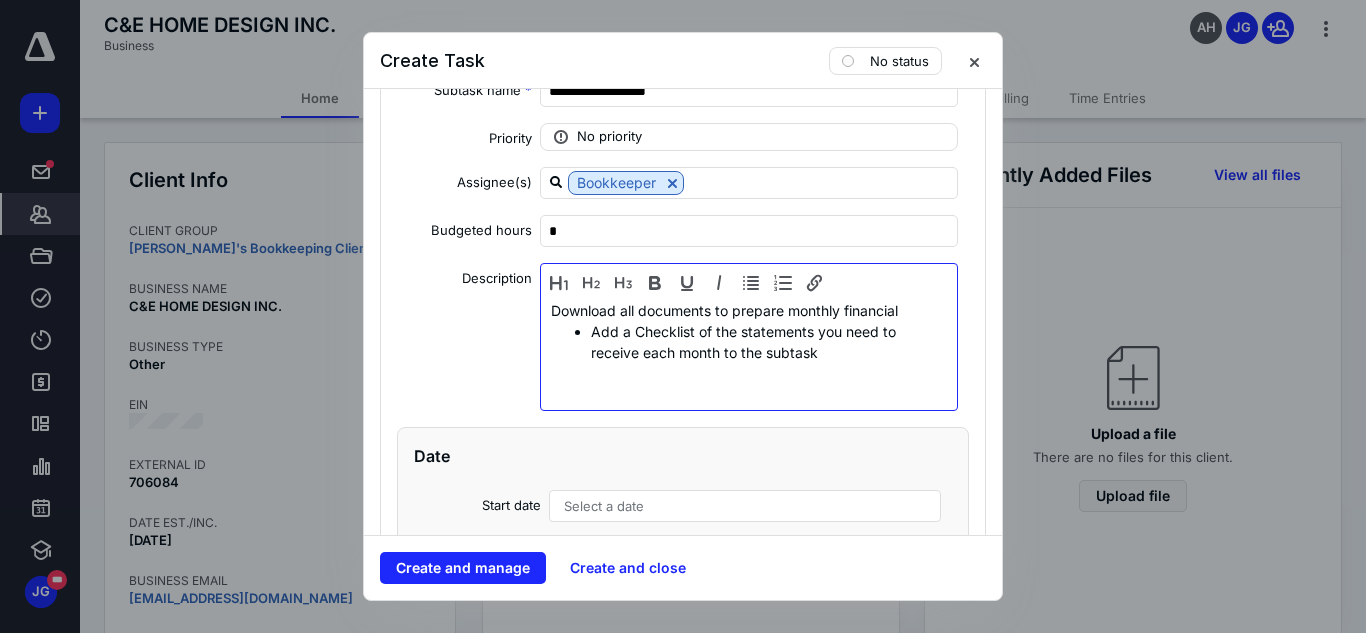 click on "Add a Checklist of the statements you need to receive each month to the subtask" at bounding box center (769, 342) 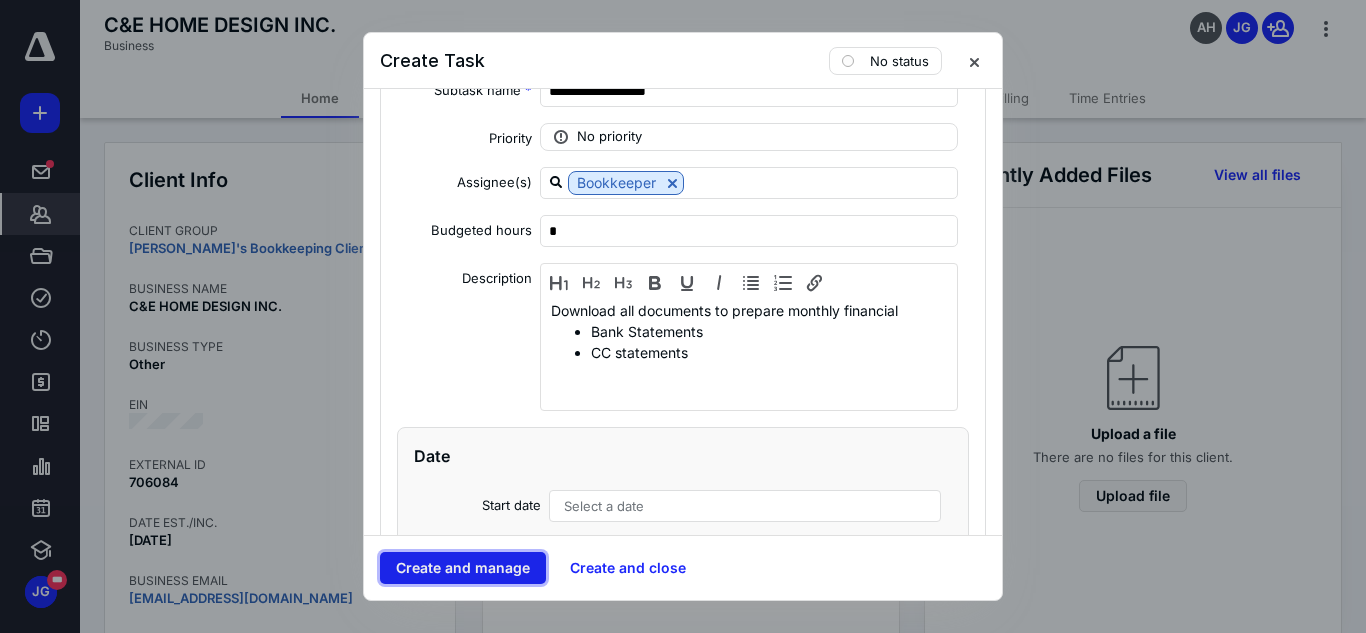 click on "Create and manage" at bounding box center [463, 568] 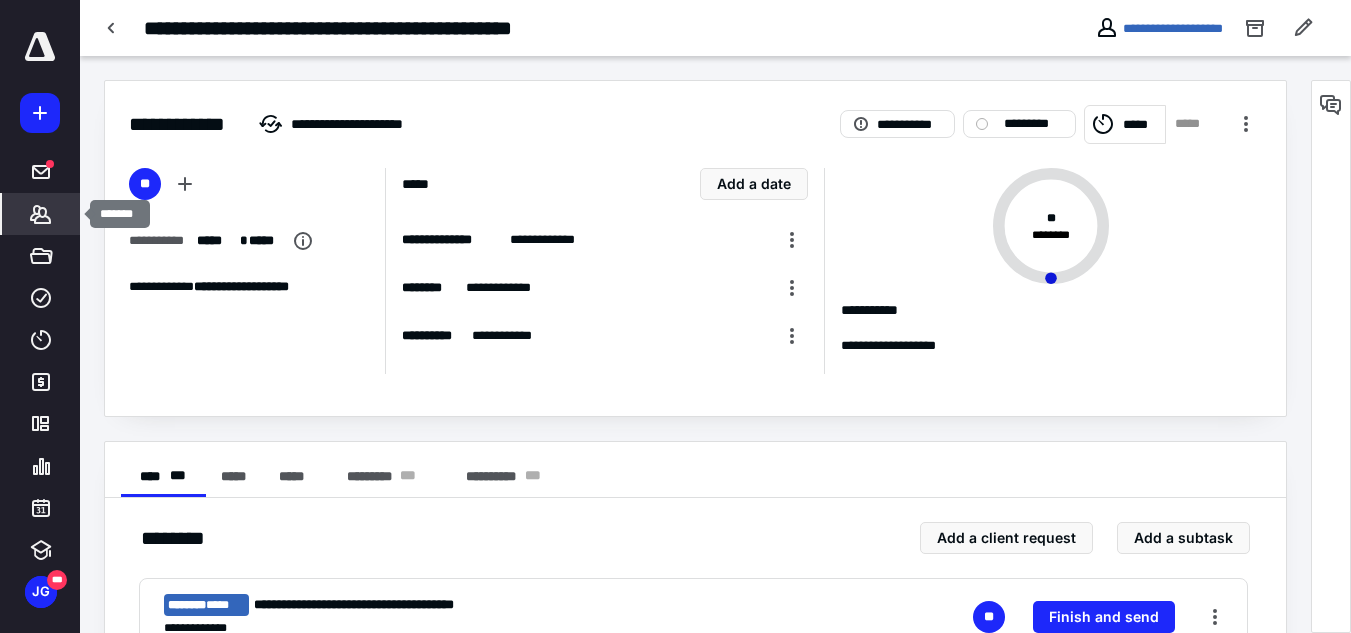 click 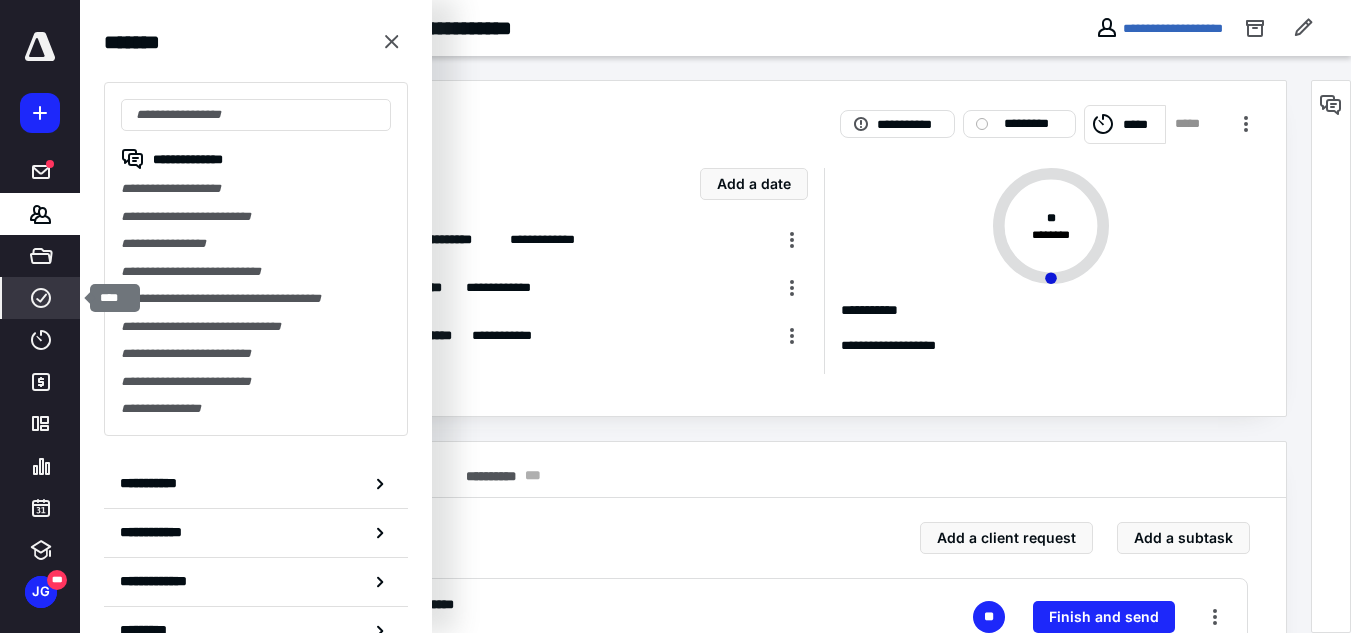 click 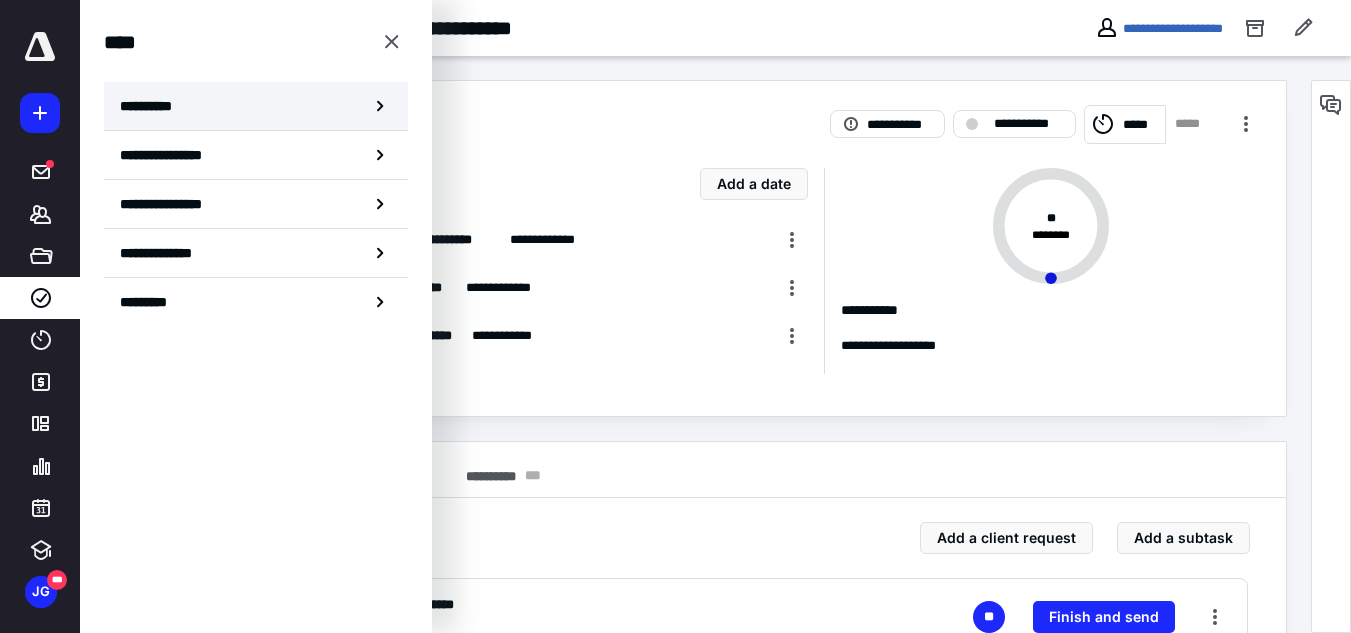 click 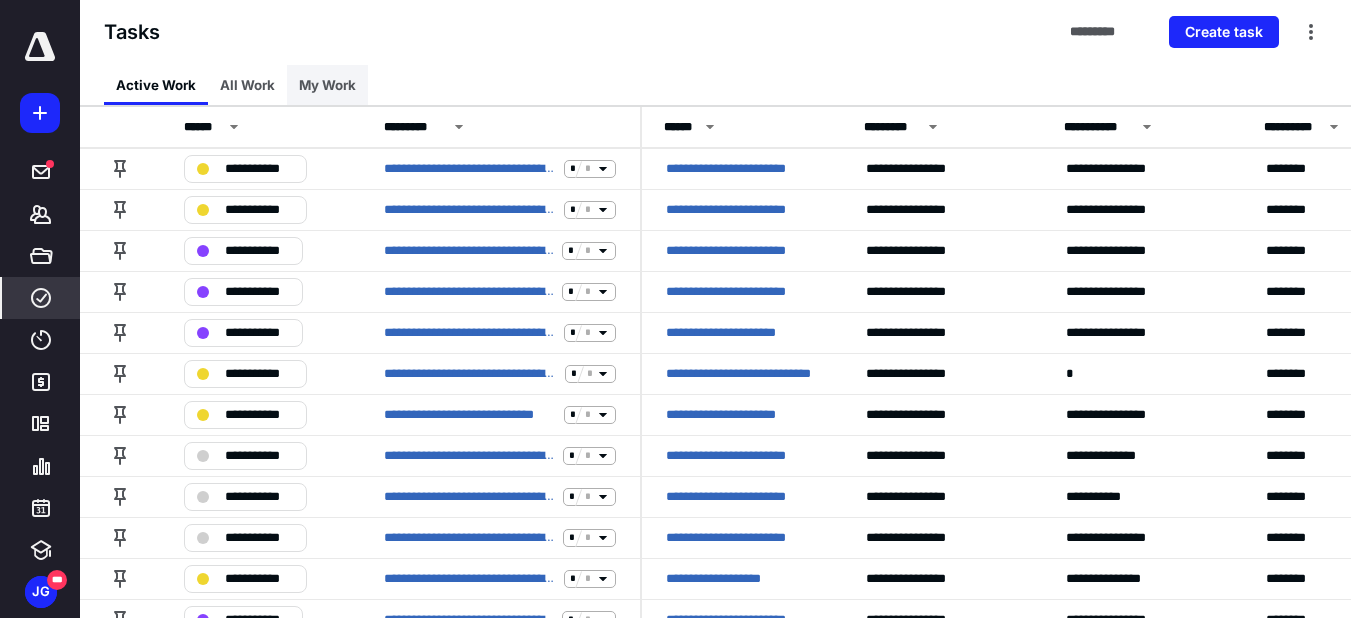 click on "My Work" at bounding box center [327, 85] 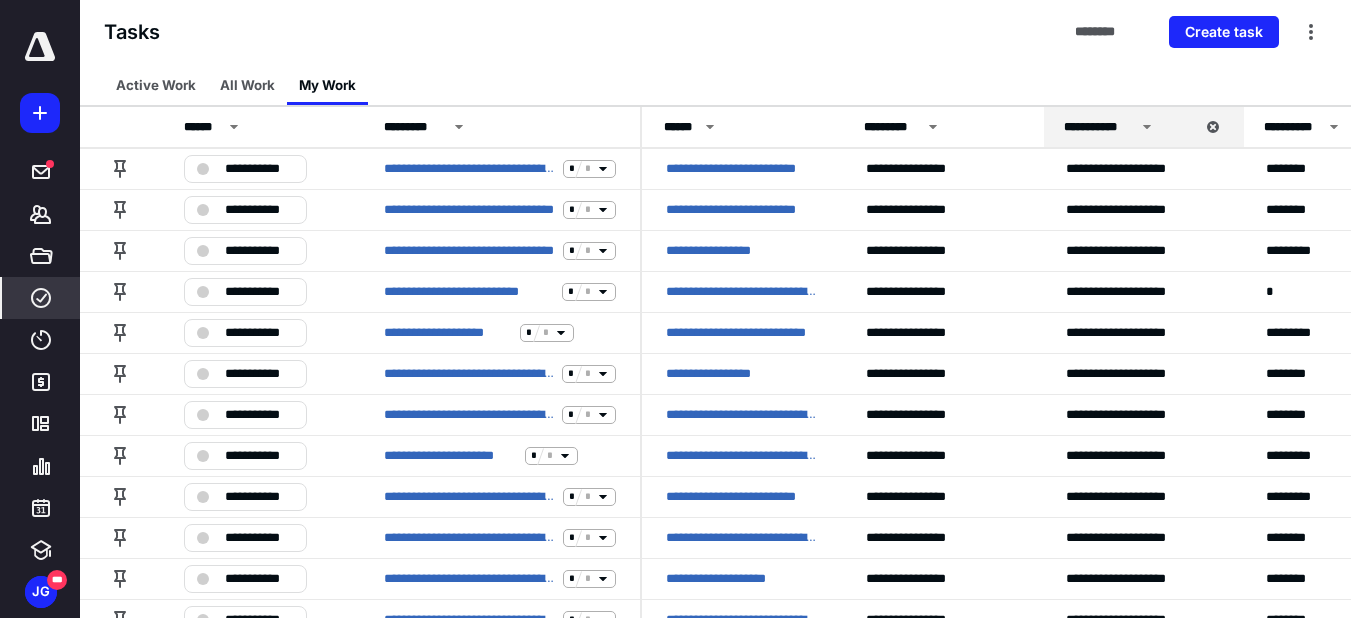 click on "Active Work All Work My Work" at bounding box center [715, 85] 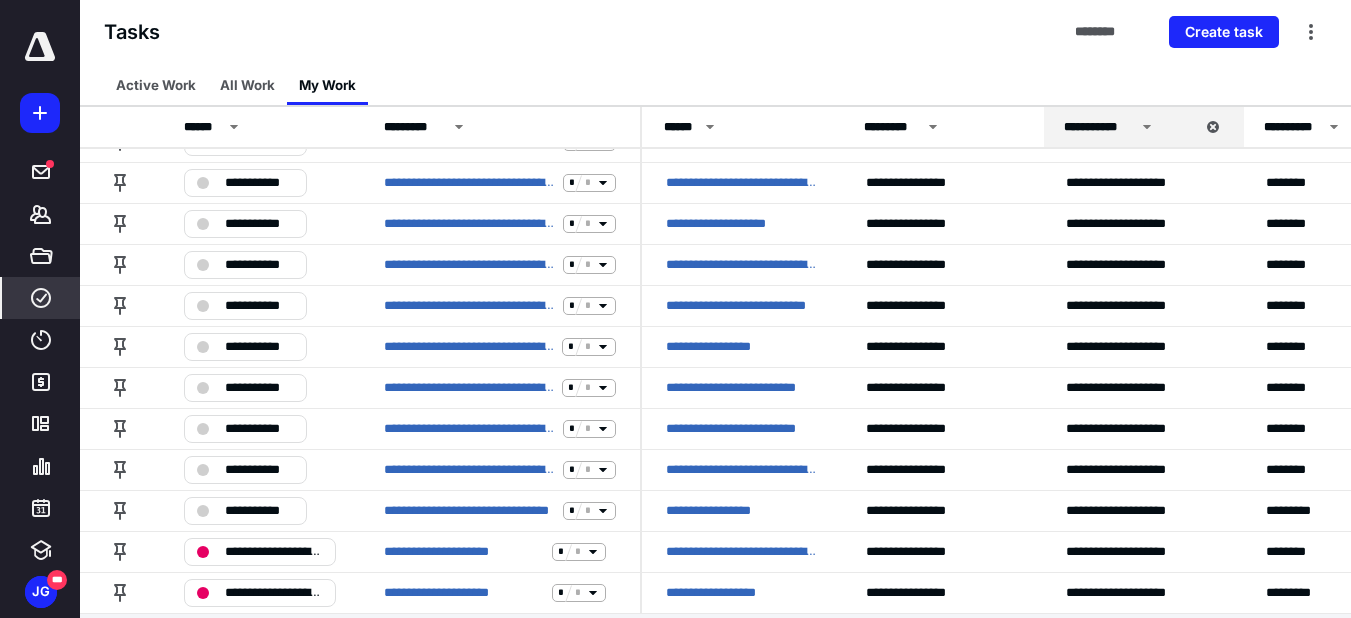scroll, scrollTop: 375, scrollLeft: 0, axis: vertical 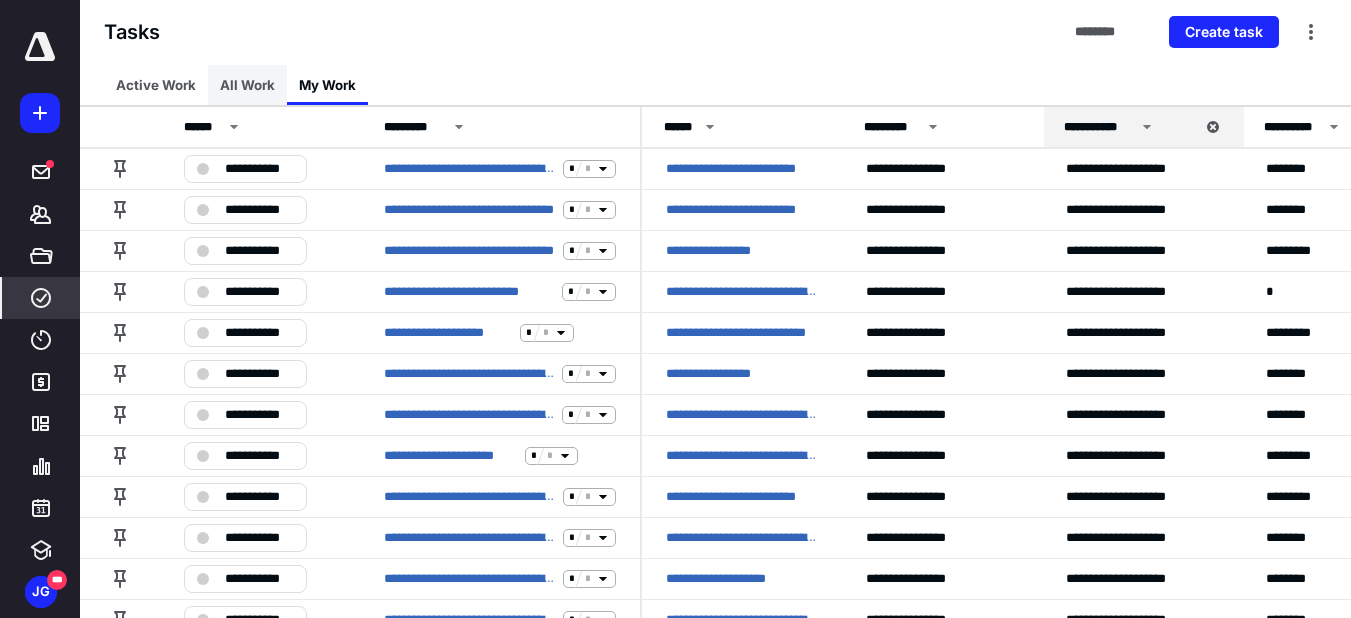 click on "All Work" at bounding box center (247, 85) 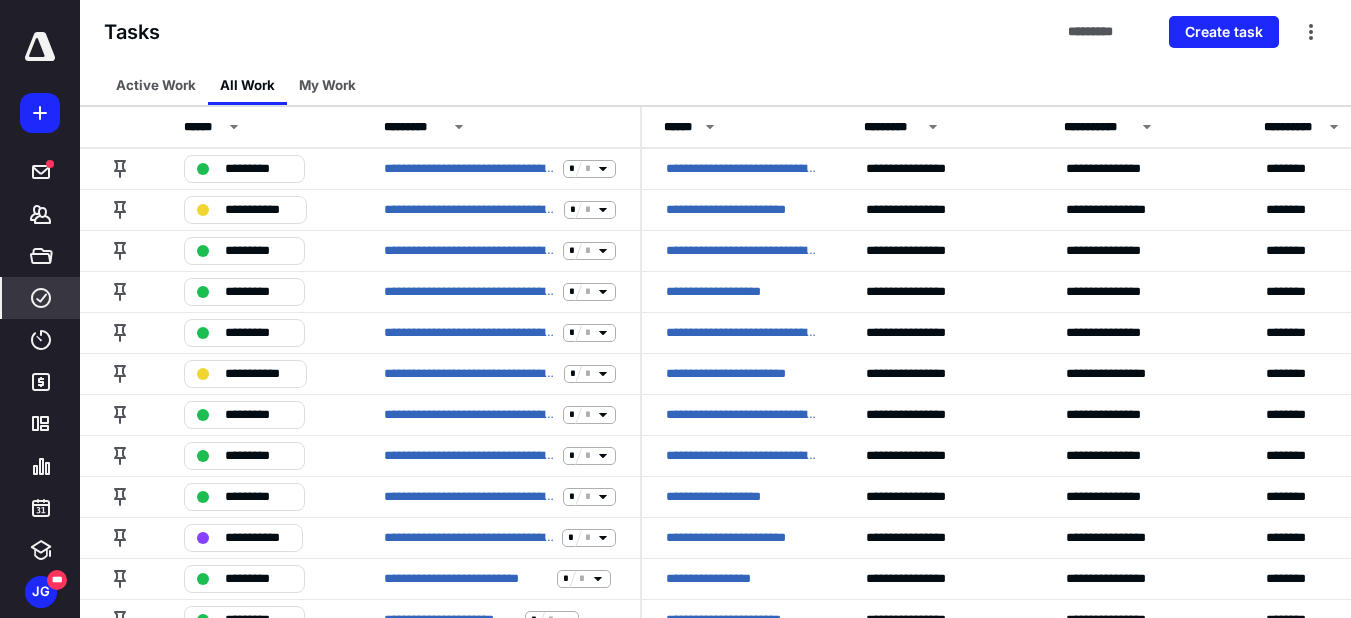 click on "Tasks ********* Create task" at bounding box center (715, 32) 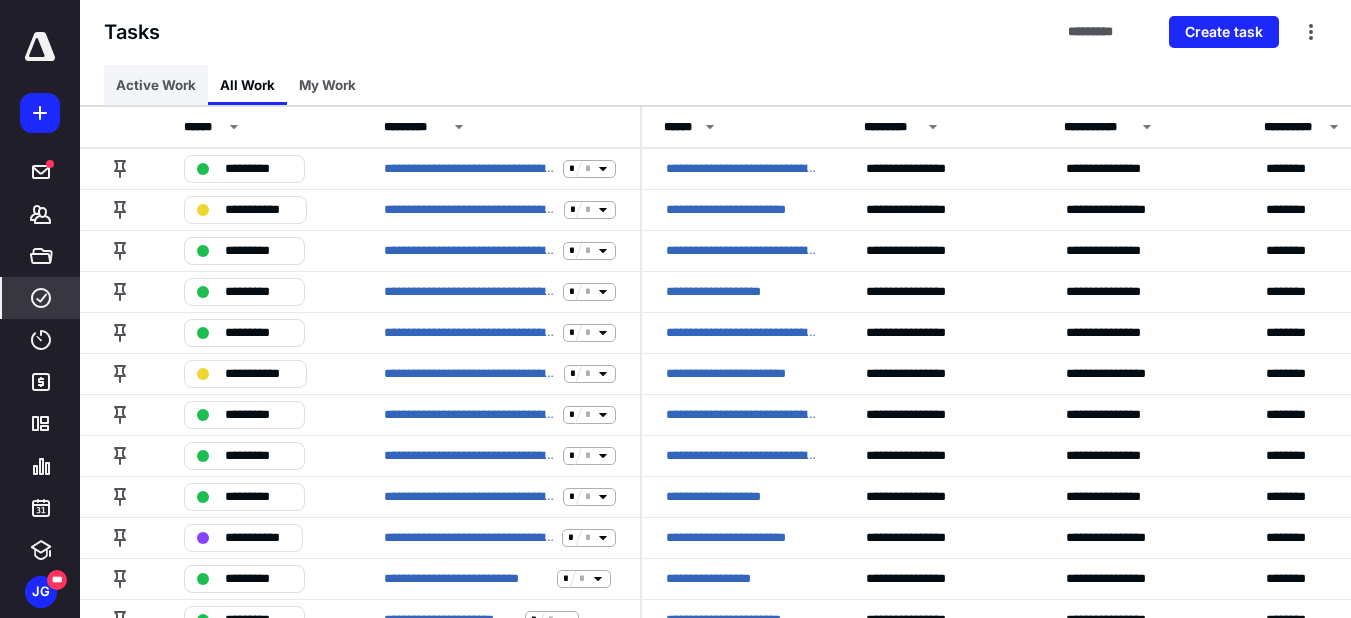 click on "Active Work" at bounding box center [156, 85] 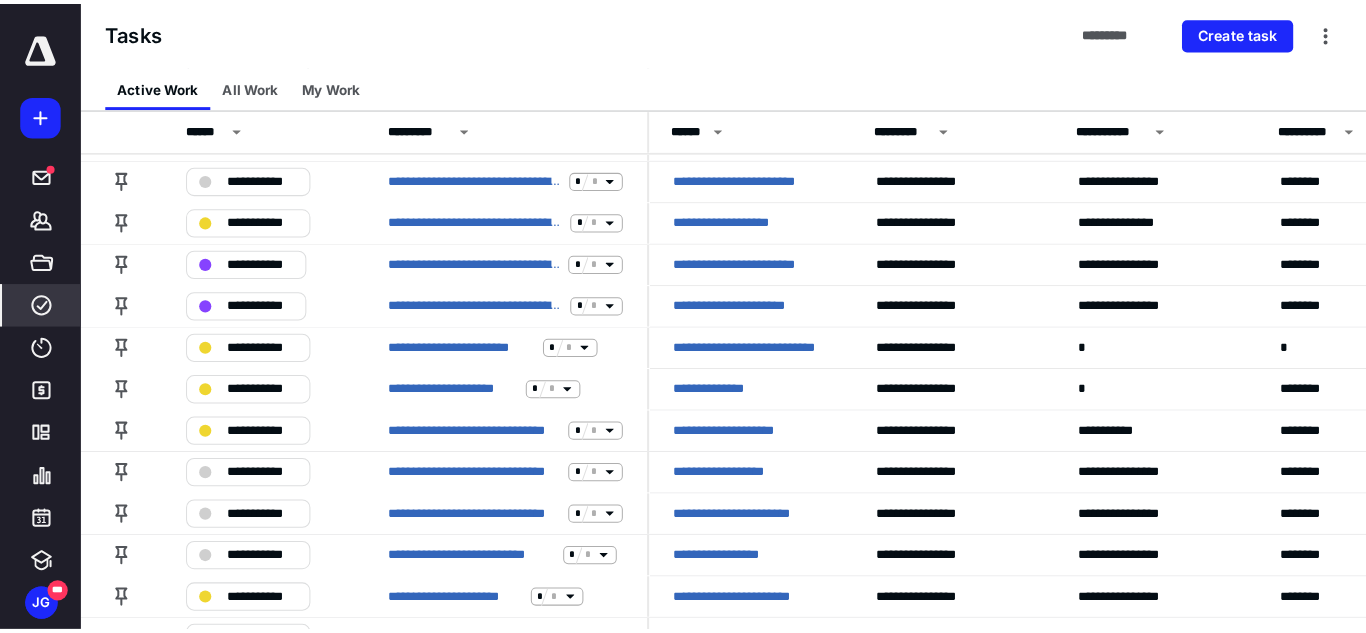 scroll, scrollTop: 0, scrollLeft: 0, axis: both 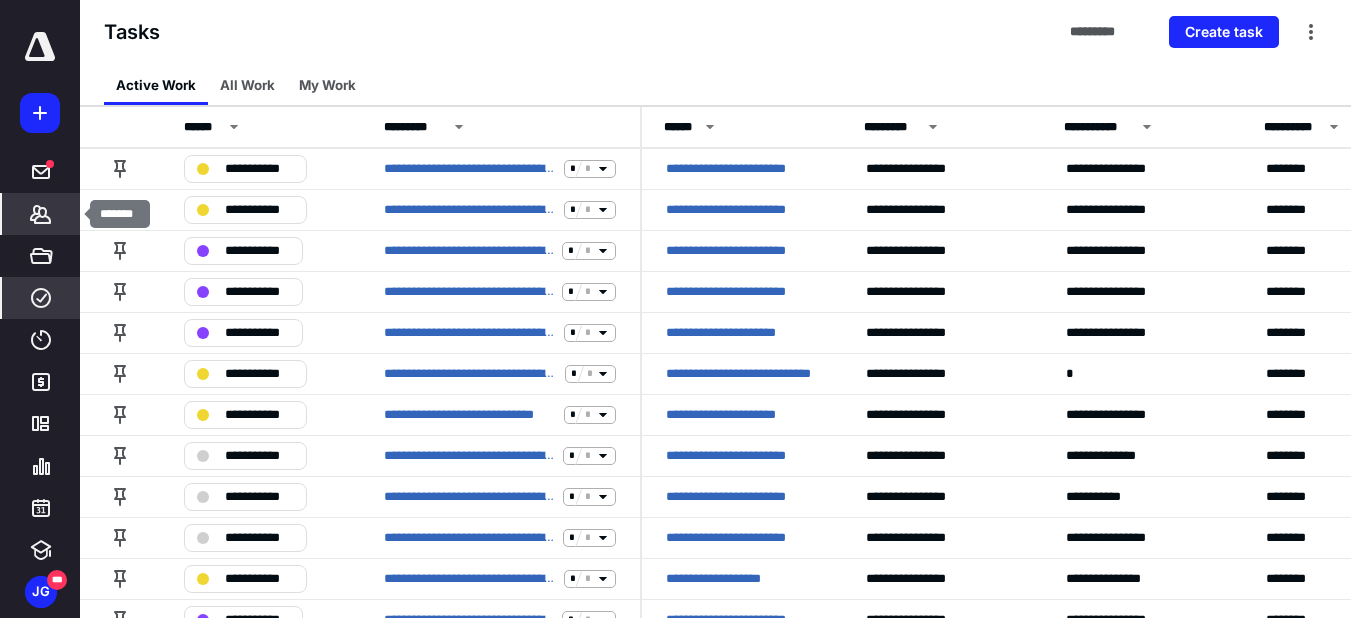 click 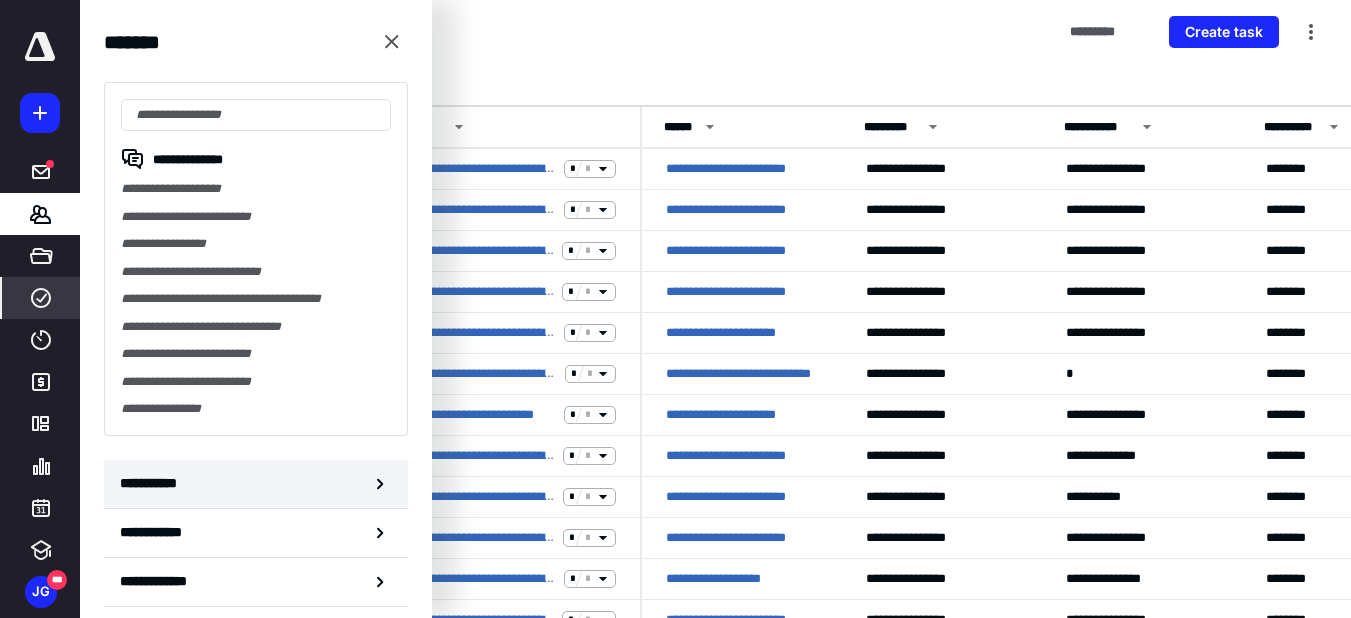 click on "**********" at bounding box center [256, 484] 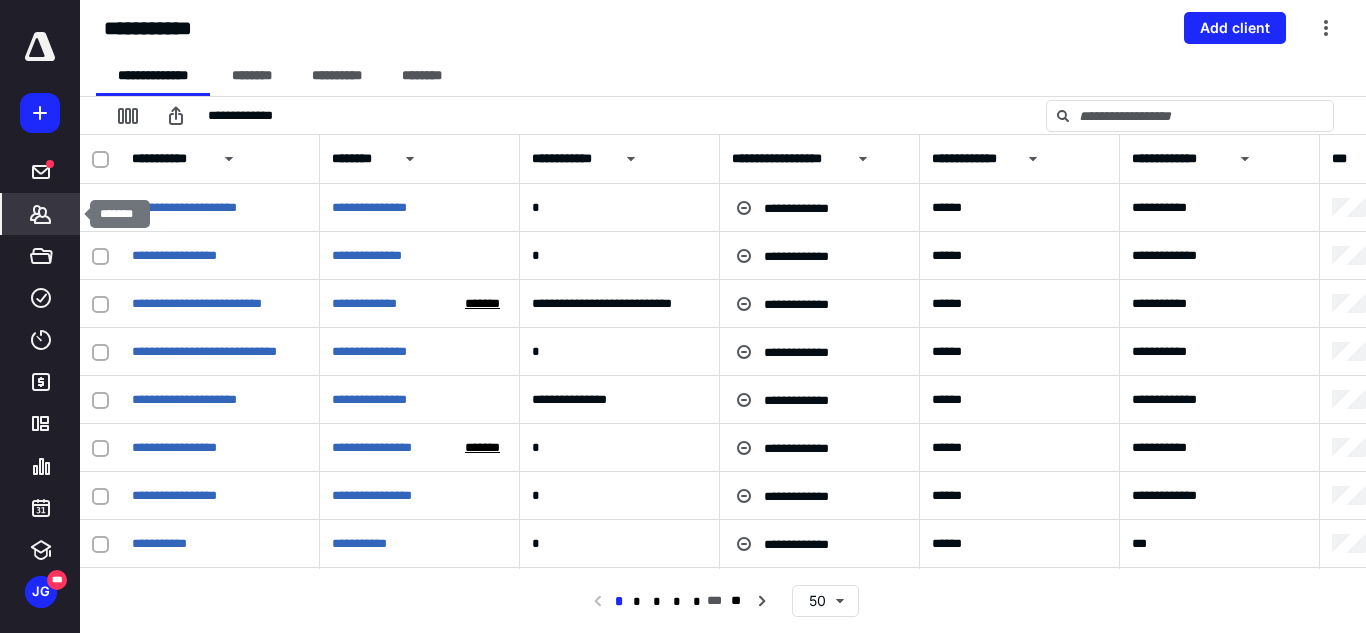 click 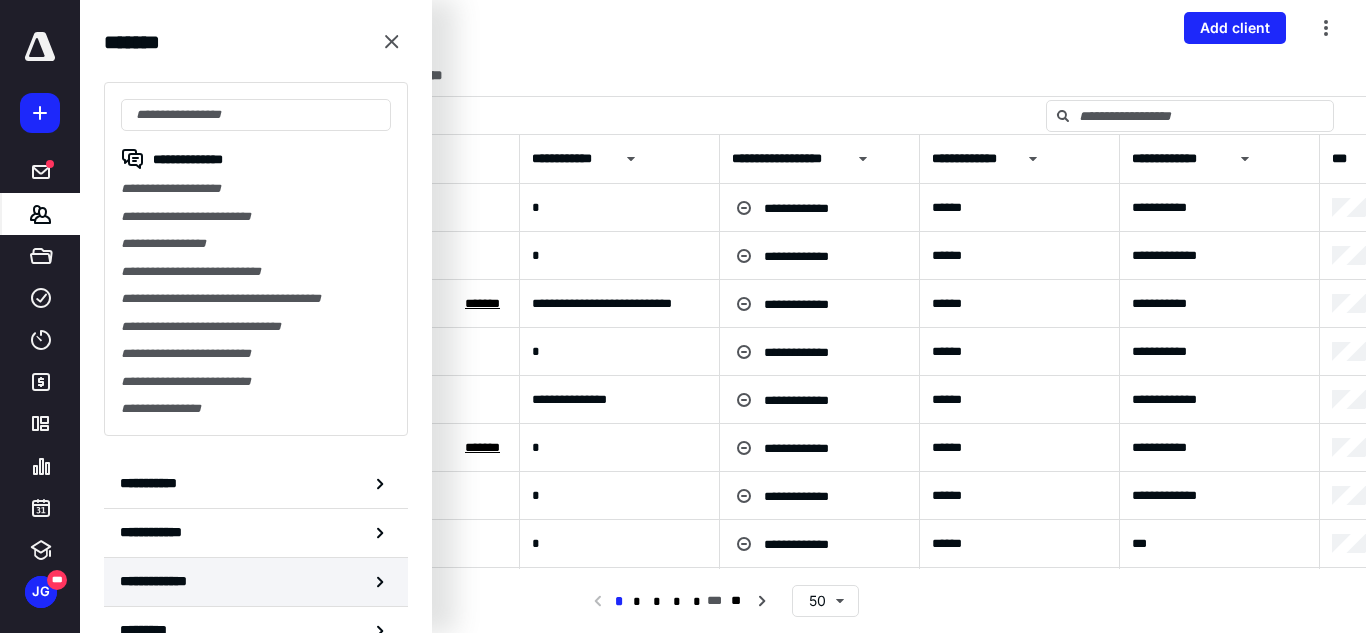 click on "**********" at bounding box center [166, 581] 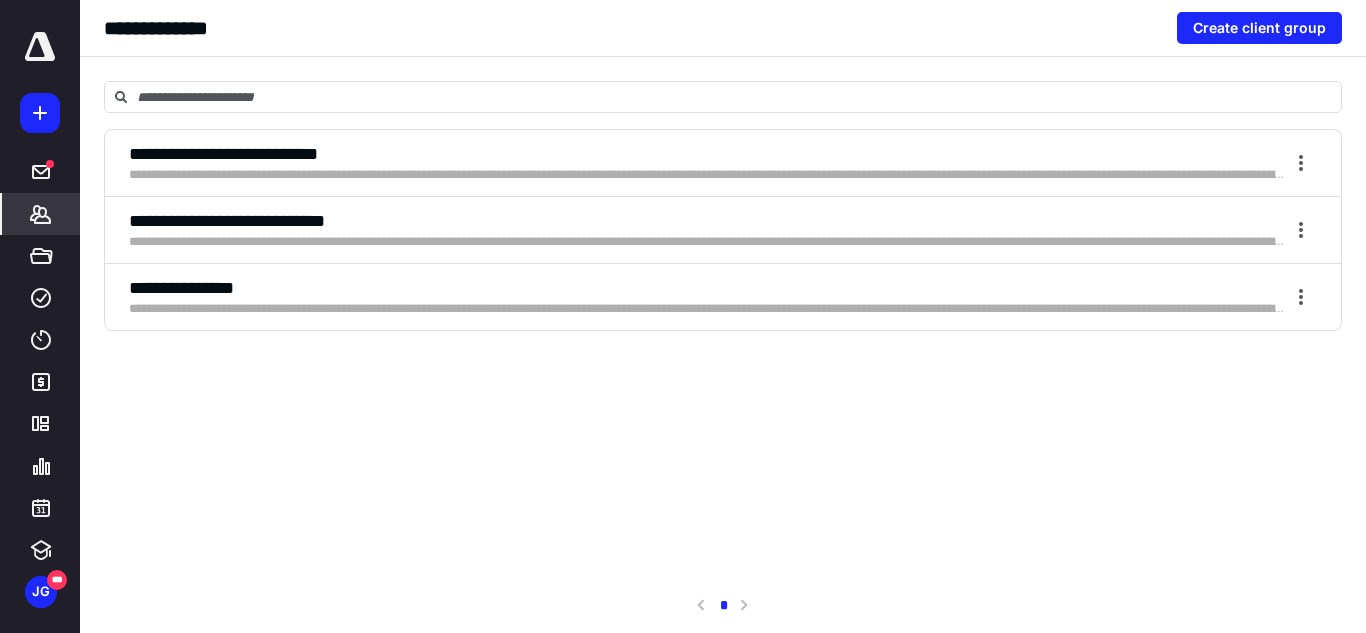 click on "**********" at bounding box center [707, 221] 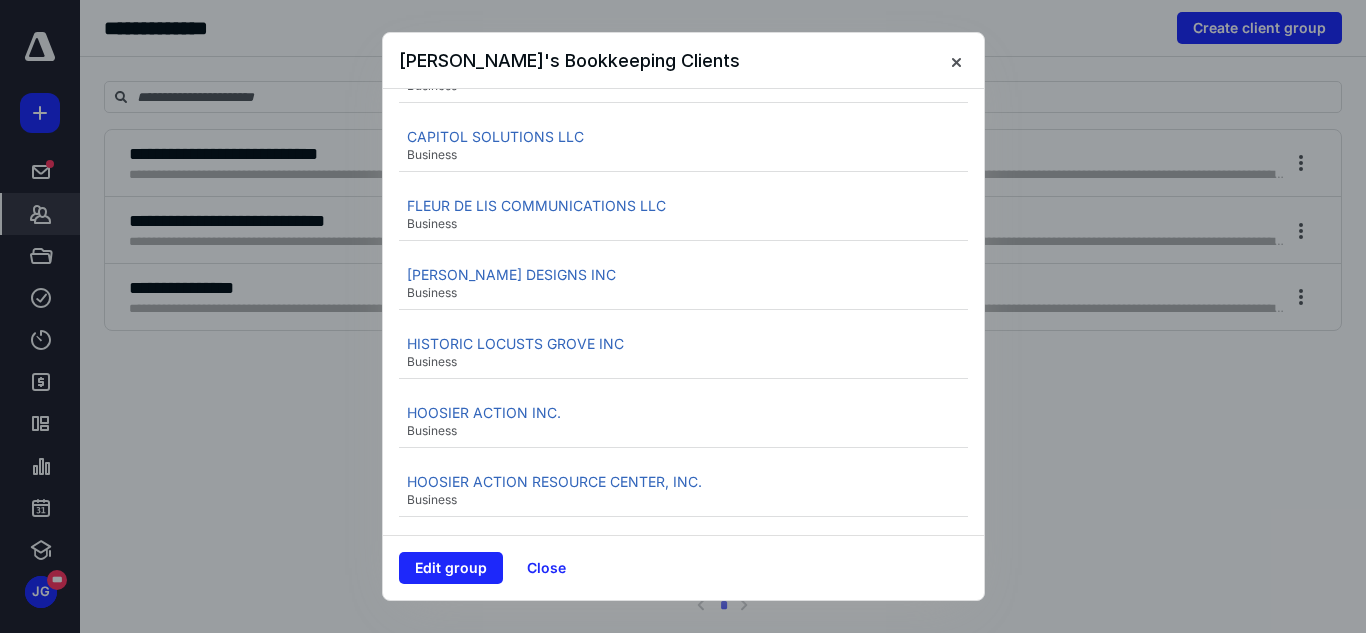 scroll, scrollTop: 542, scrollLeft: 0, axis: vertical 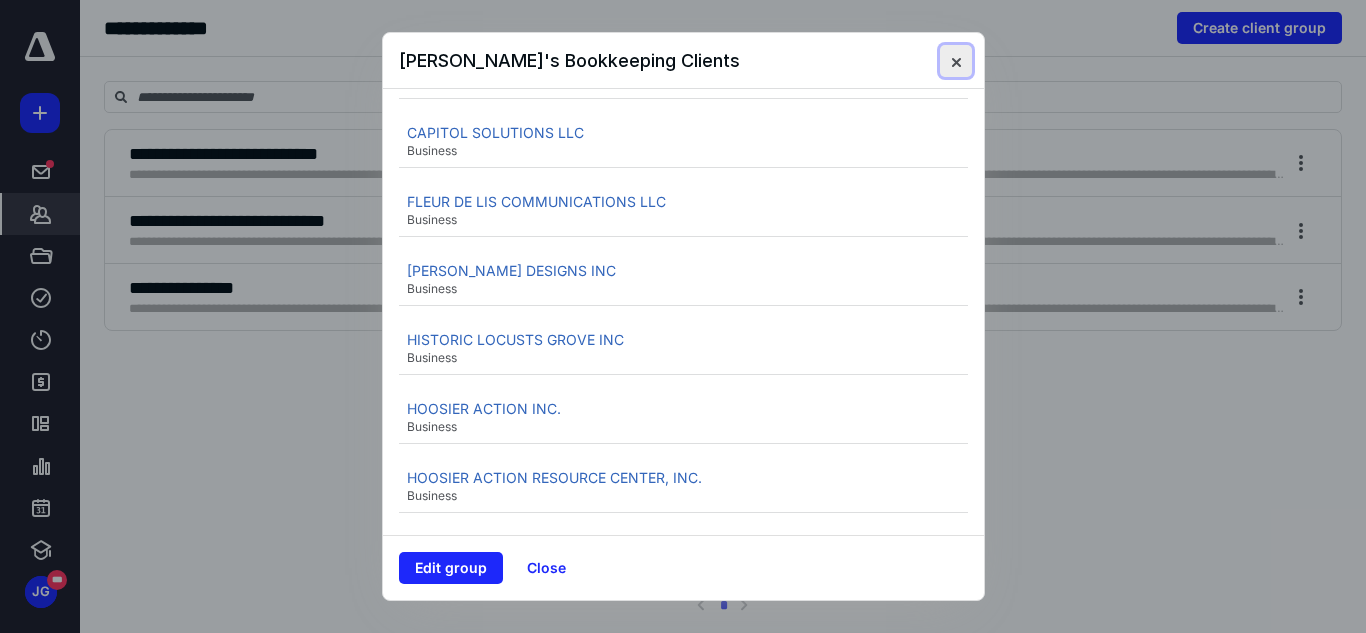 click at bounding box center [956, 61] 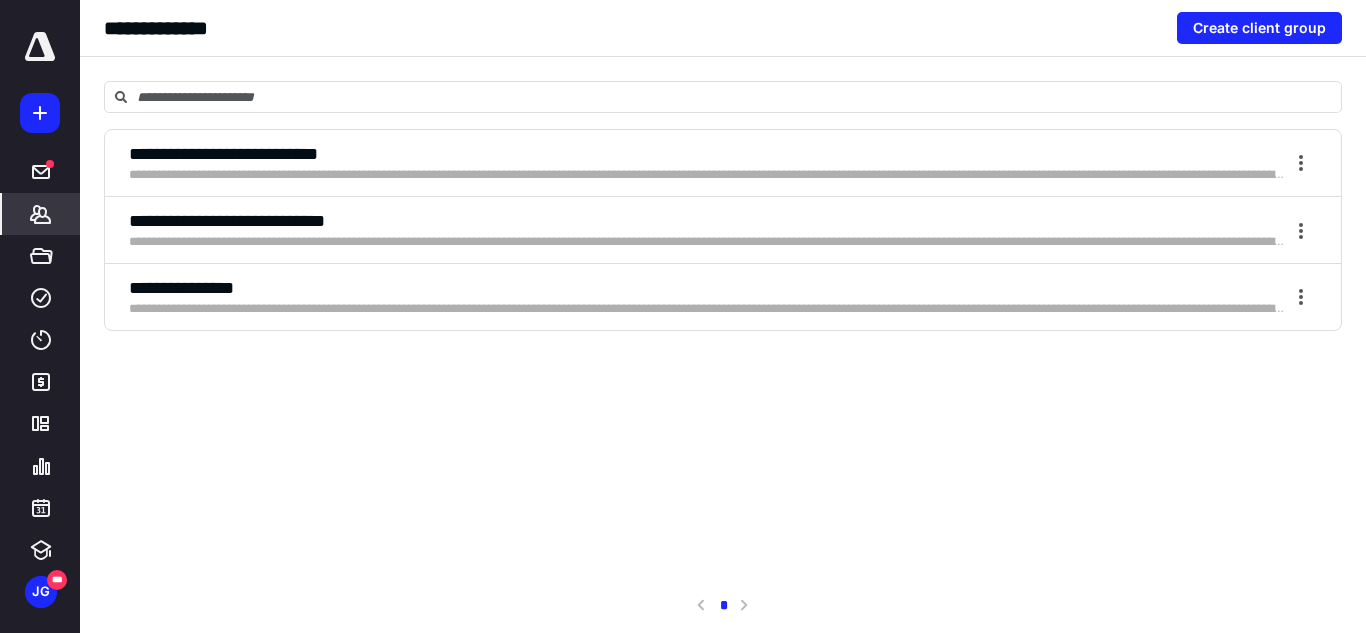 click on "**********" at bounding box center (723, 345) 